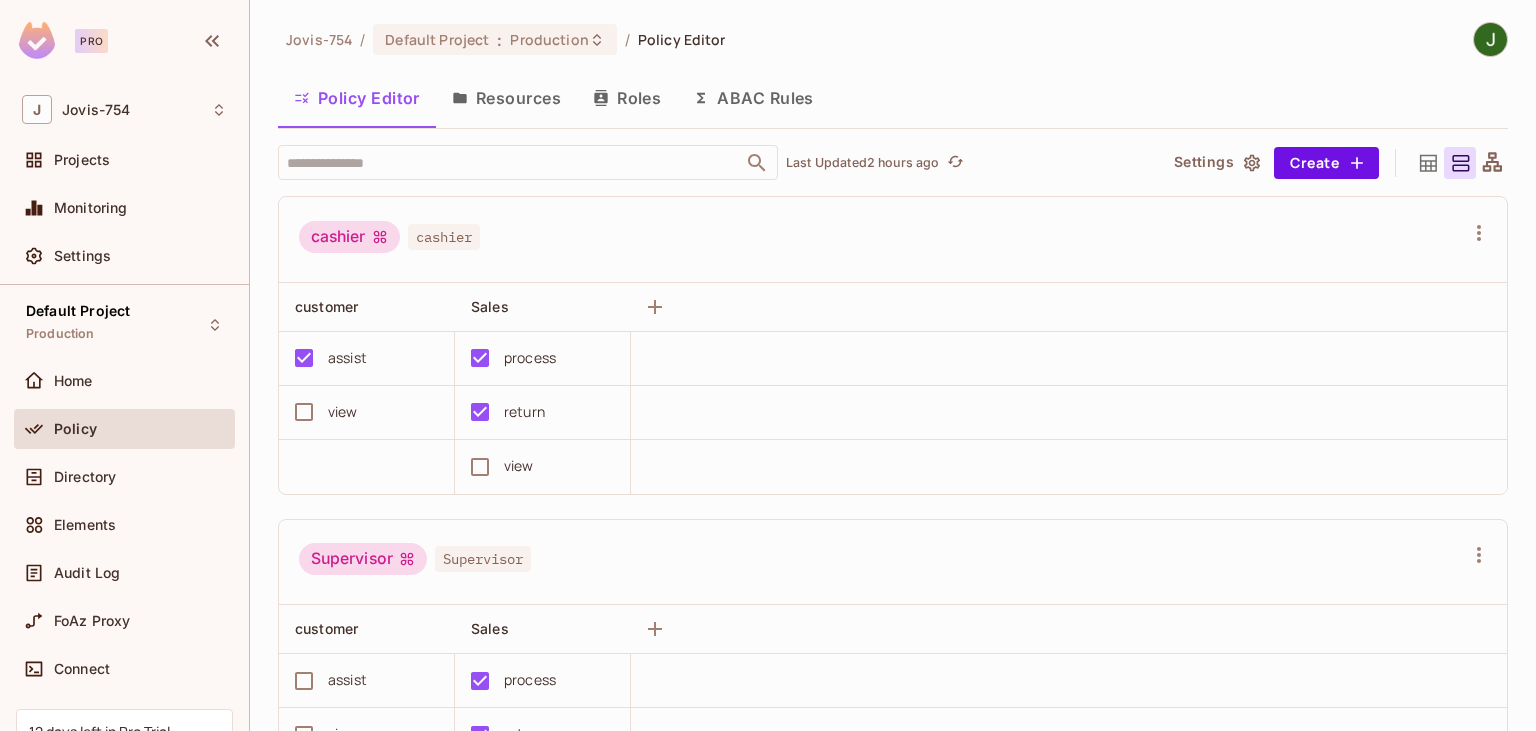 scroll, scrollTop: 0, scrollLeft: 0, axis: both 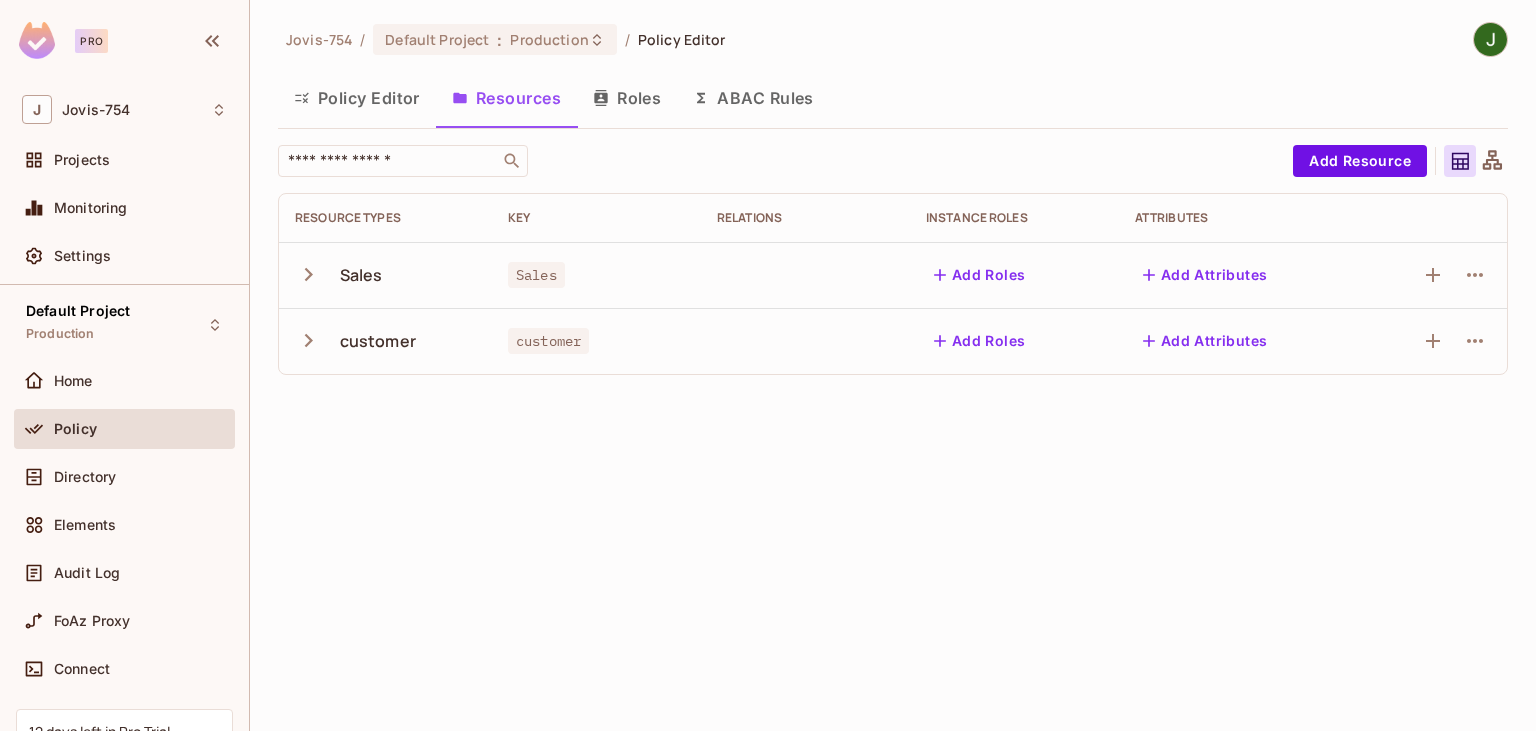 click on "Roles" at bounding box center (627, 98) 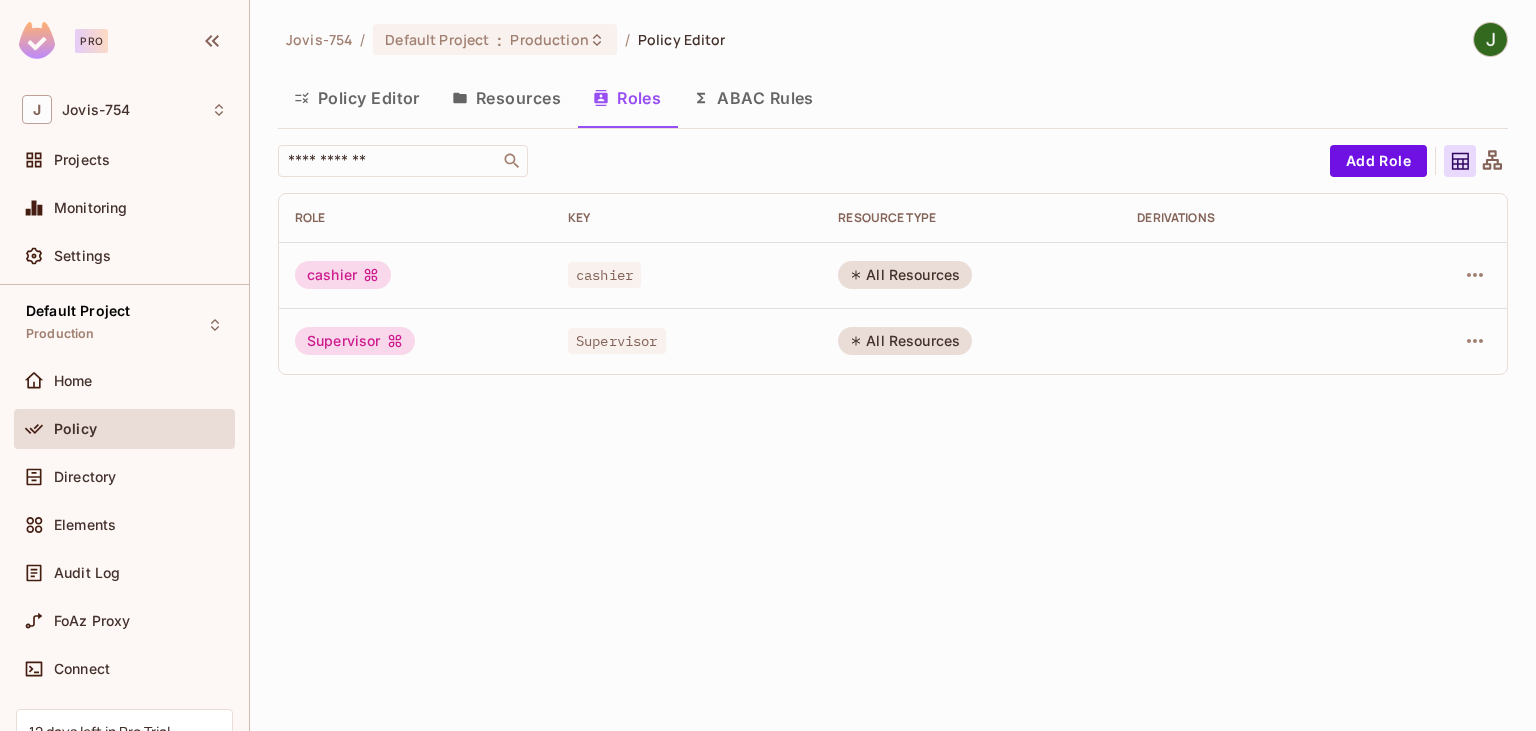 click on "Resources" at bounding box center [506, 98] 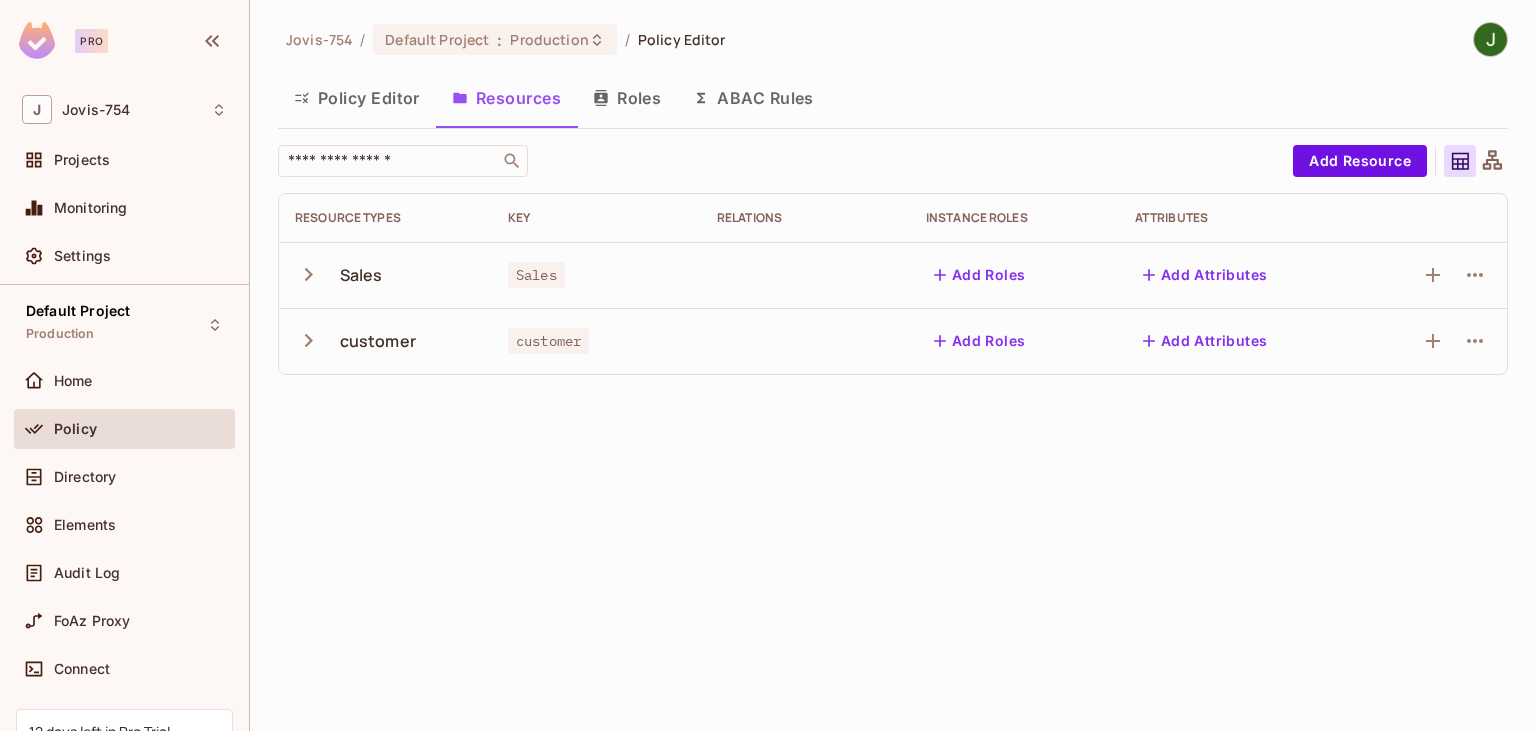 click on "Roles" at bounding box center [627, 98] 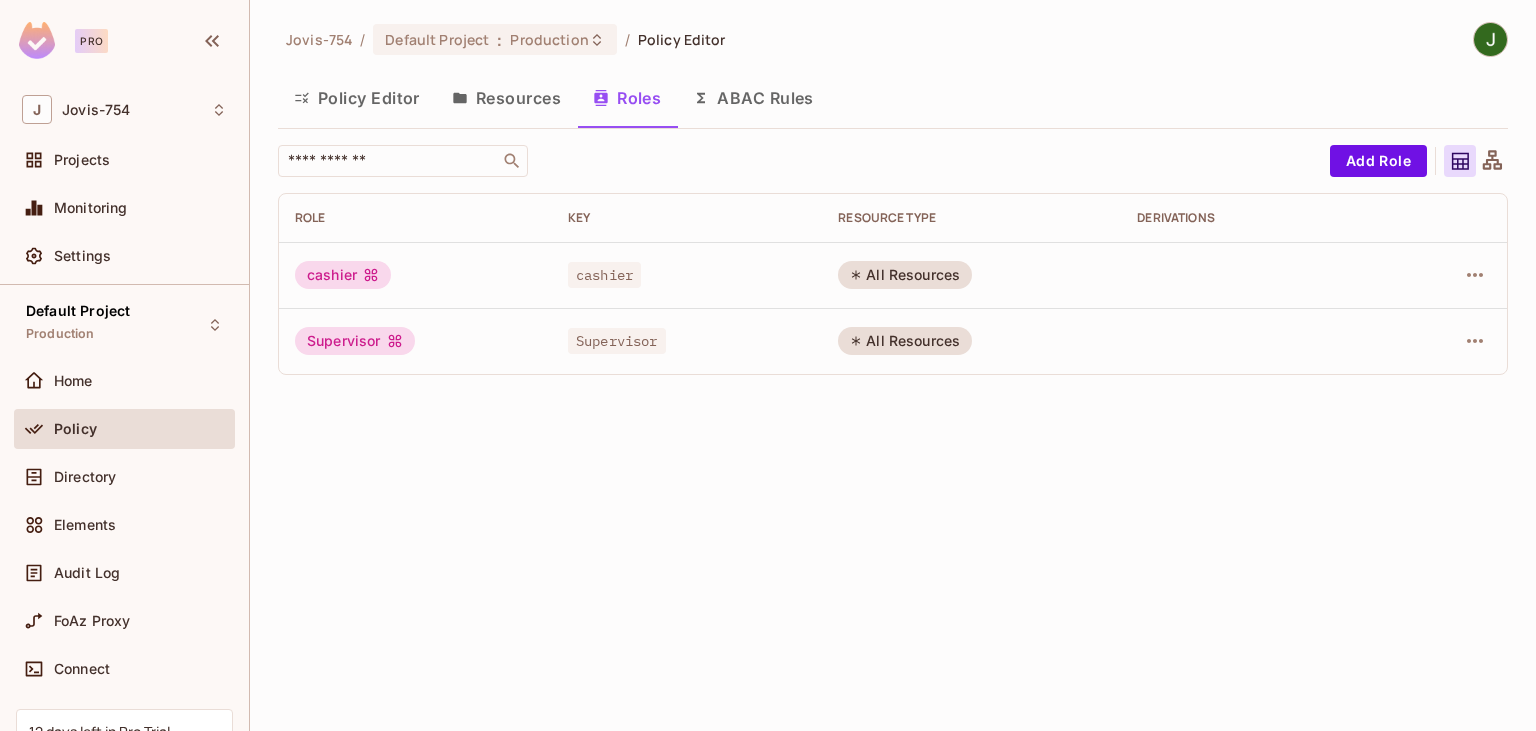 click on "[PERSON_NAME]-754 / Default Project : Production / Policy Editor Policy Editor Resources Roles ABAC Rules ​ Add Role Role Key RESOURCE TYPE Derivations cashier cashier  All Resources Supervisor Supervisor  All Resources" at bounding box center [893, 206] 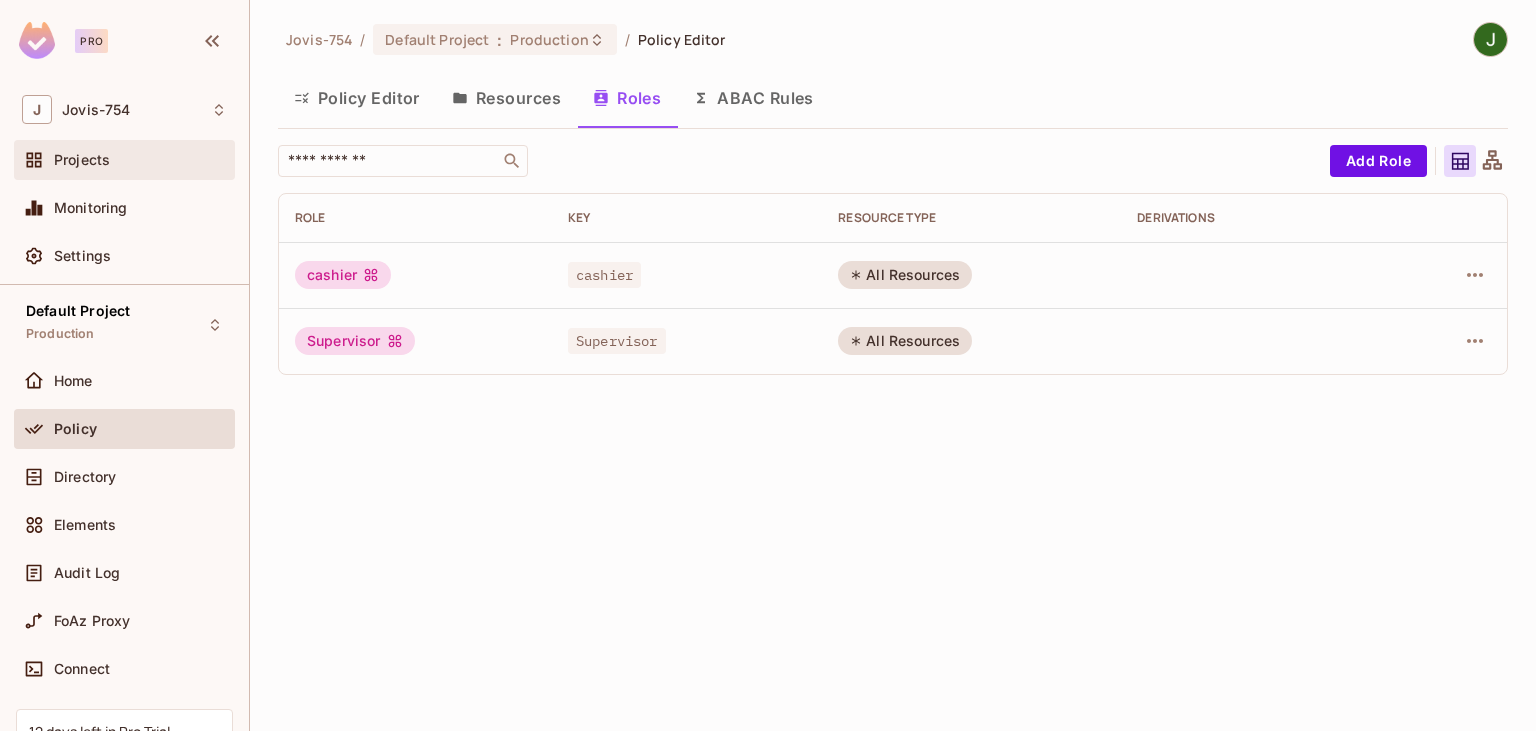 click on "Projects" at bounding box center (82, 160) 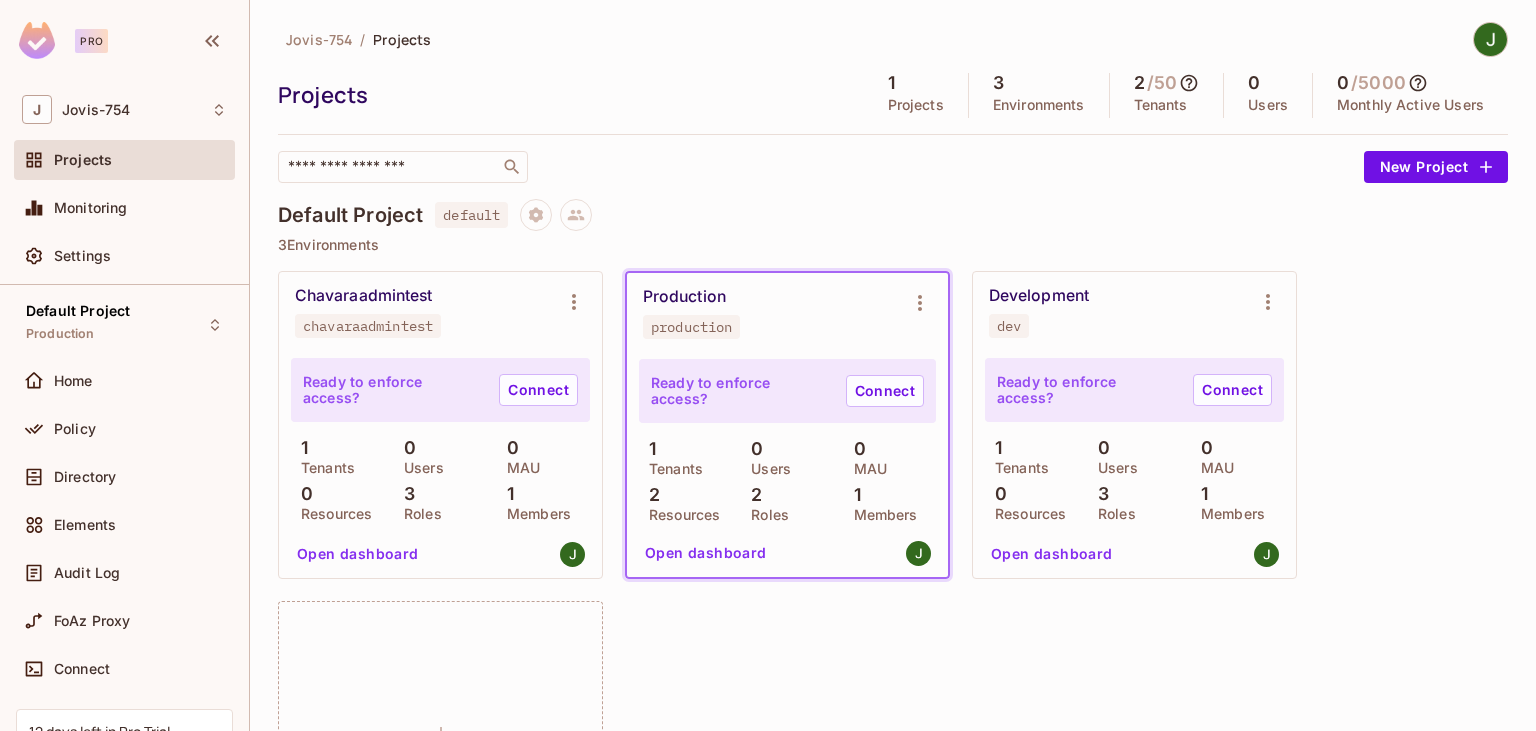 click on "Chavaraadmintest chavaraadmintest" at bounding box center (440, 312) 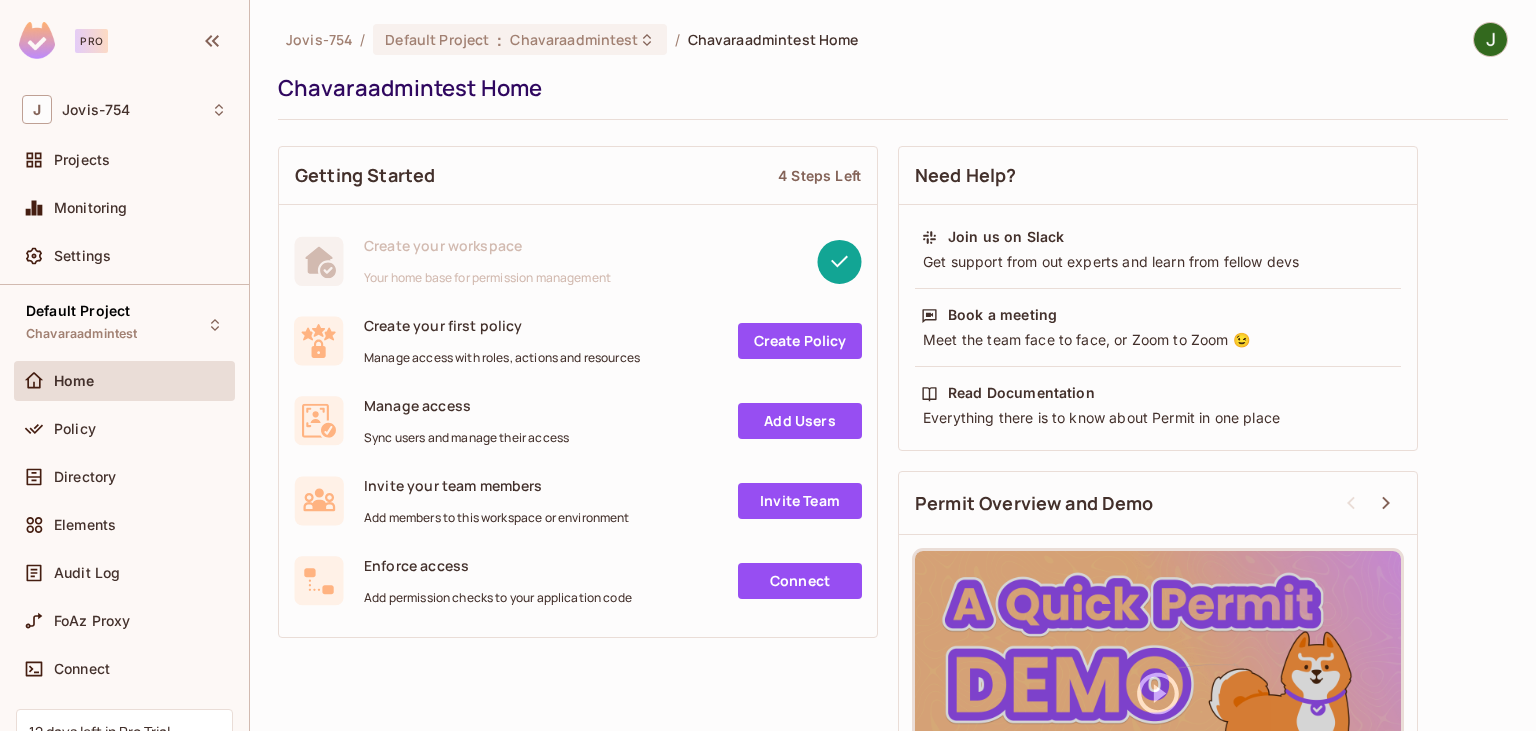 click on "Create Policy" at bounding box center (800, 341) 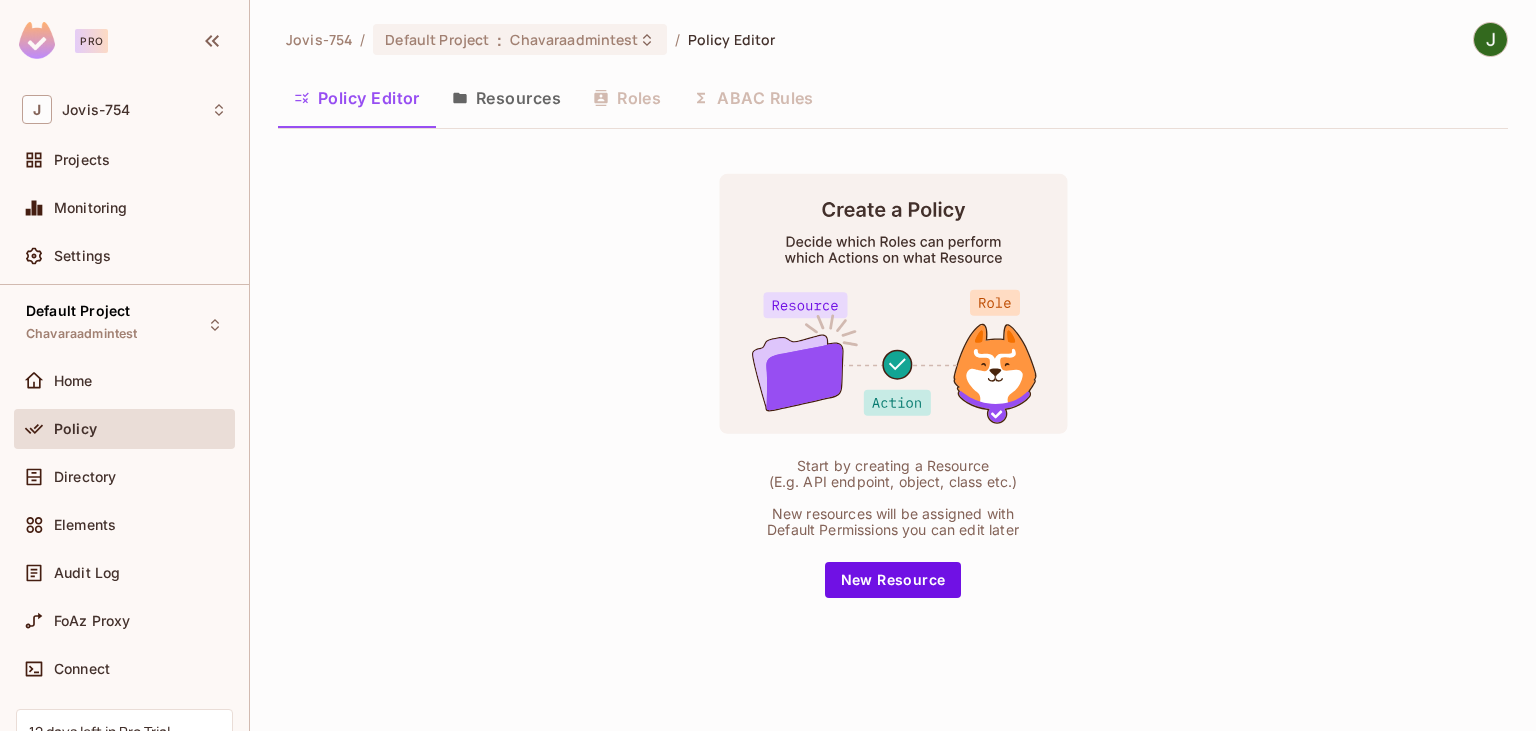 click on "Resources" at bounding box center [506, 98] 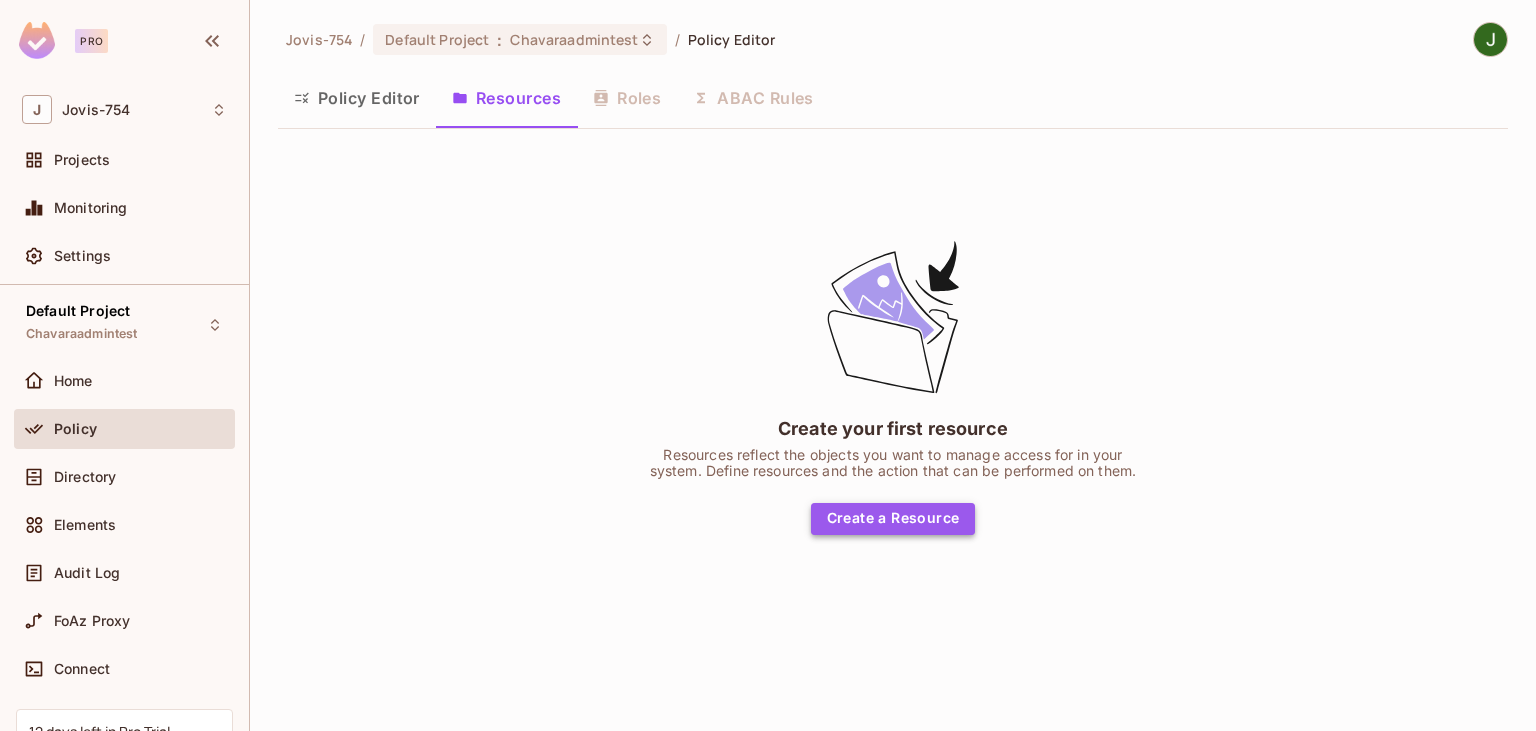 click on "Create a Resource" at bounding box center [893, 519] 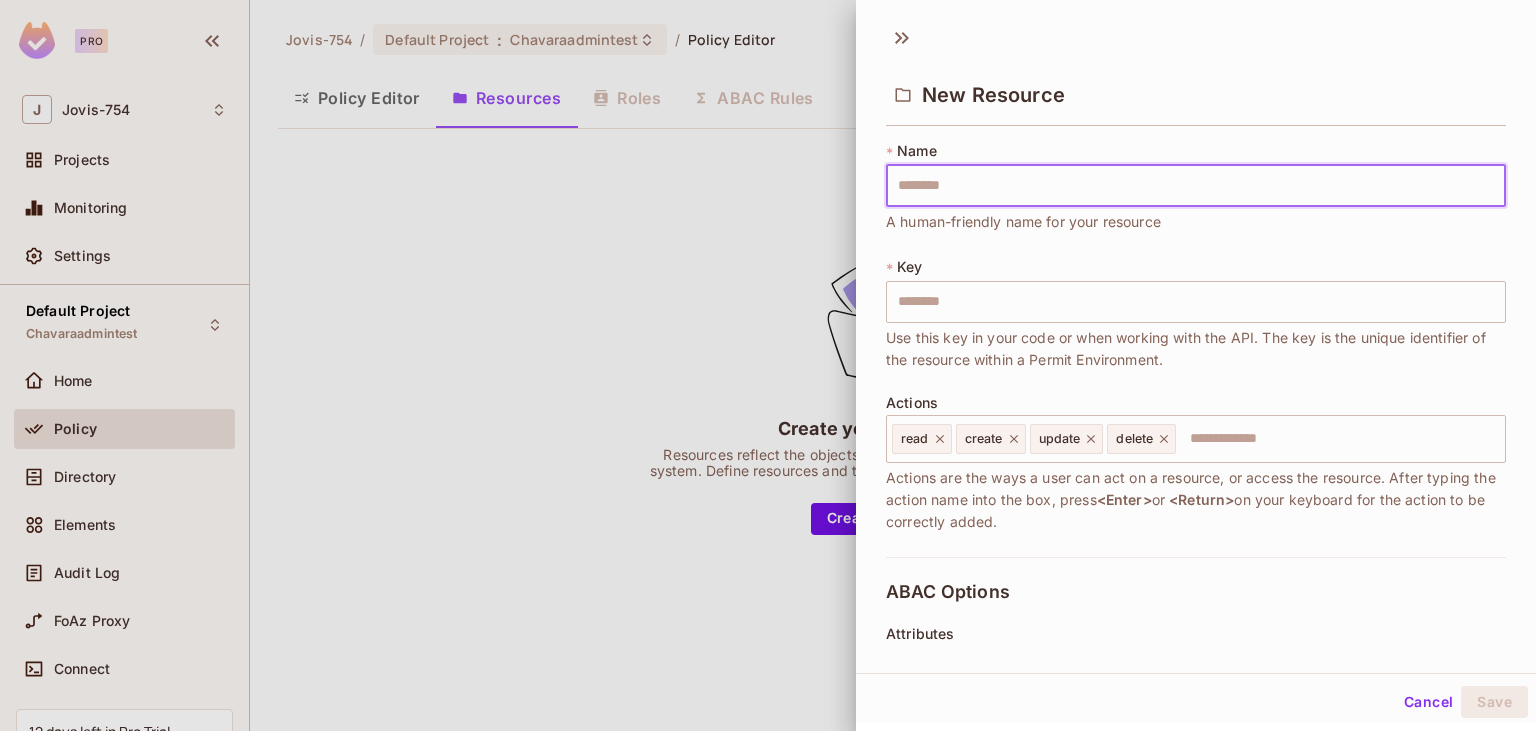 click at bounding box center (1196, 186) 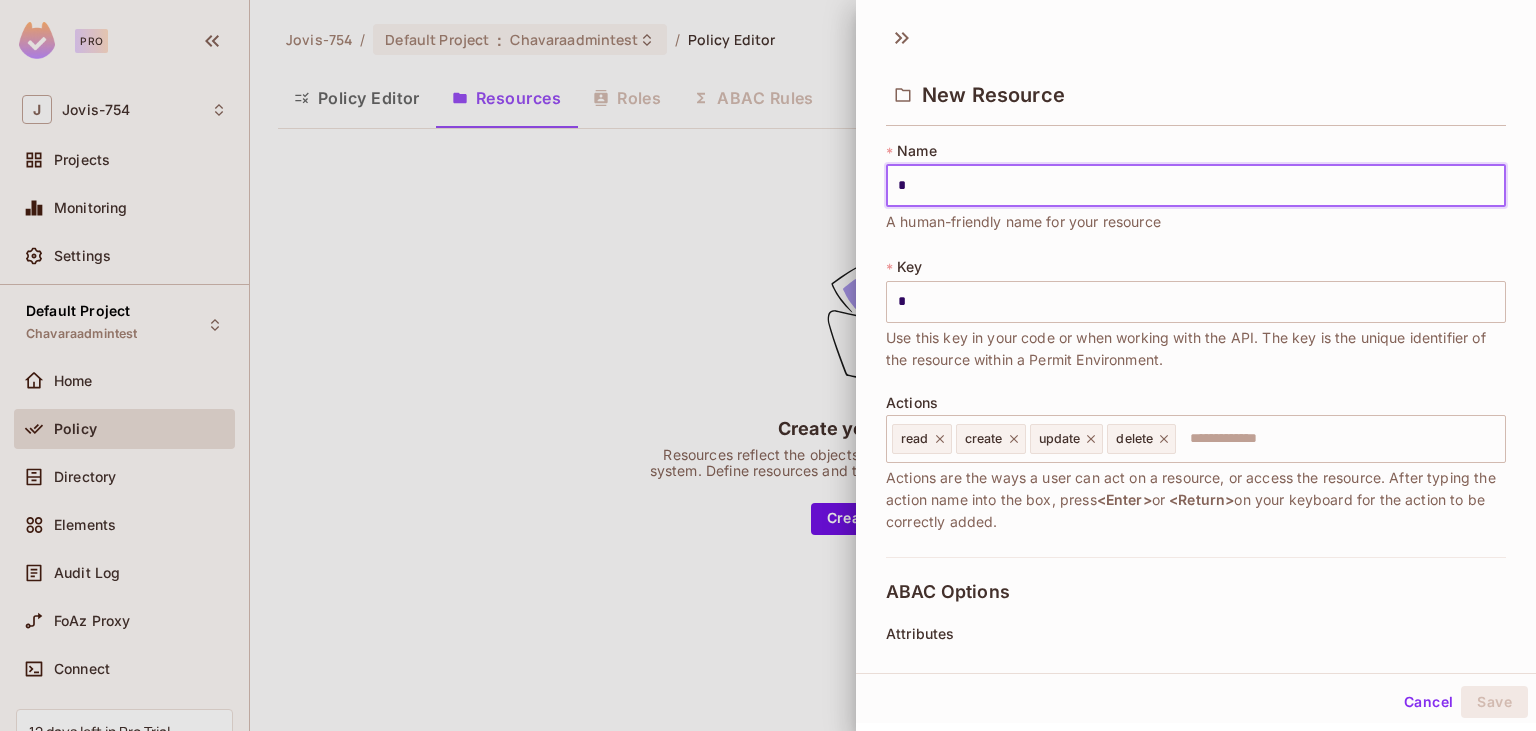 type on "**" 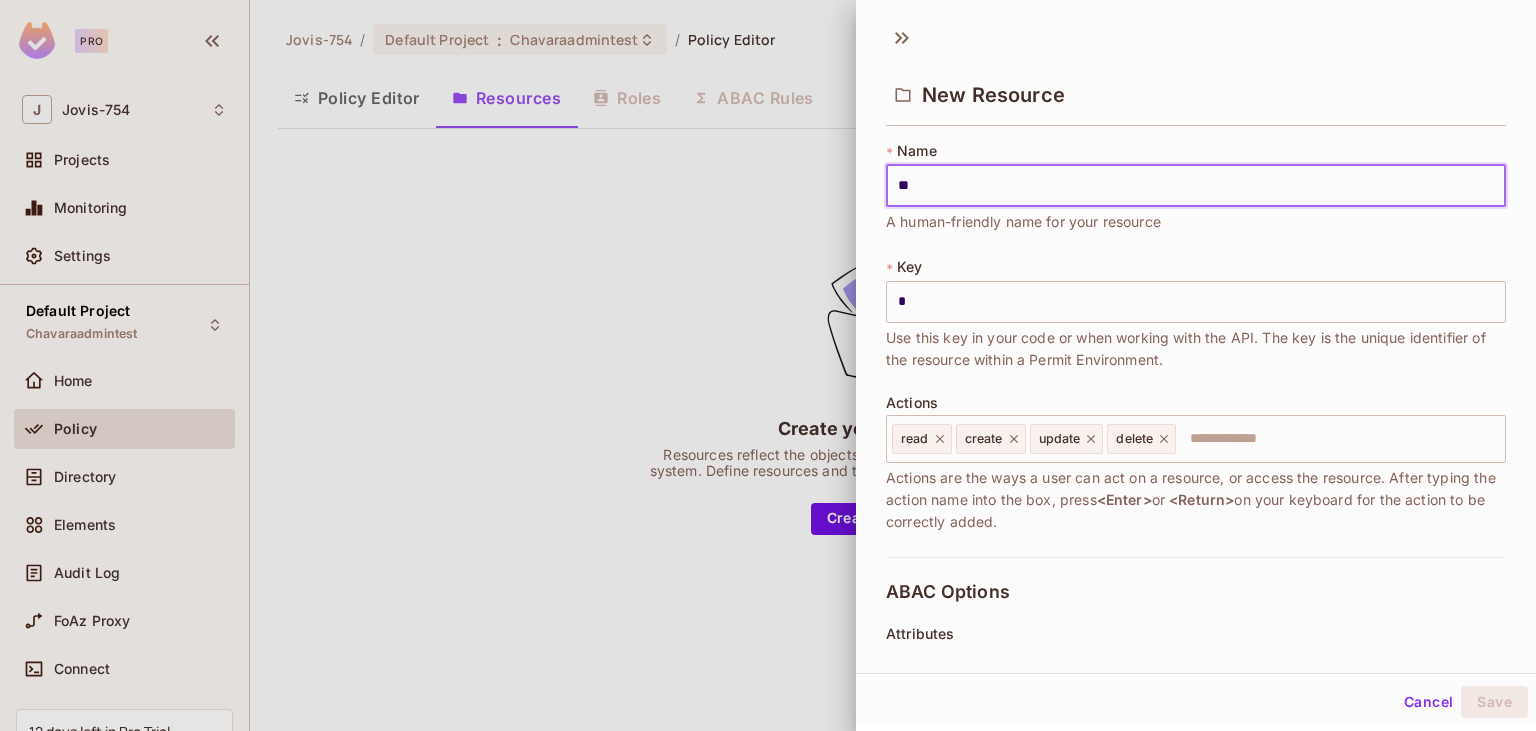type on "**" 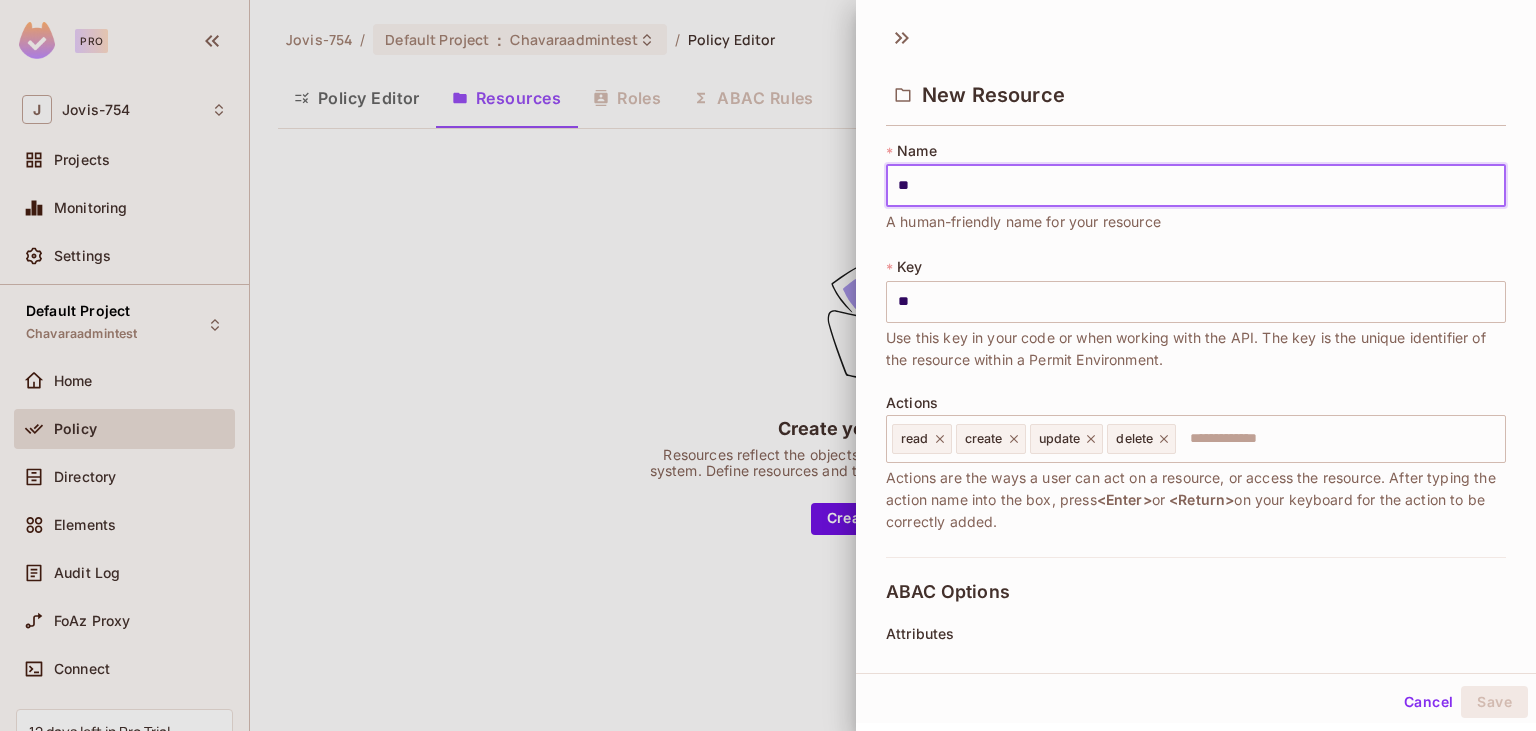 type on "***" 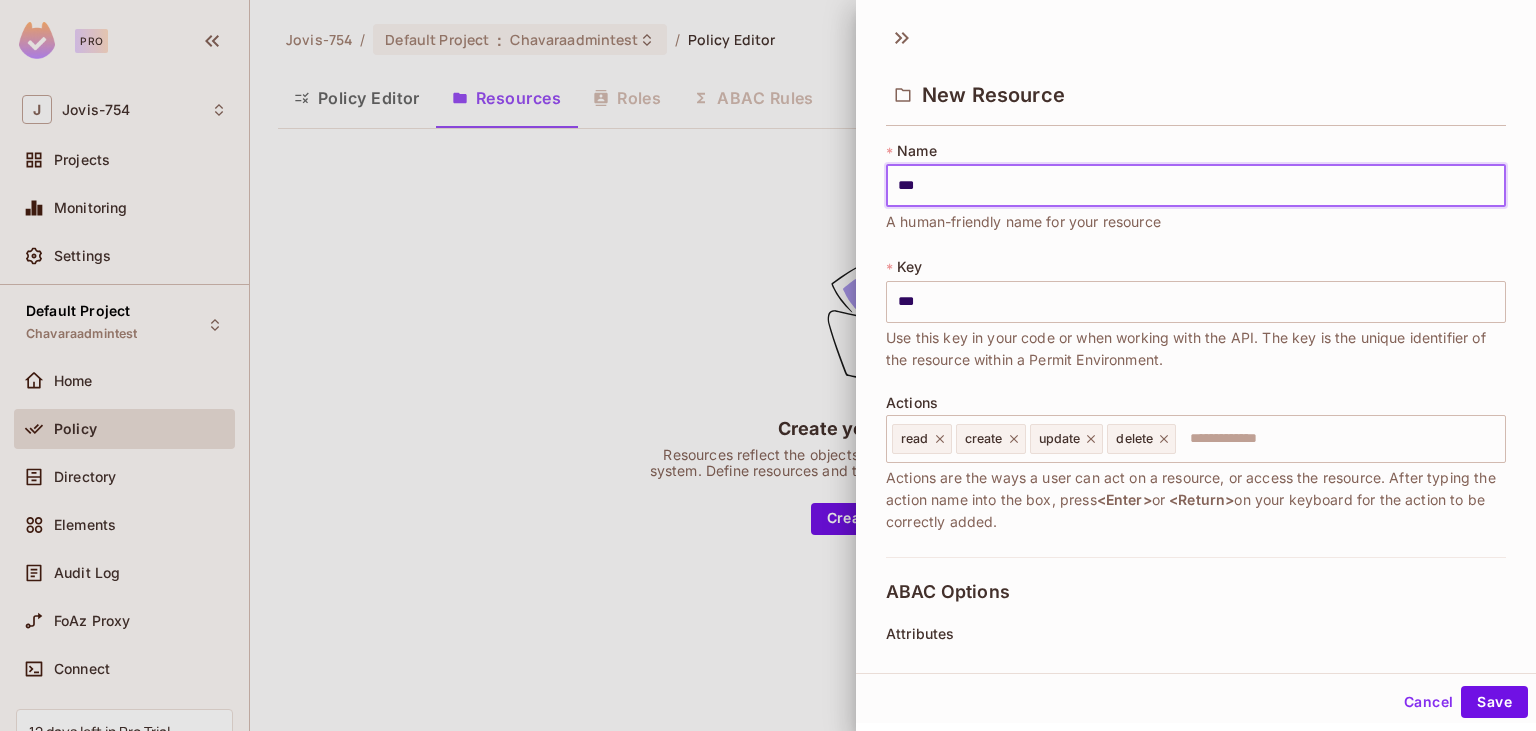 type on "****" 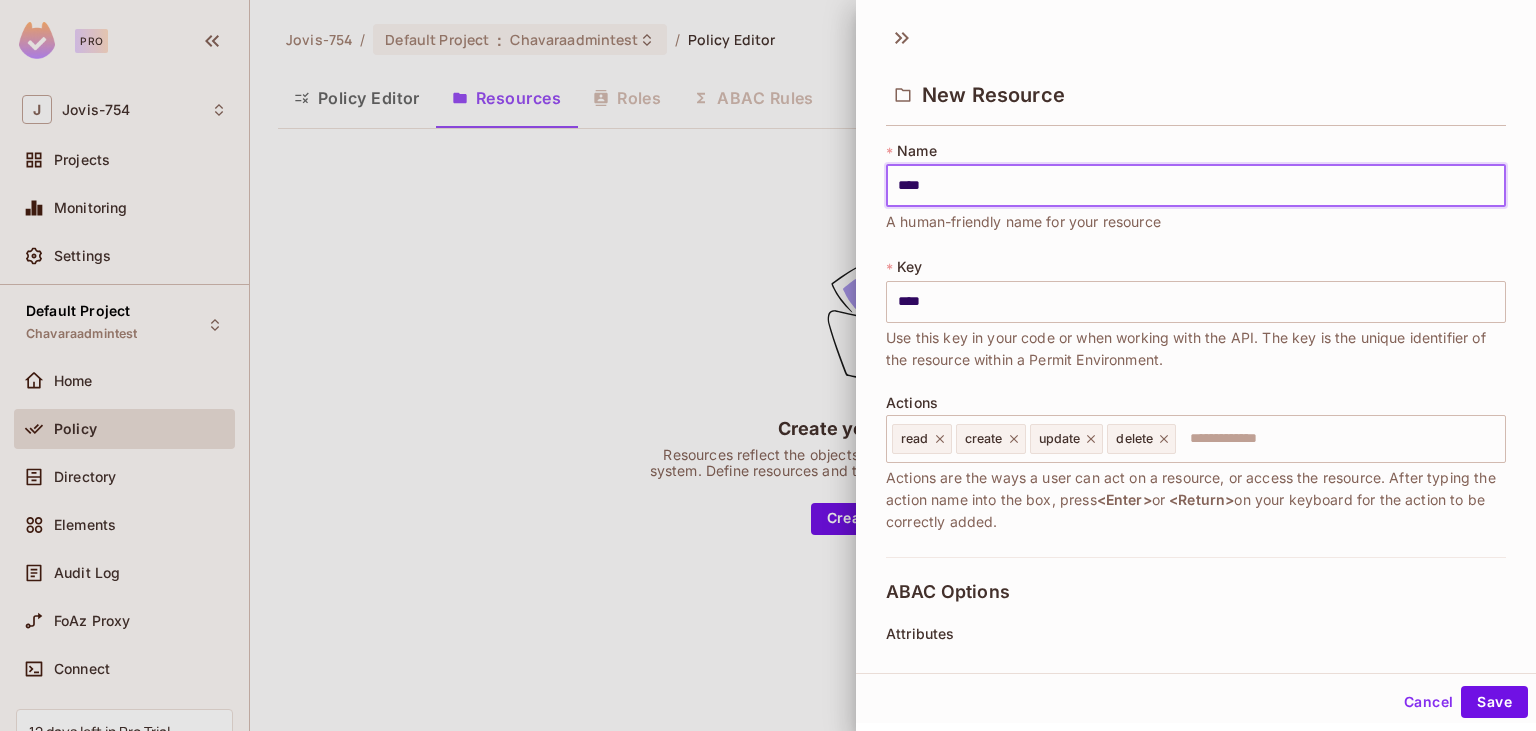 type on "*****" 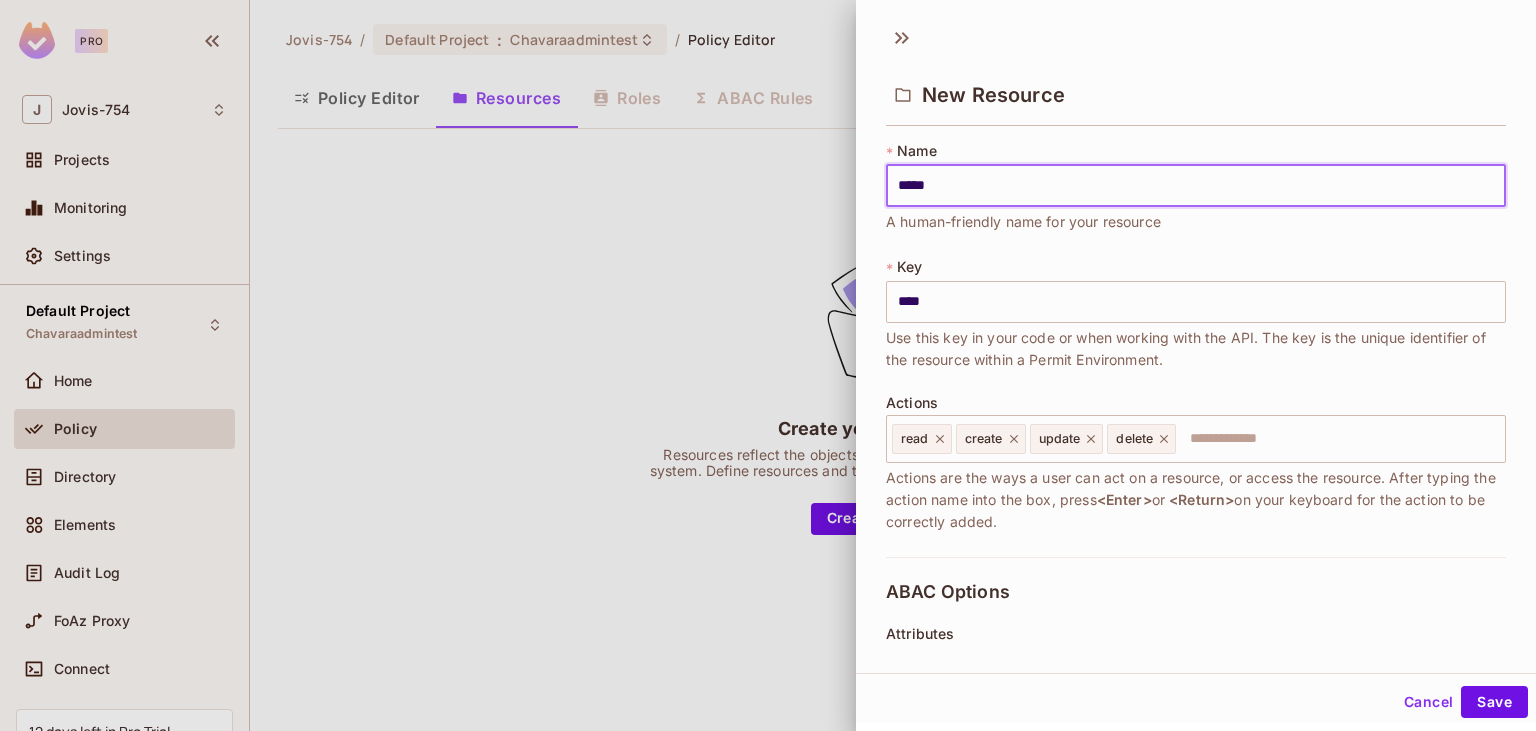 type on "*****" 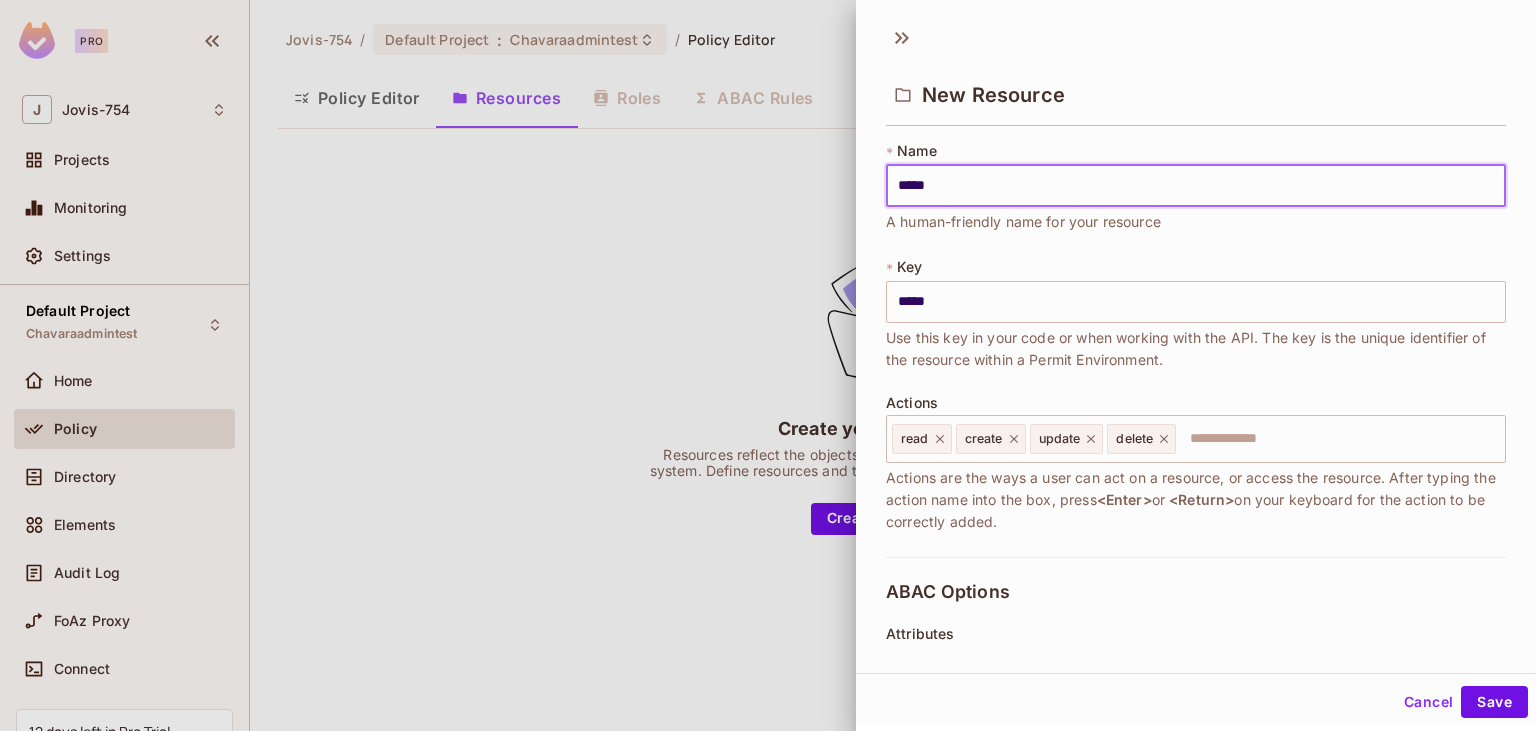 type on "******" 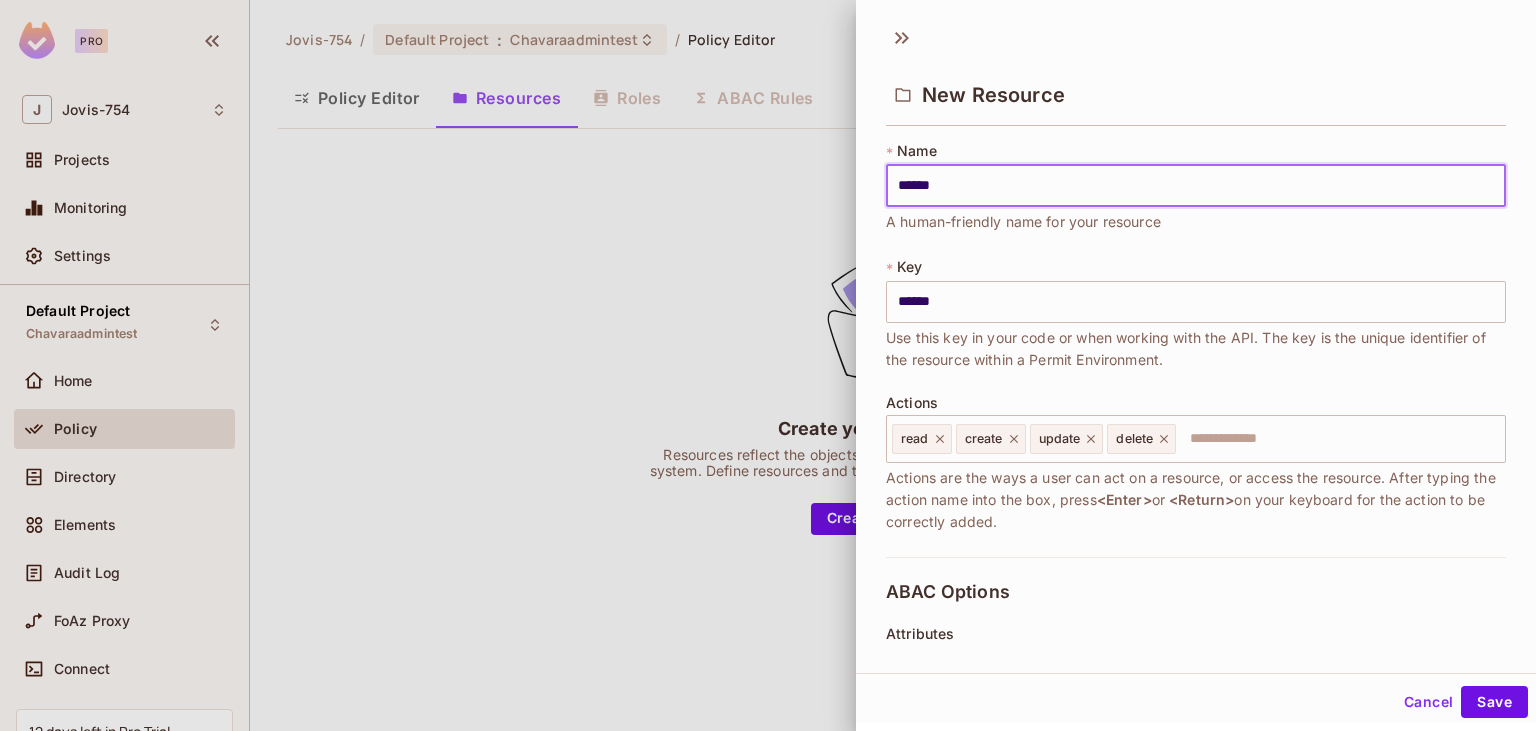 type on "*******" 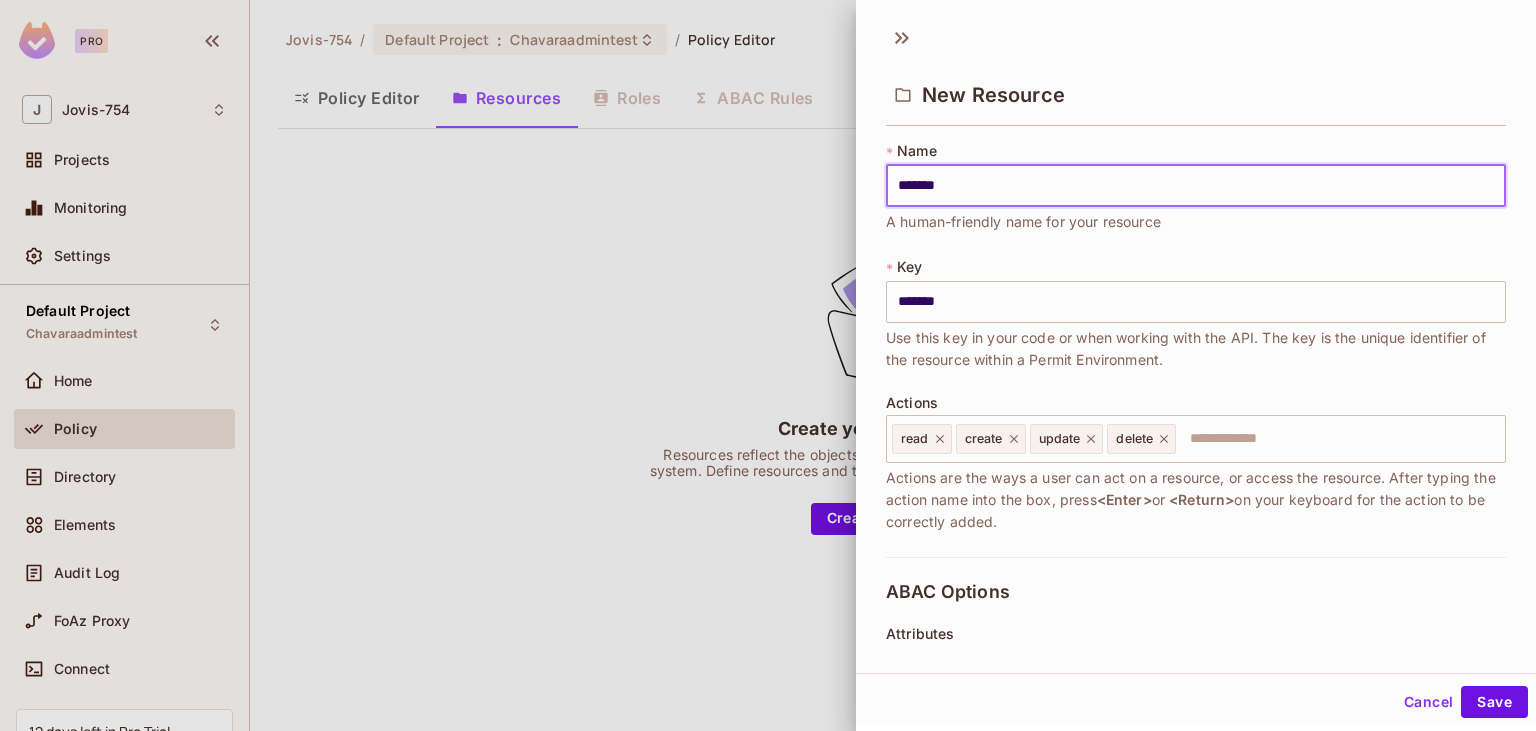 type on "********" 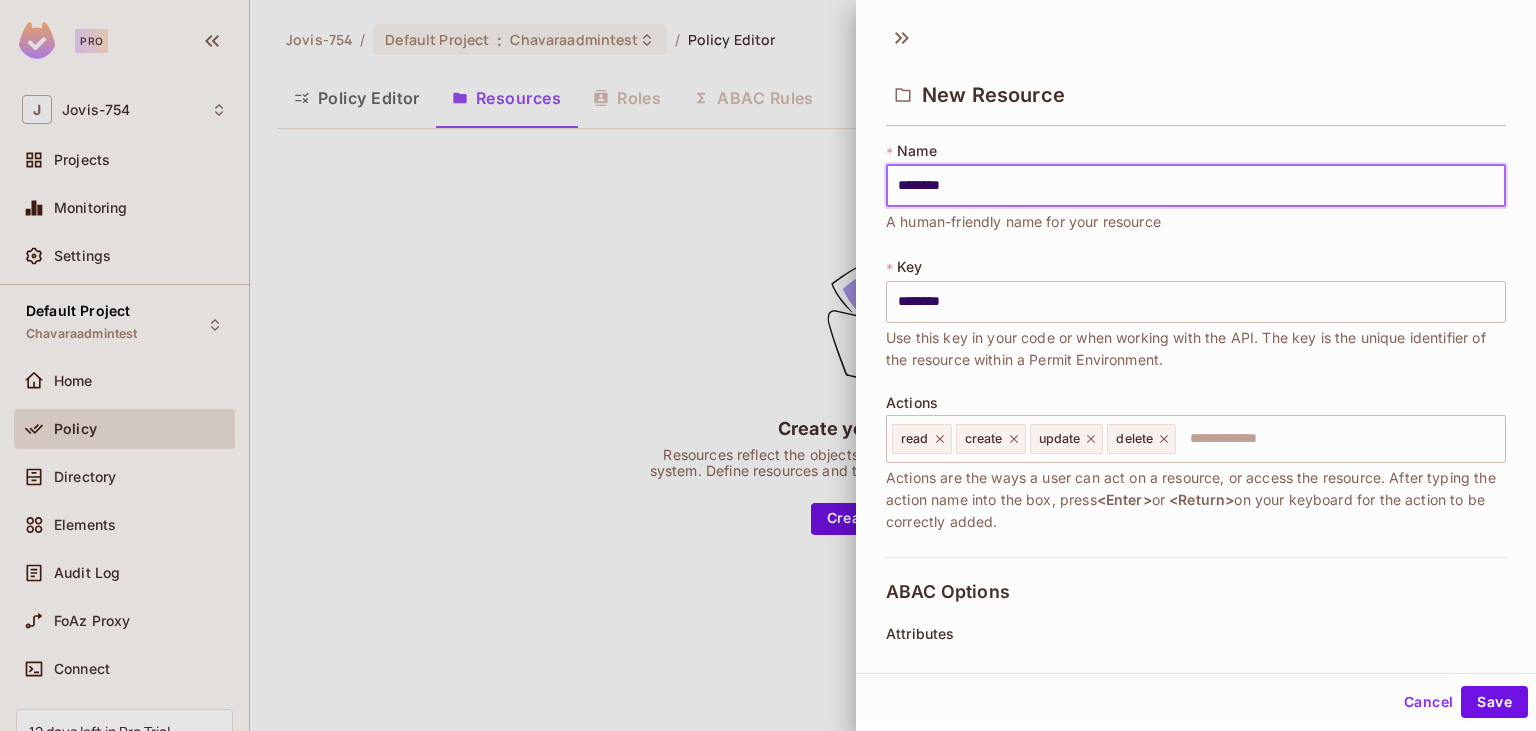 type on "*********" 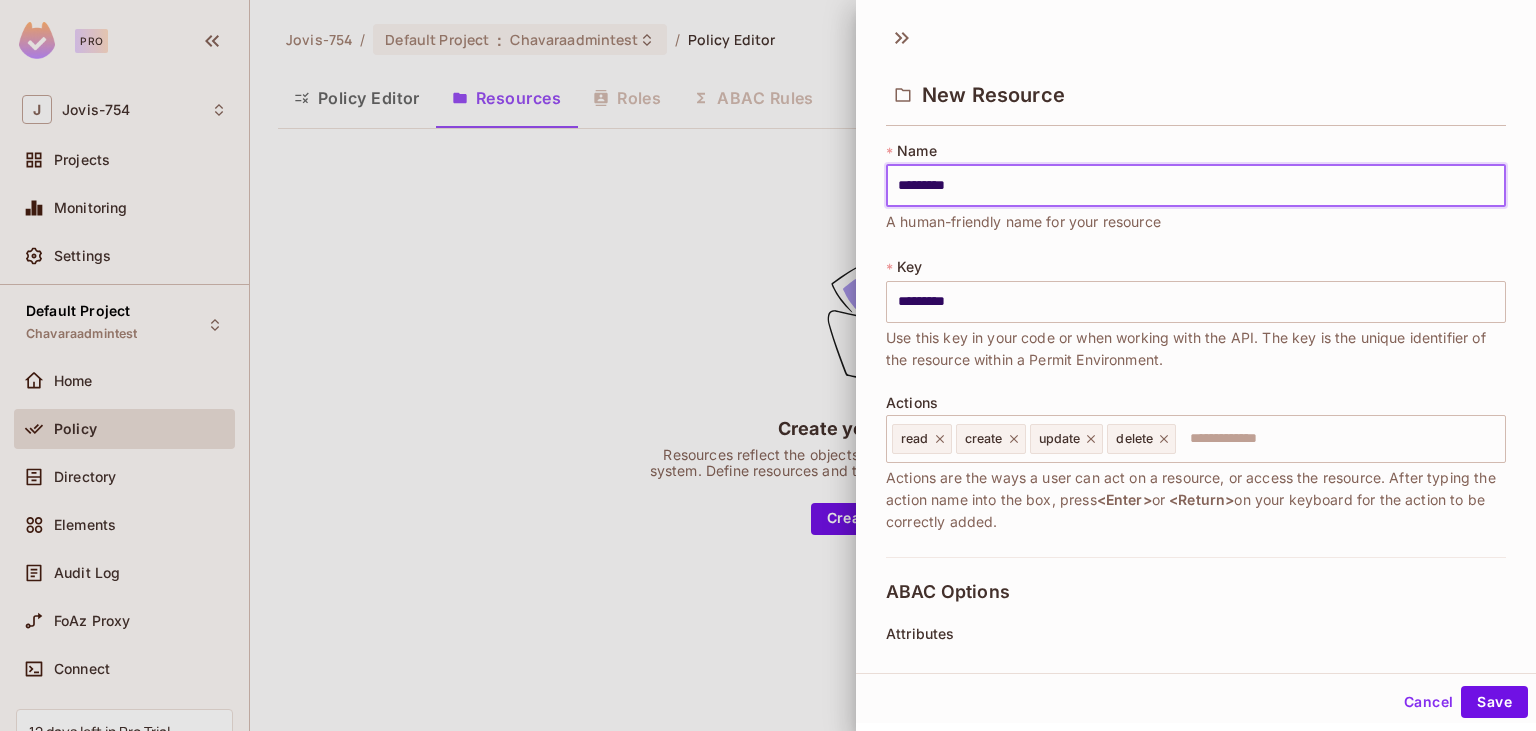 type on "**********" 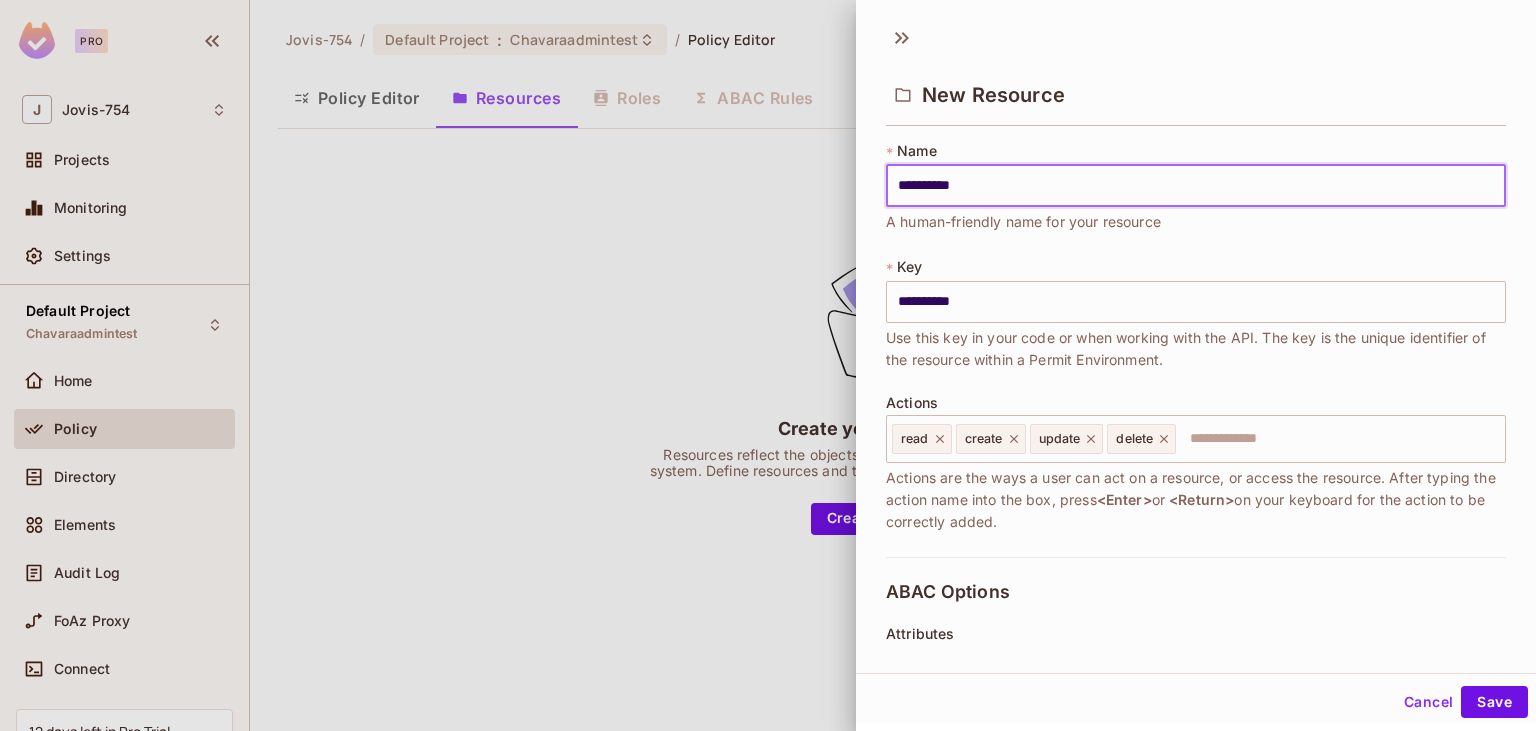 type on "**********" 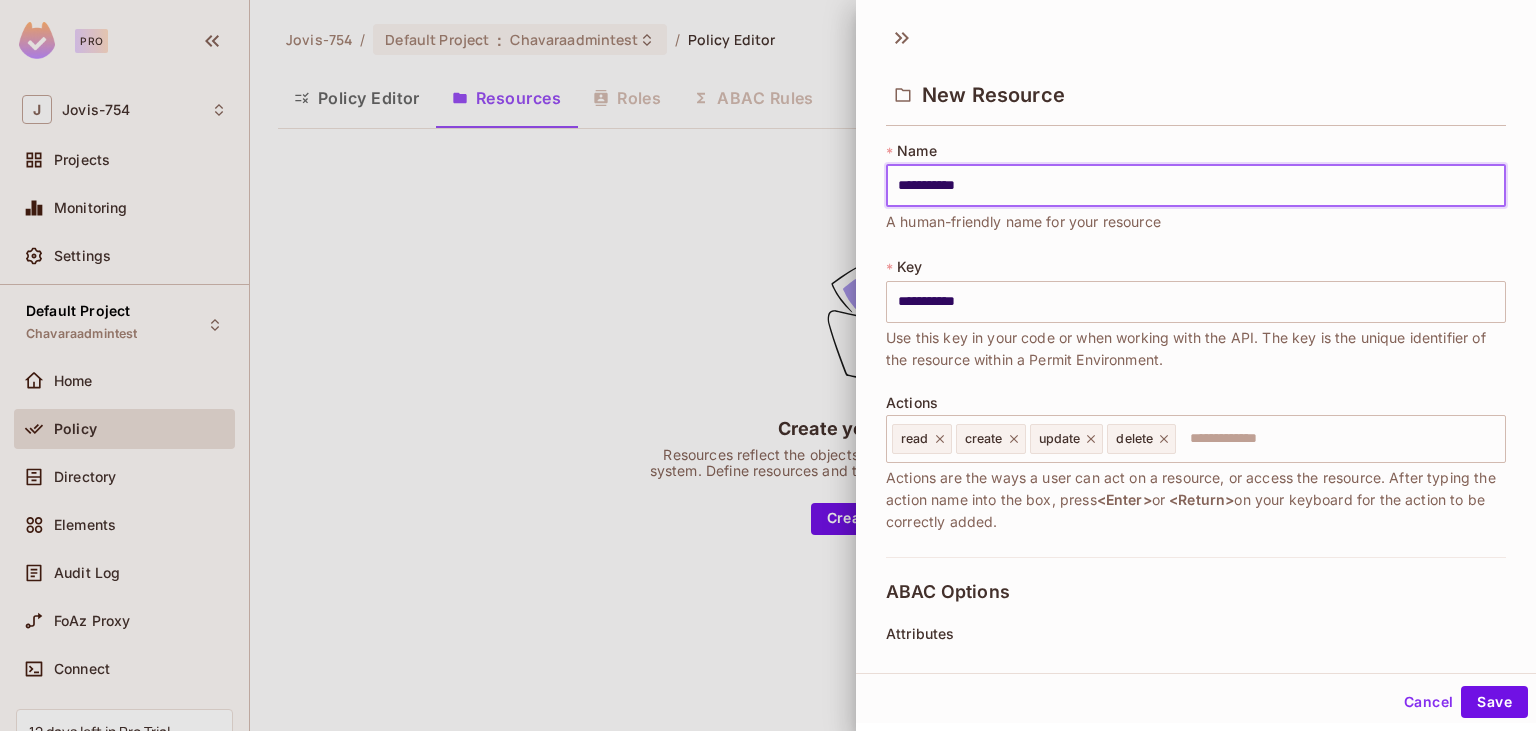 type on "**********" 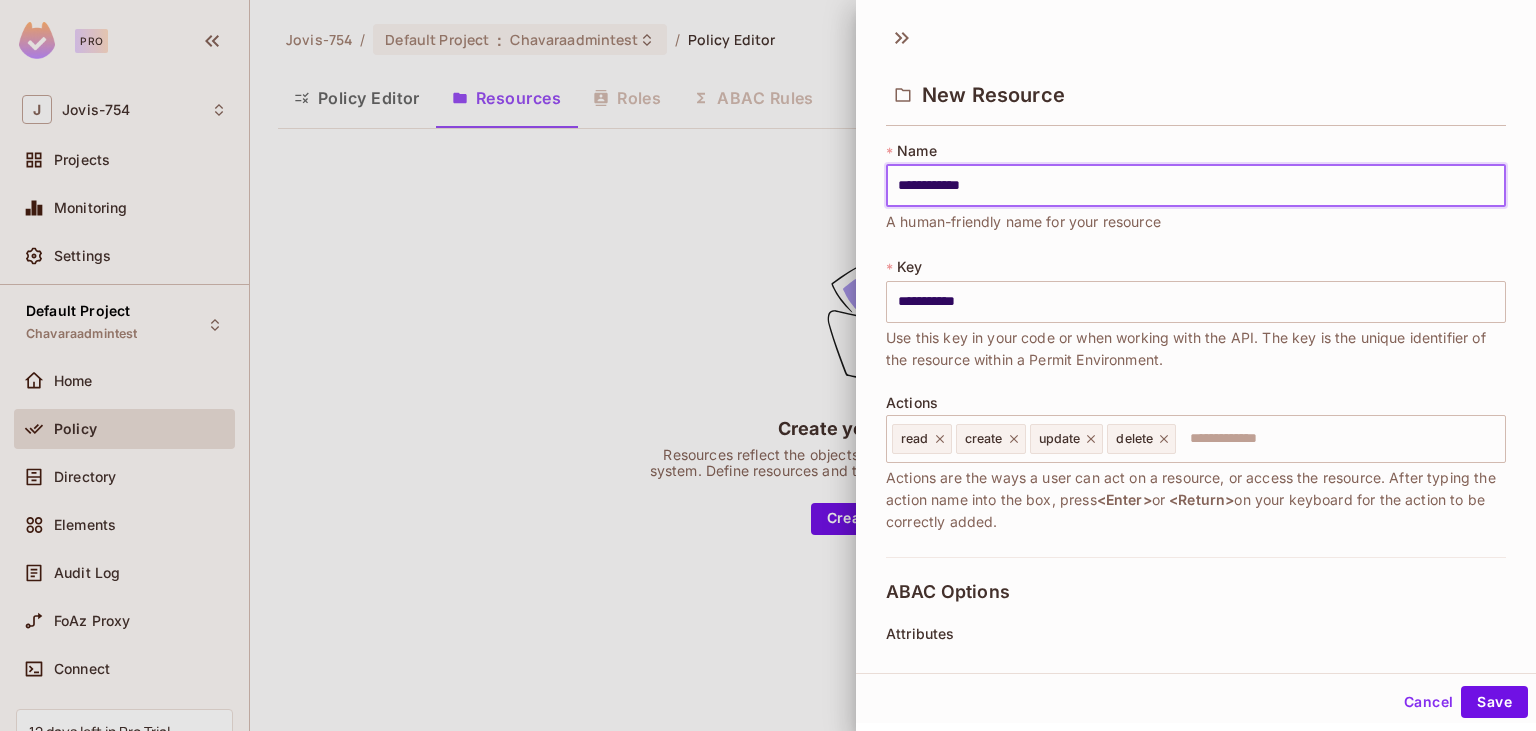 type on "**********" 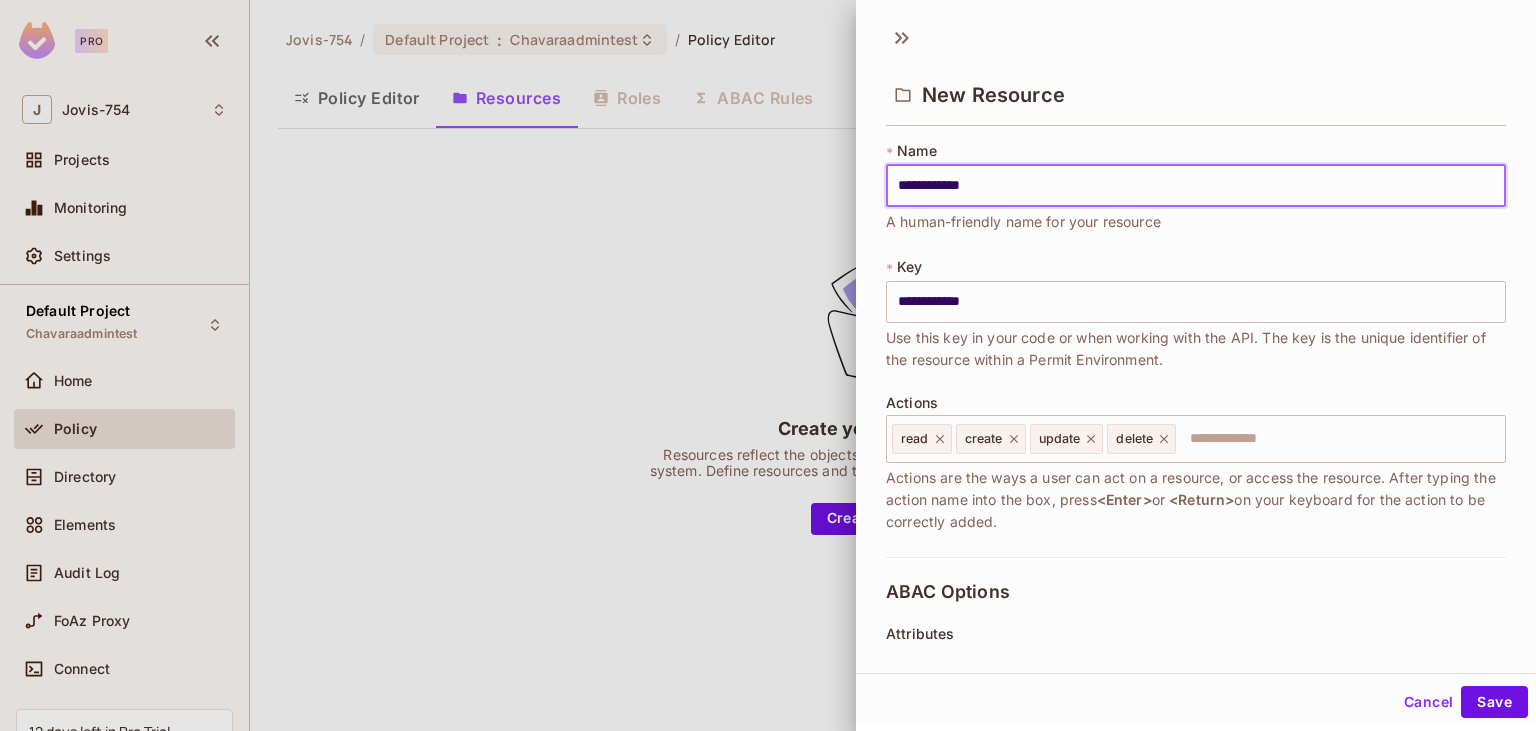 type on "**********" 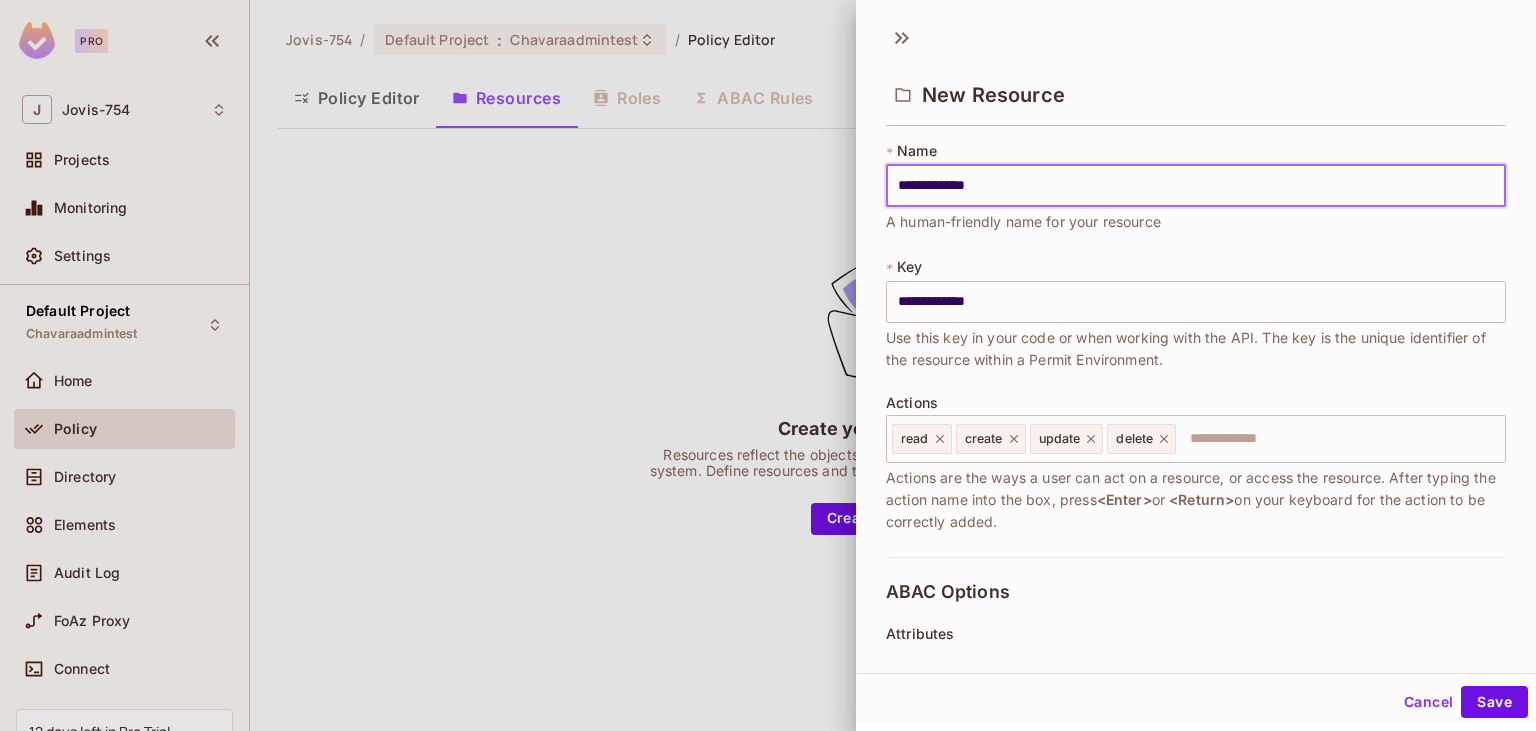 type on "**********" 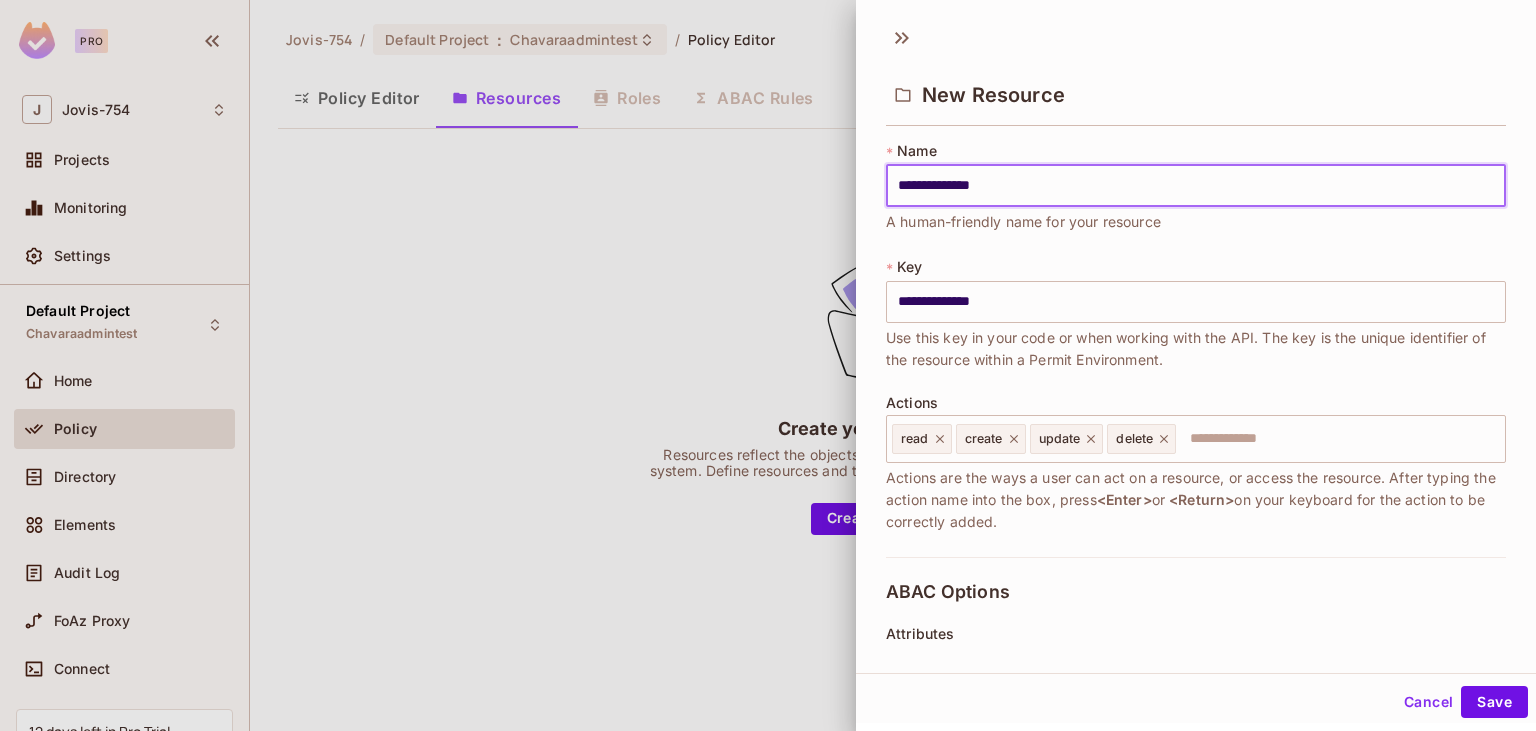 type on "**********" 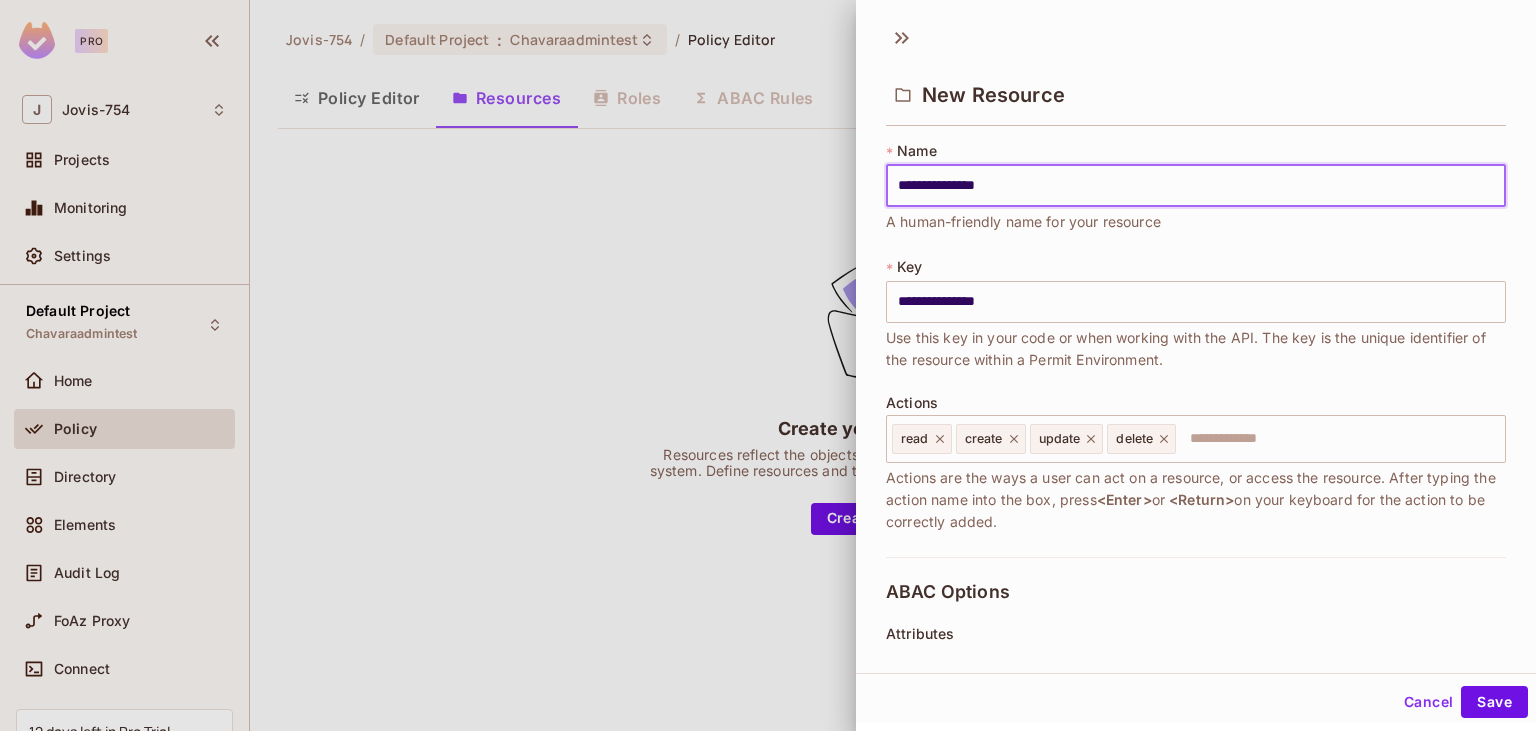 type on "**********" 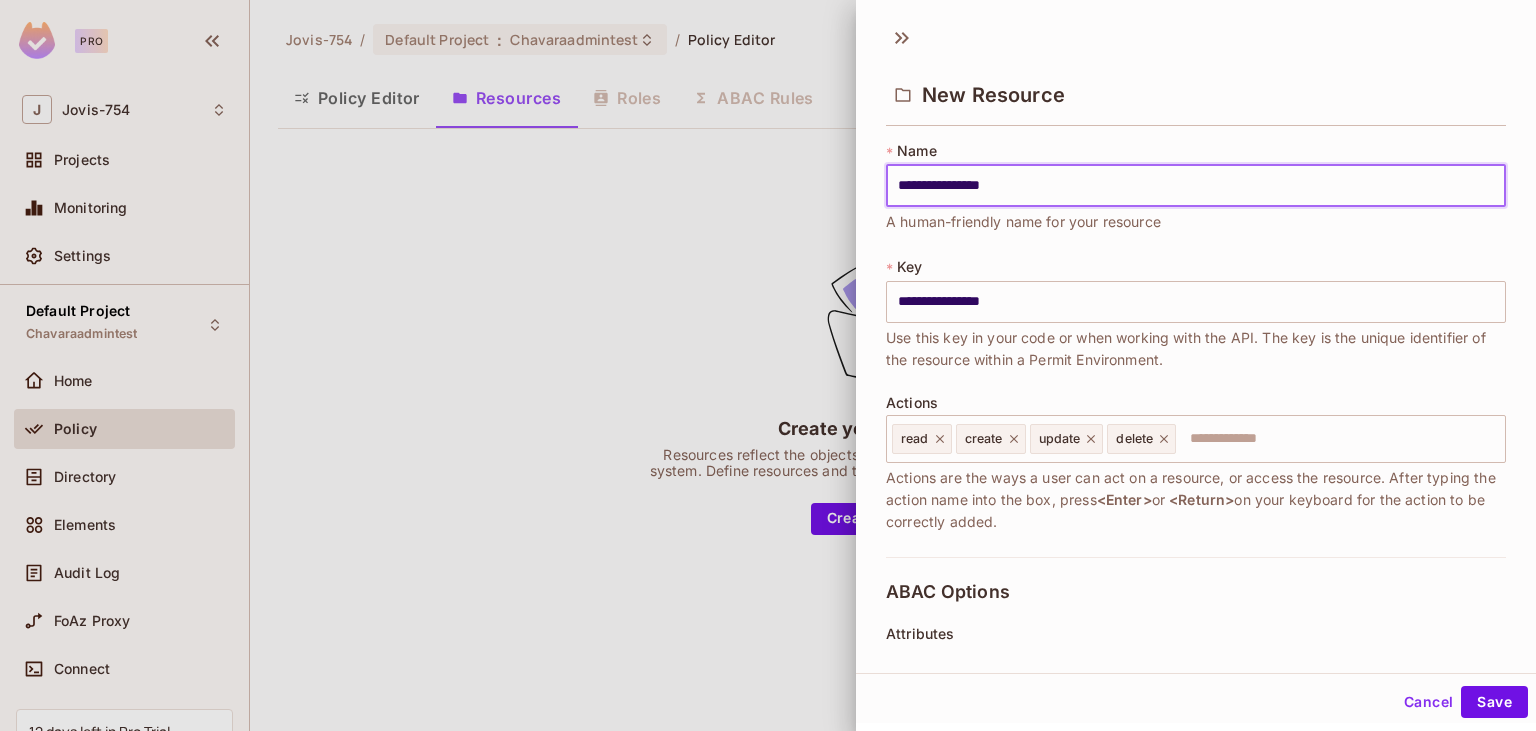 type on "**********" 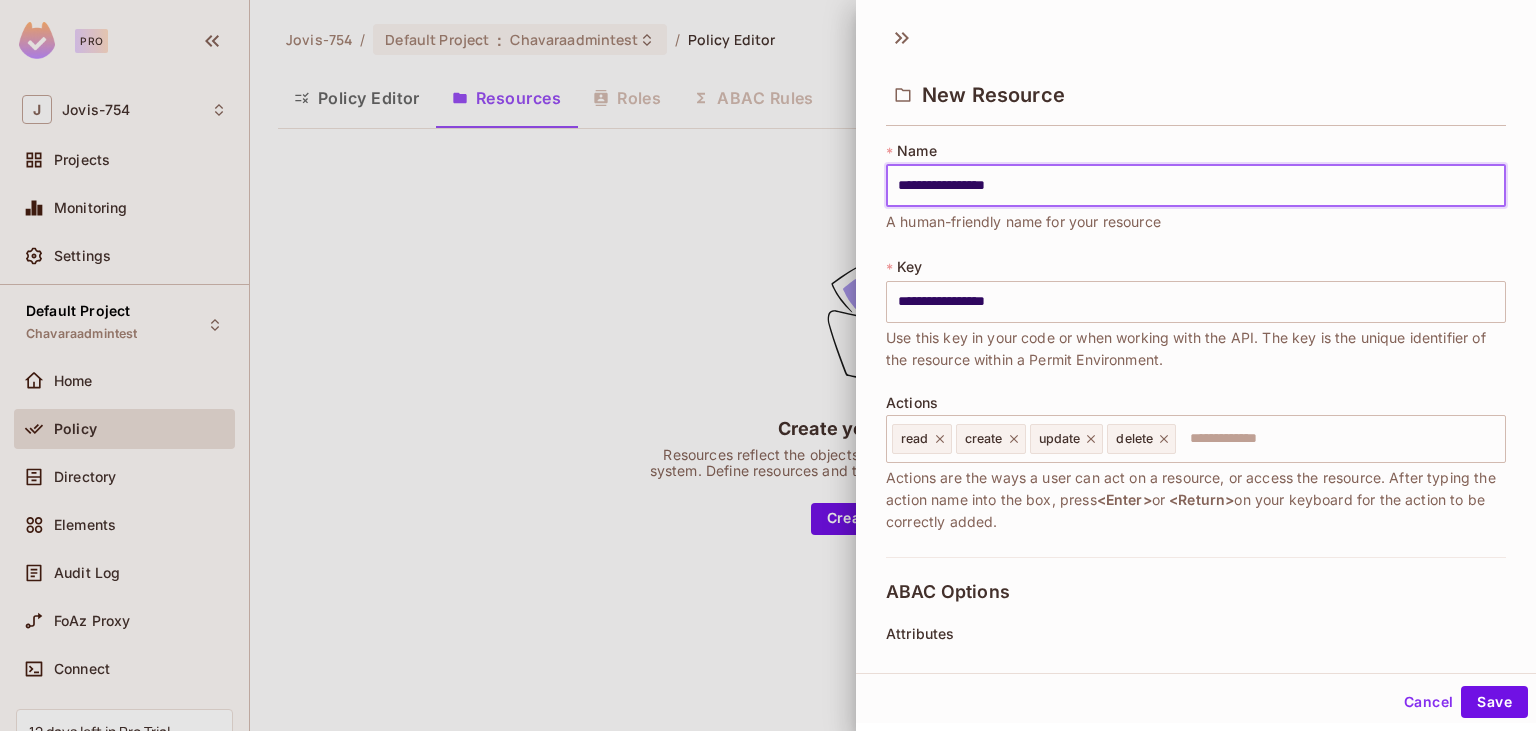 type on "**********" 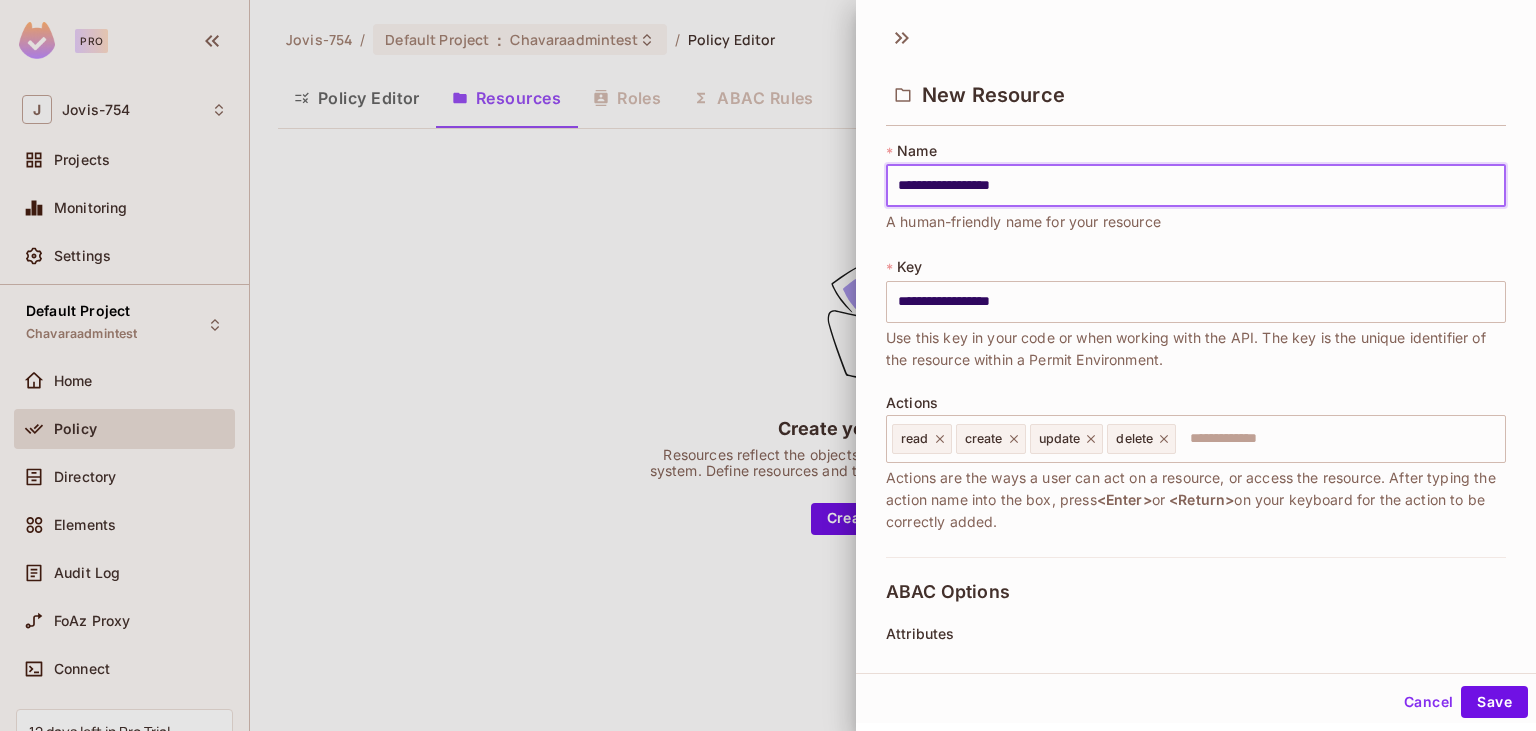 type on "**********" 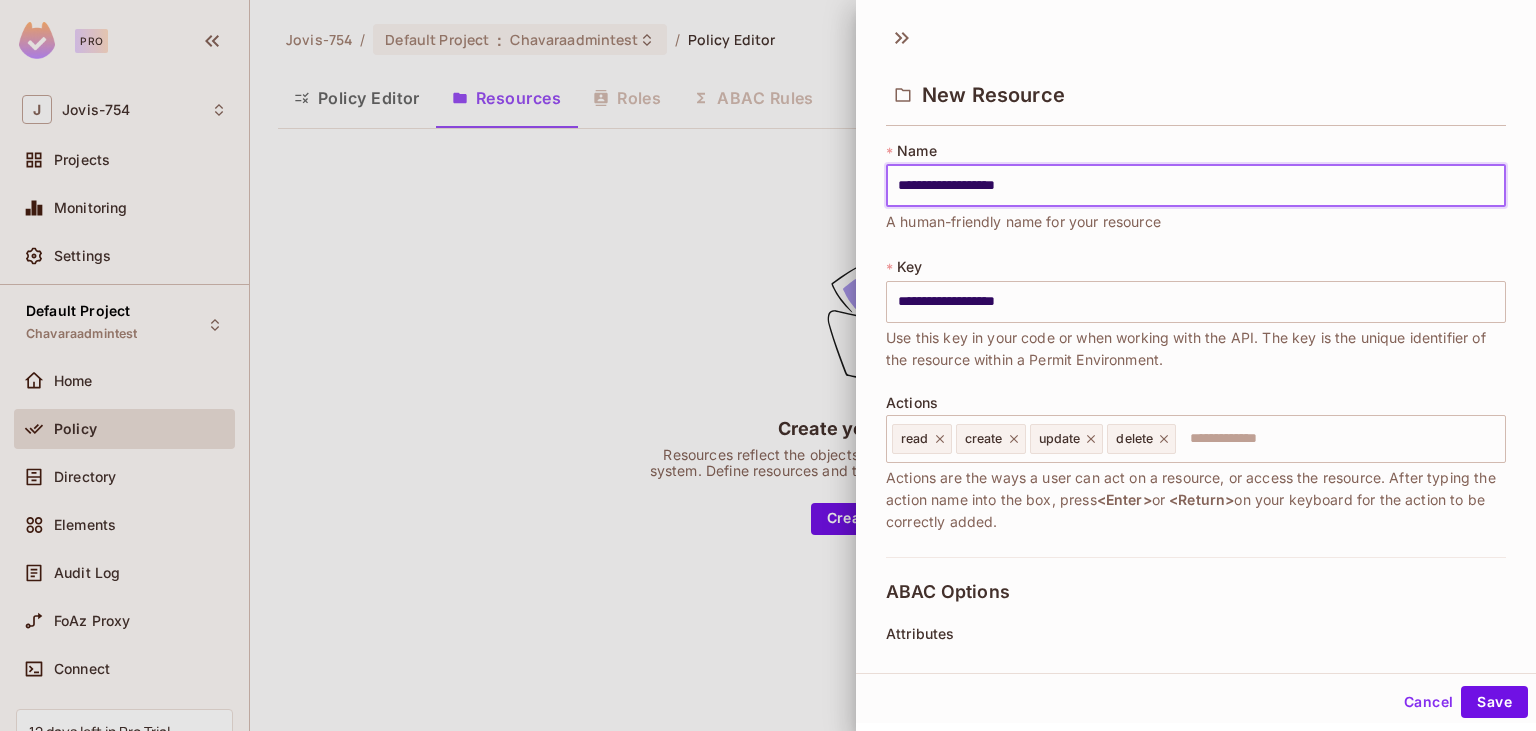 type on "**********" 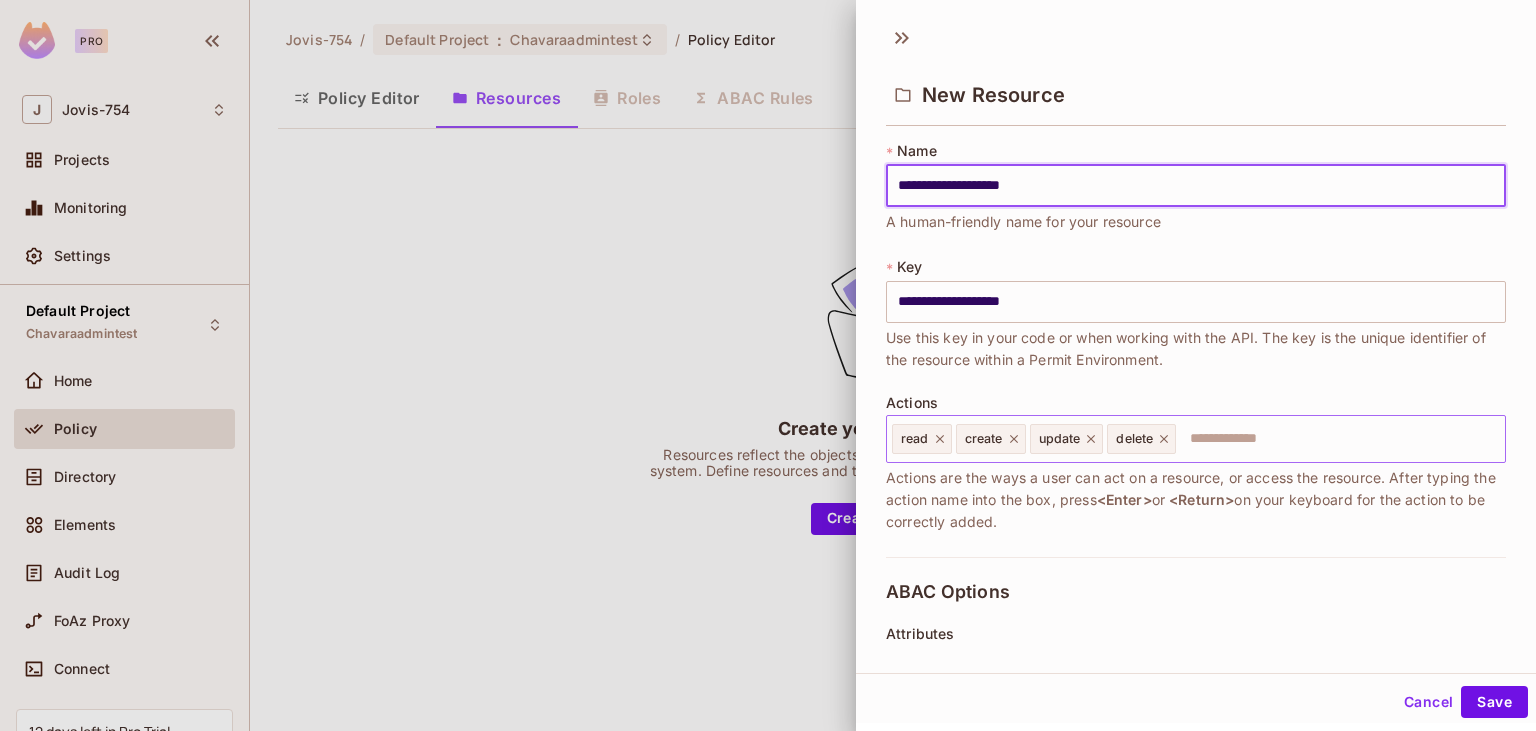 click 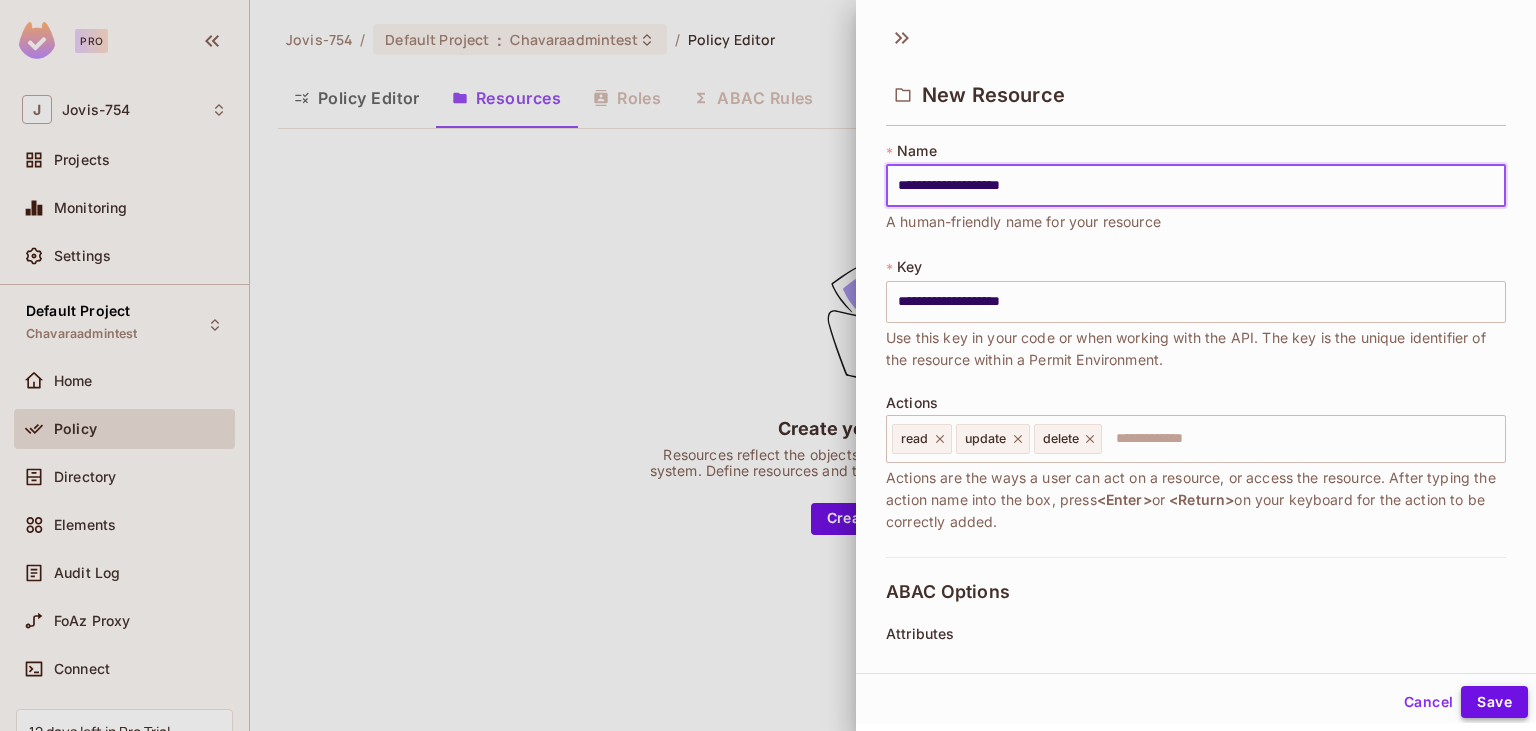 type on "**********" 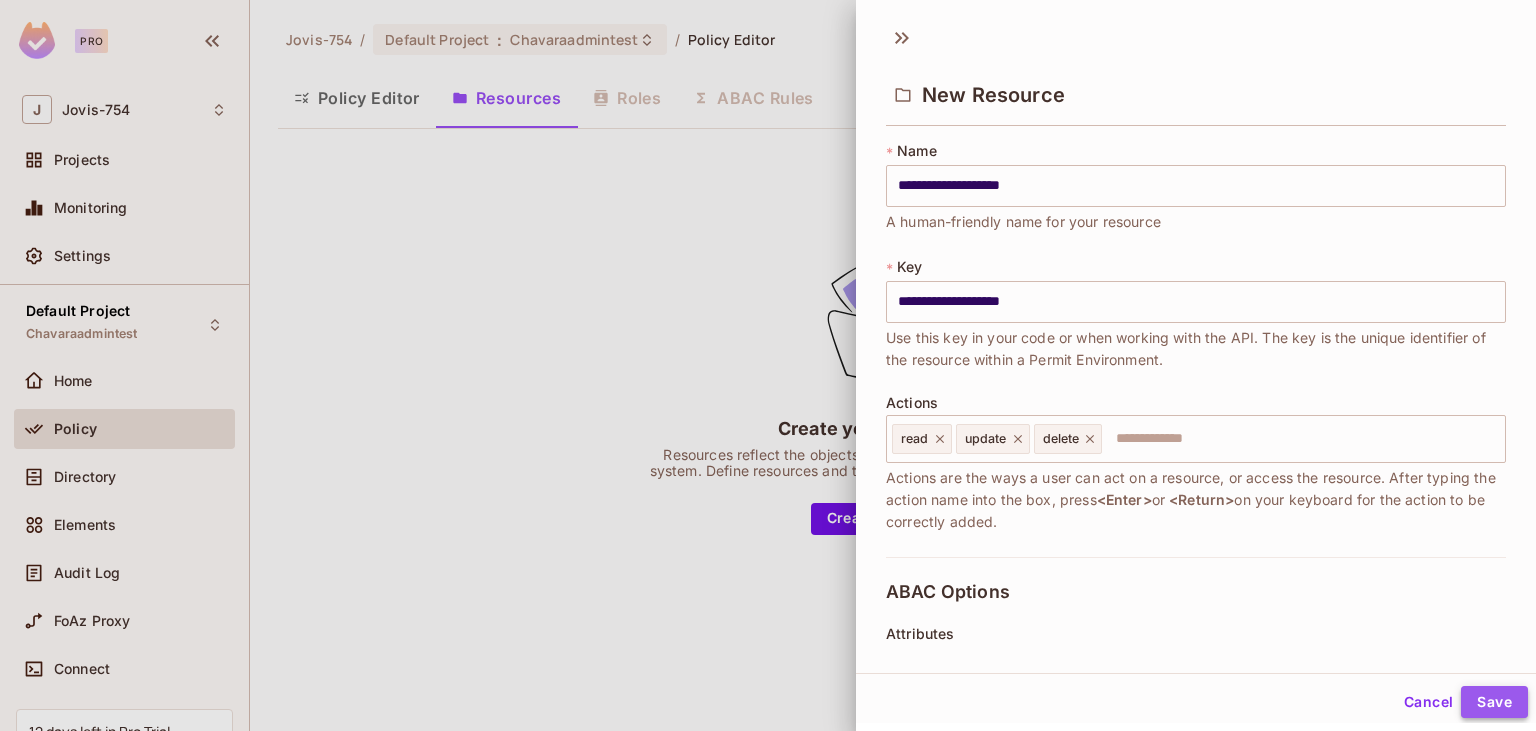 click on "Save" at bounding box center (1494, 702) 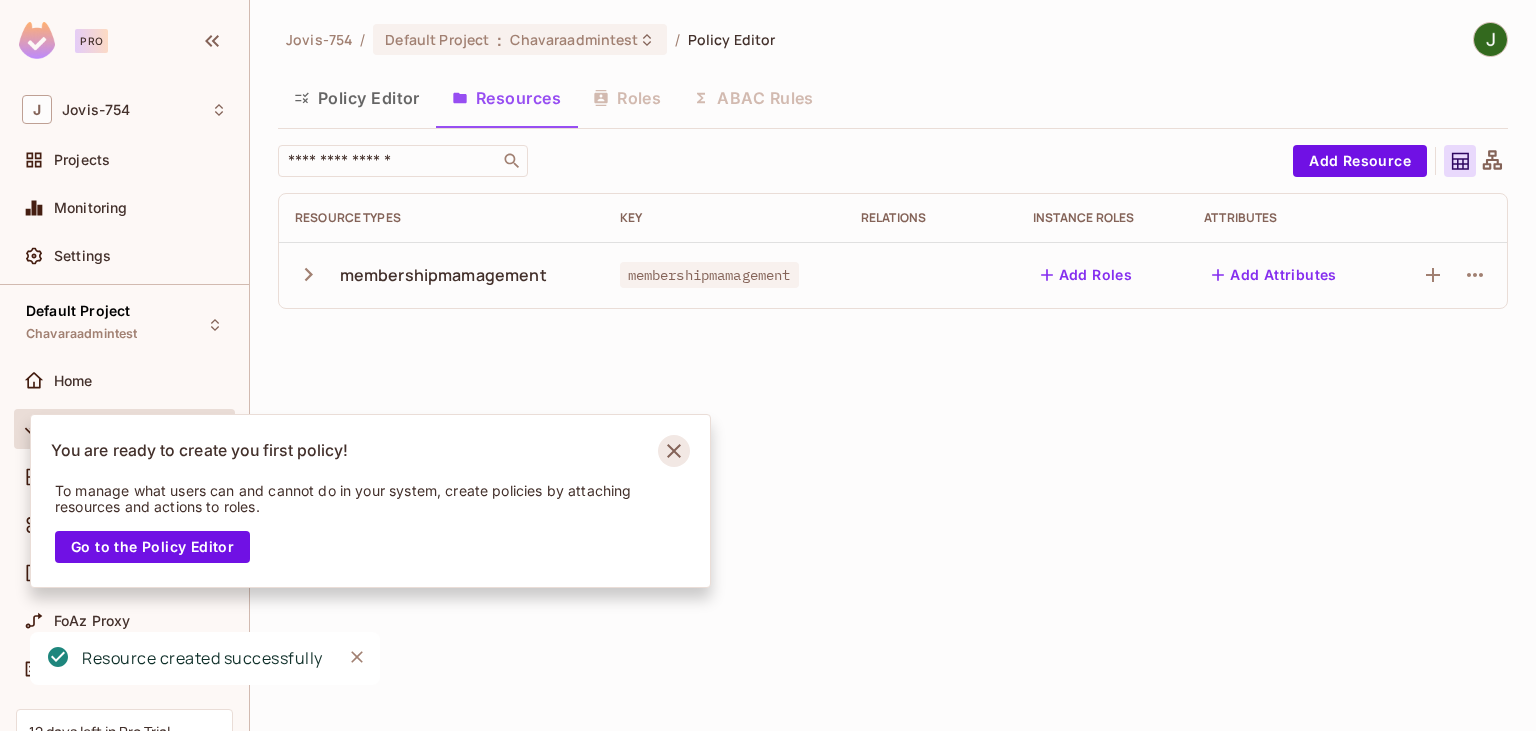click 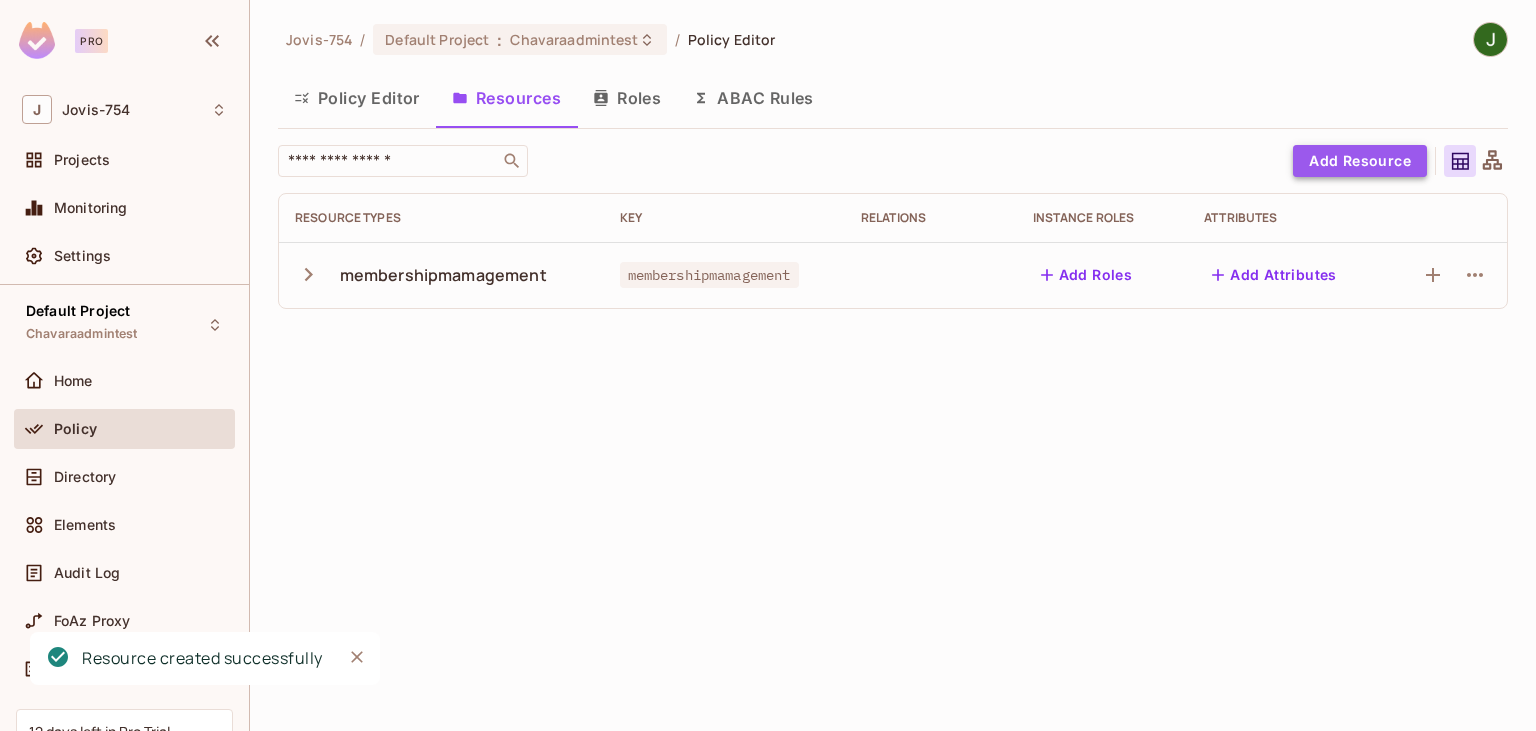 click on "Add Resource" at bounding box center [1360, 161] 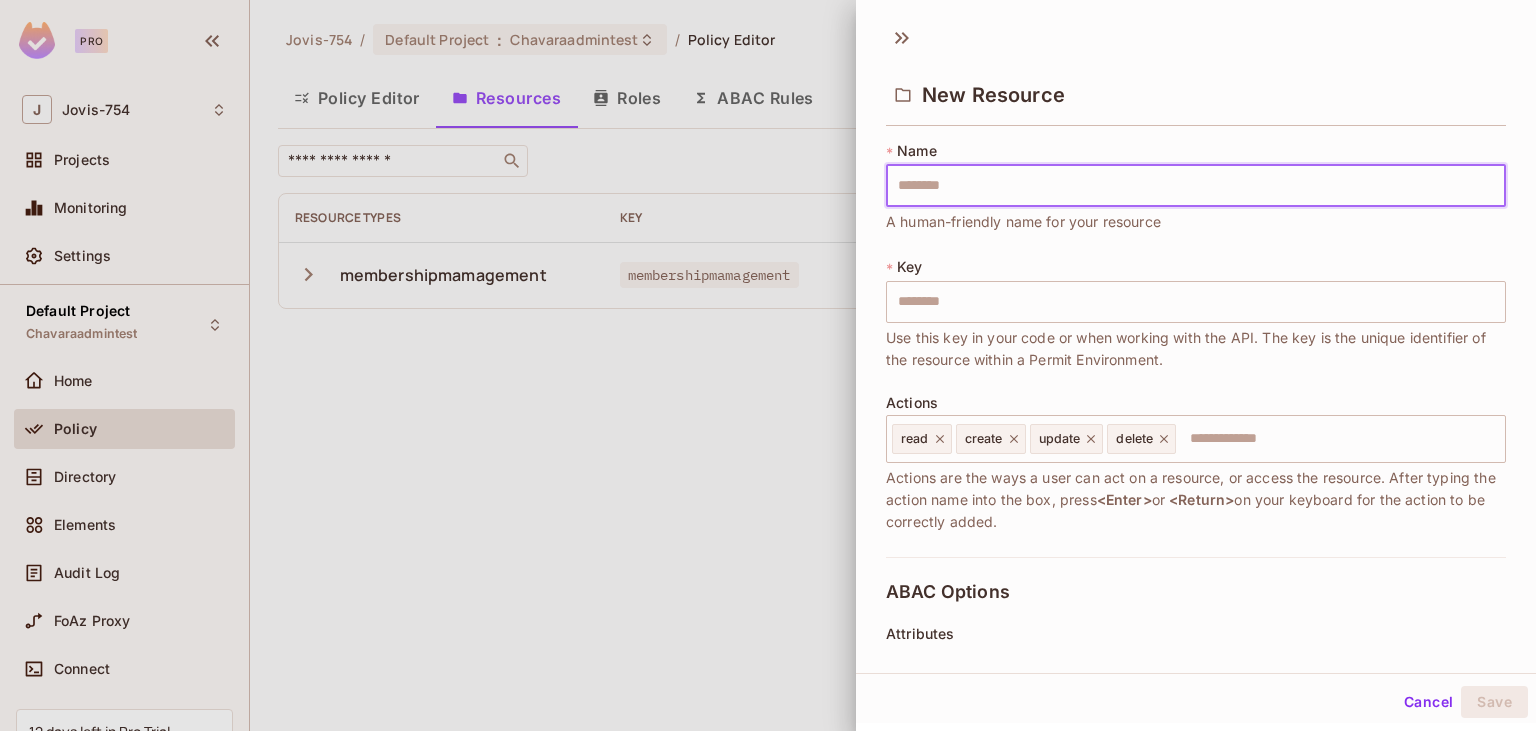 click at bounding box center [1196, 186] 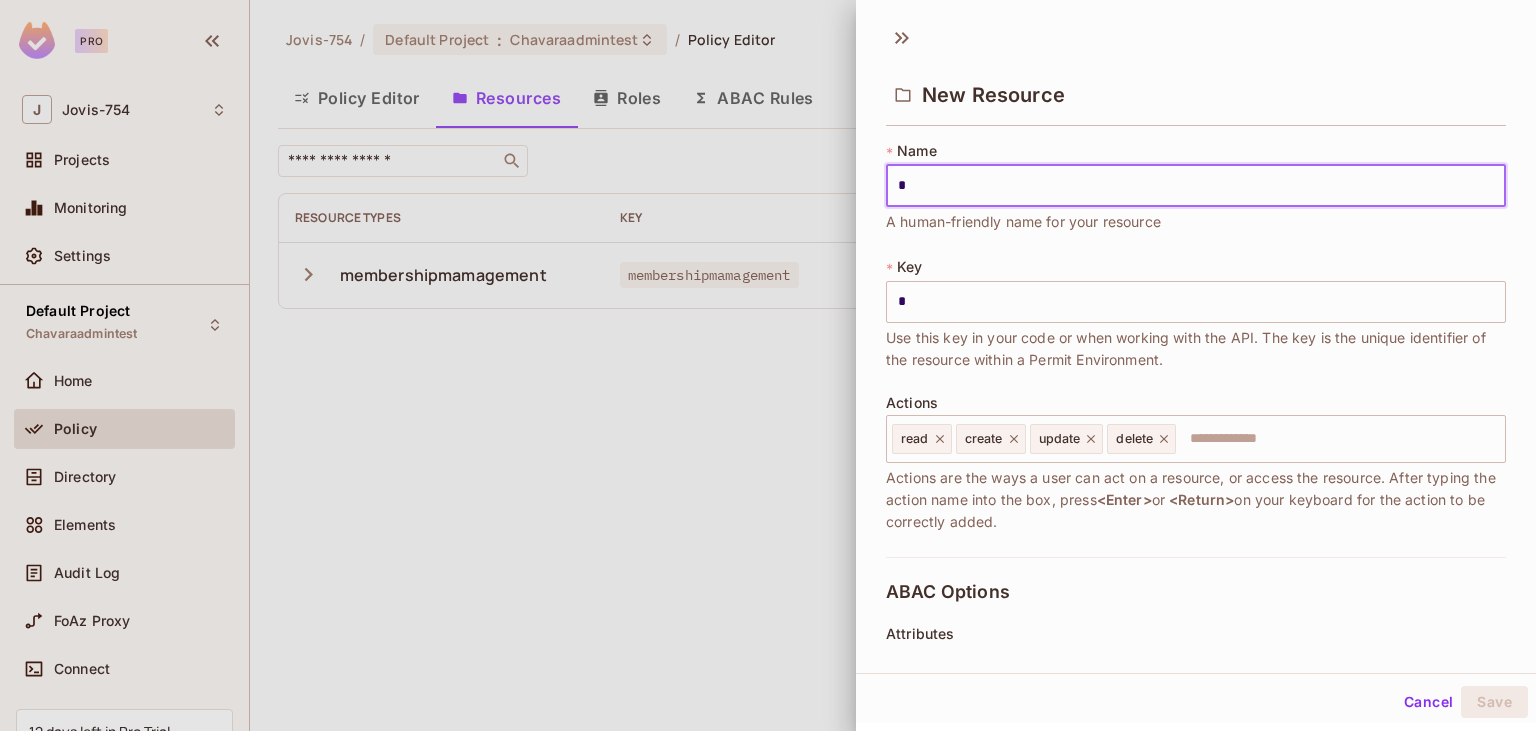 type on "**" 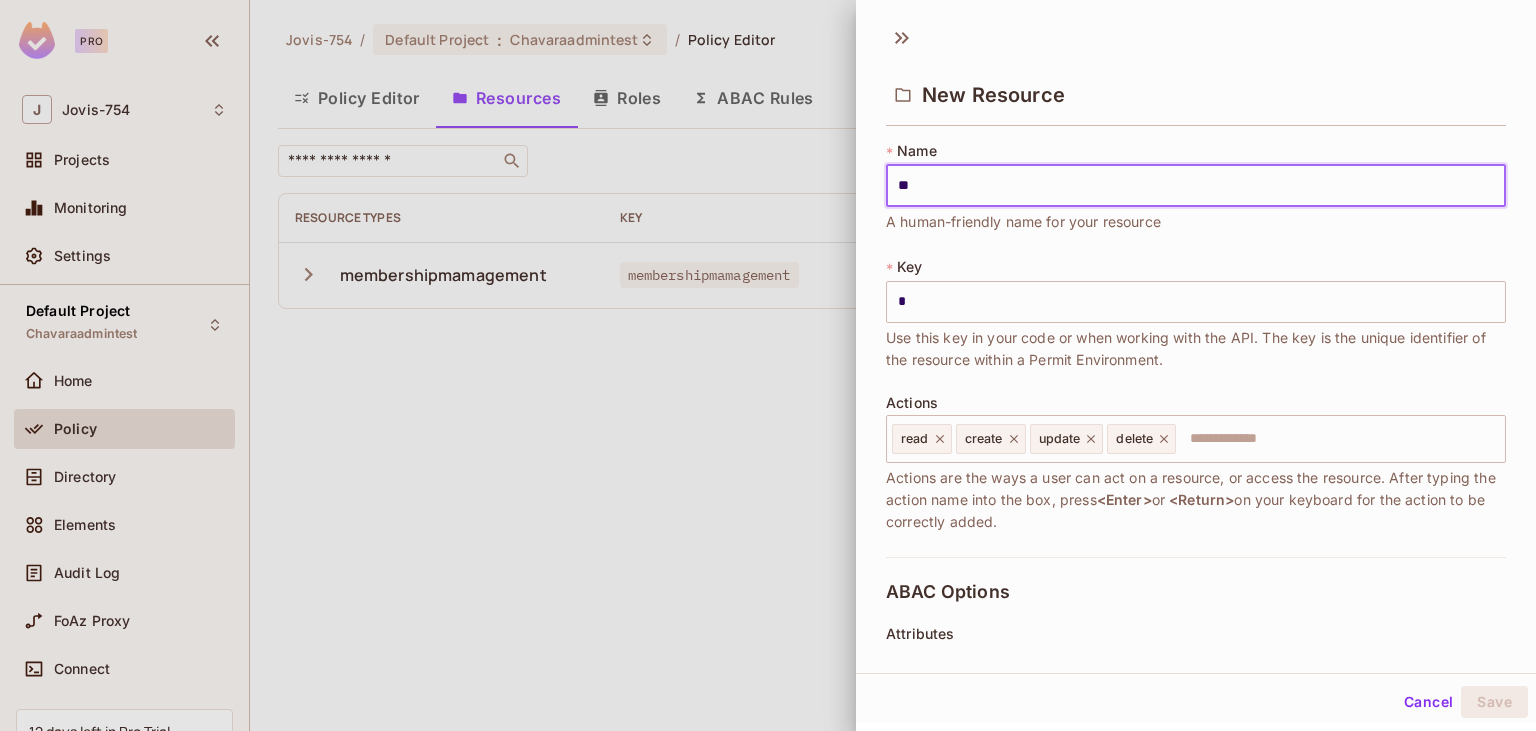 type on "**" 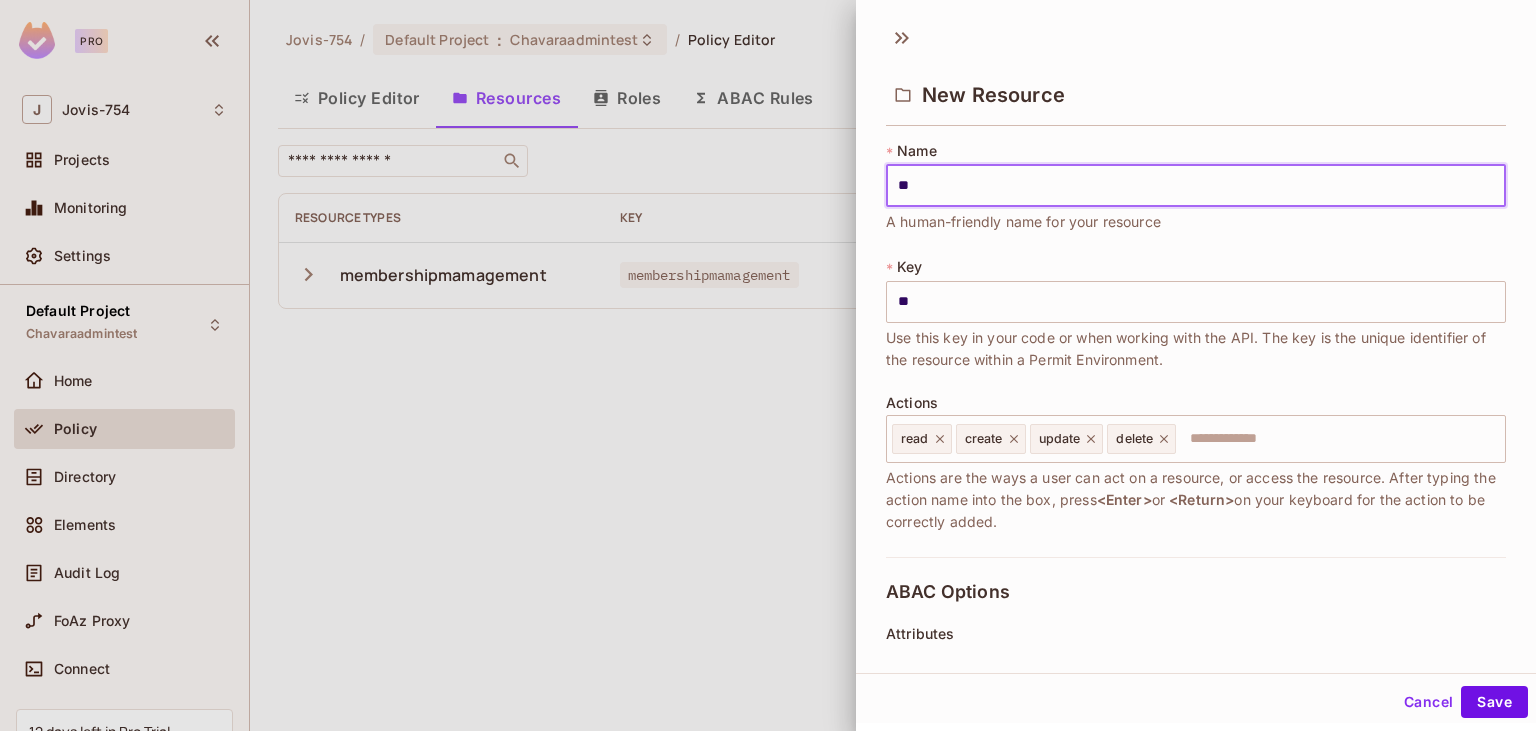 type on "***" 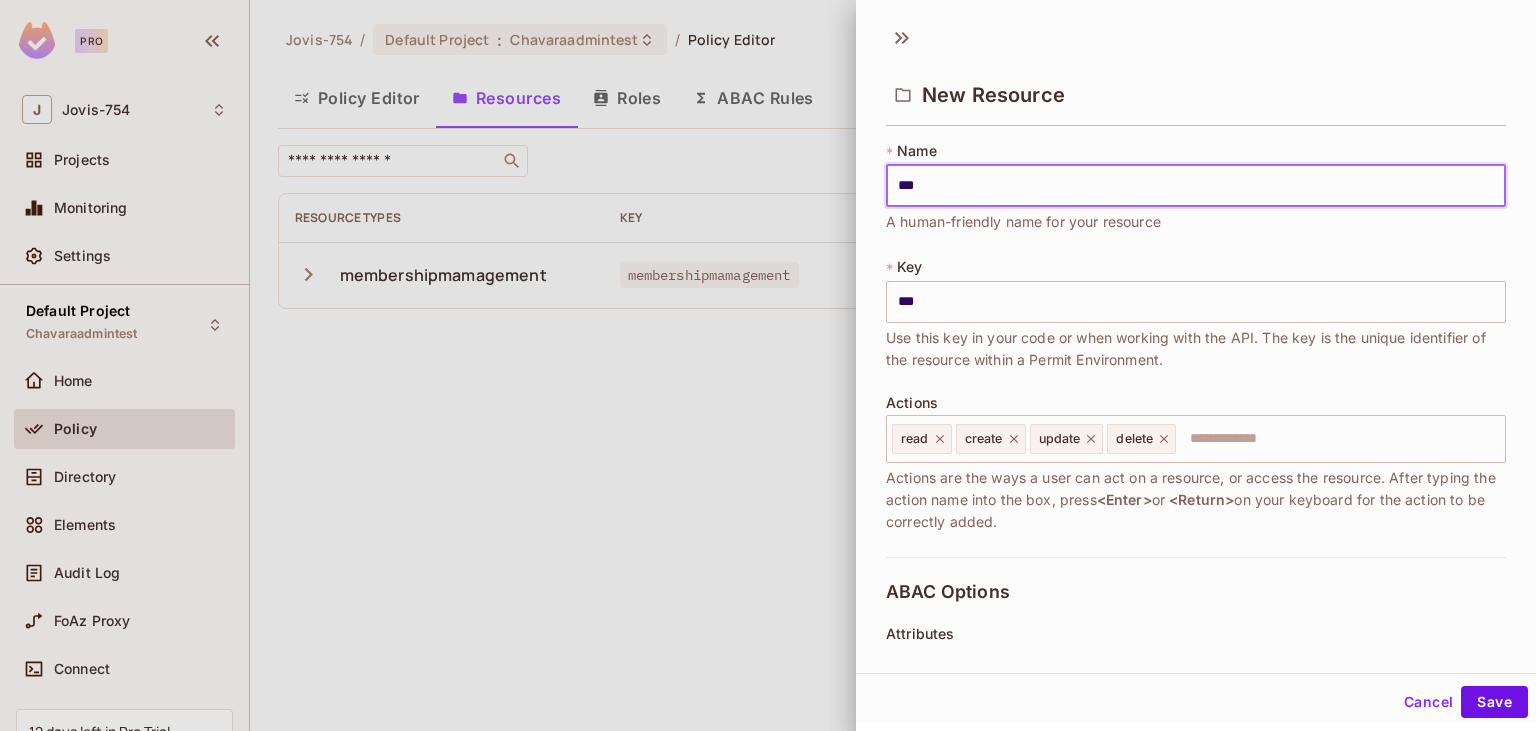 type on "****" 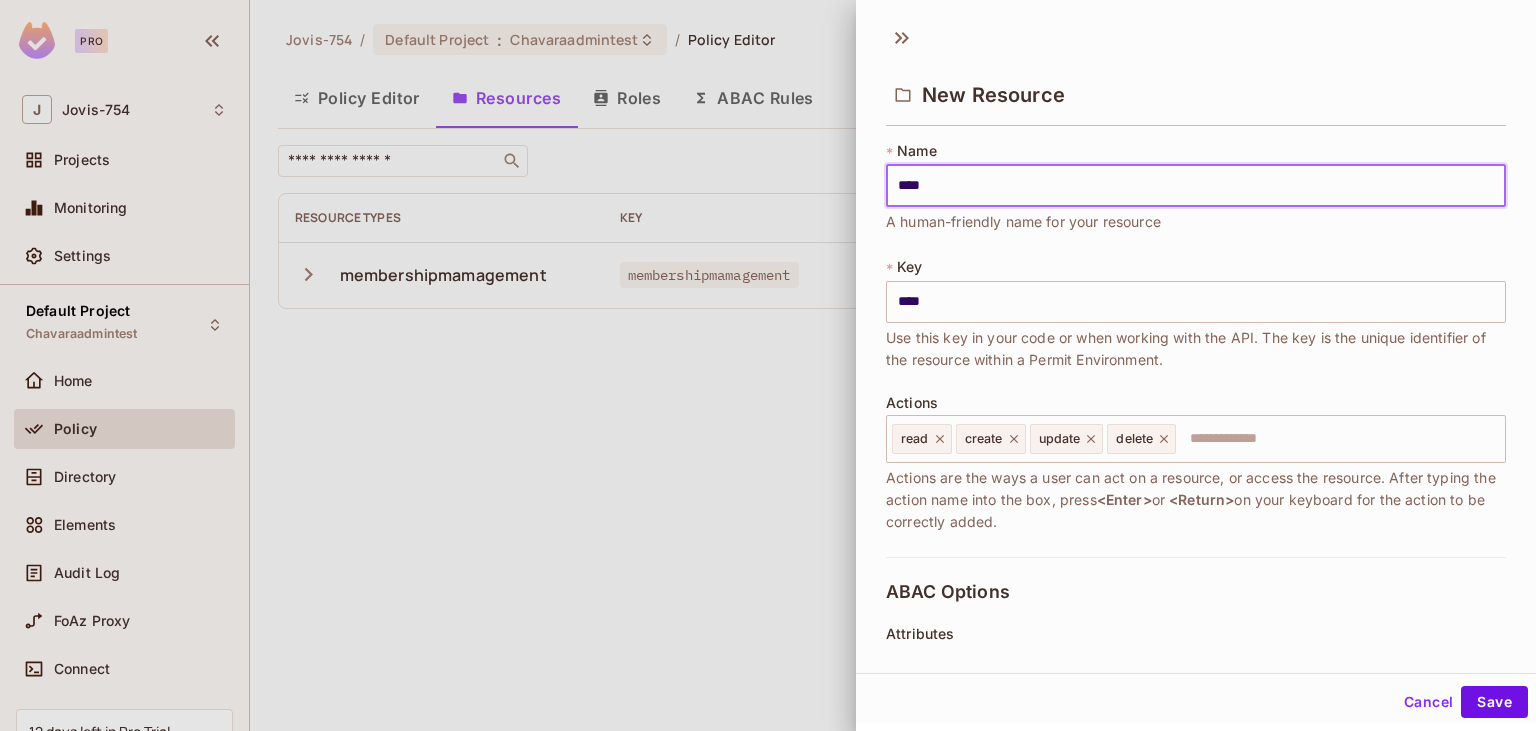 type on "*****" 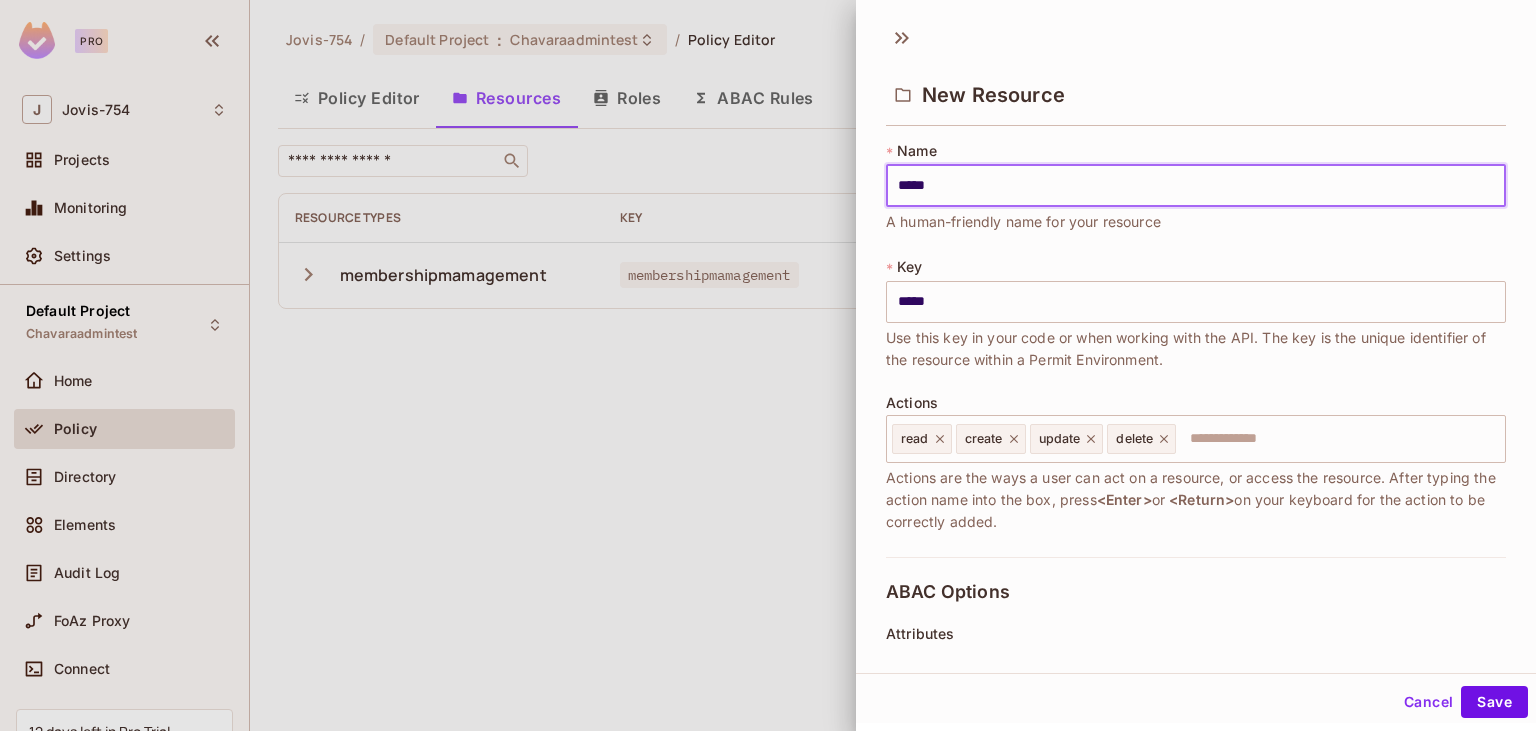 type on "******" 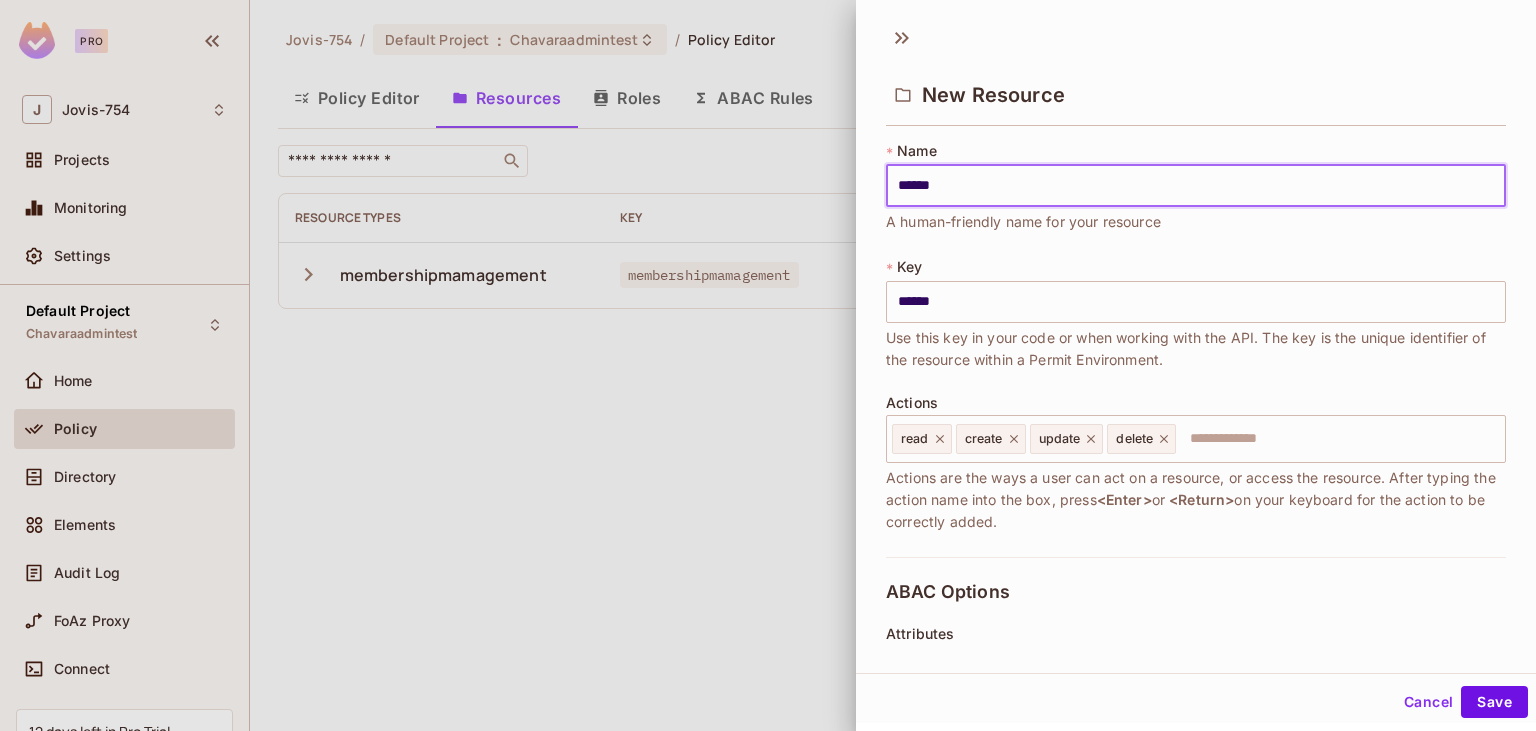 type on "*******" 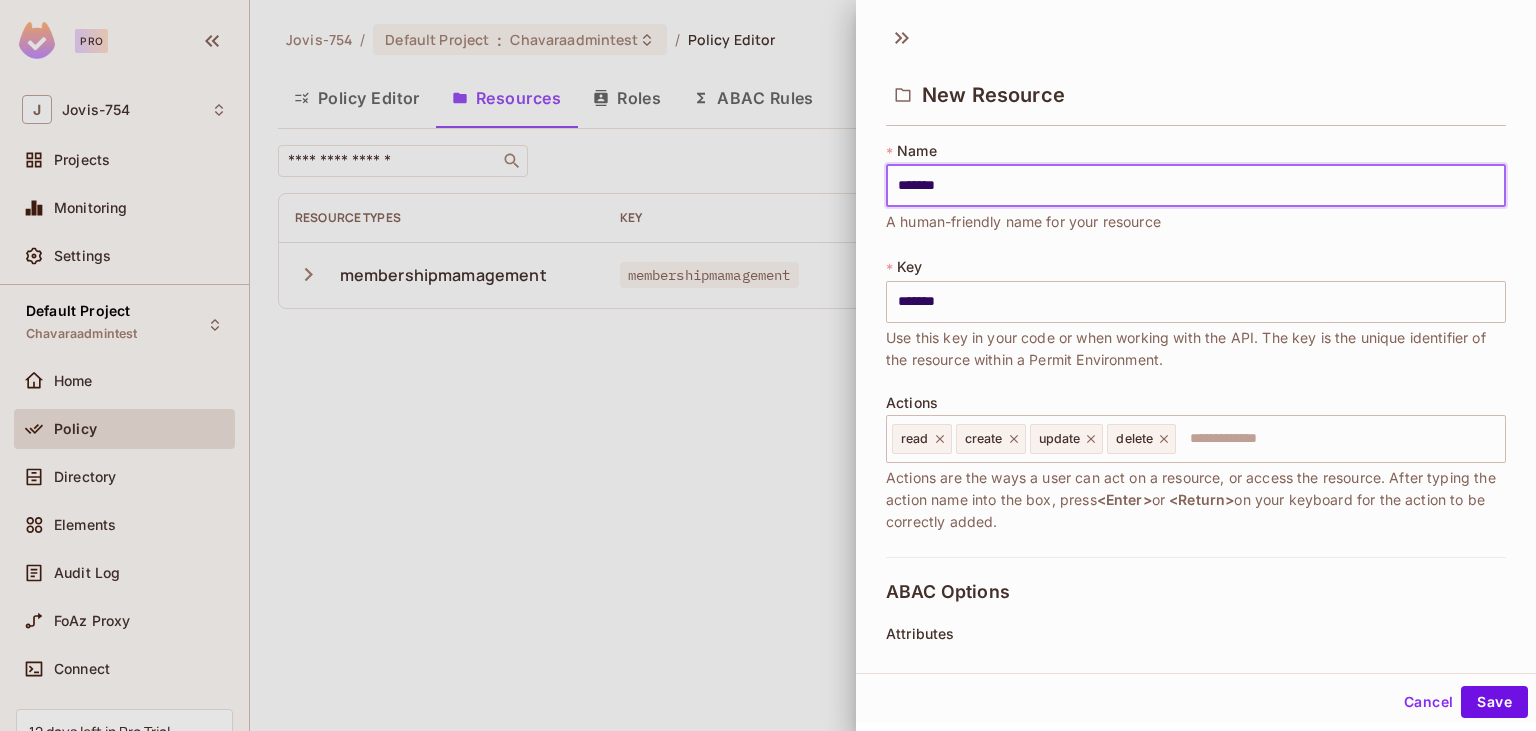 type on "********" 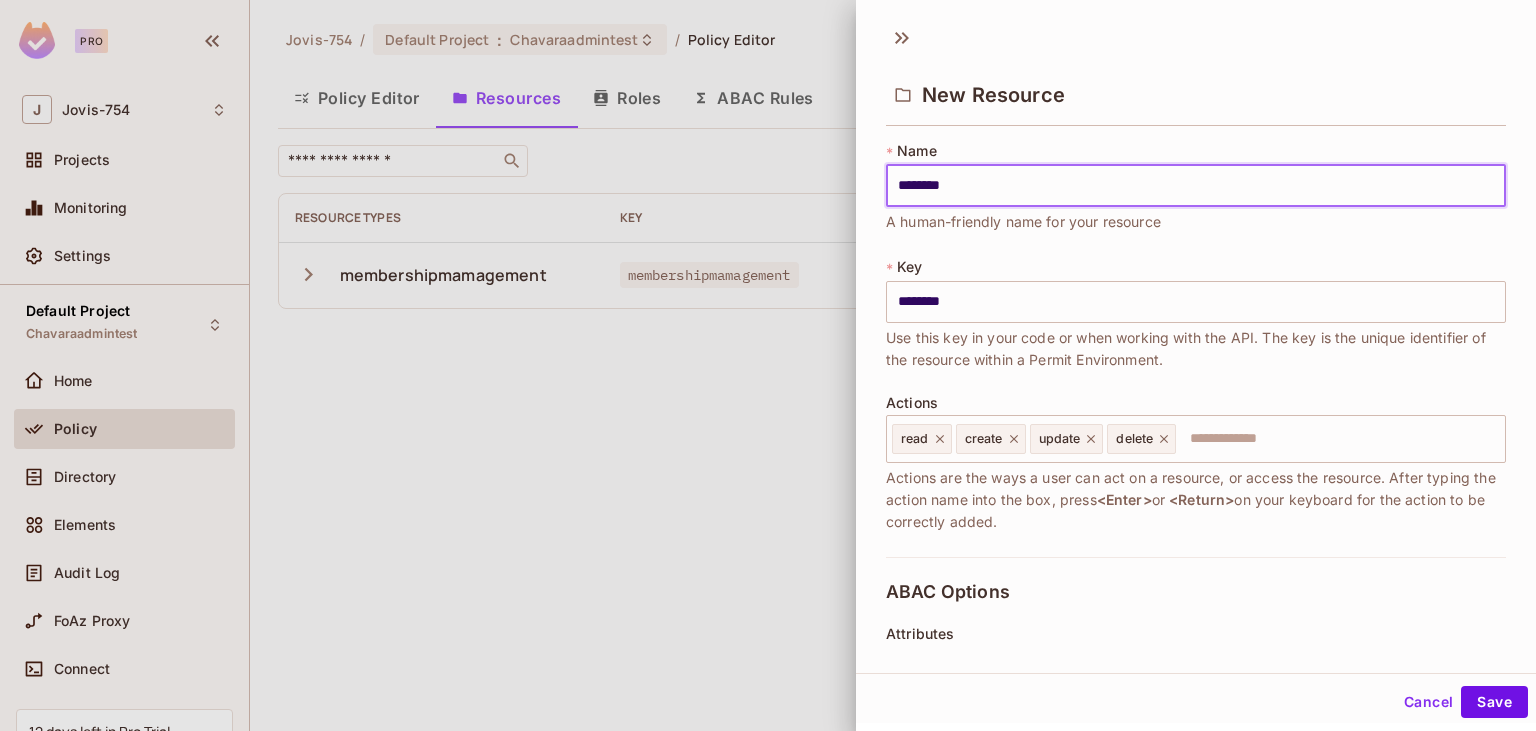 type on "*********" 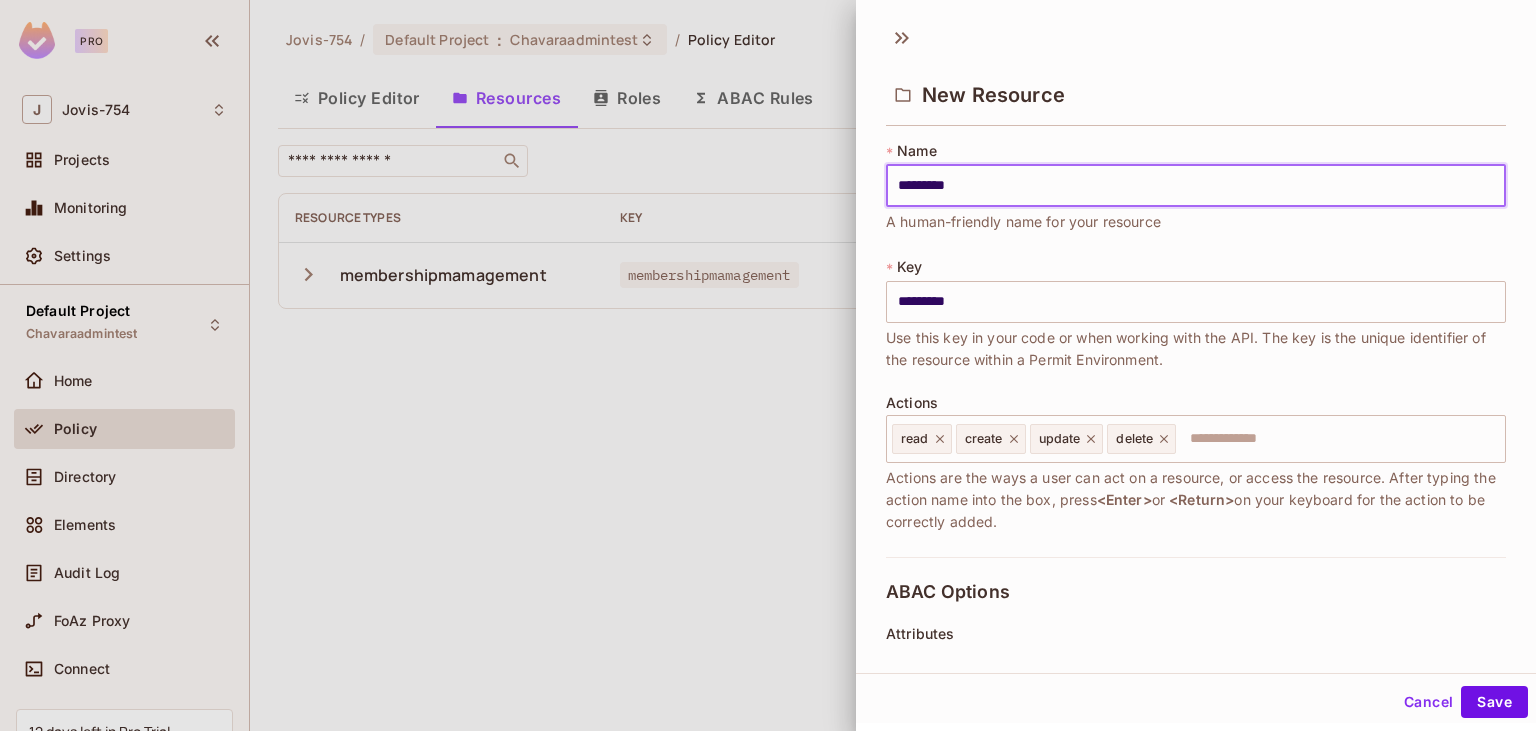 type on "**********" 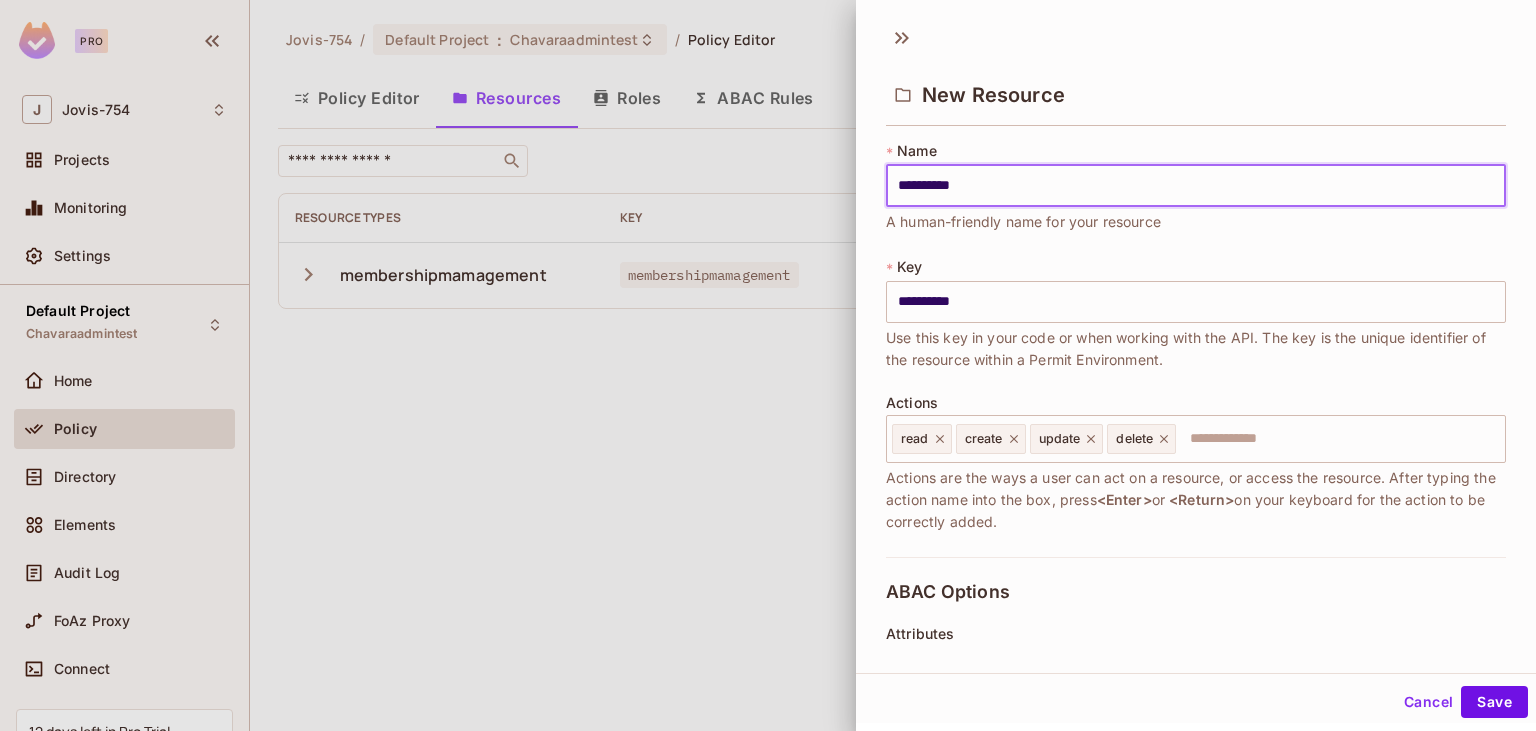 type on "**********" 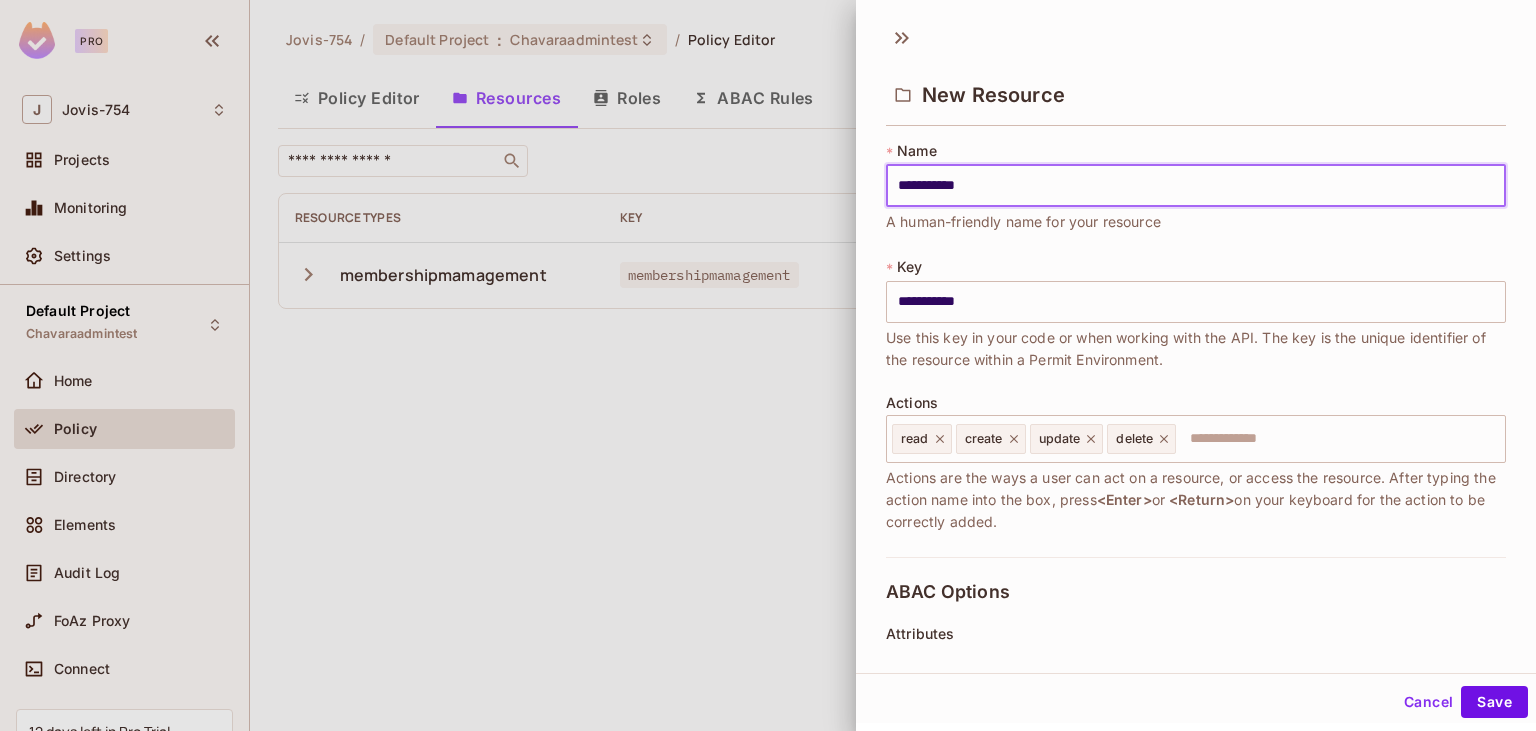 type on "**********" 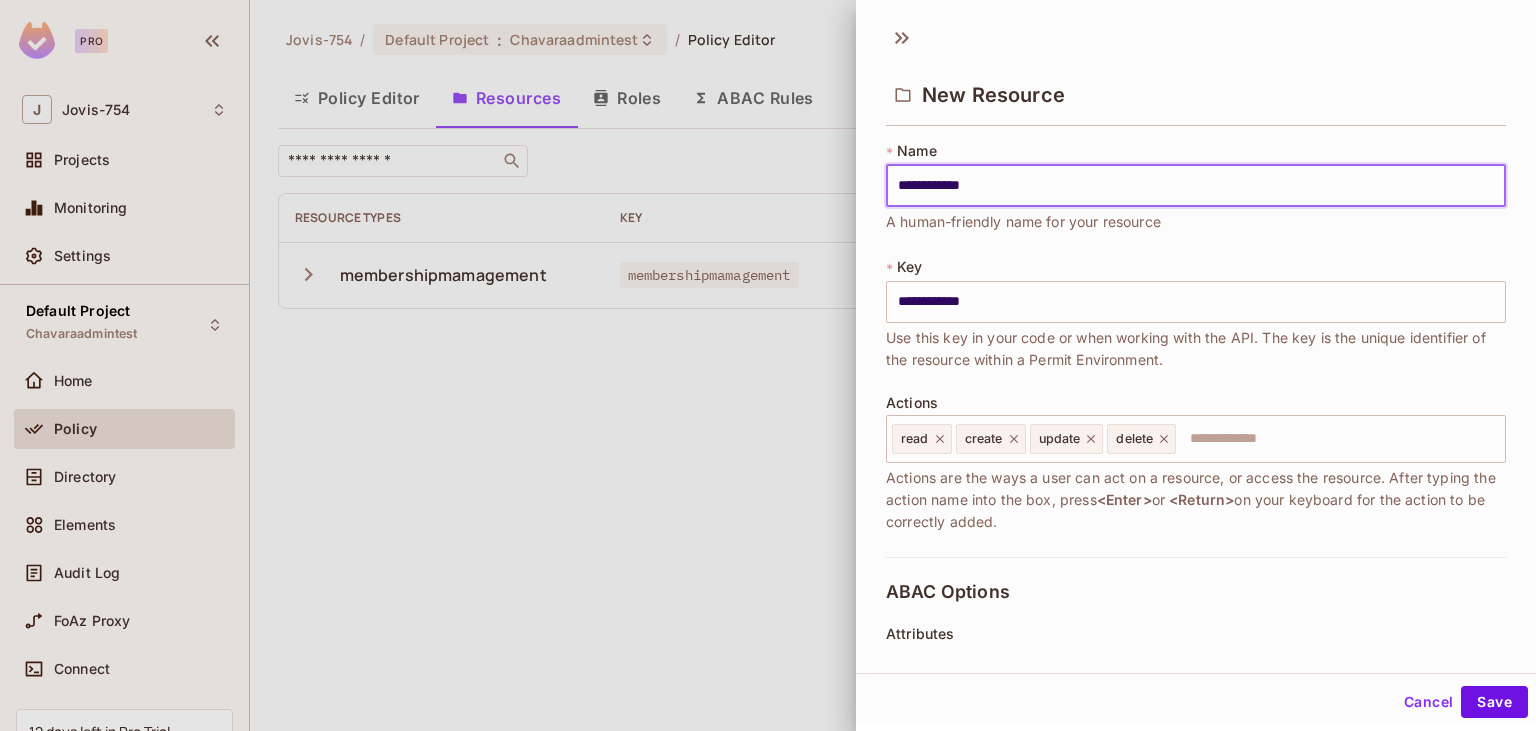 type on "**********" 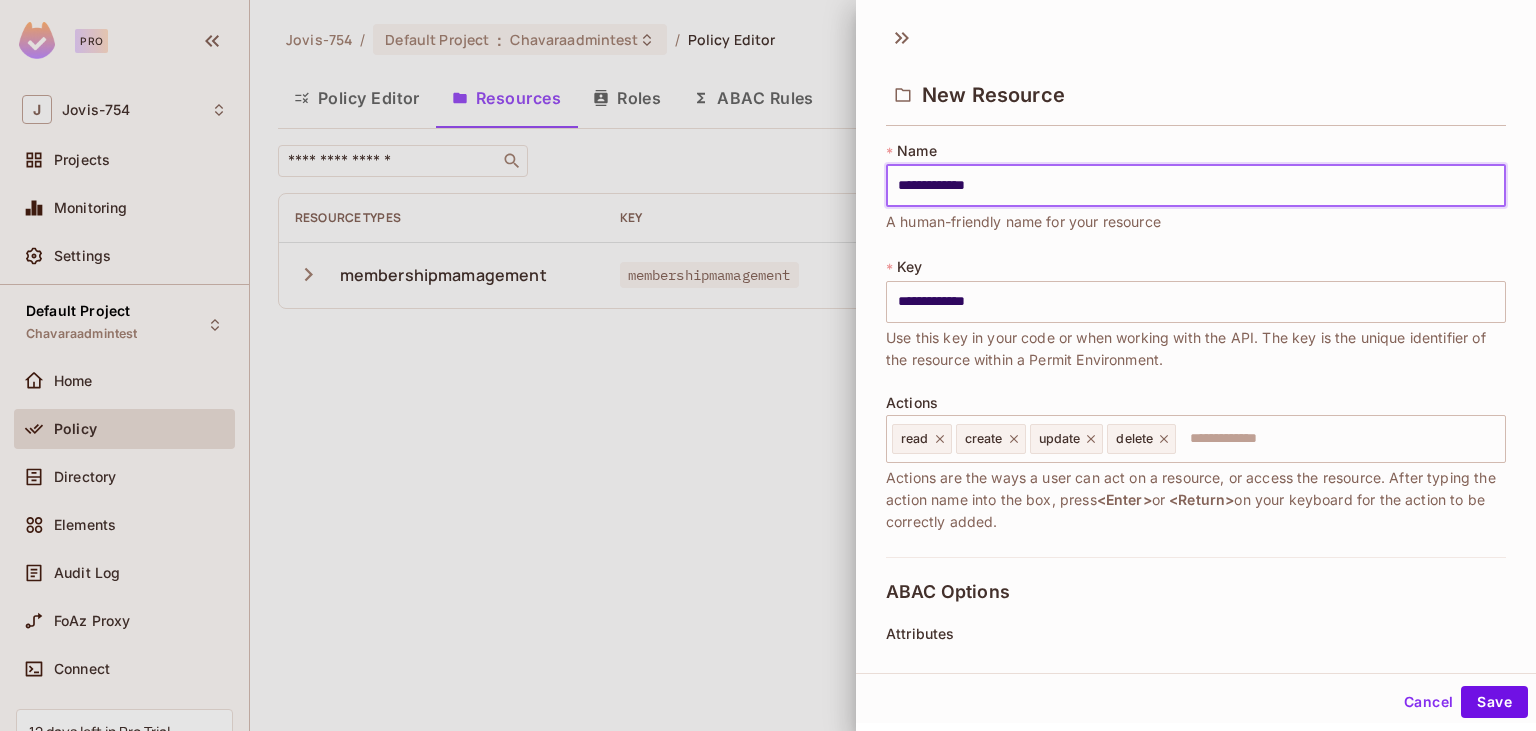 type on "**********" 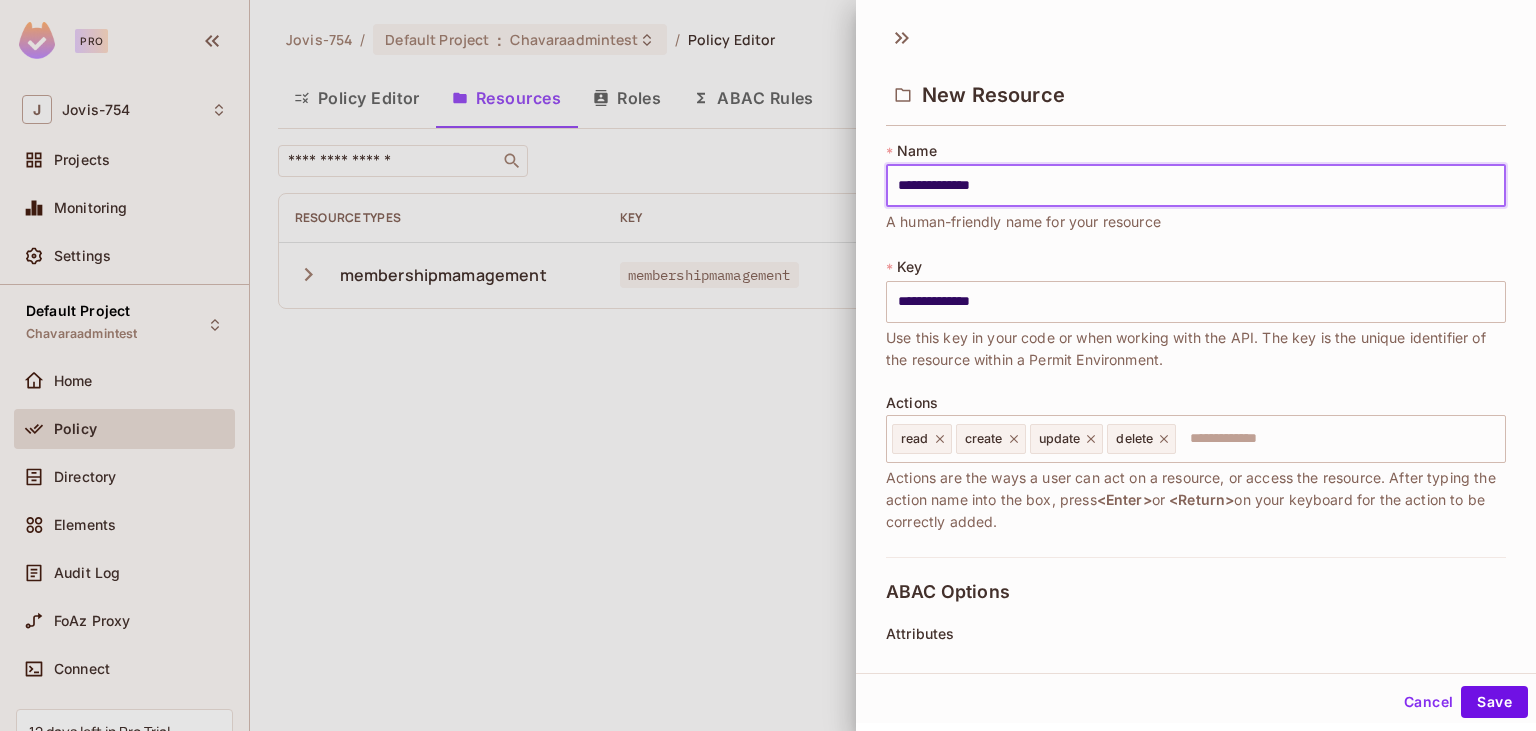type on "**********" 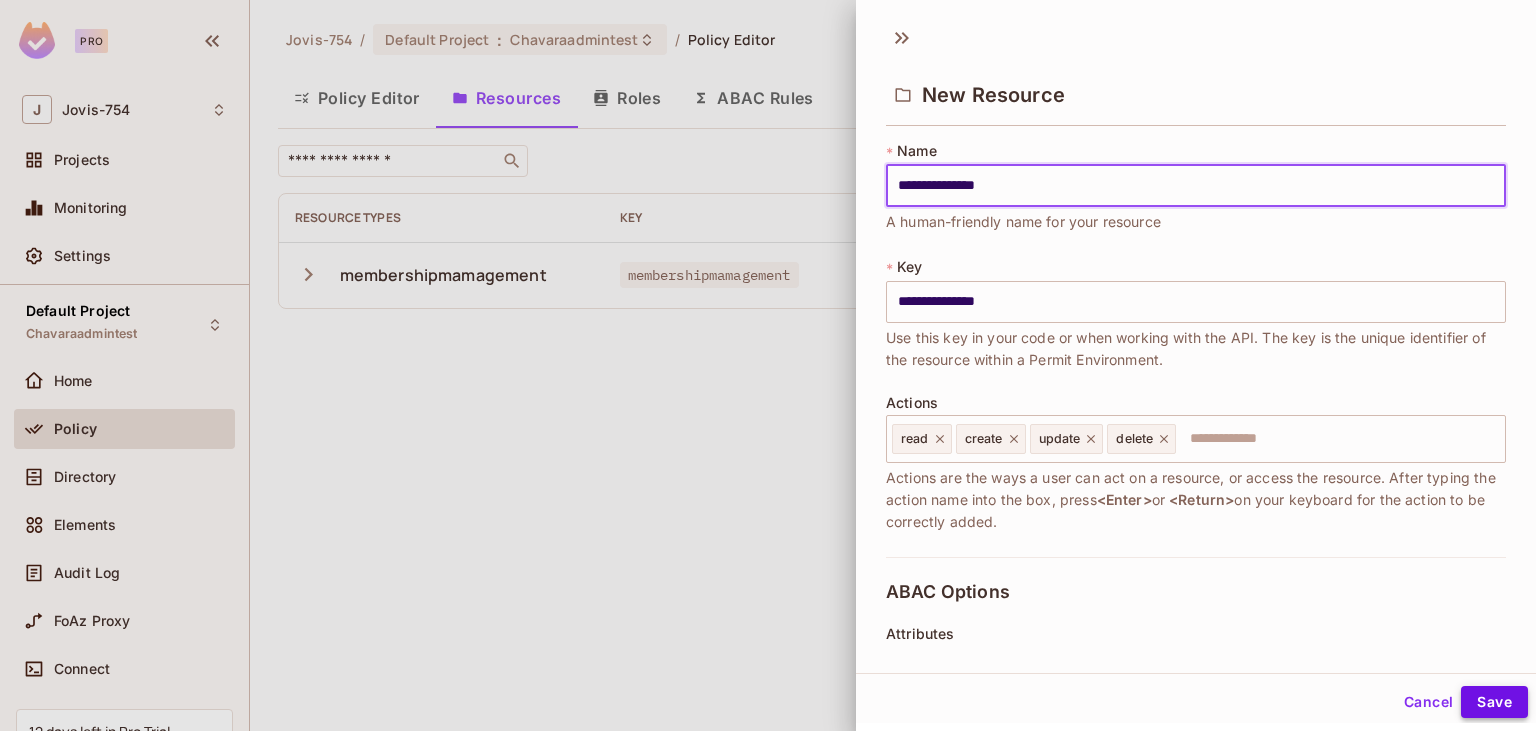 type on "**********" 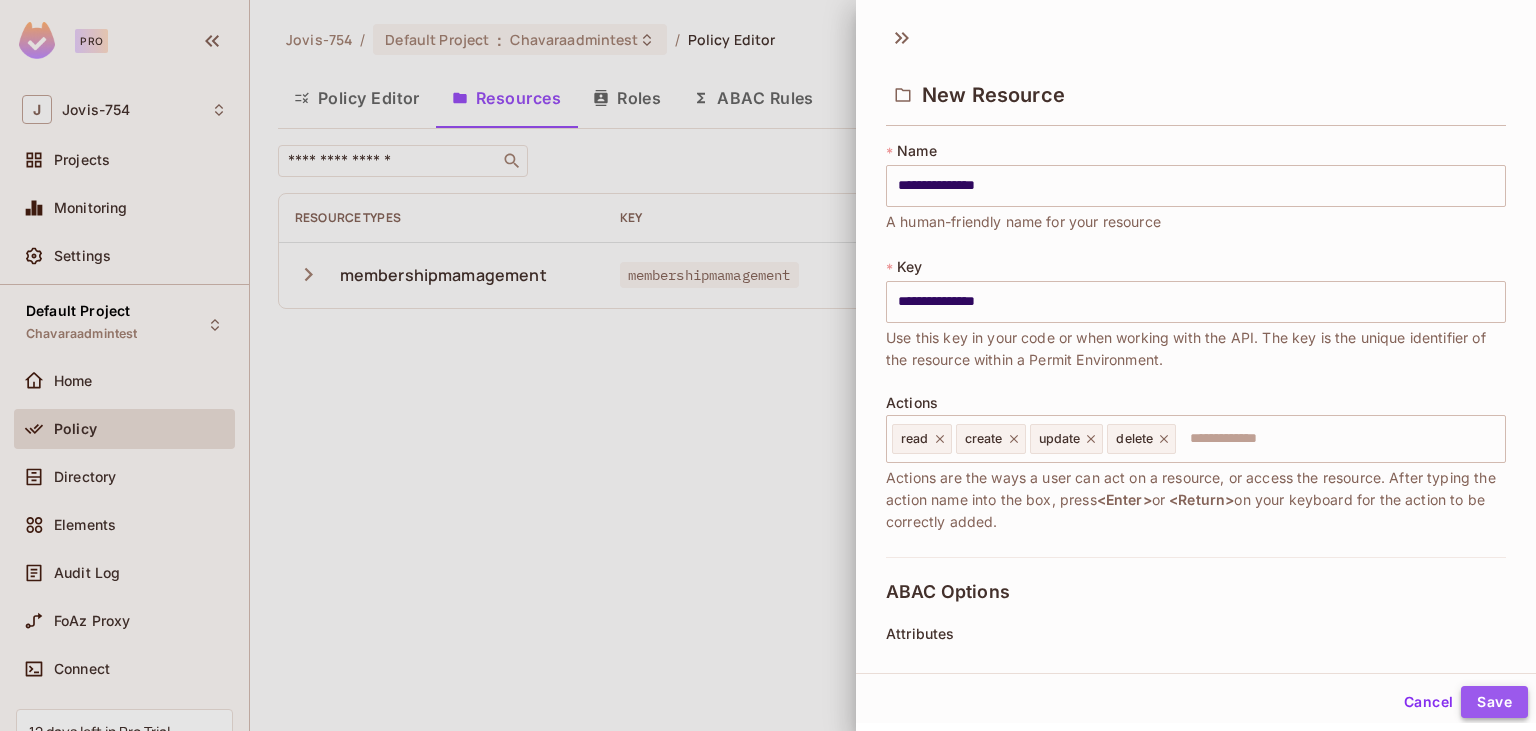 click on "Save" at bounding box center (1494, 702) 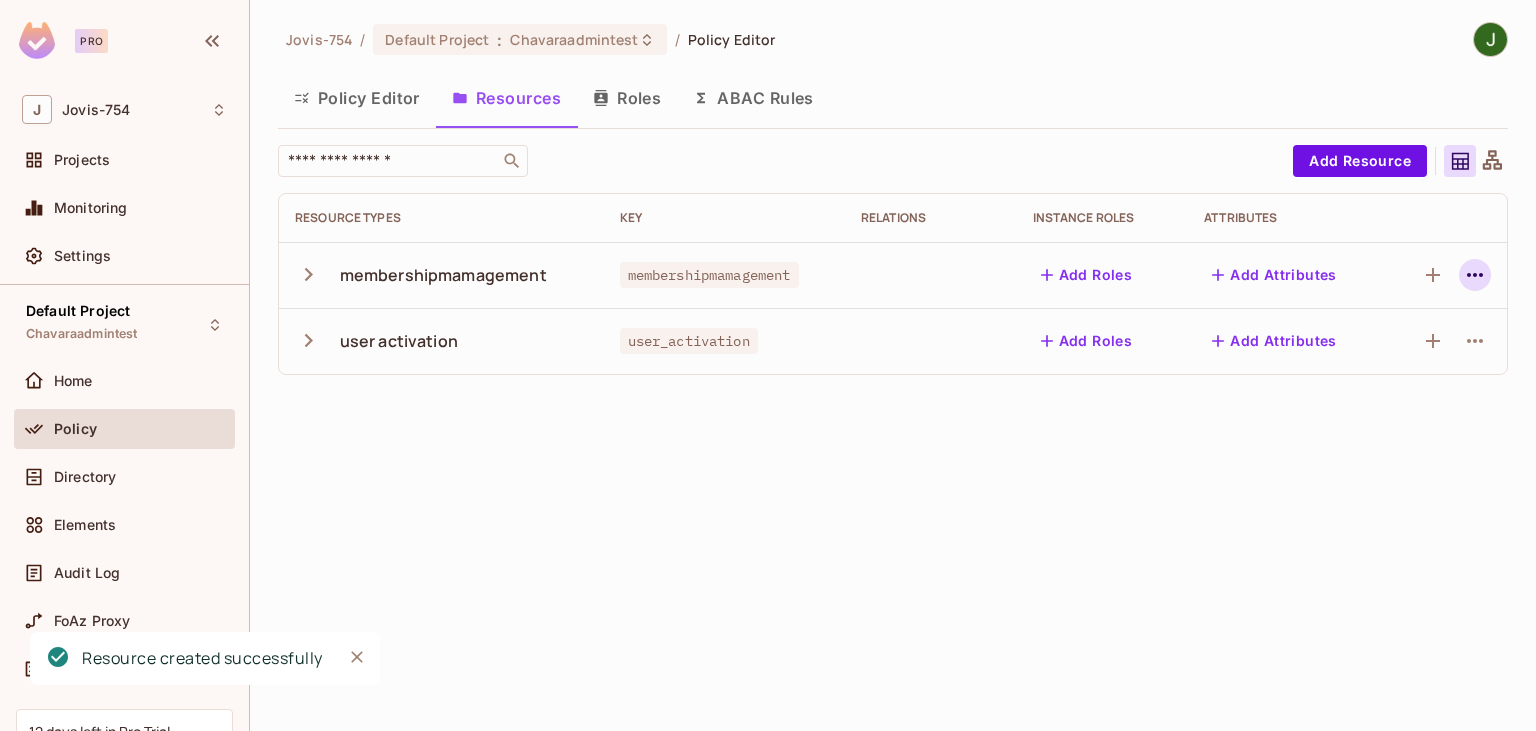 click 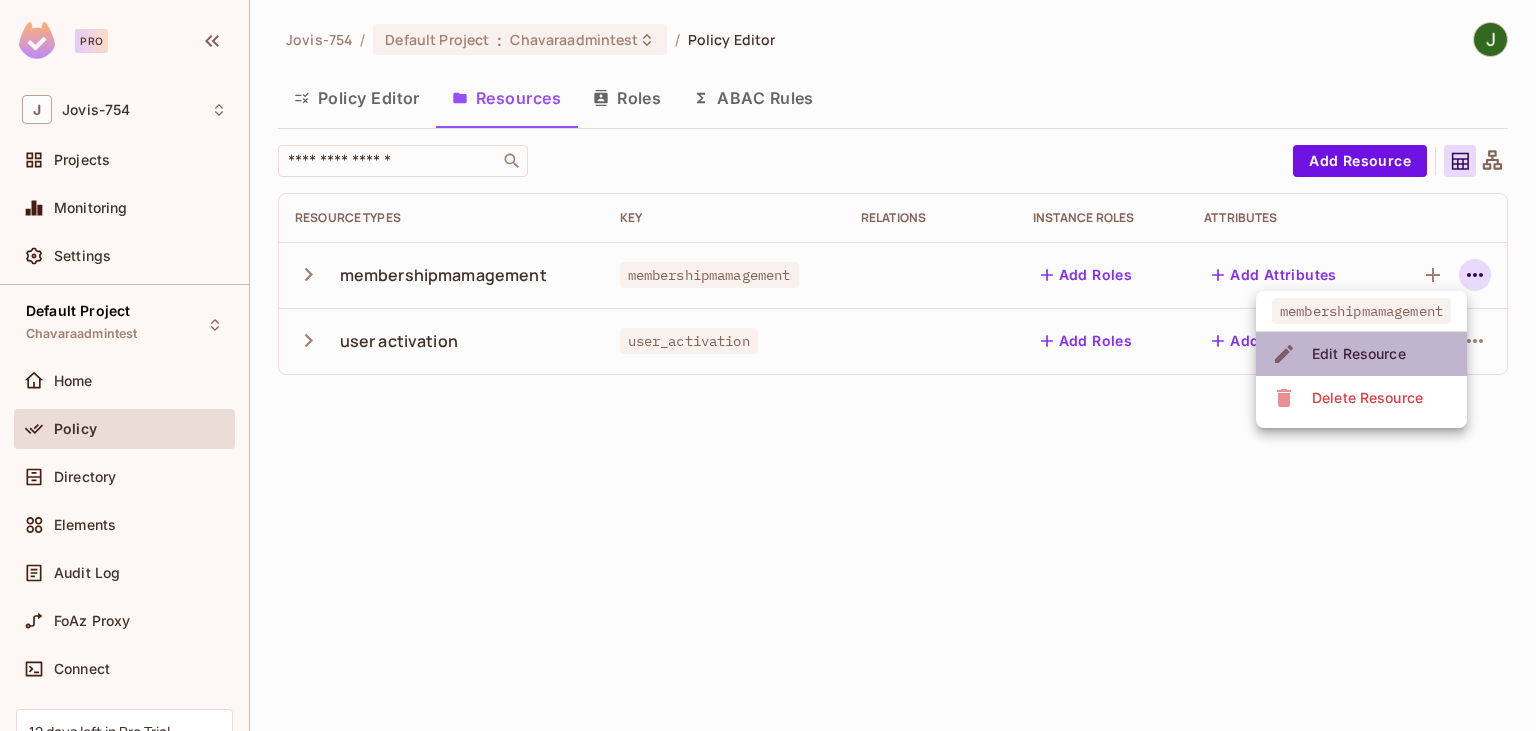 click on "Edit Resource" at bounding box center [1359, 354] 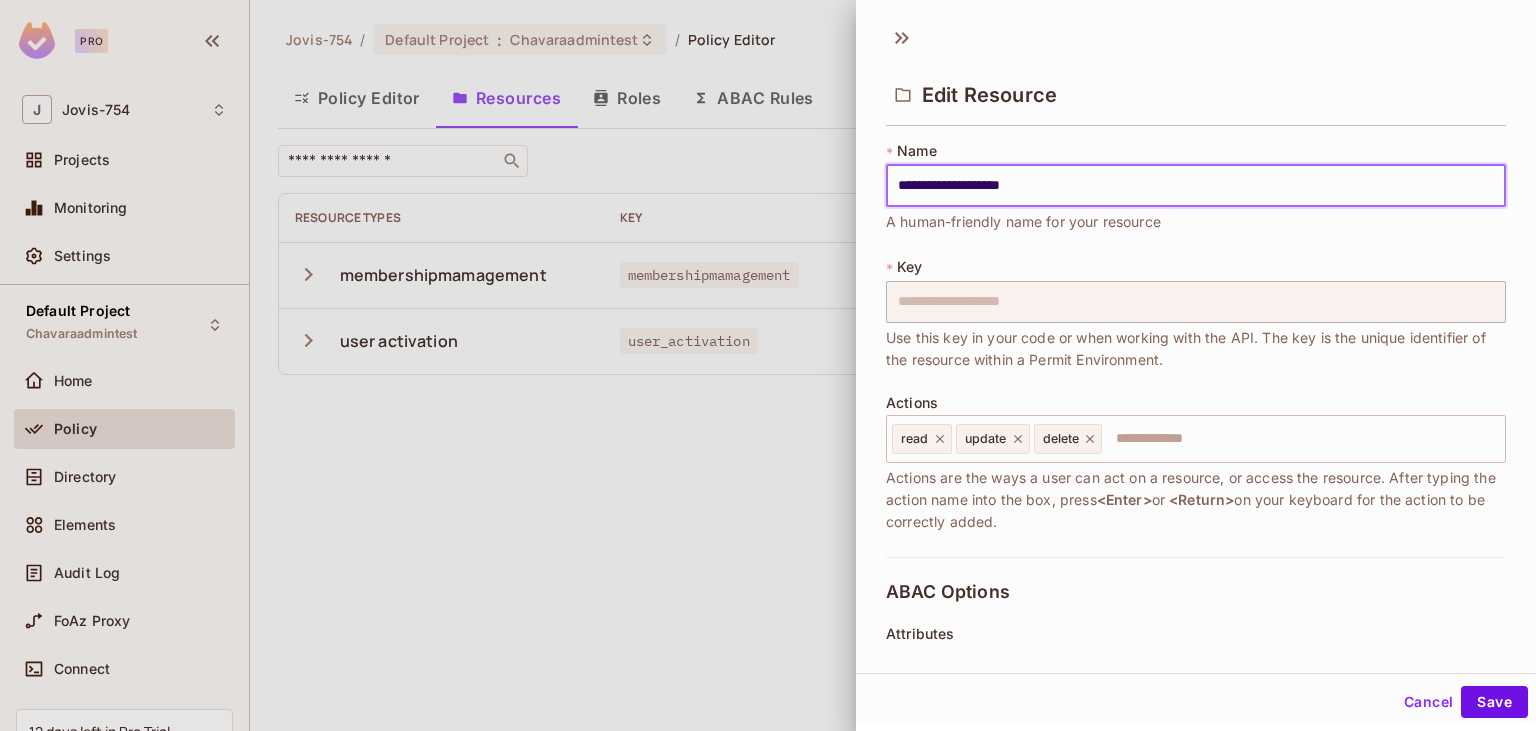 click on "**********" at bounding box center [1196, 186] 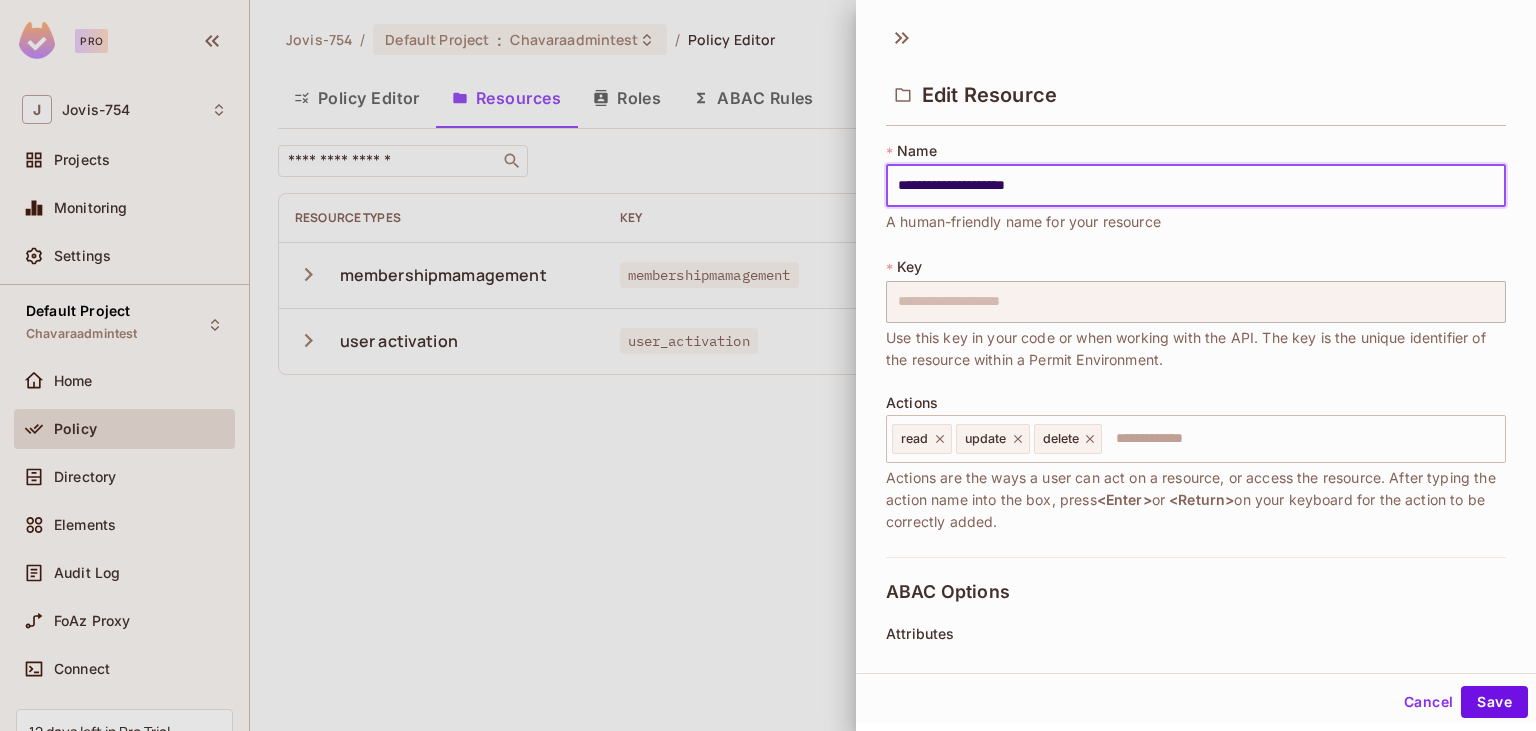 type on "**********" 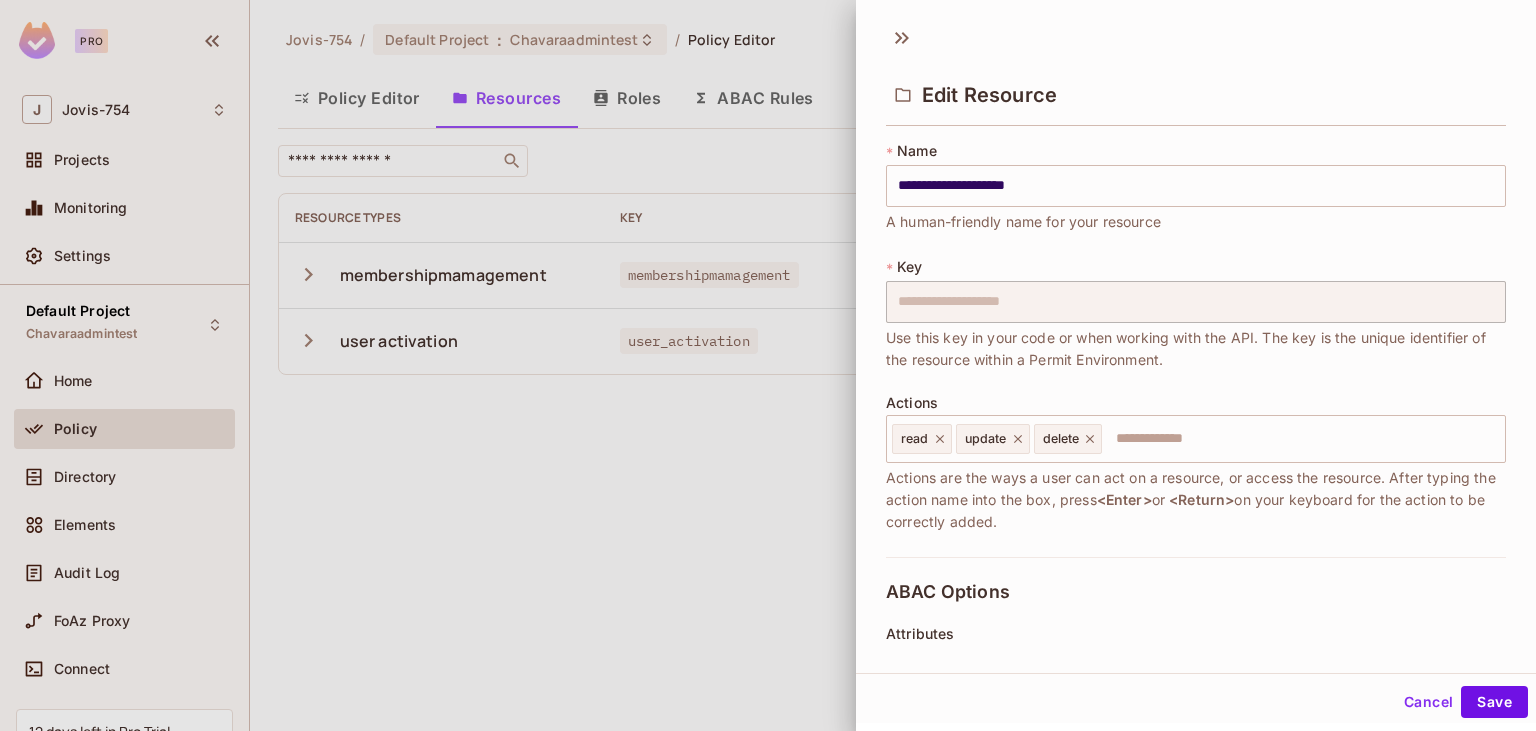 click on "**********" at bounding box center [1196, 314] 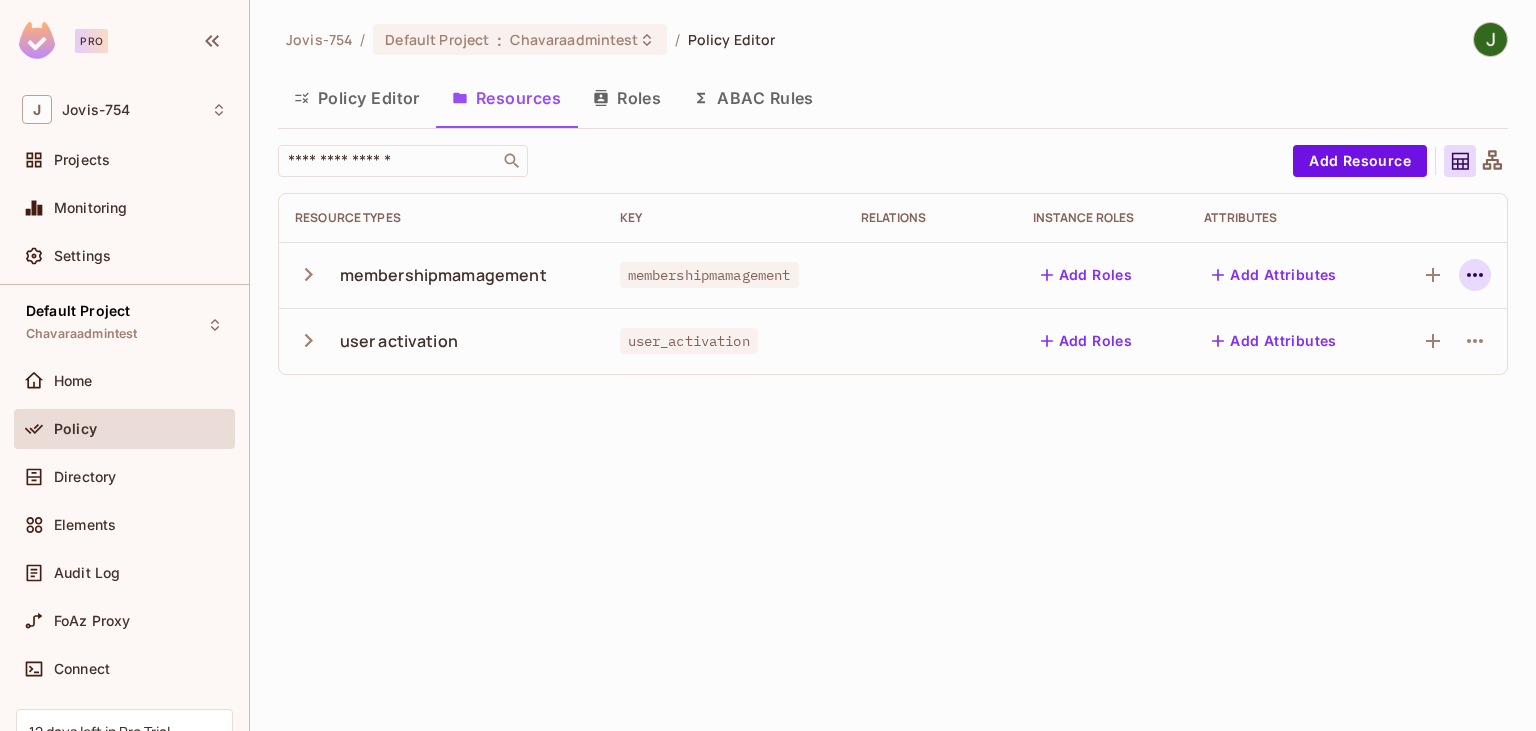 click 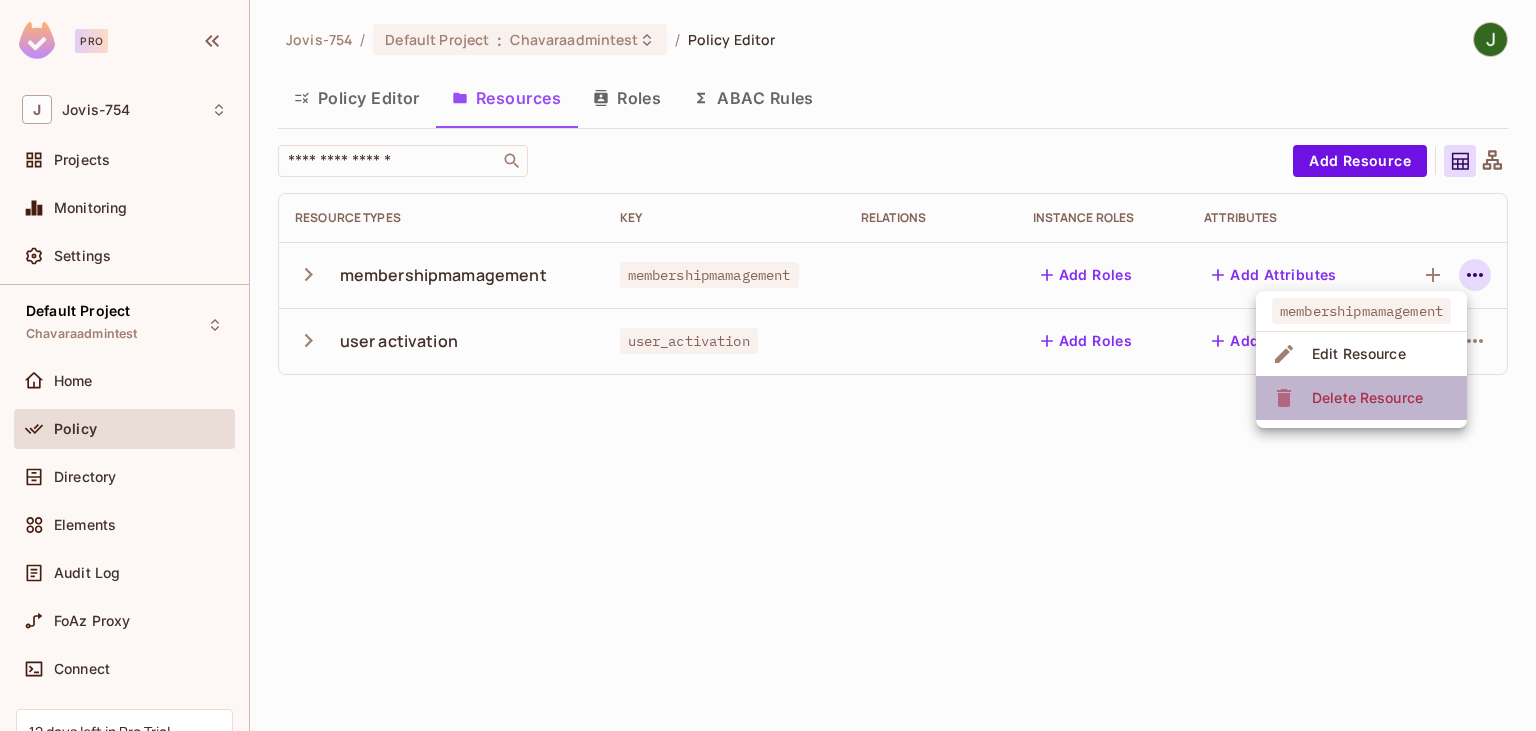 click on "Delete Resource" at bounding box center [1367, 398] 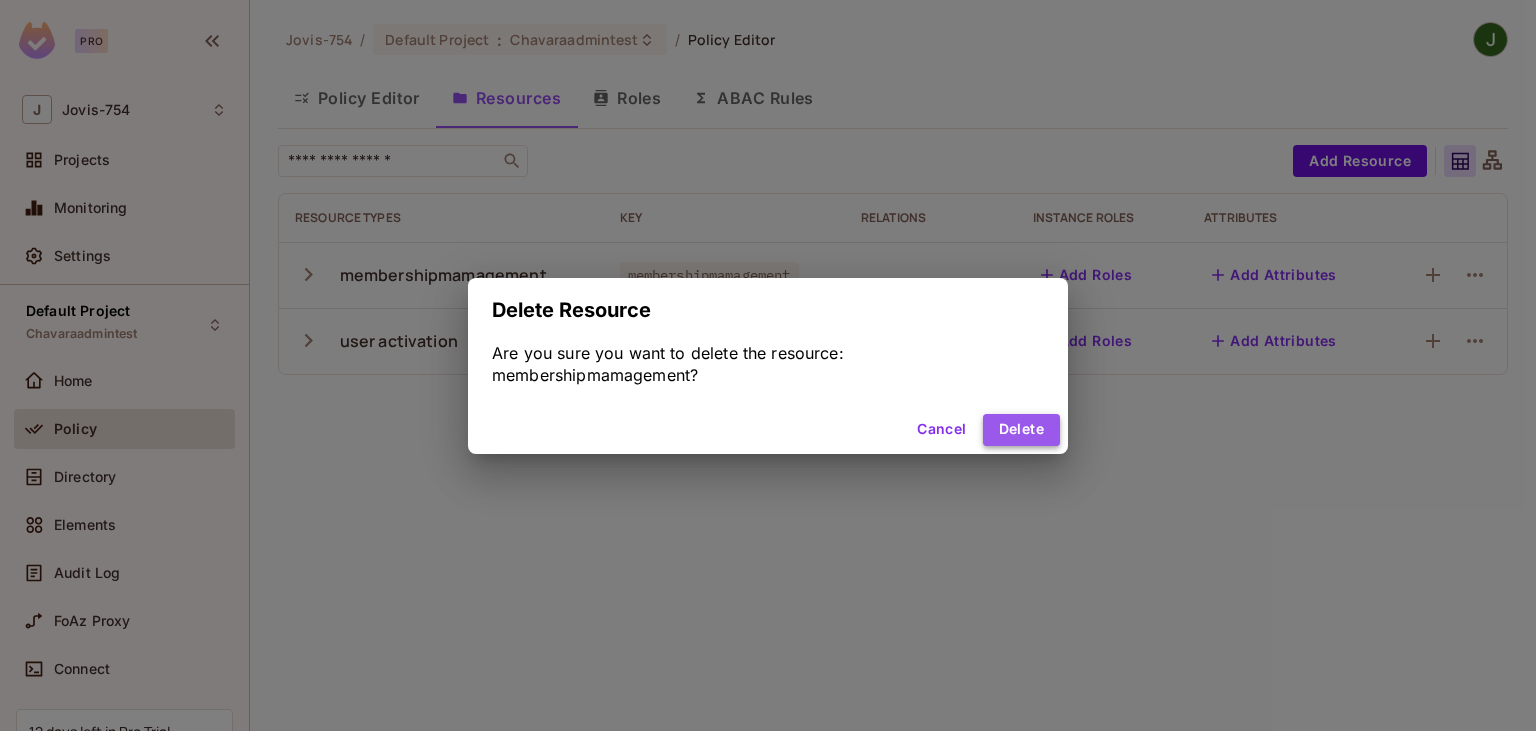 click on "Delete" at bounding box center (1021, 430) 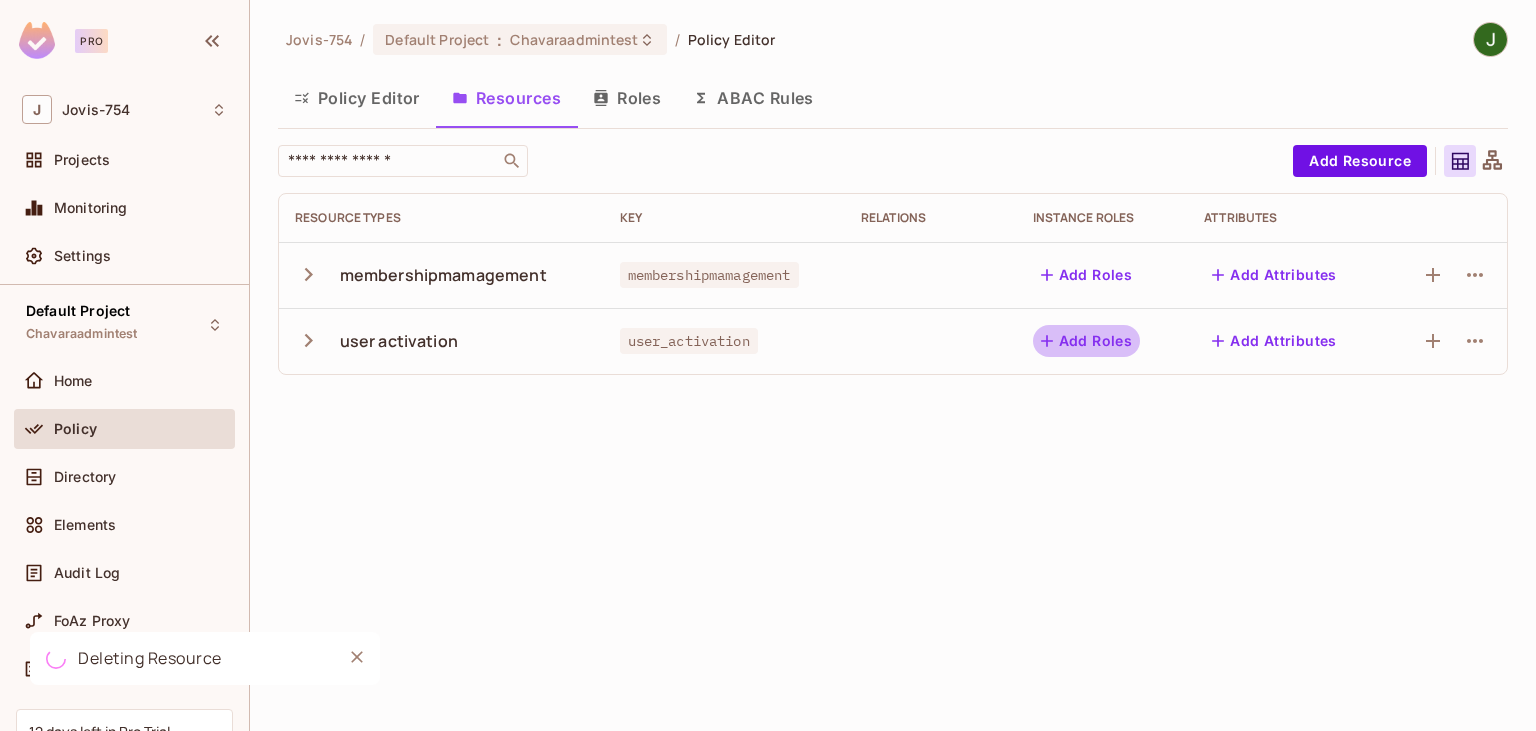 click on "Add Roles" at bounding box center [1087, 341] 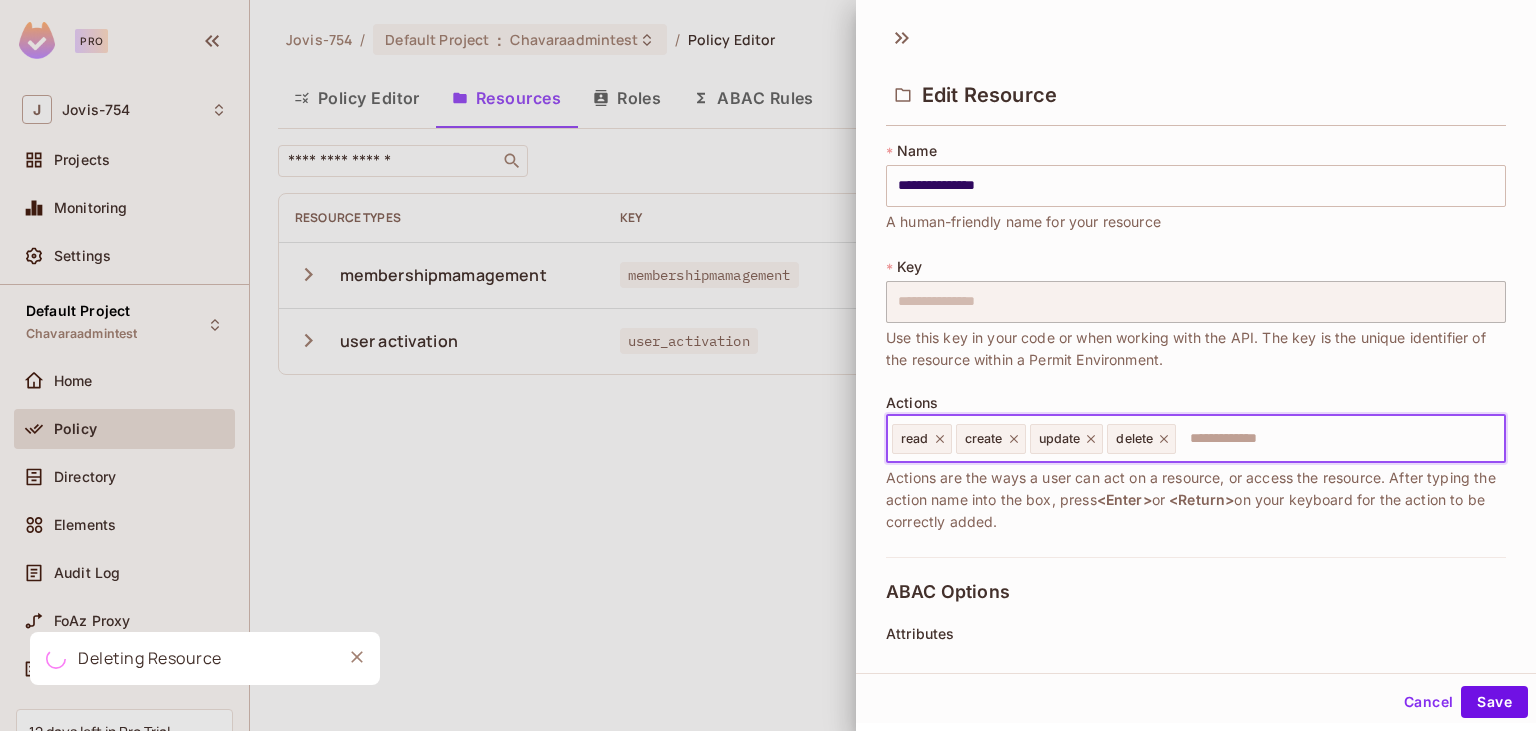 click at bounding box center (1337, 439) 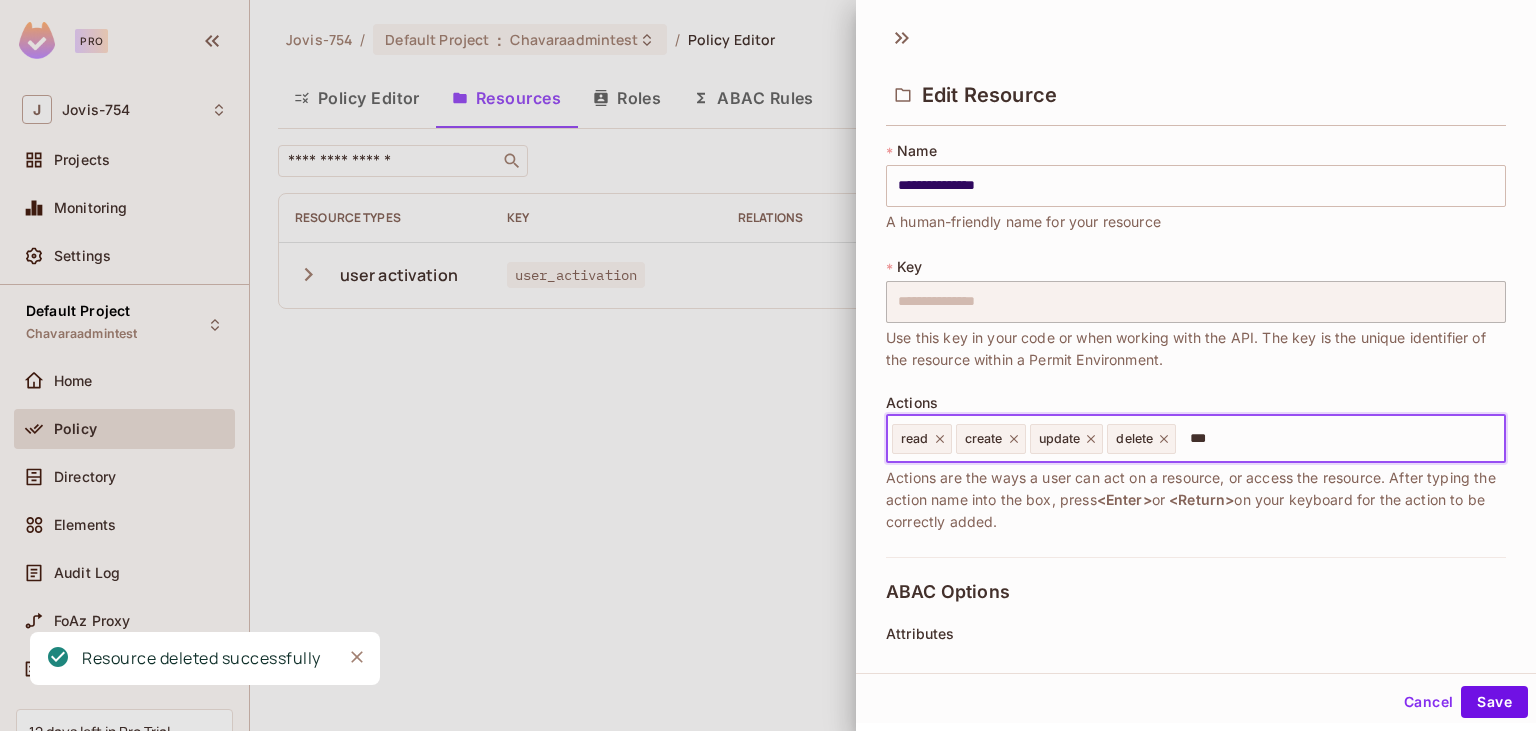 type on "****" 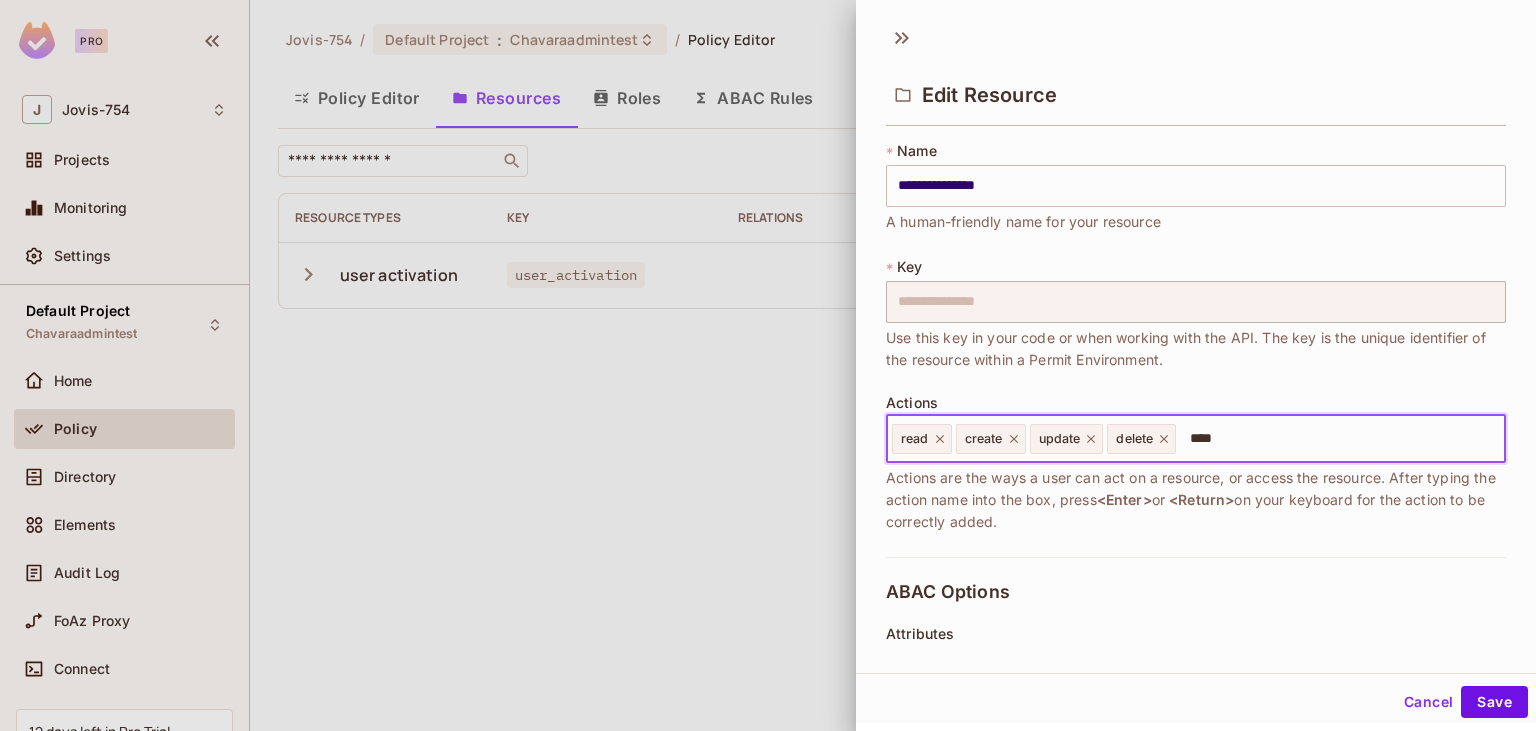 type 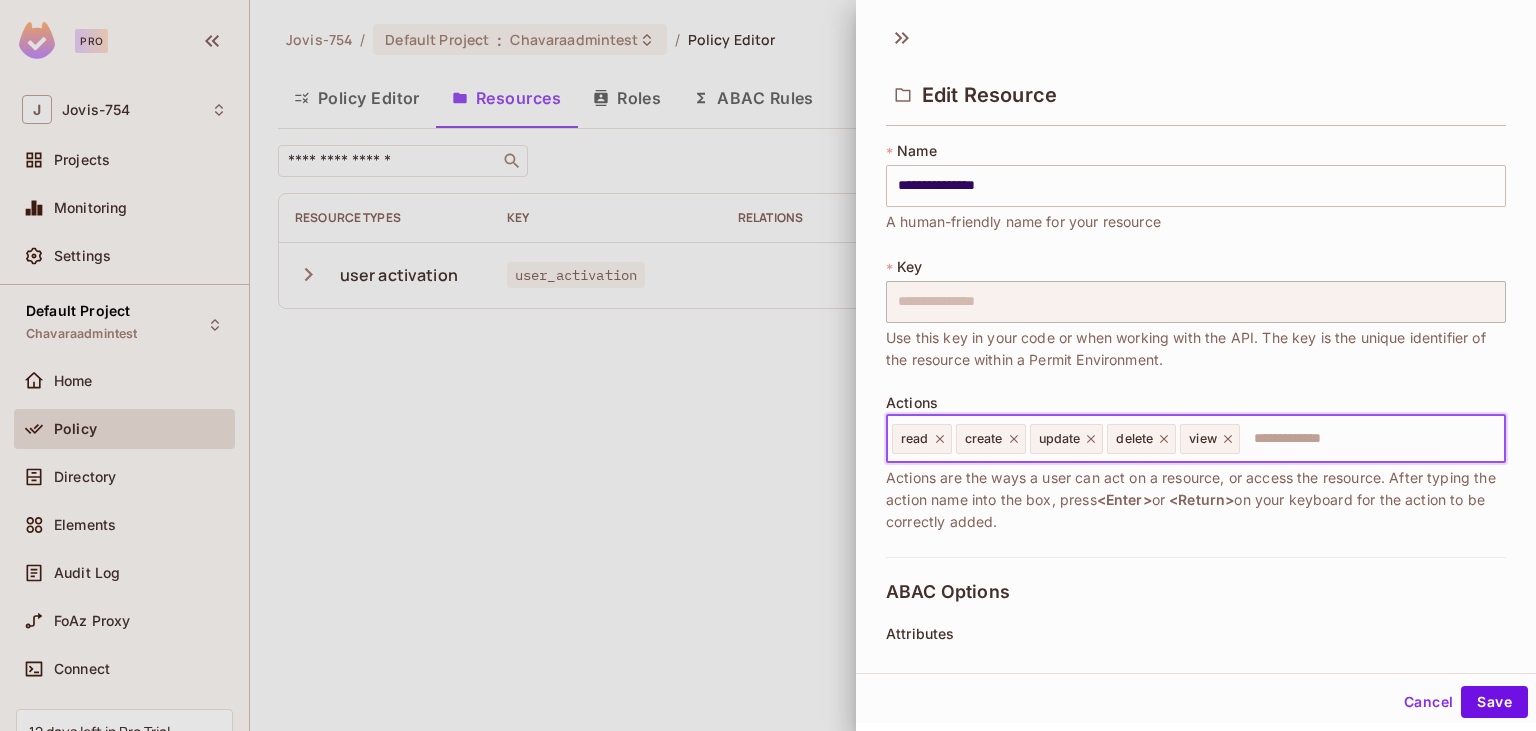 click 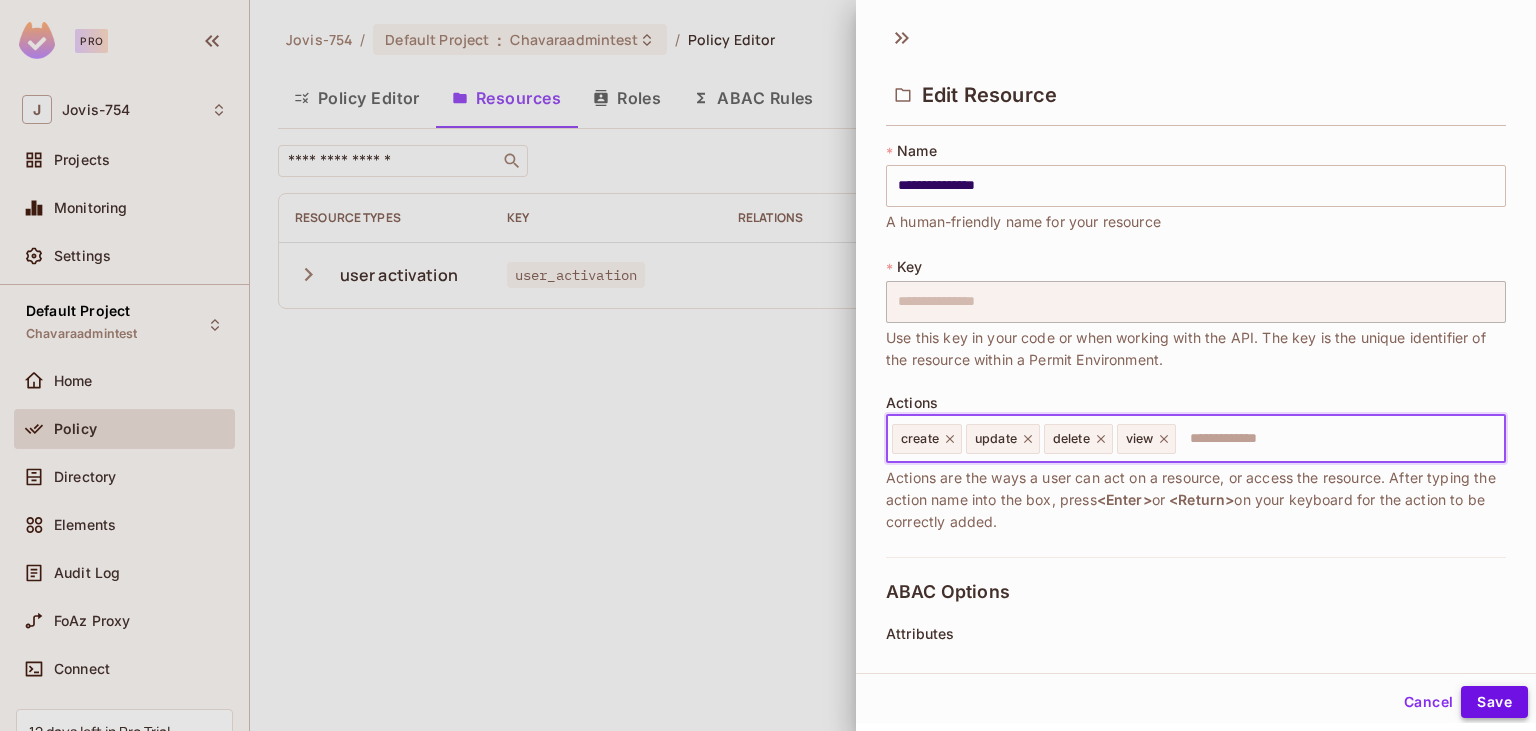 click on "Save" at bounding box center [1494, 702] 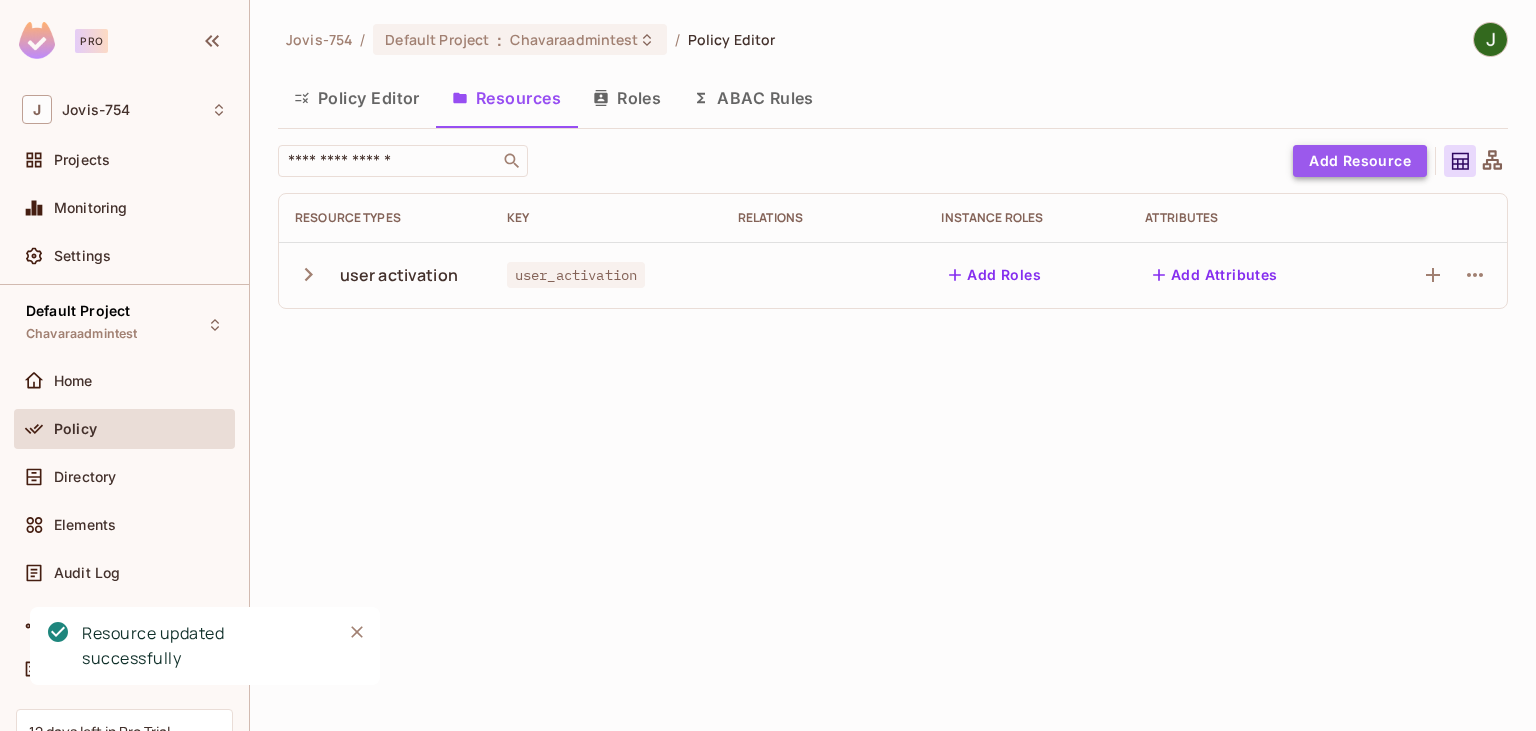 click on "Add Resource" at bounding box center [1360, 161] 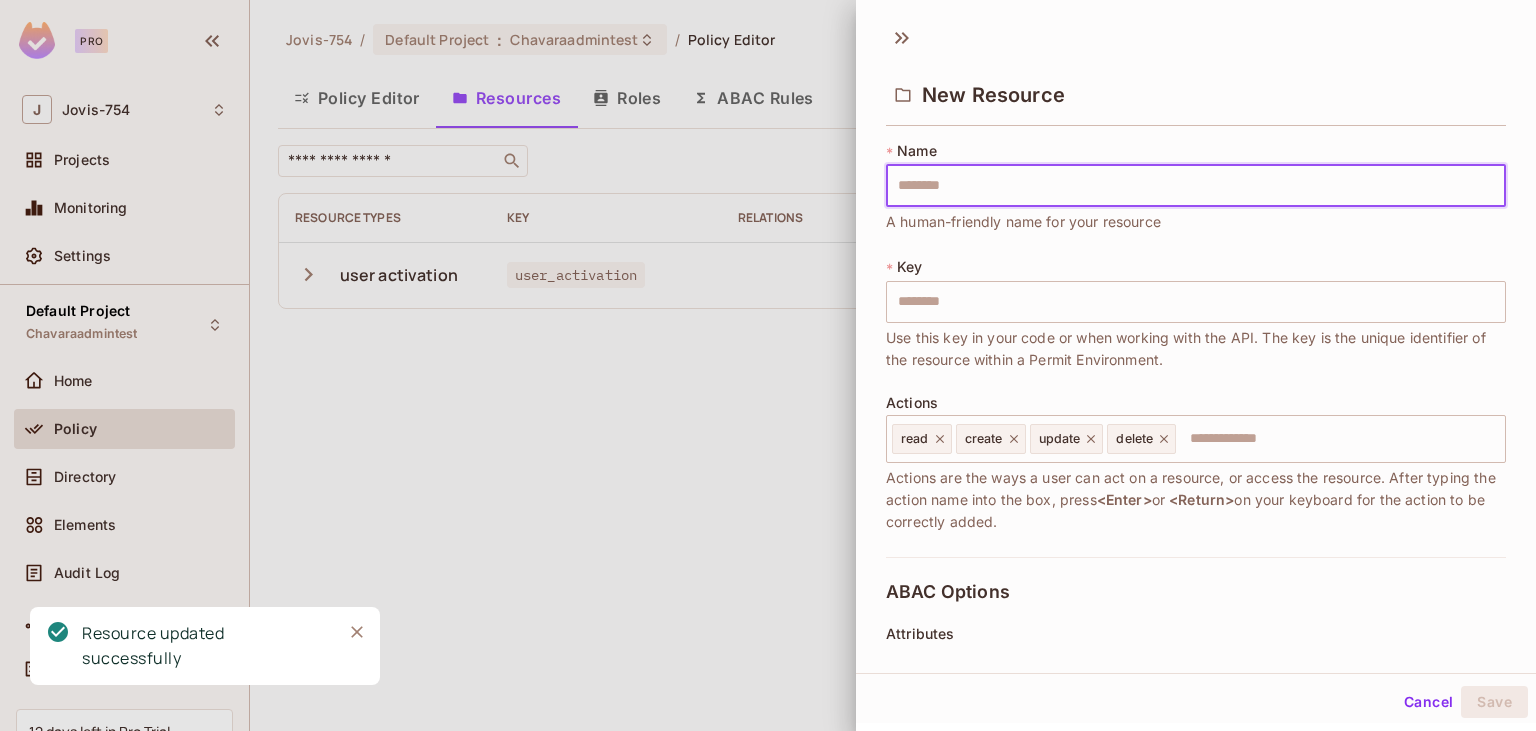 type on "*" 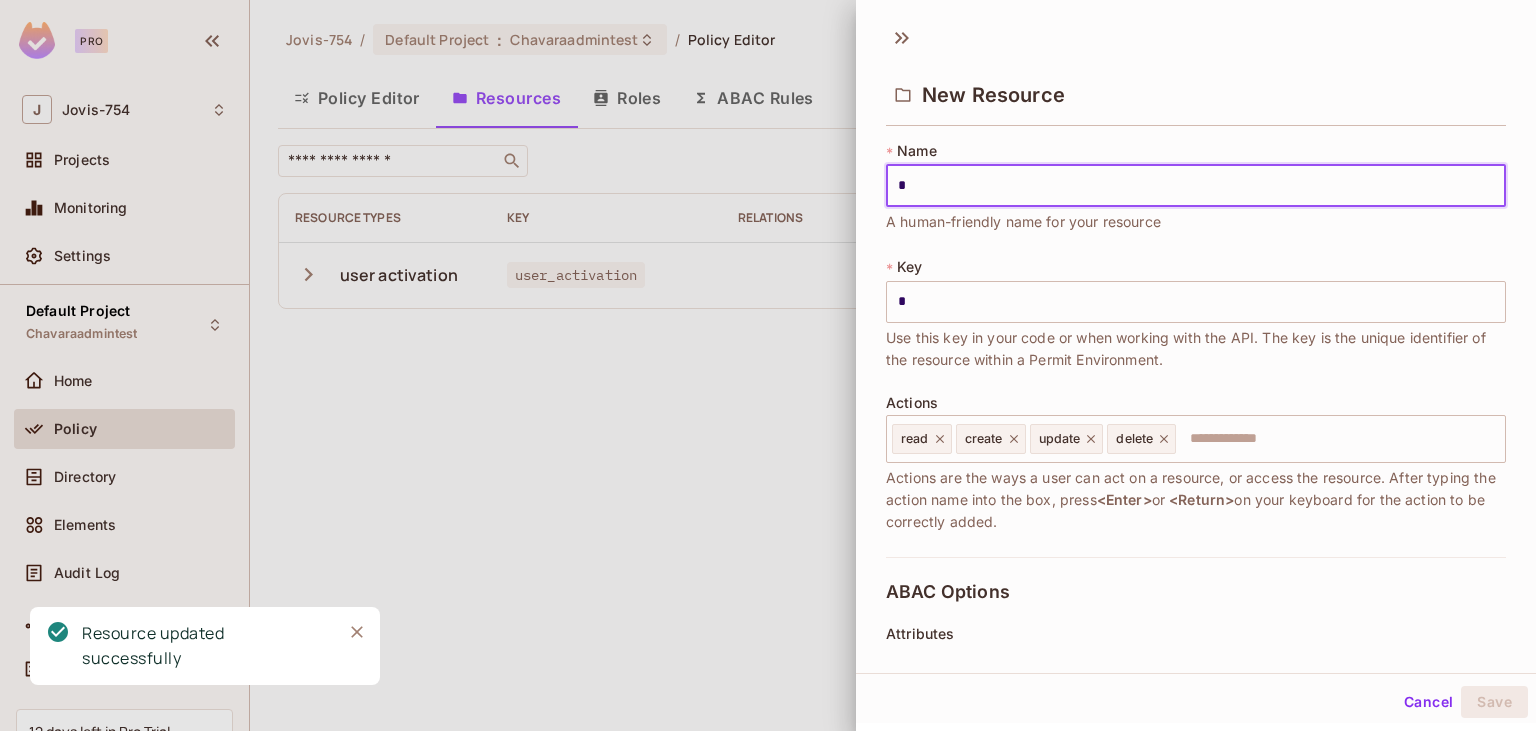 type on "**" 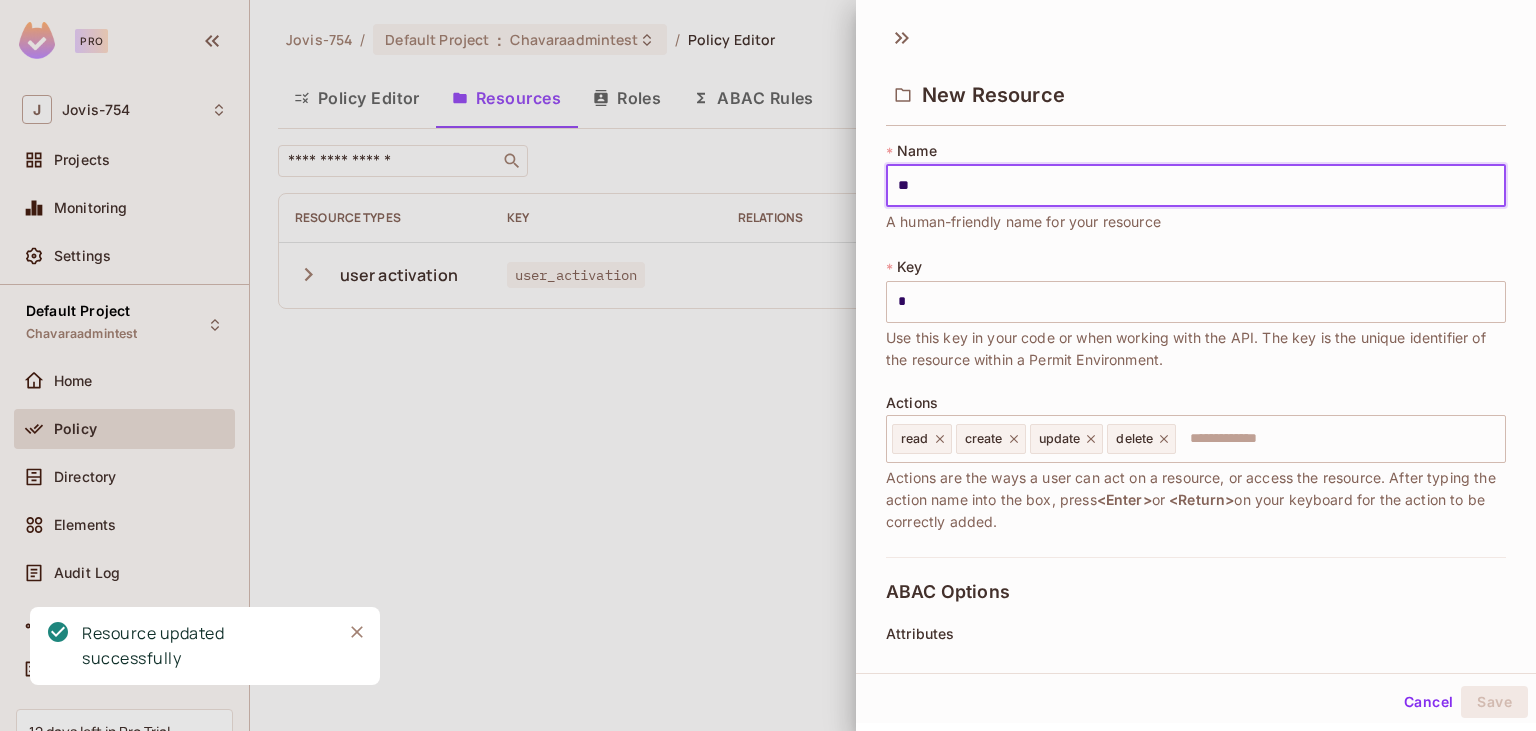 type on "**" 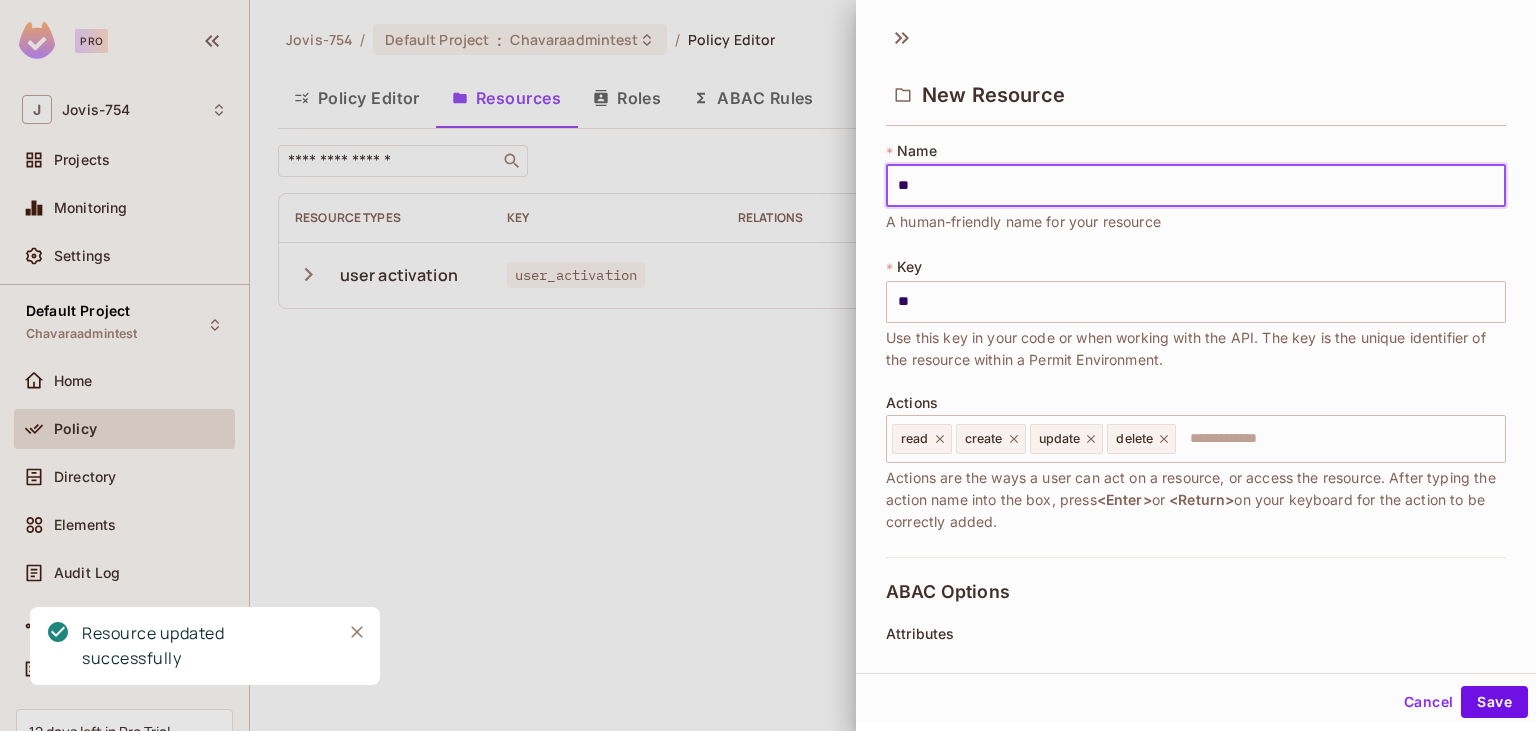 type on "***" 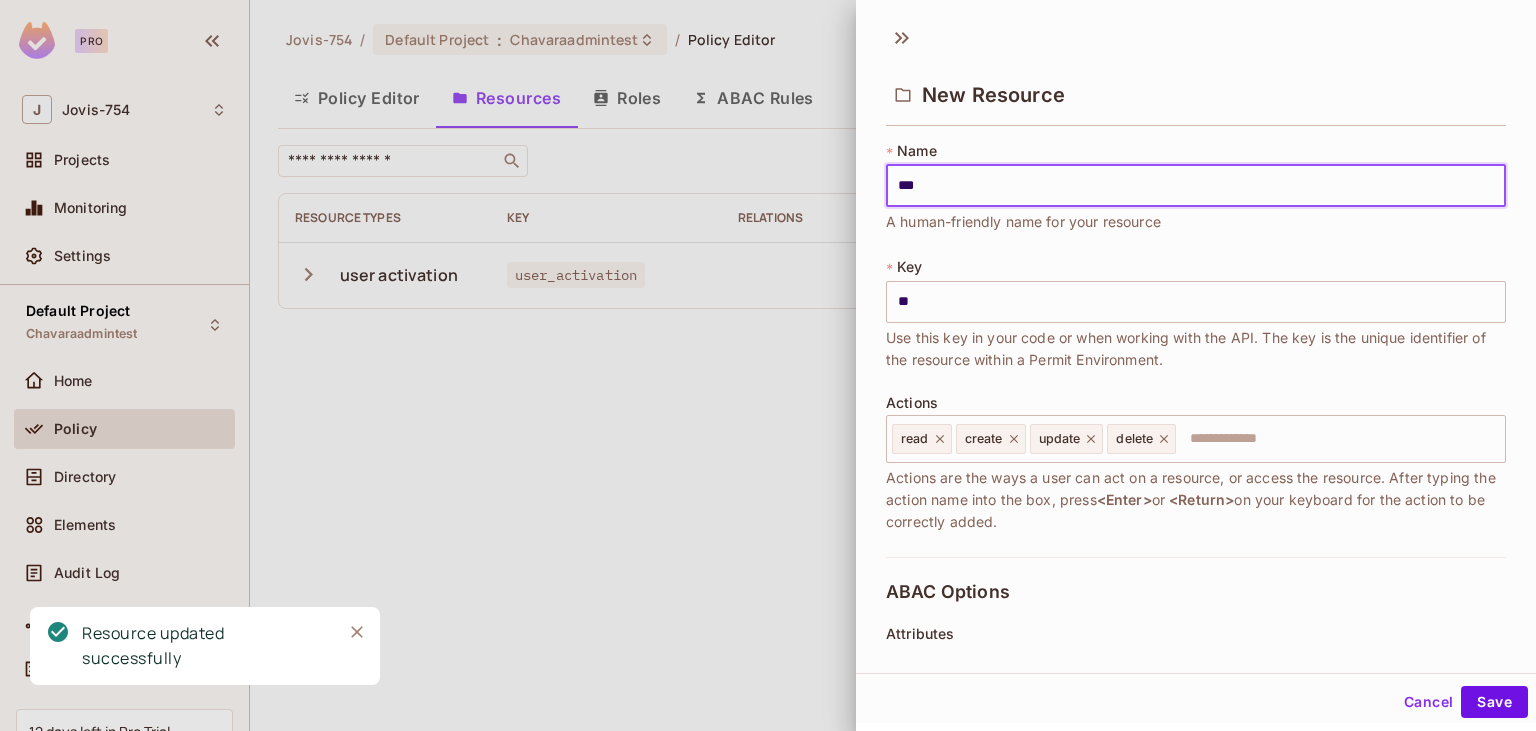 type on "***" 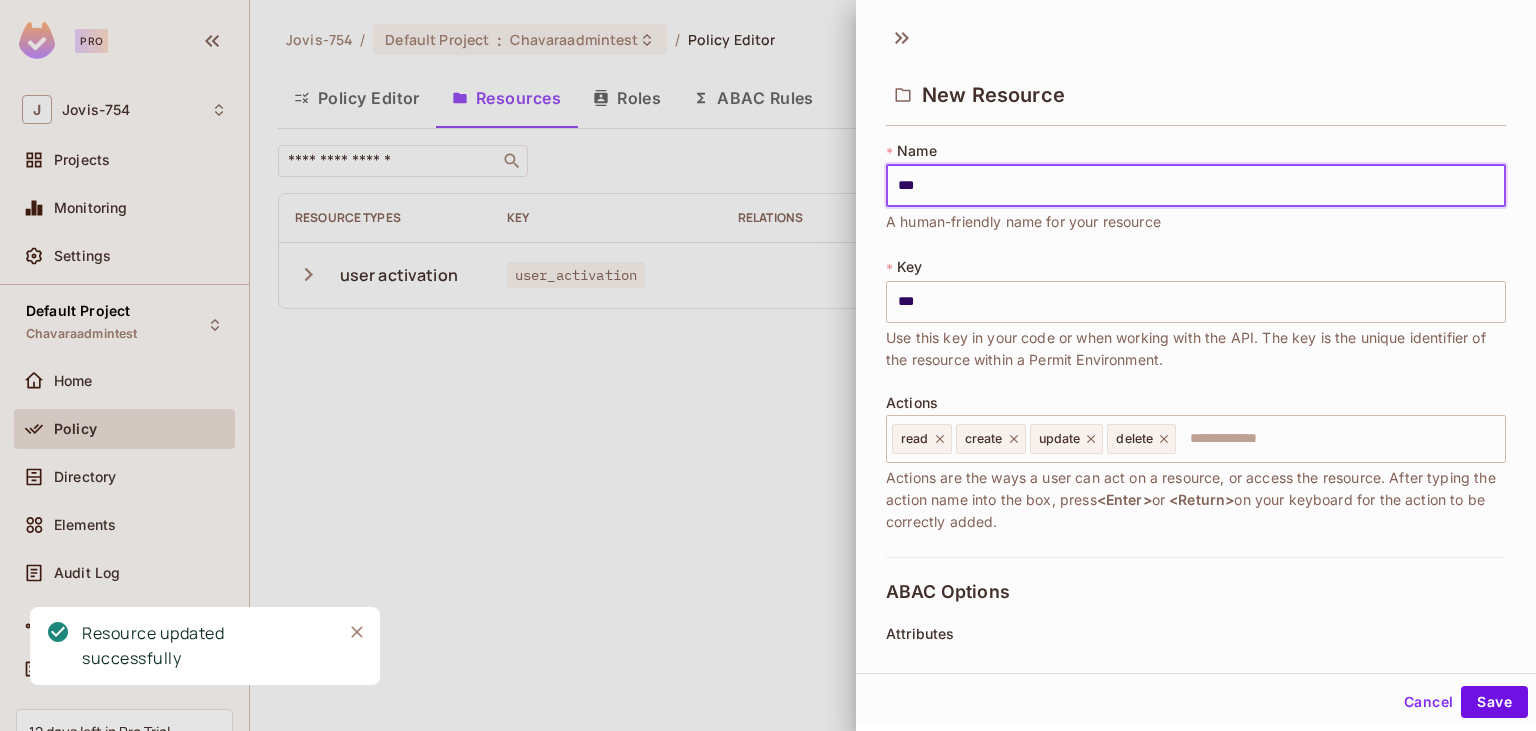 type on "****" 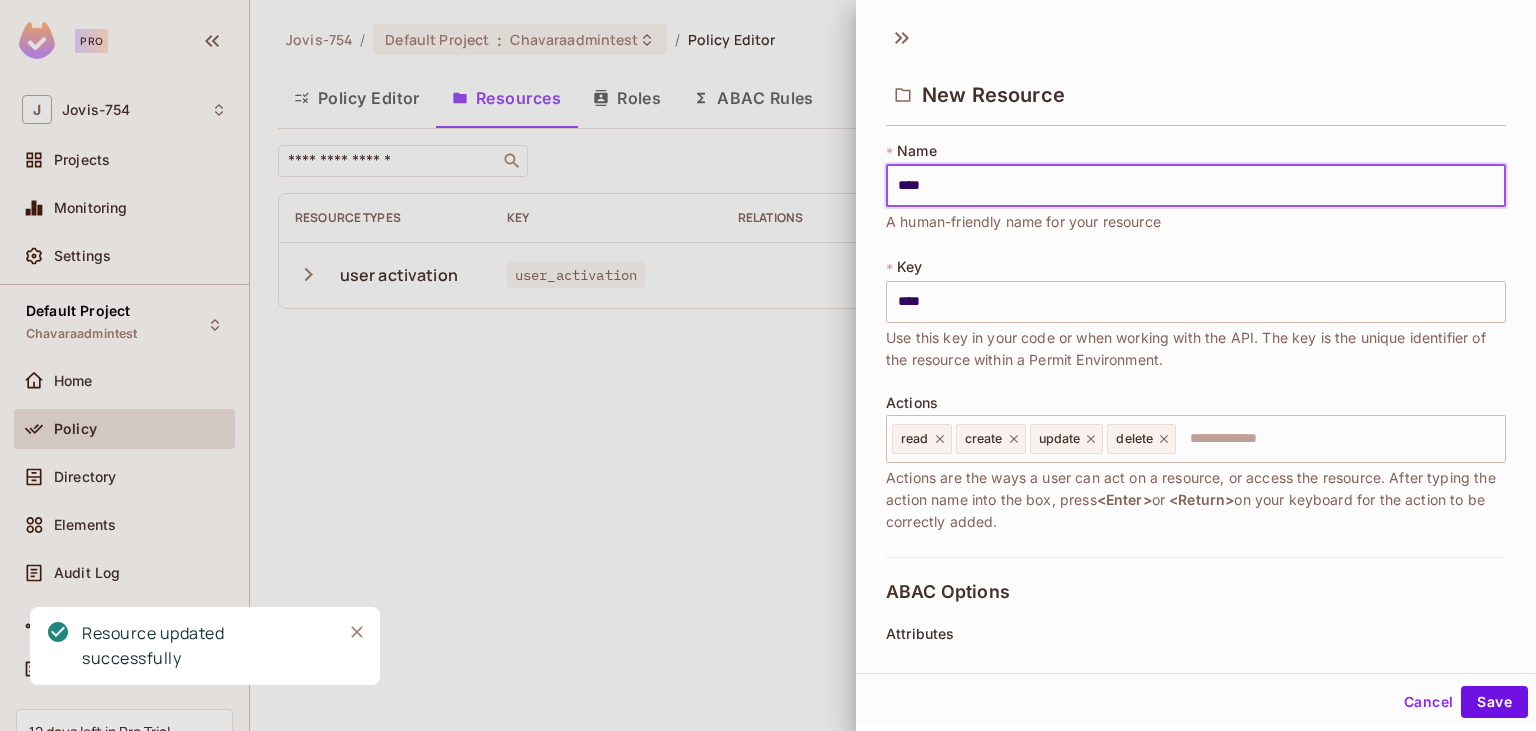 type on "*****" 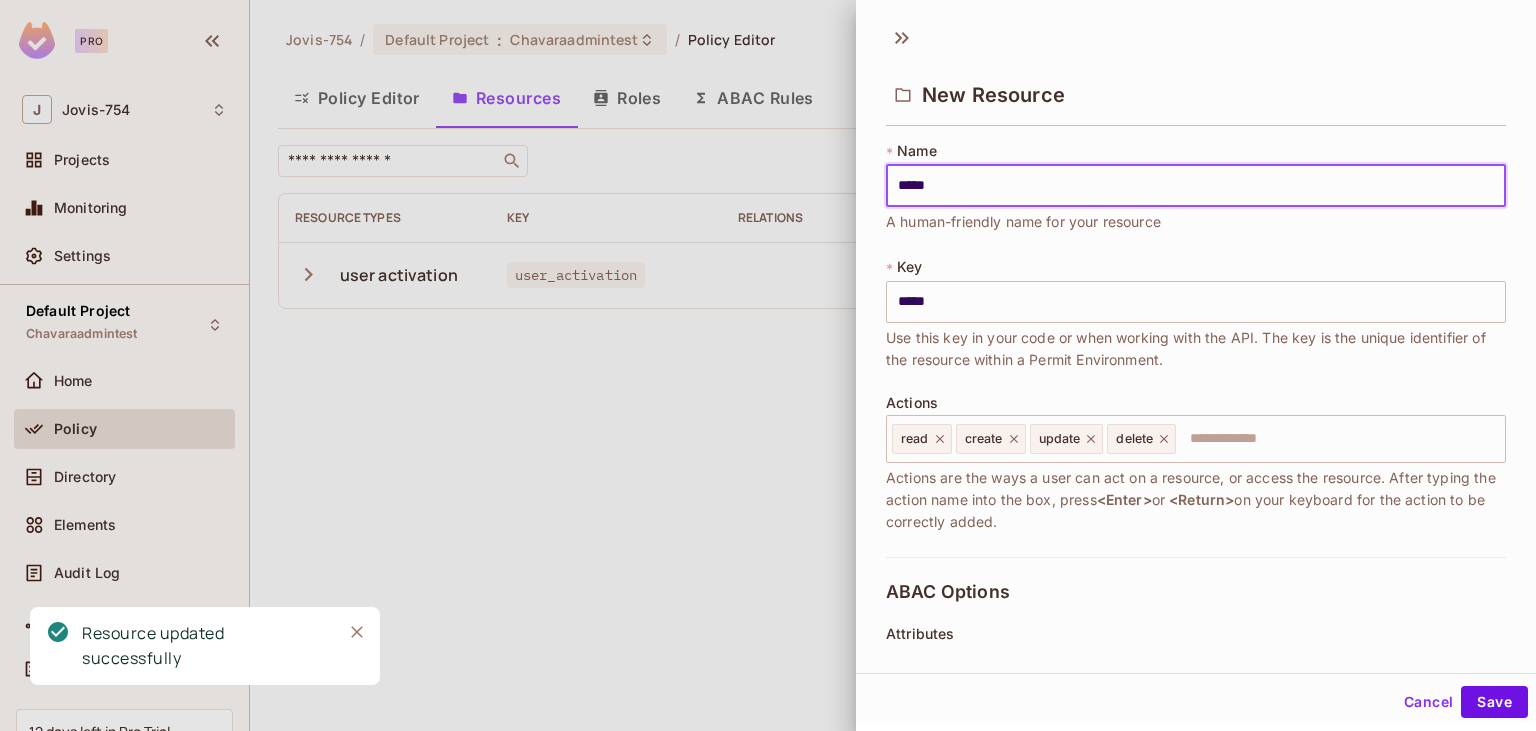 type on "******" 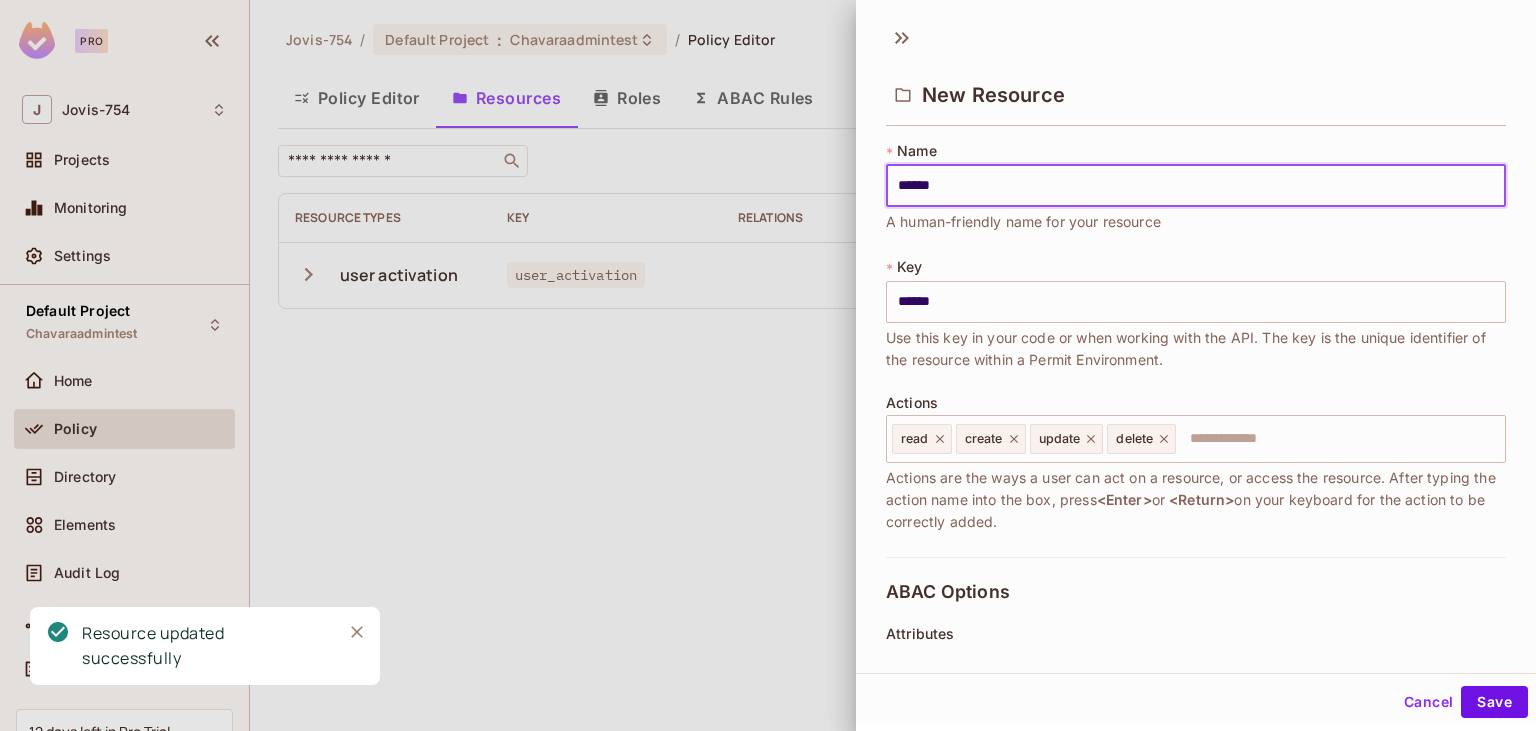 type on "*******" 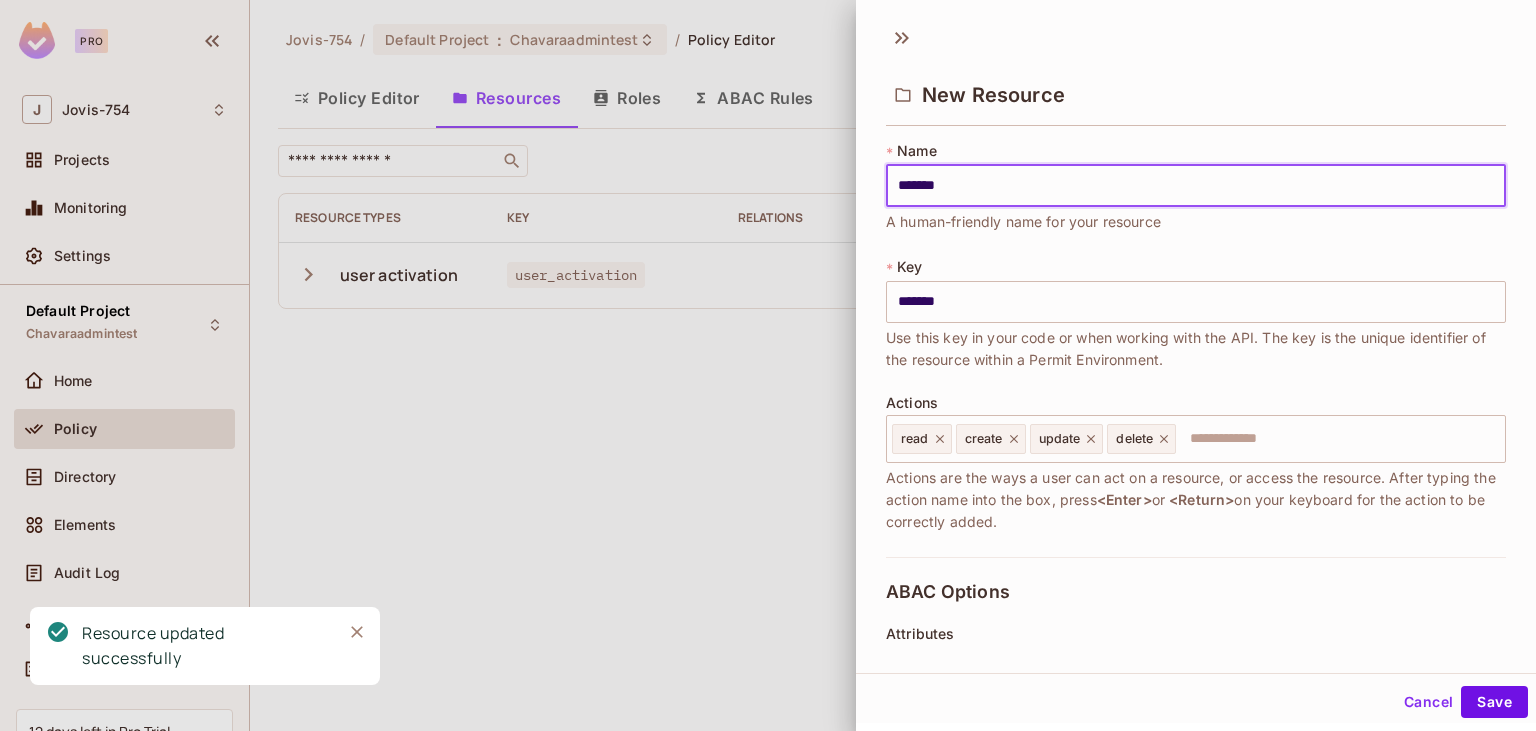 type on "********" 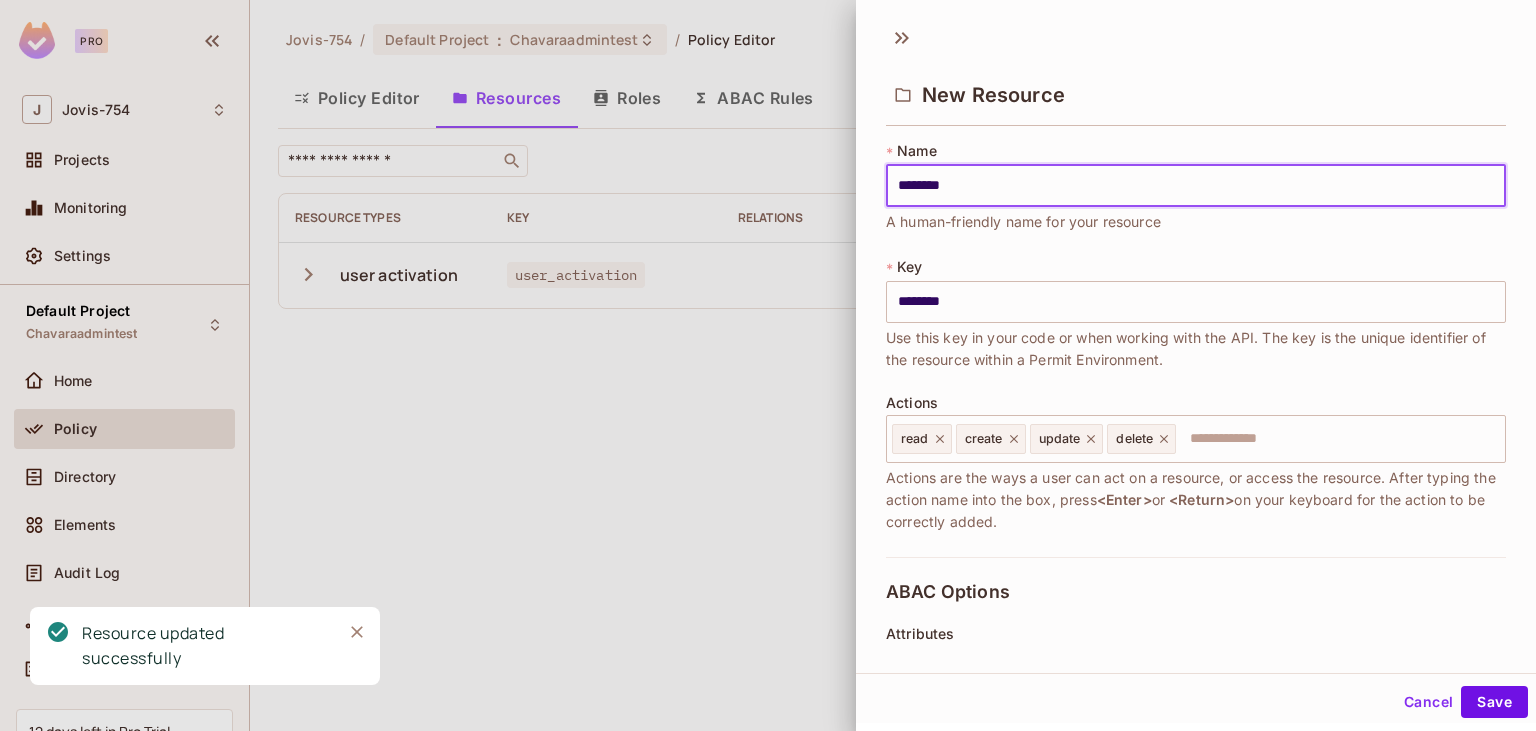 type on "*********" 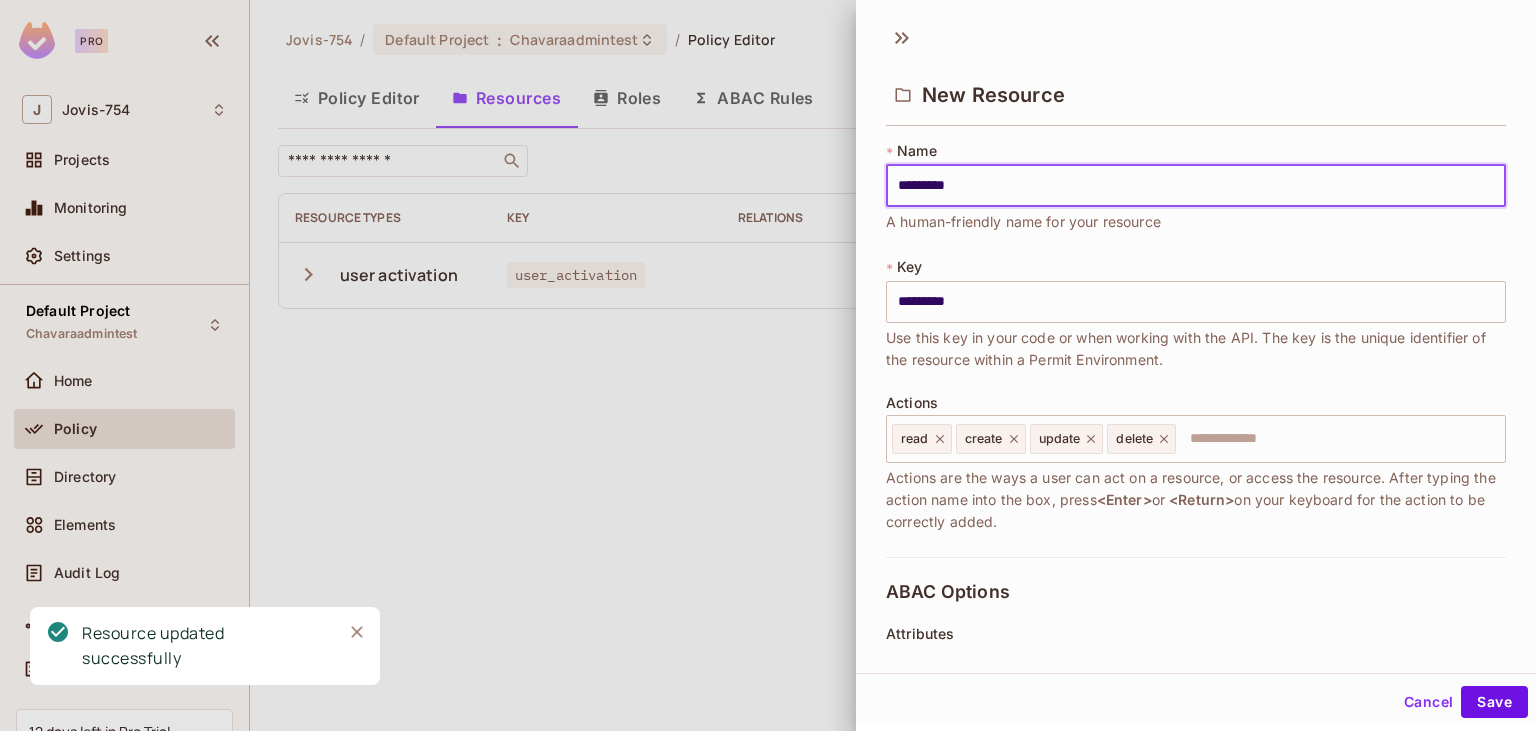 type on "**********" 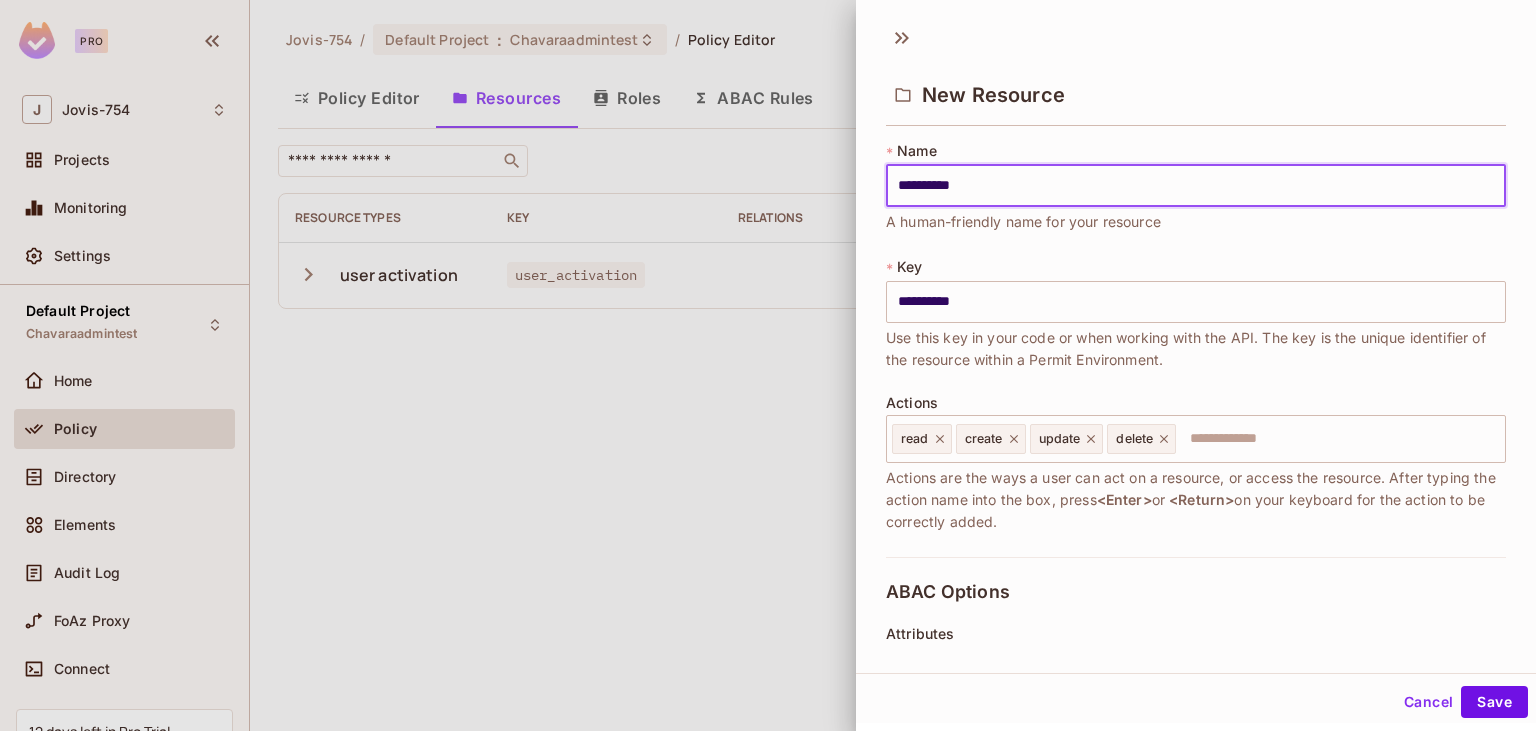 type on "**********" 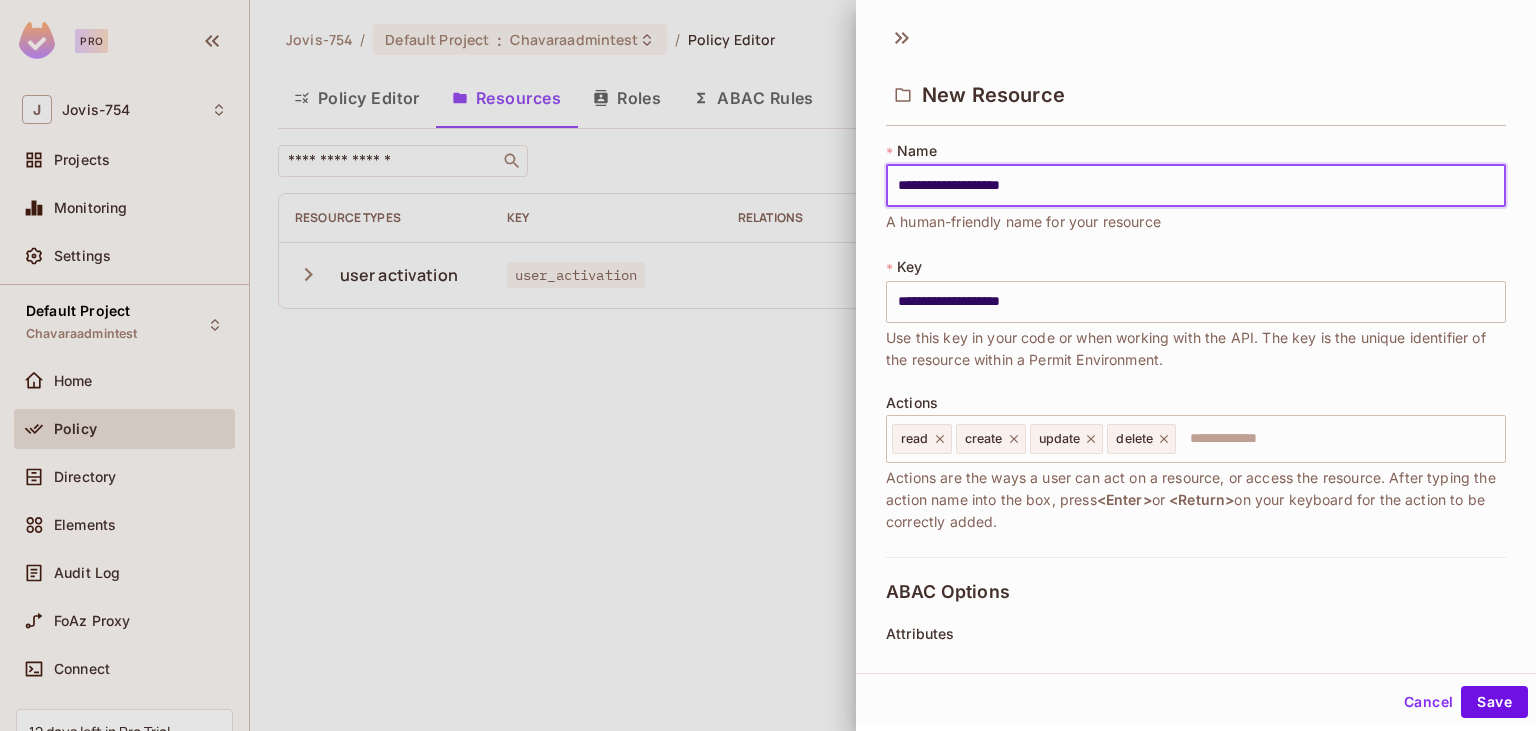 type on "**********" 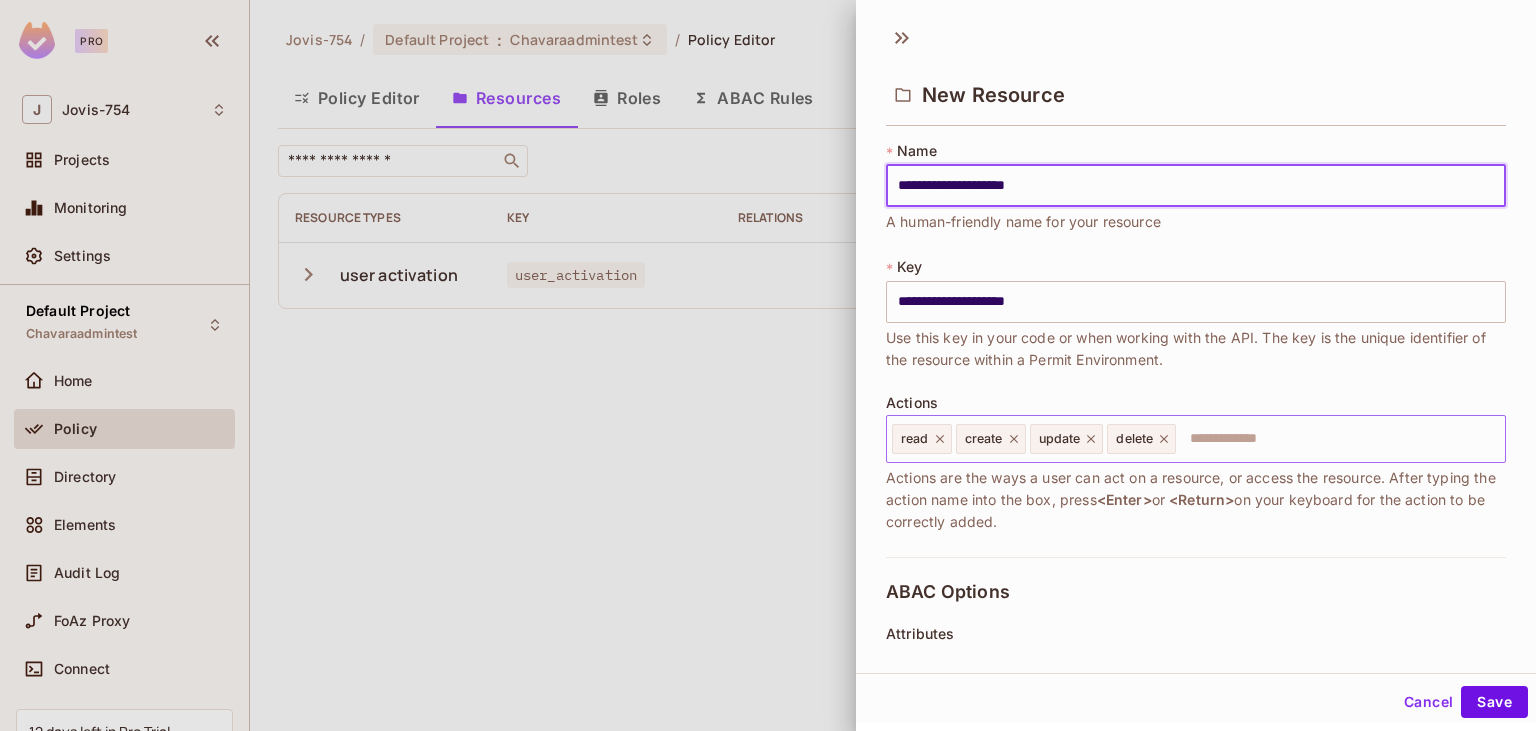 click 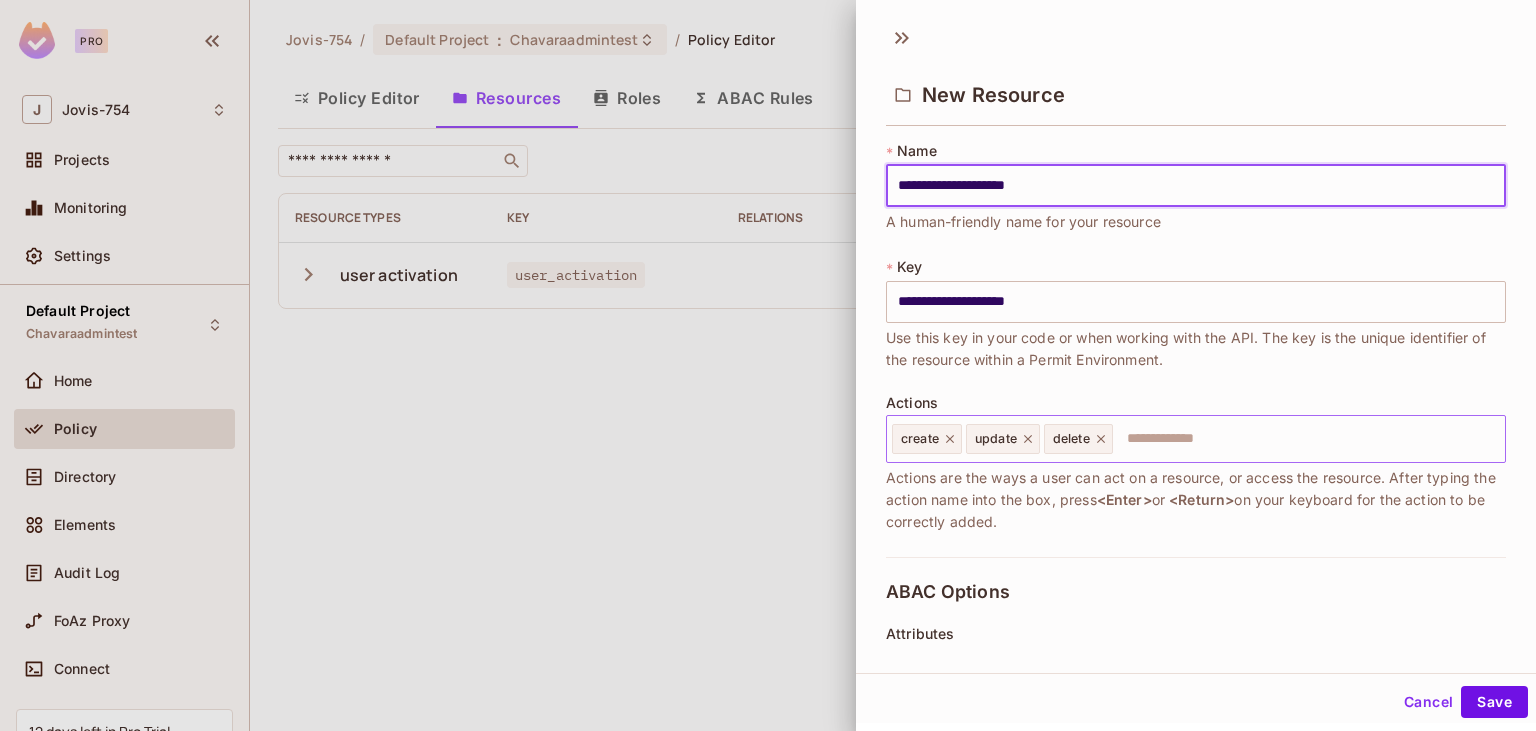 type on "**********" 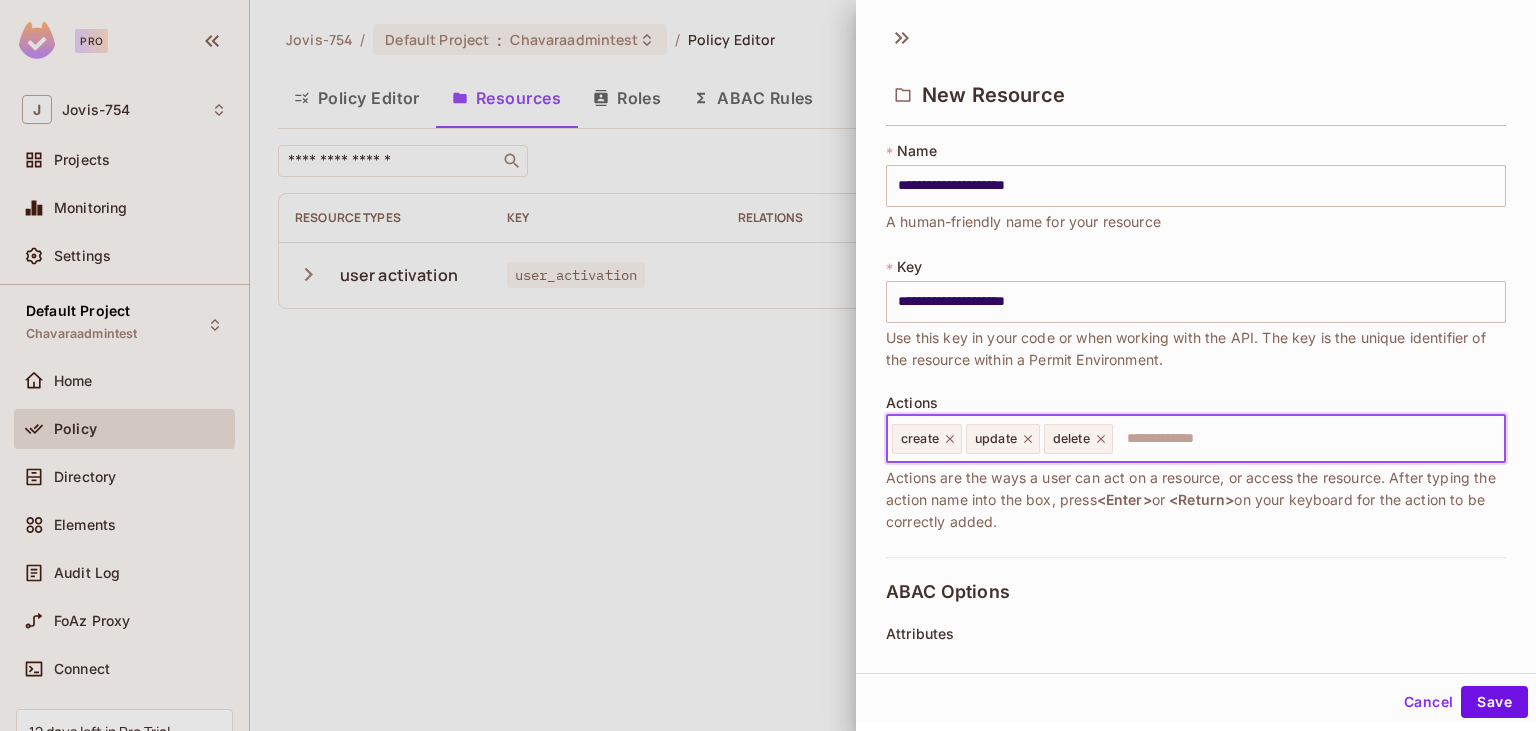 click at bounding box center (1306, 439) 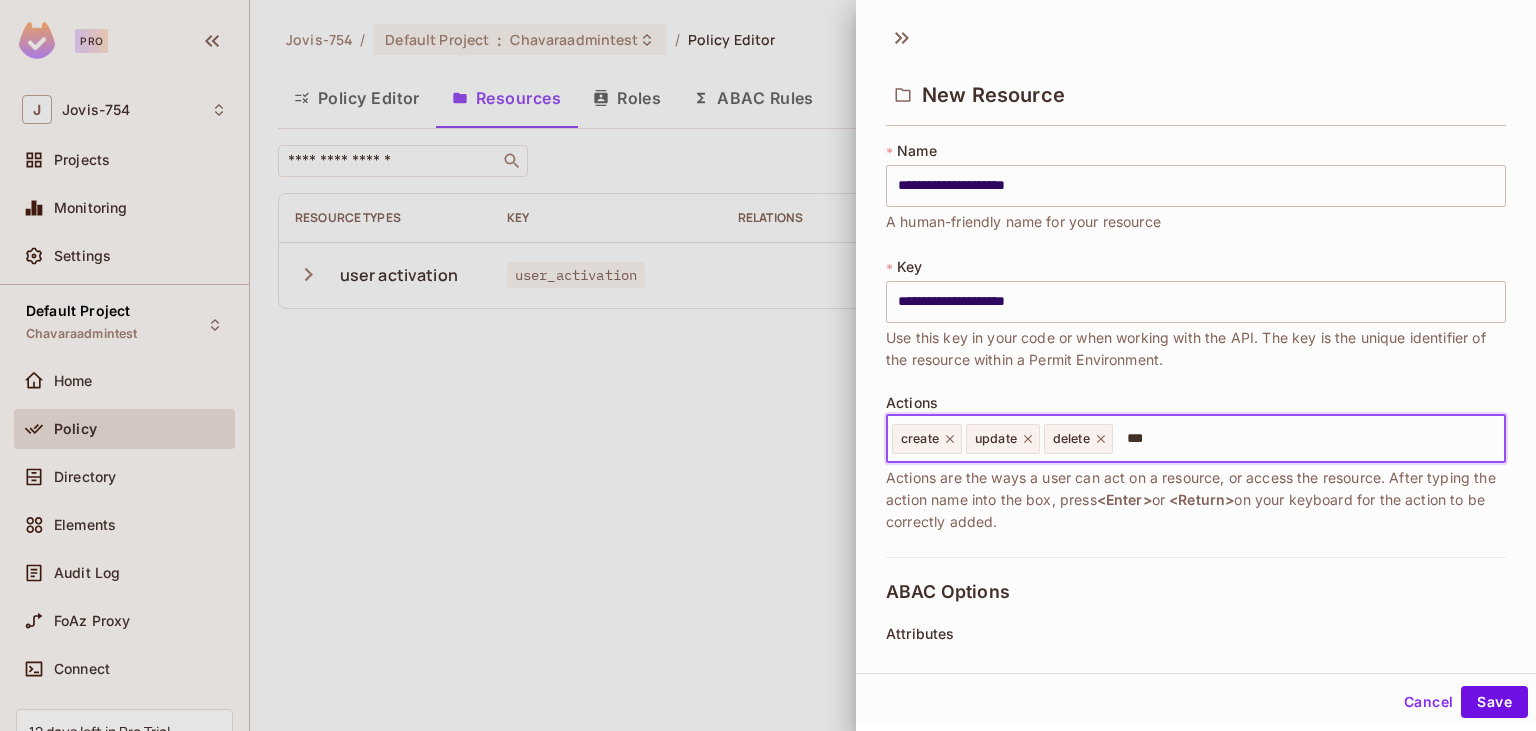 type on "****" 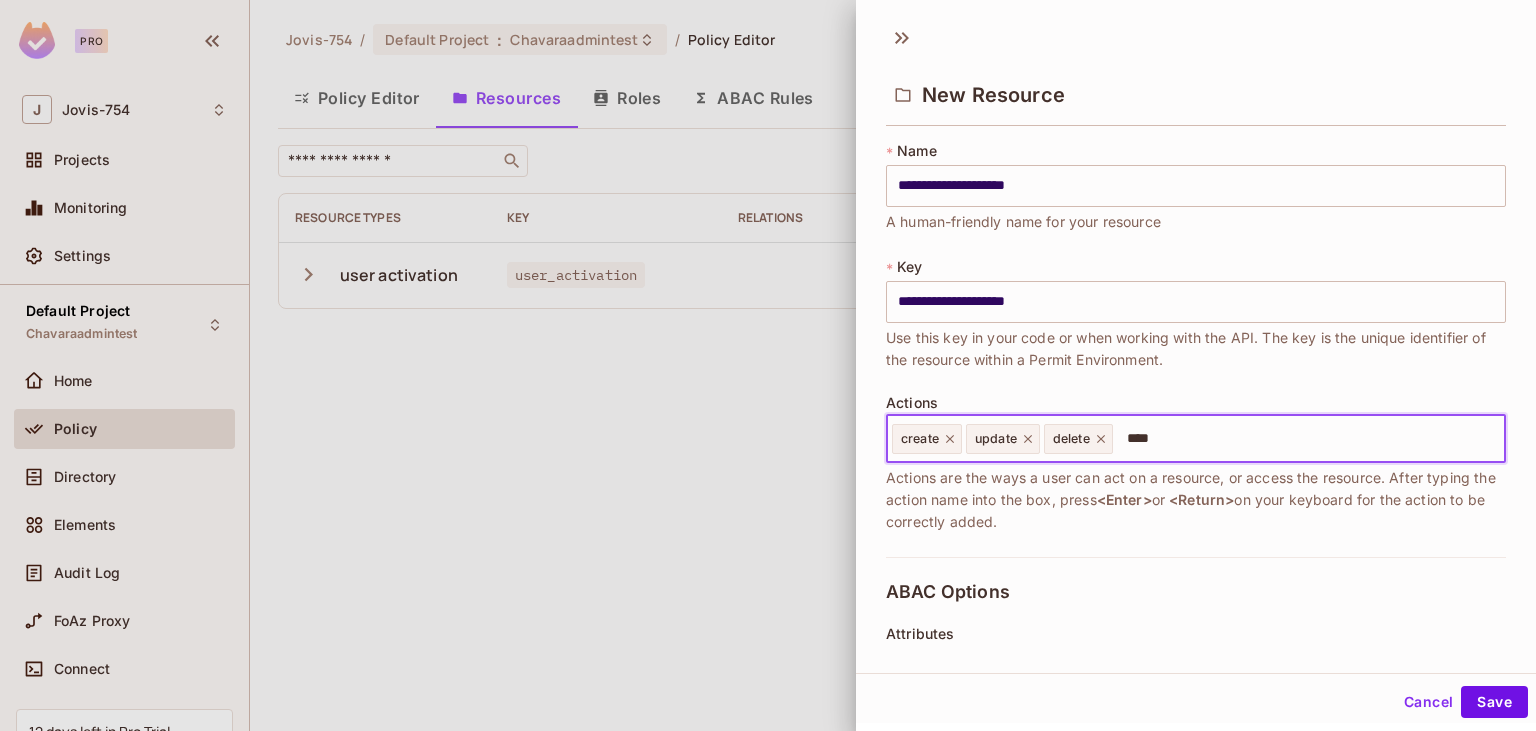 type 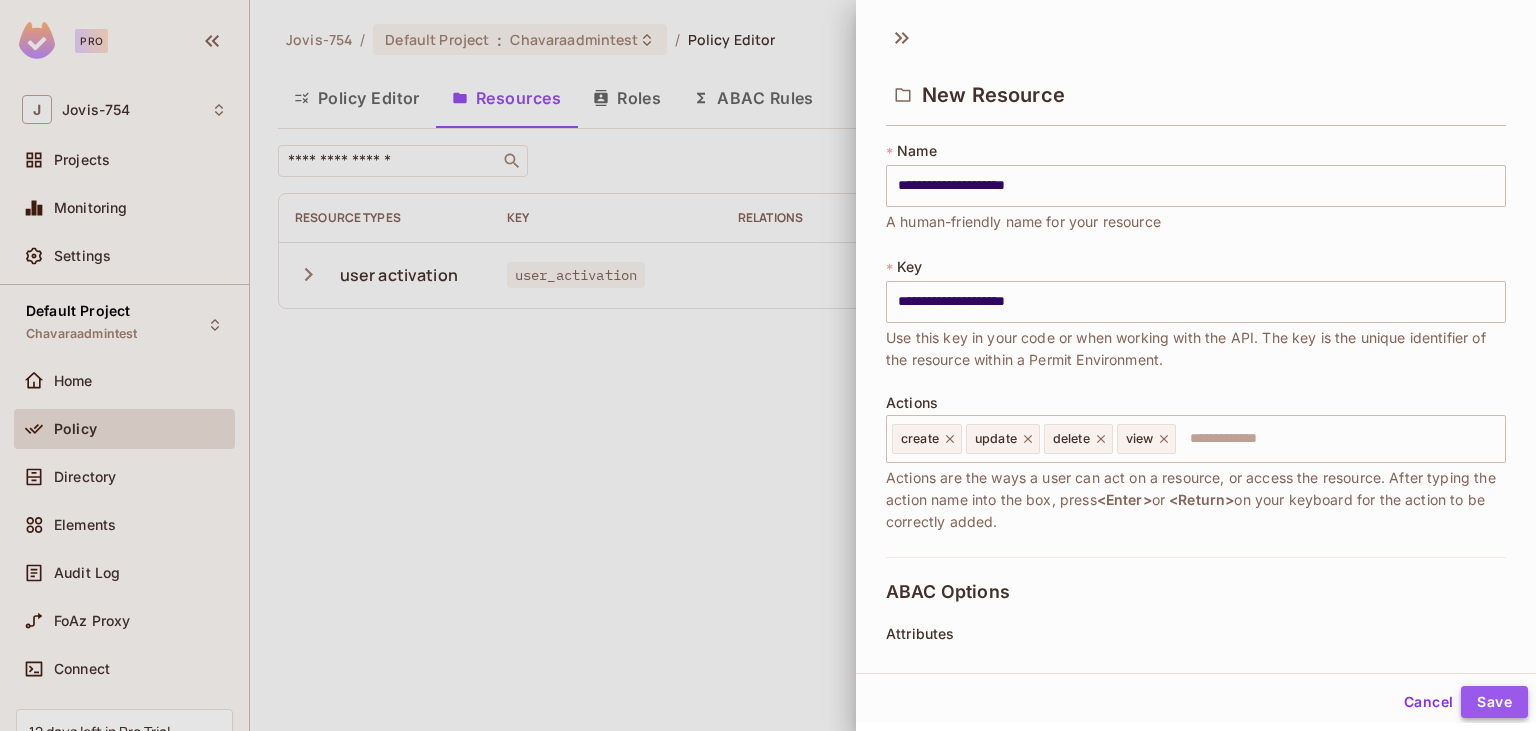 click on "Save" at bounding box center (1494, 702) 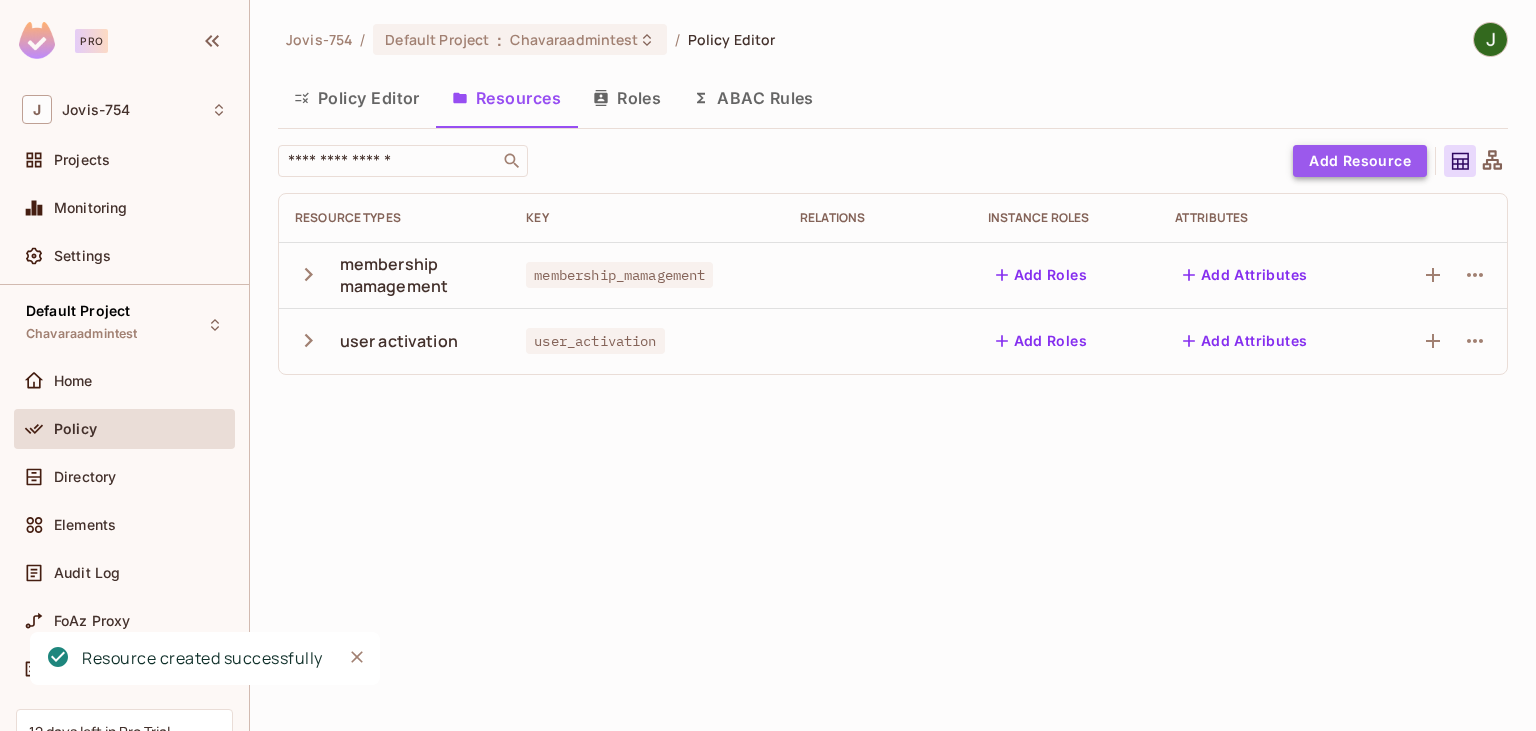 click on "Add Resource" at bounding box center [1360, 161] 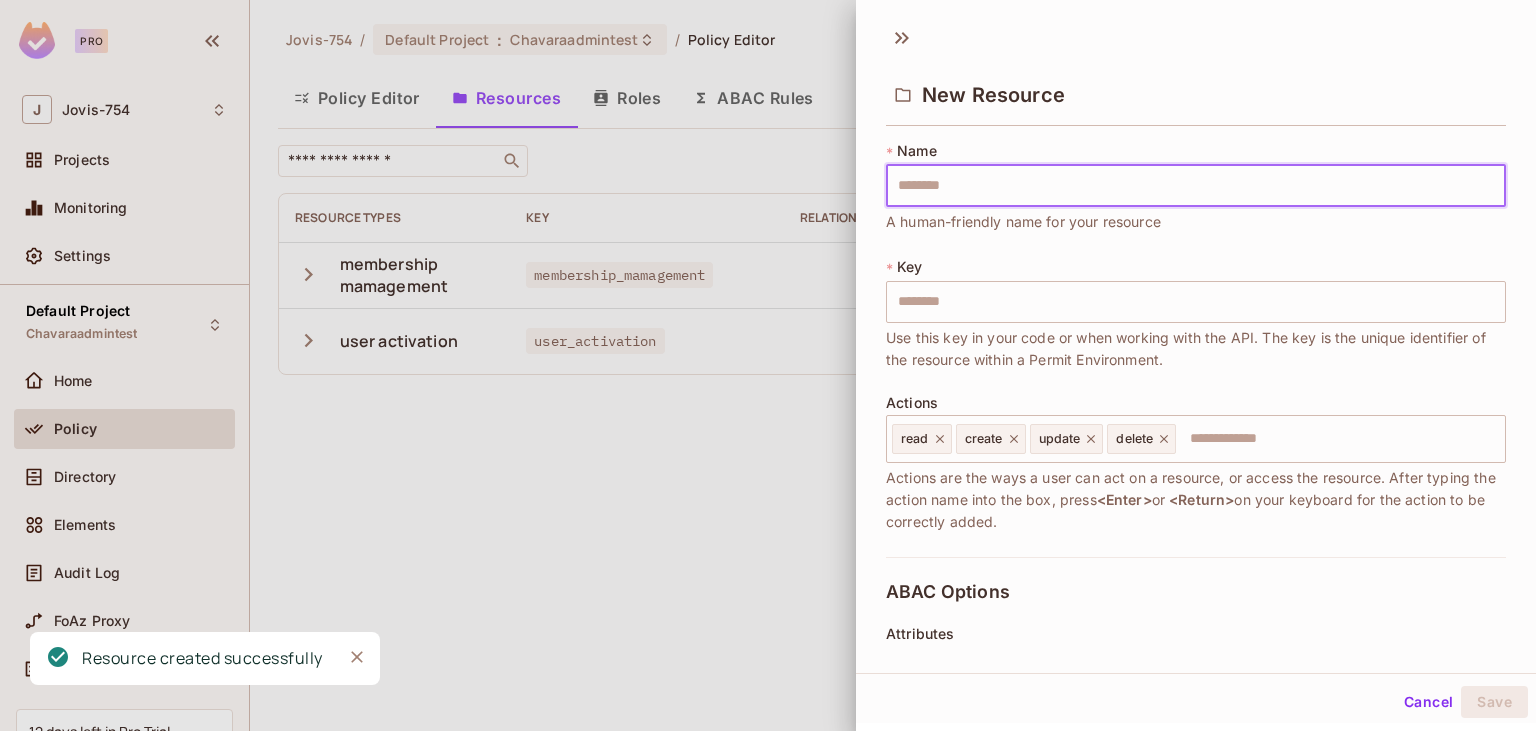 click at bounding box center [1196, 186] 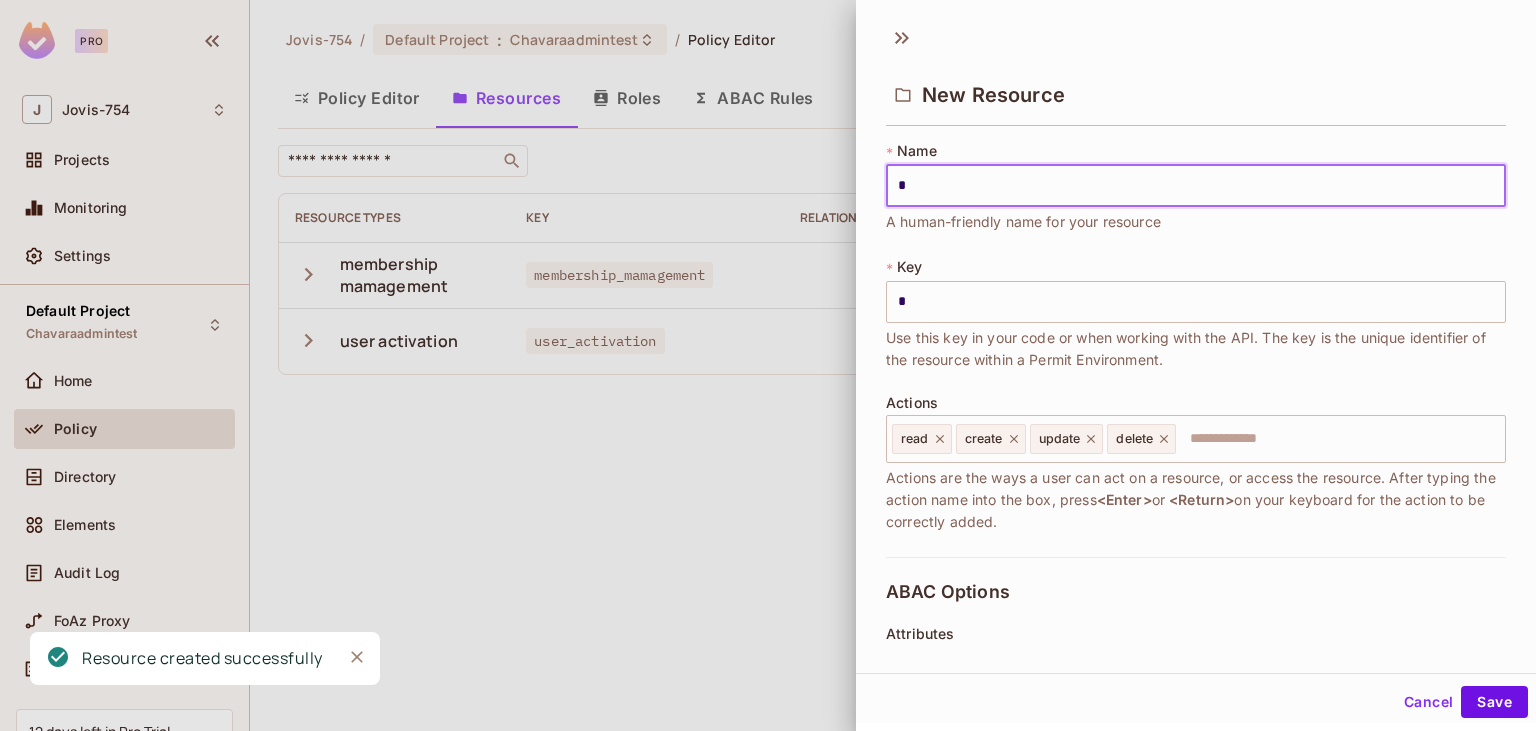 type on "**" 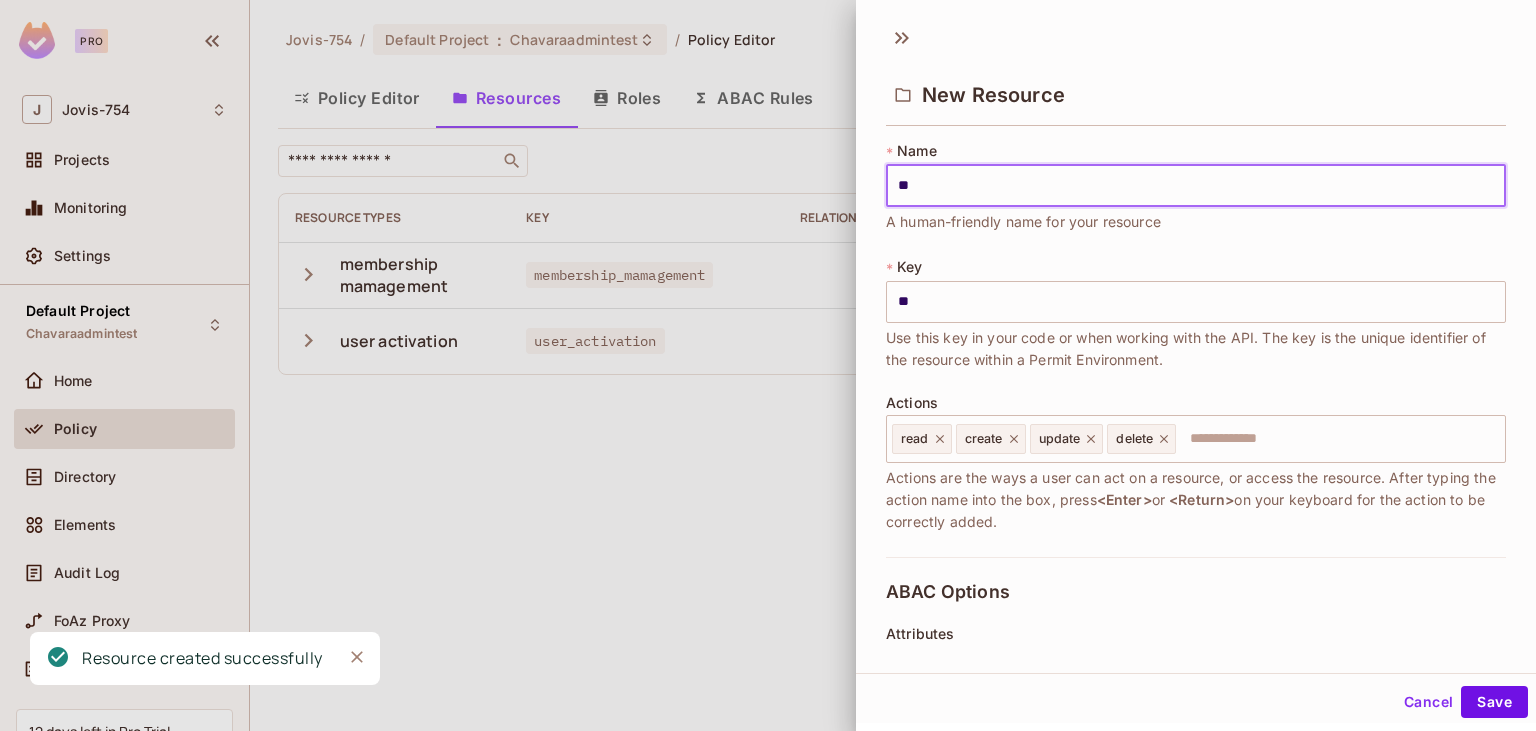 type on "***" 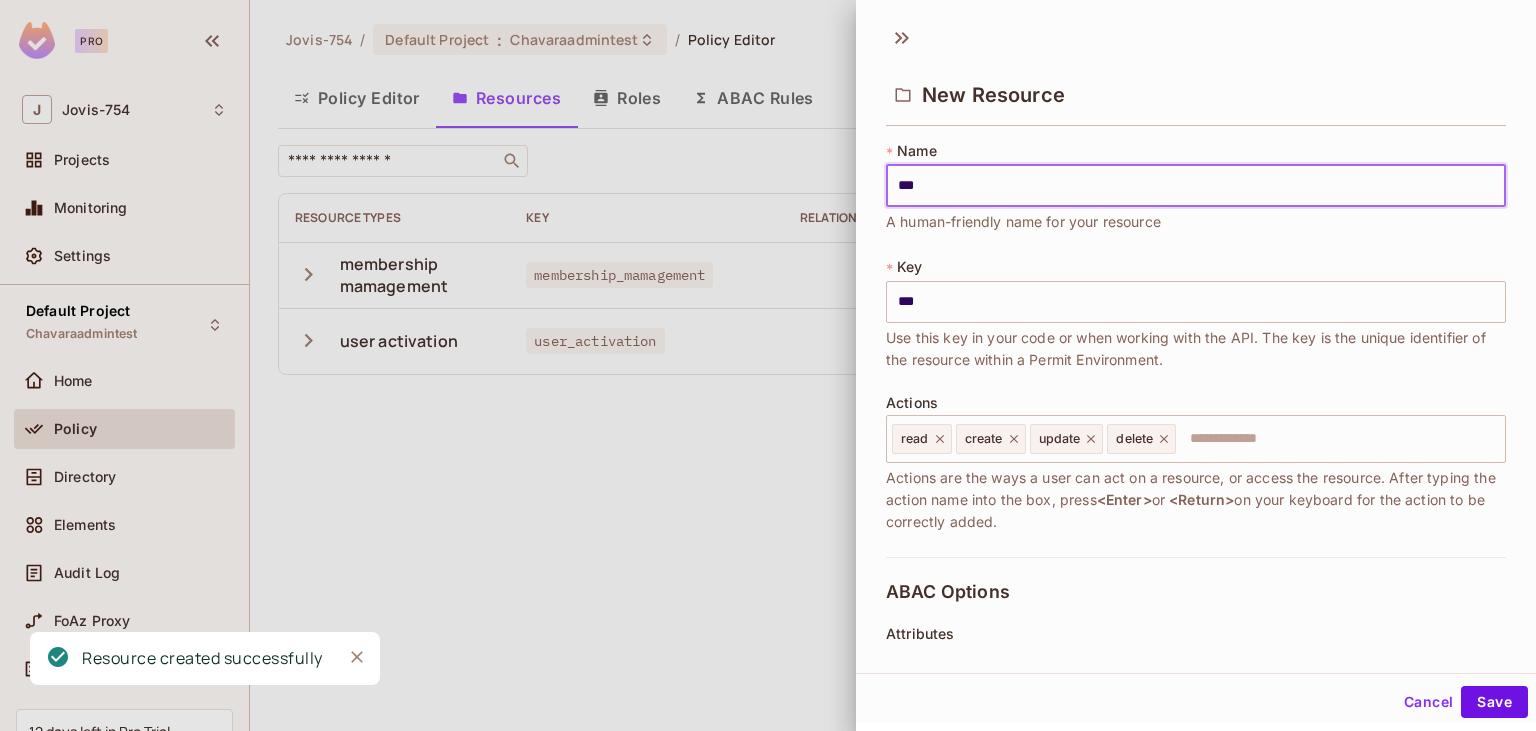 type on "****" 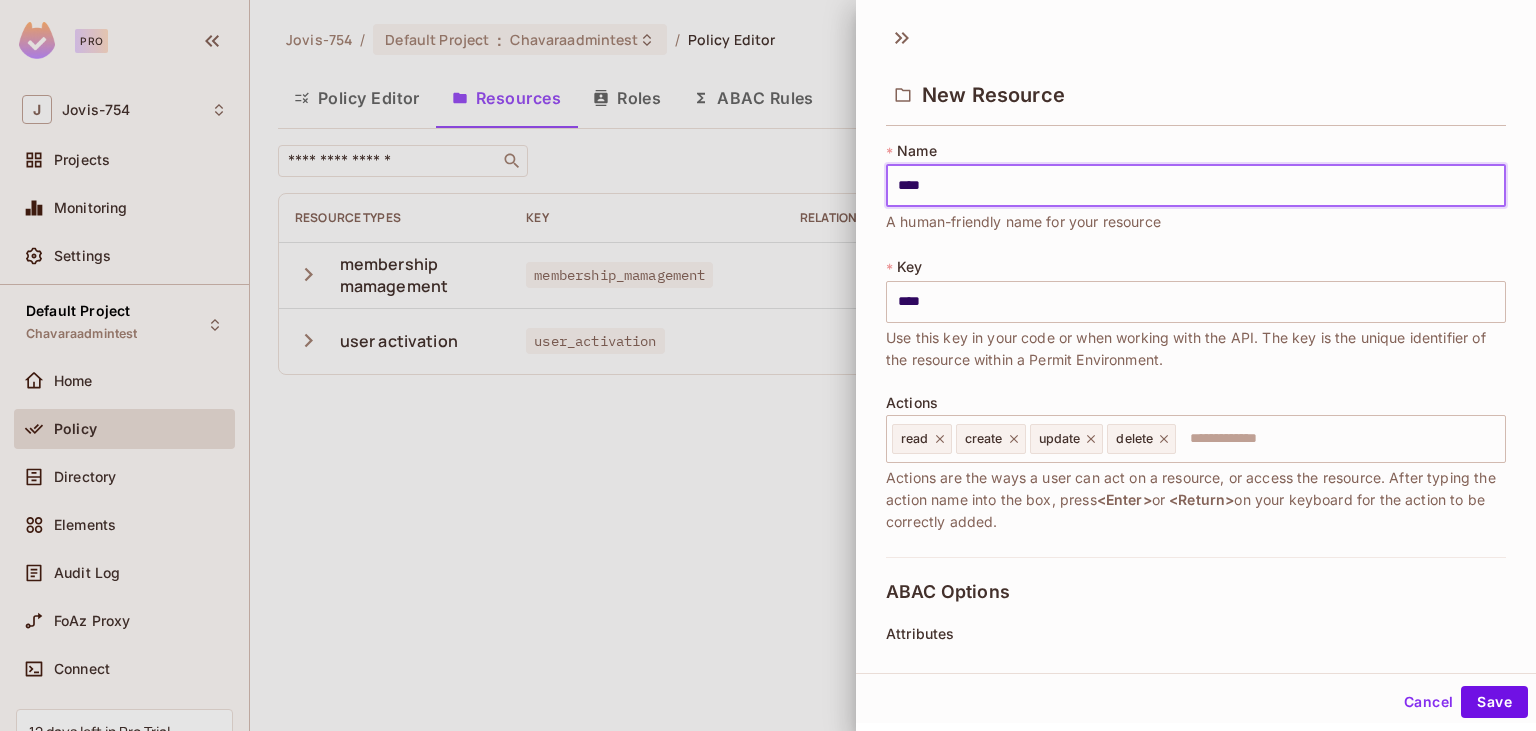 type on "*****" 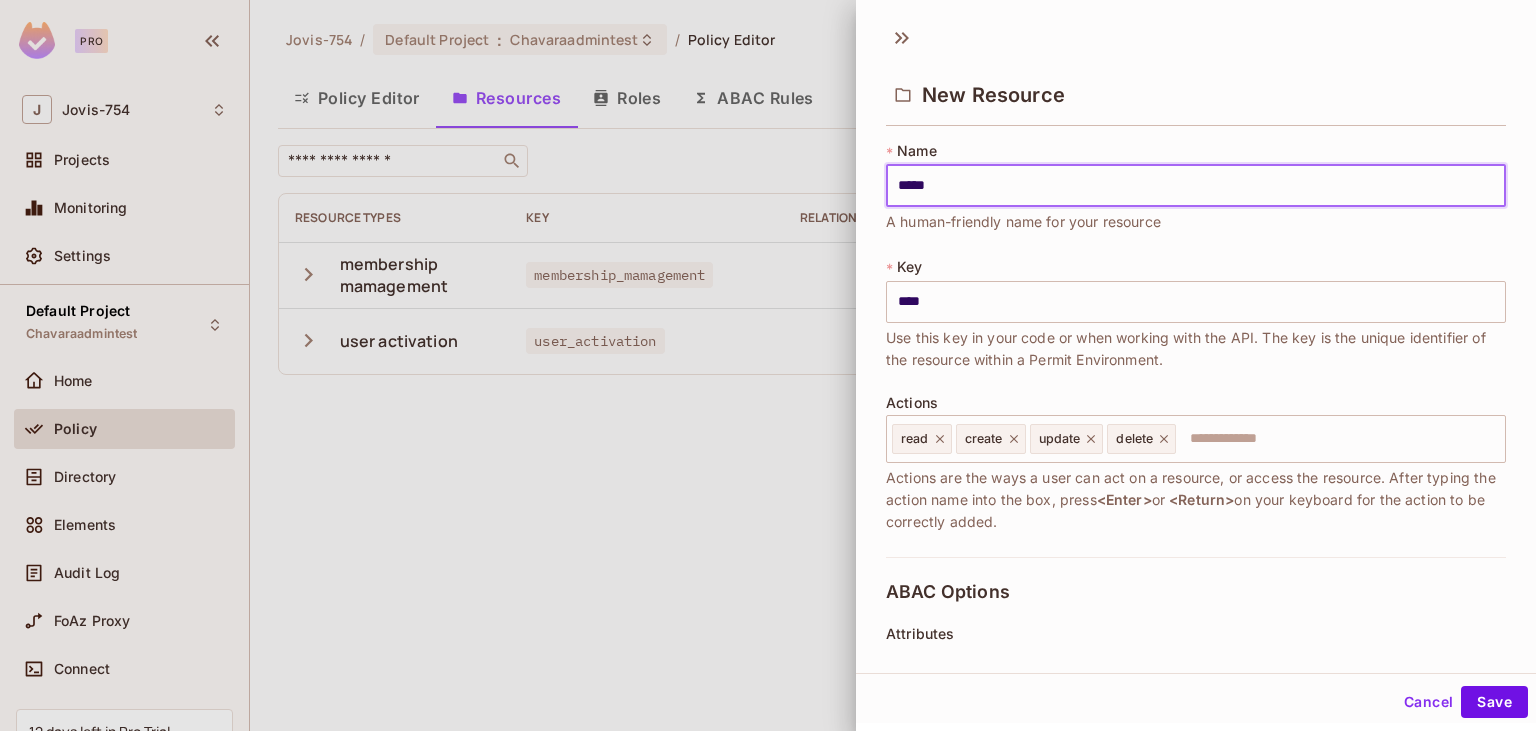 type on "*****" 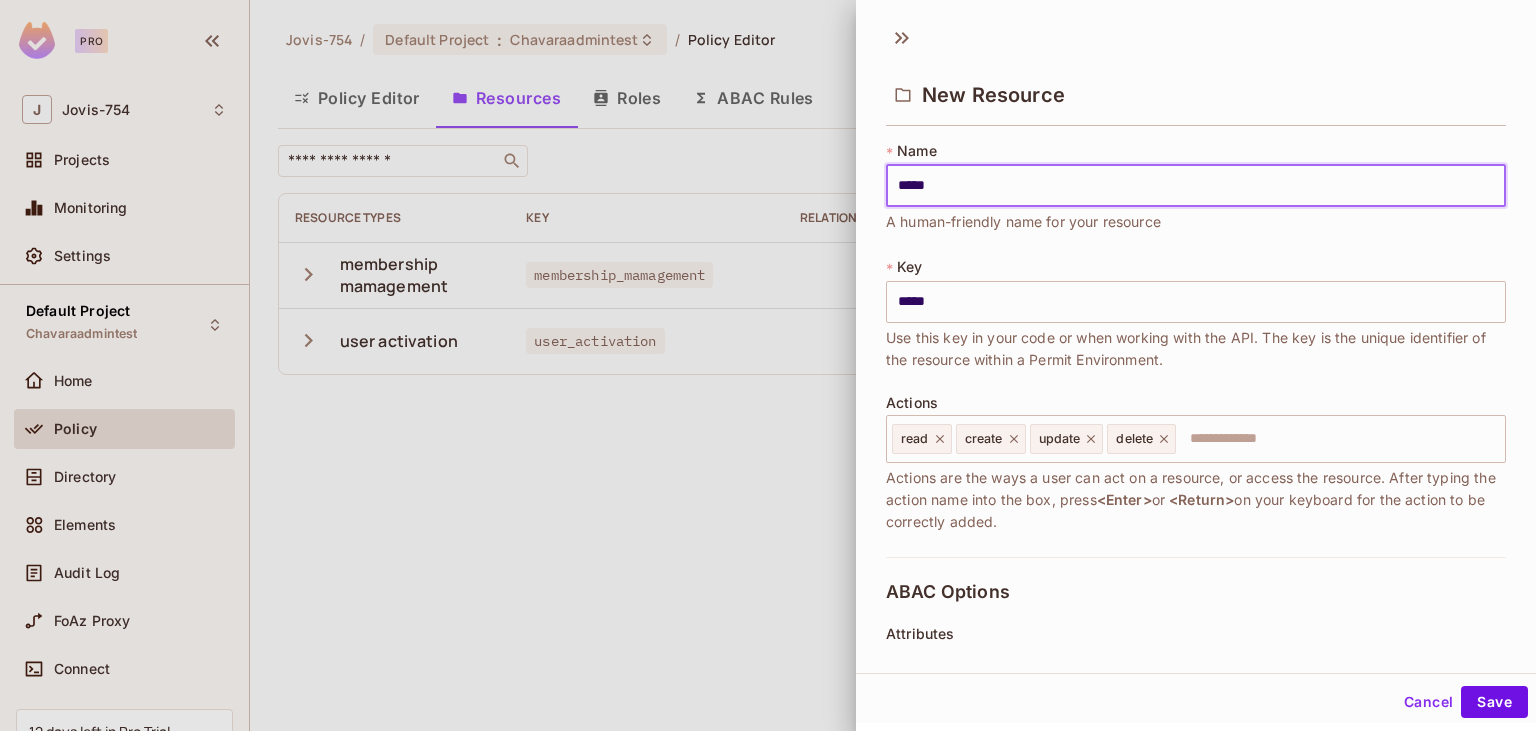type on "****" 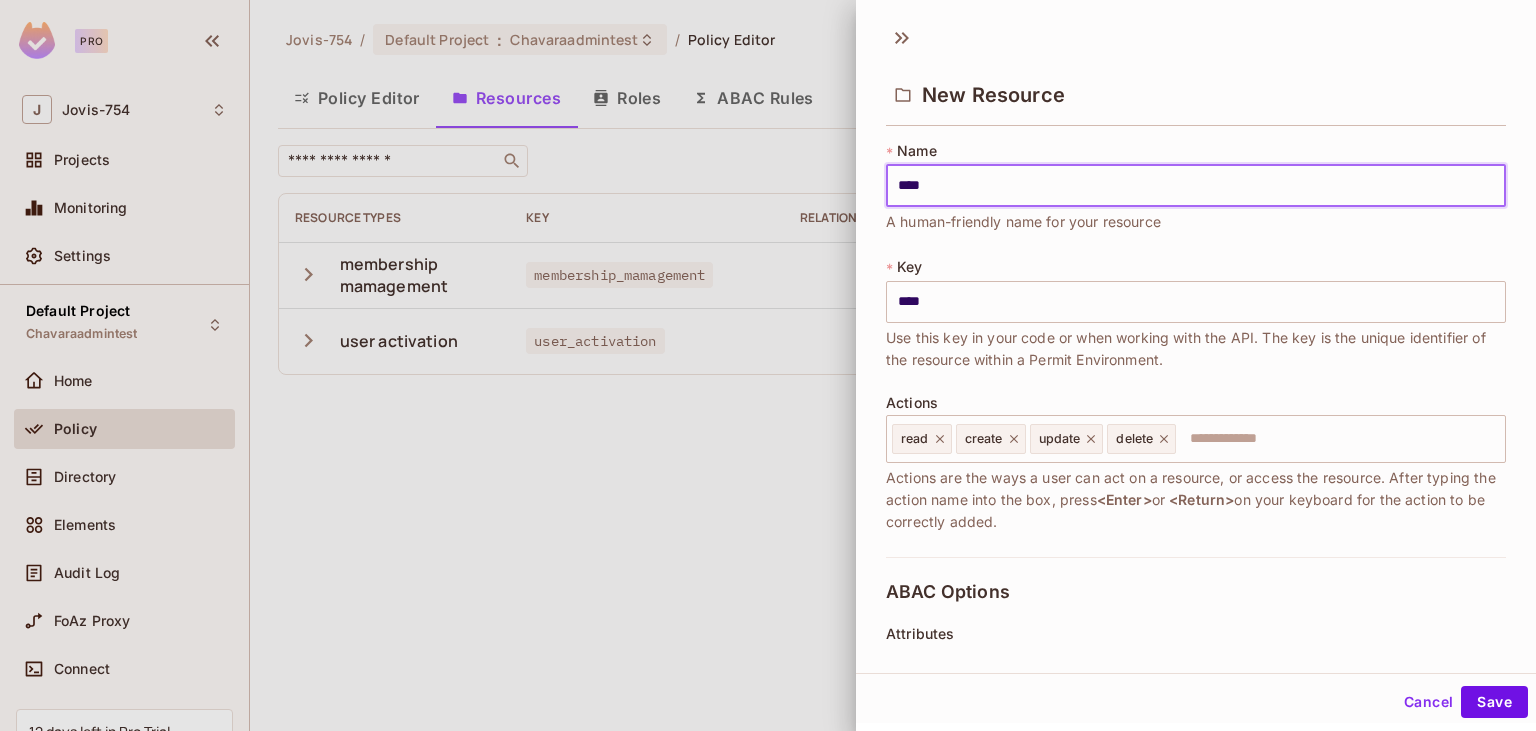 type on "***" 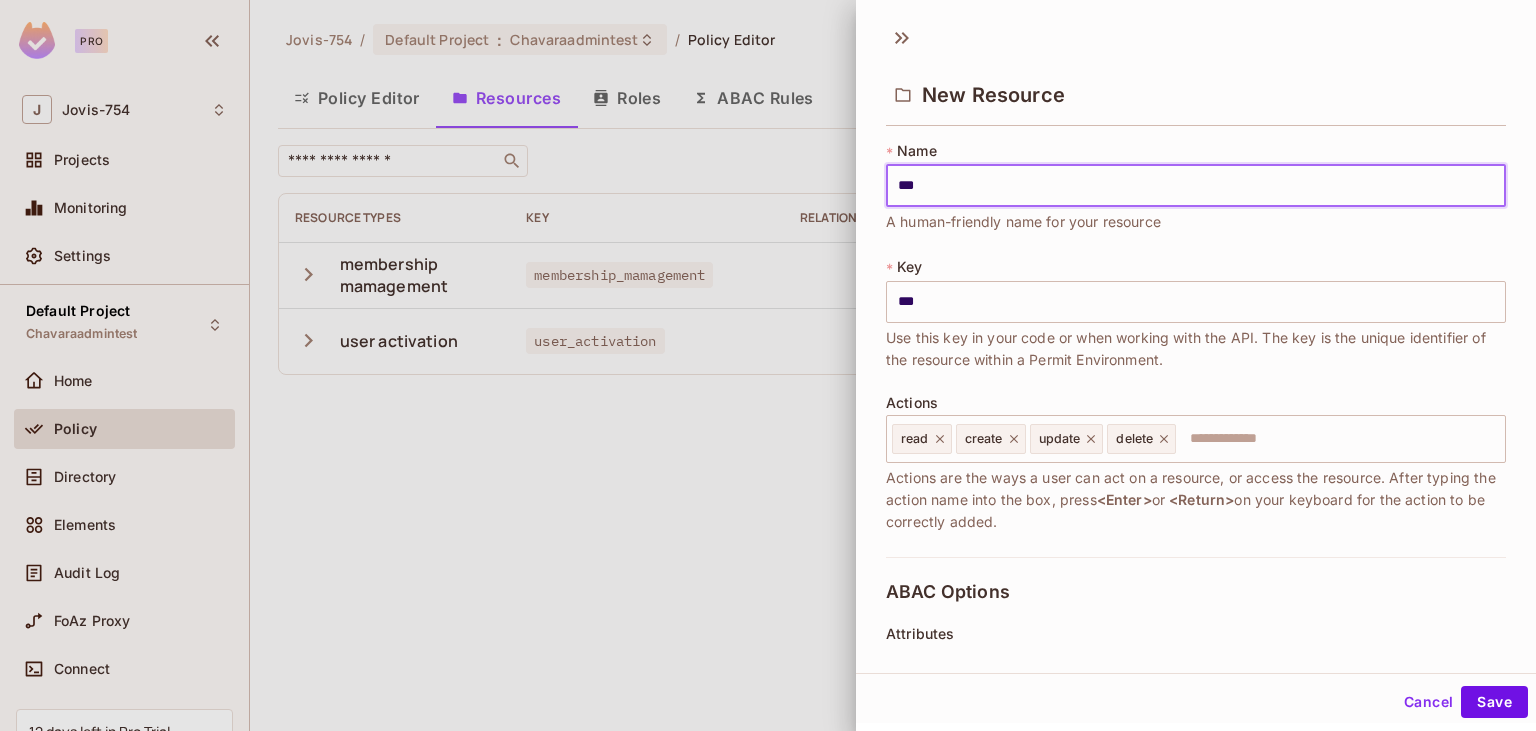 type on "**" 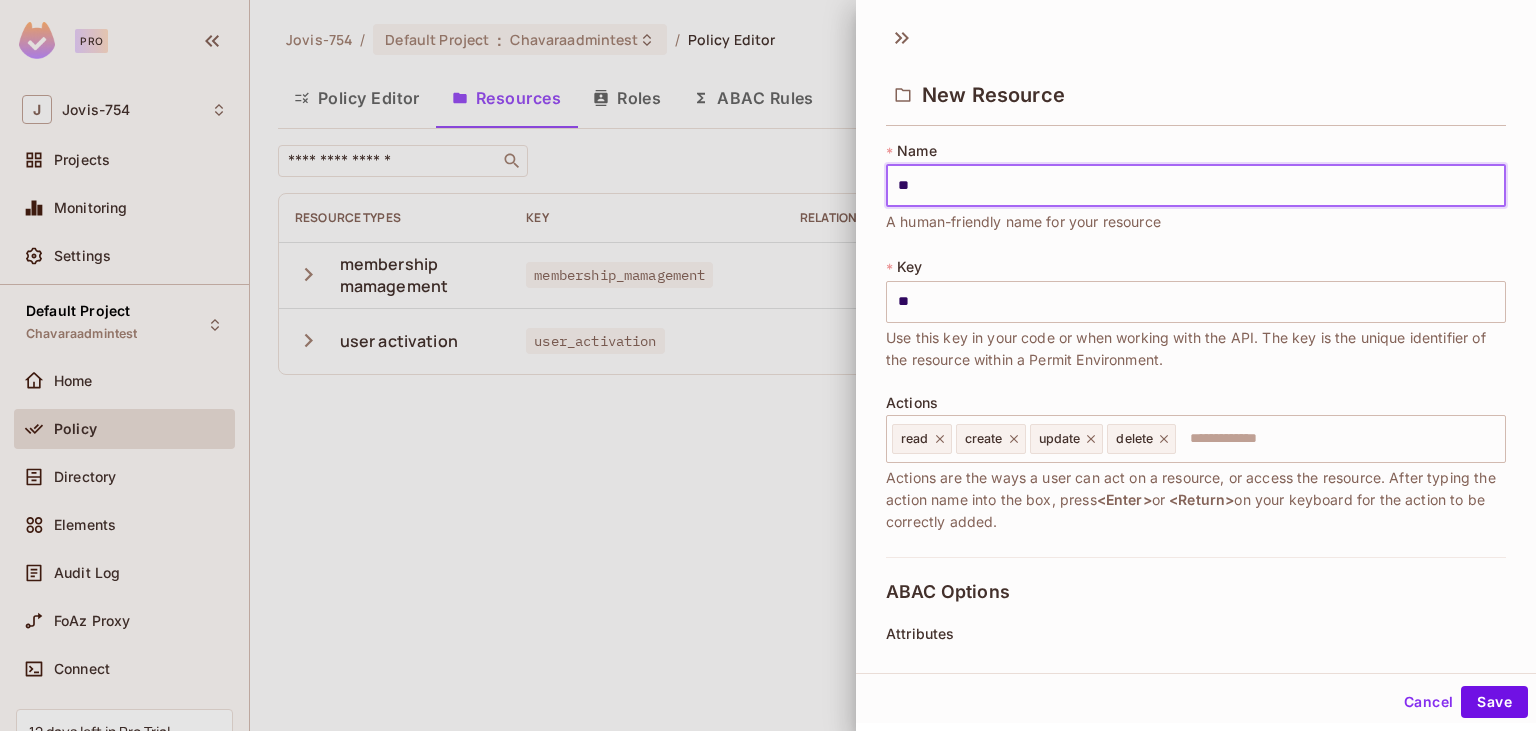 type on "*" 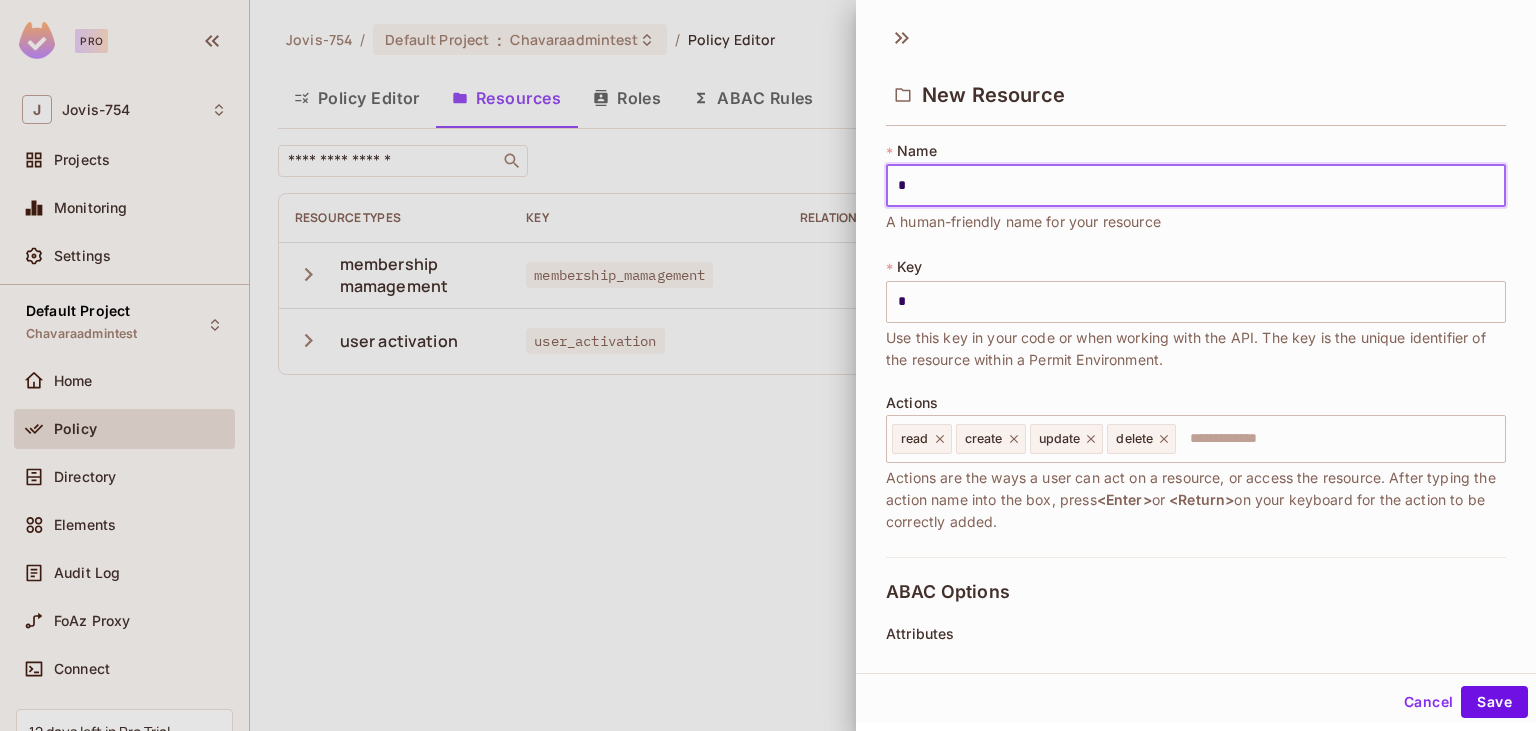 type 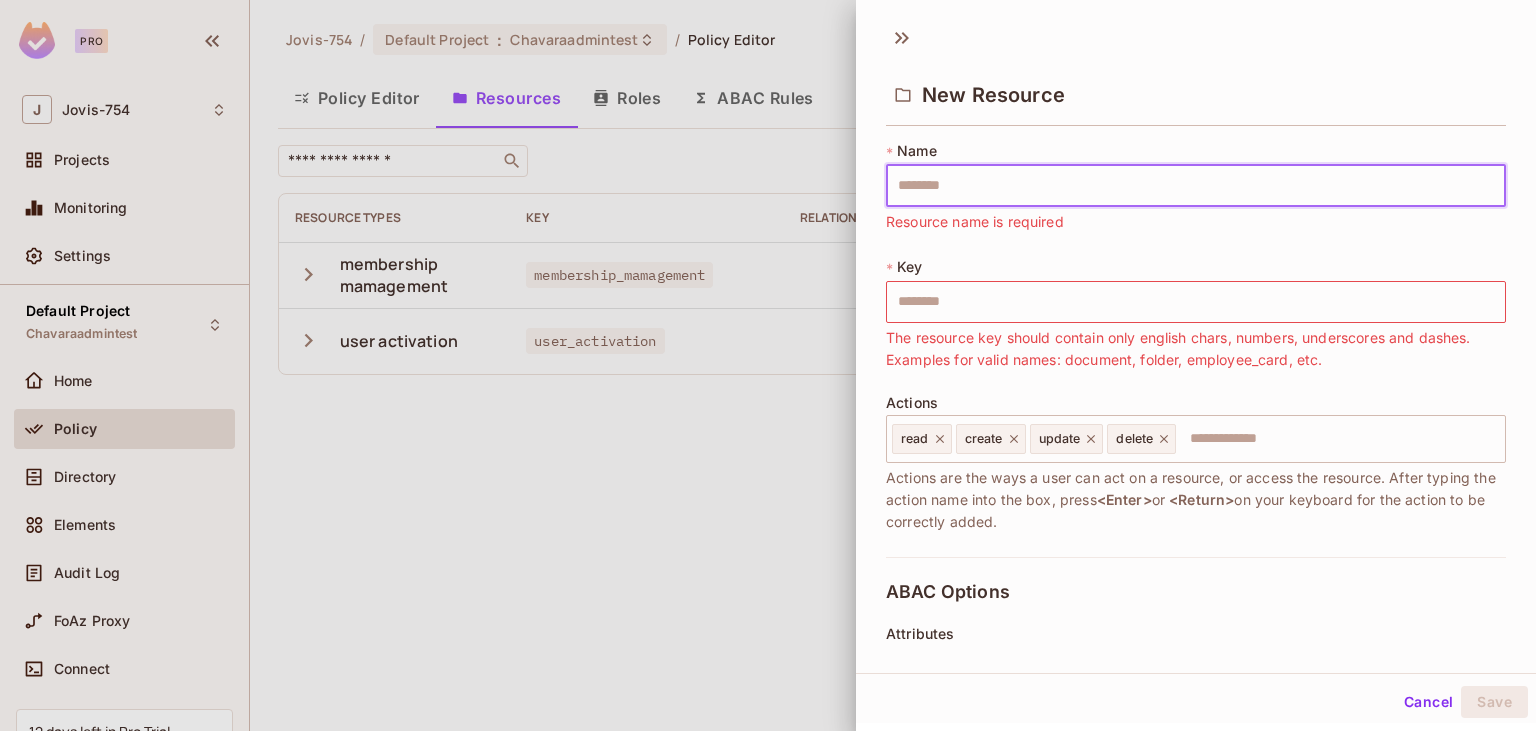 type on "*" 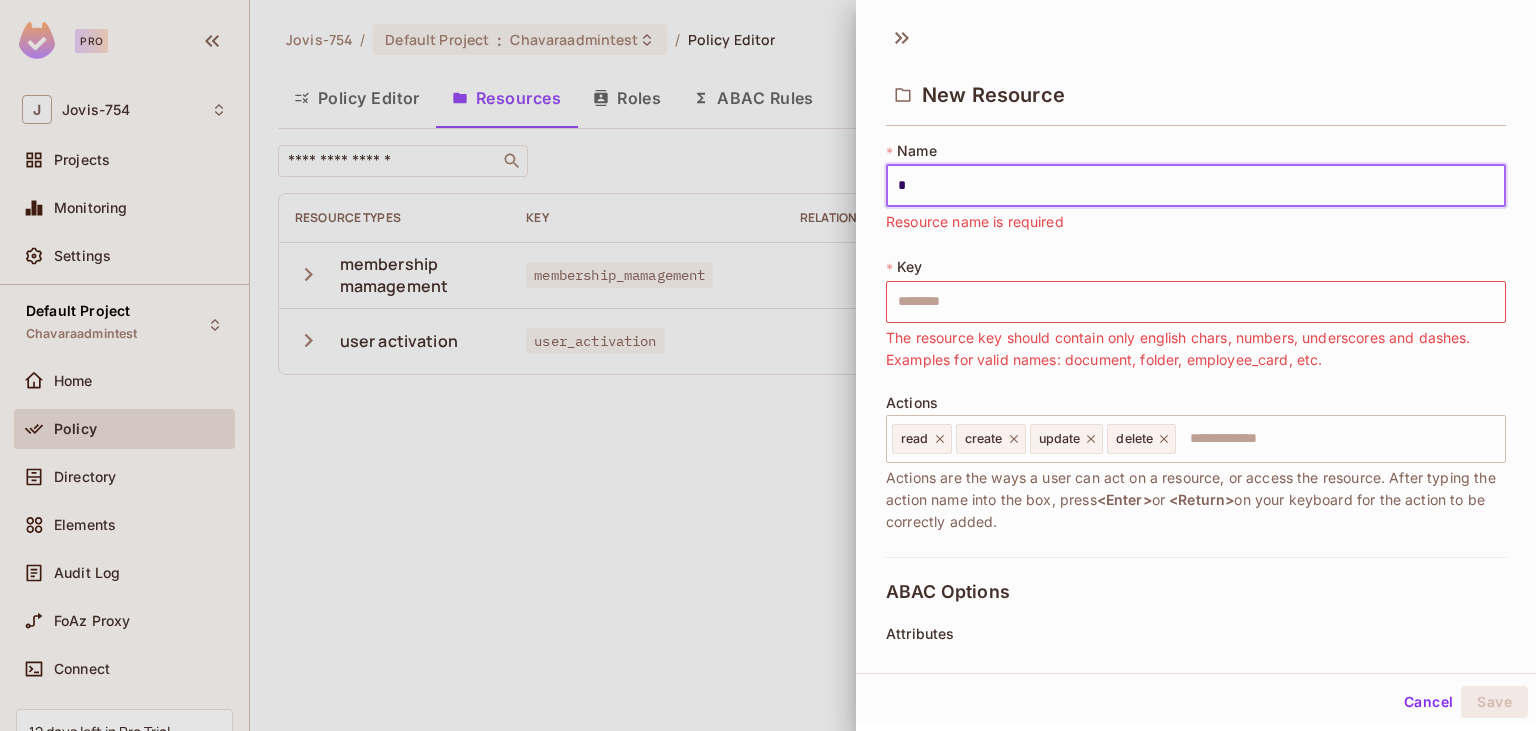 type on "*" 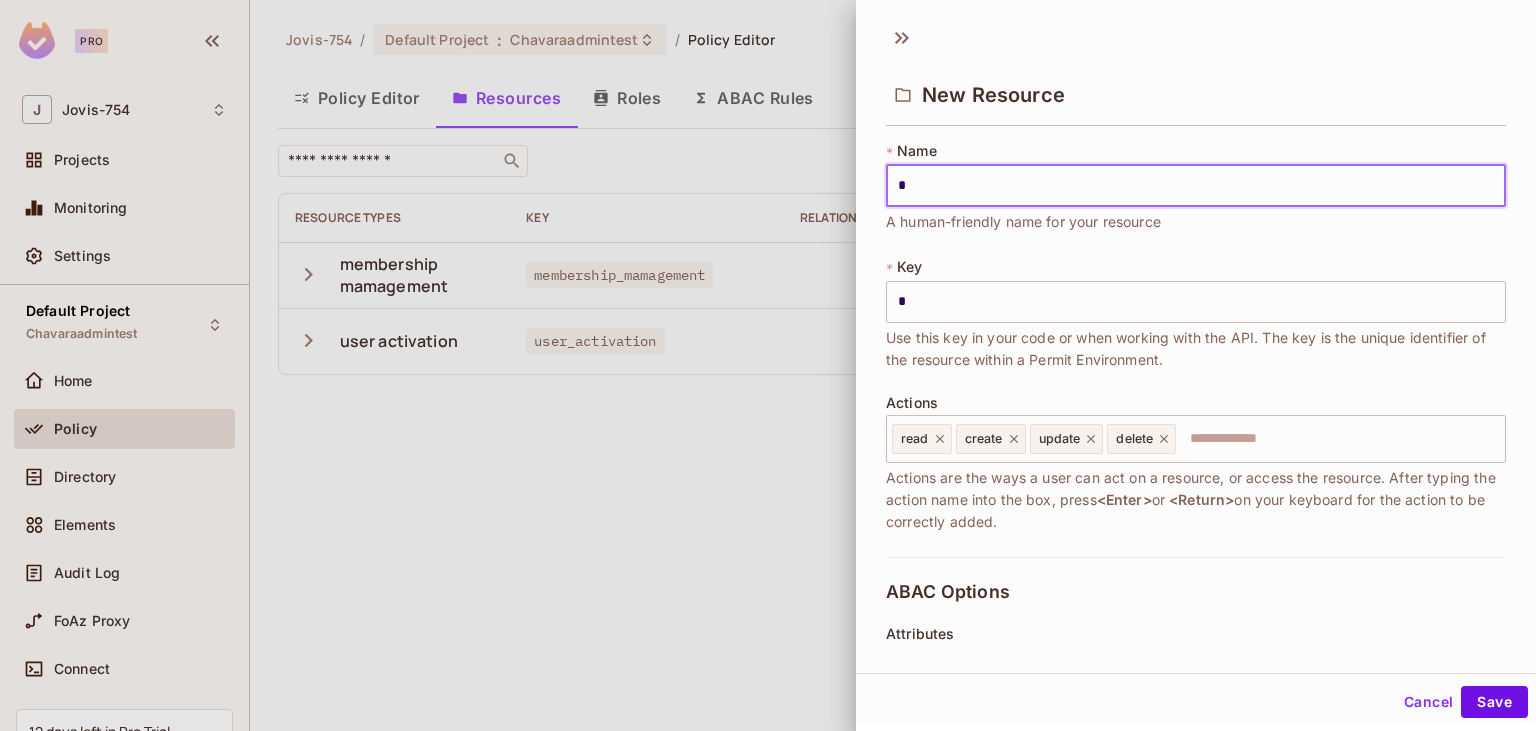 type on "**" 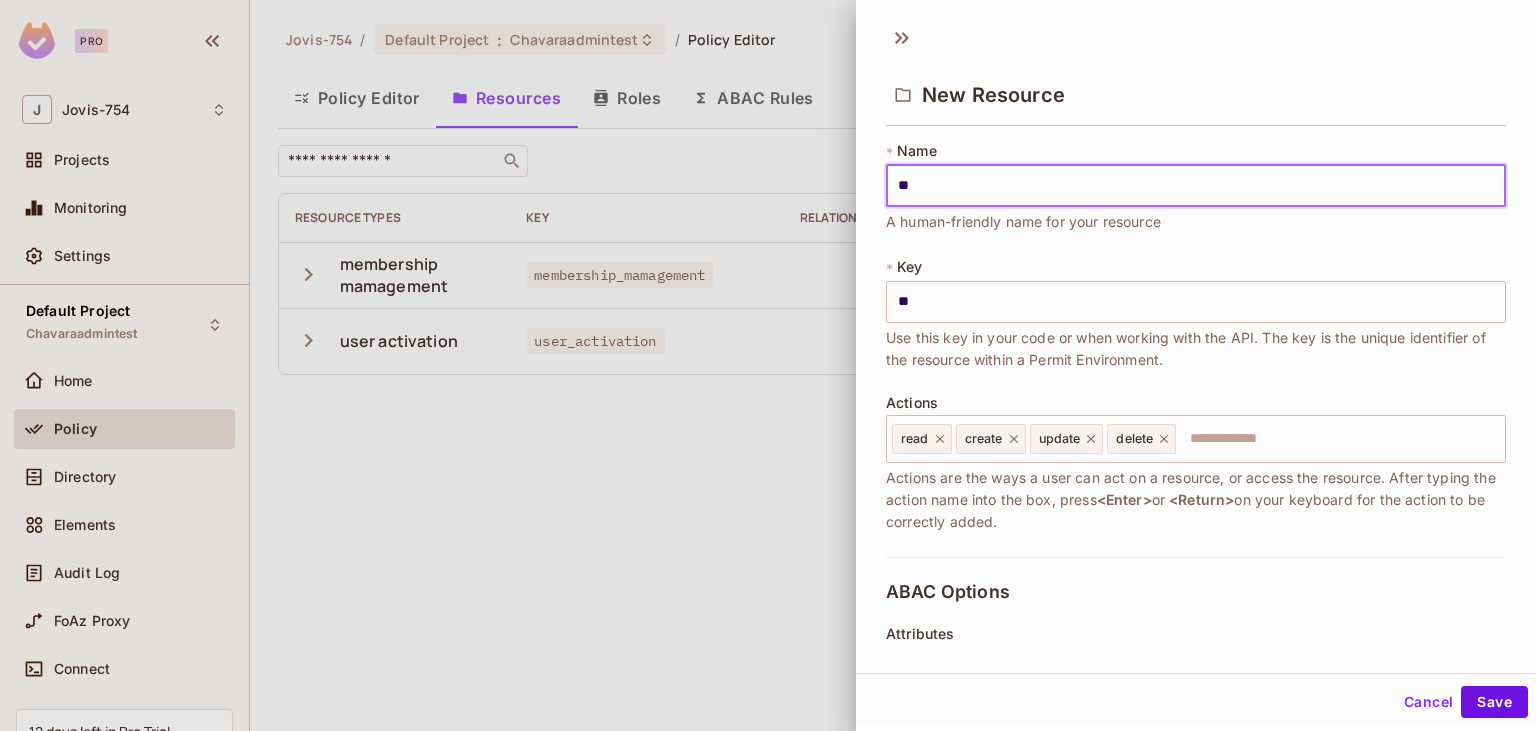 type on "***" 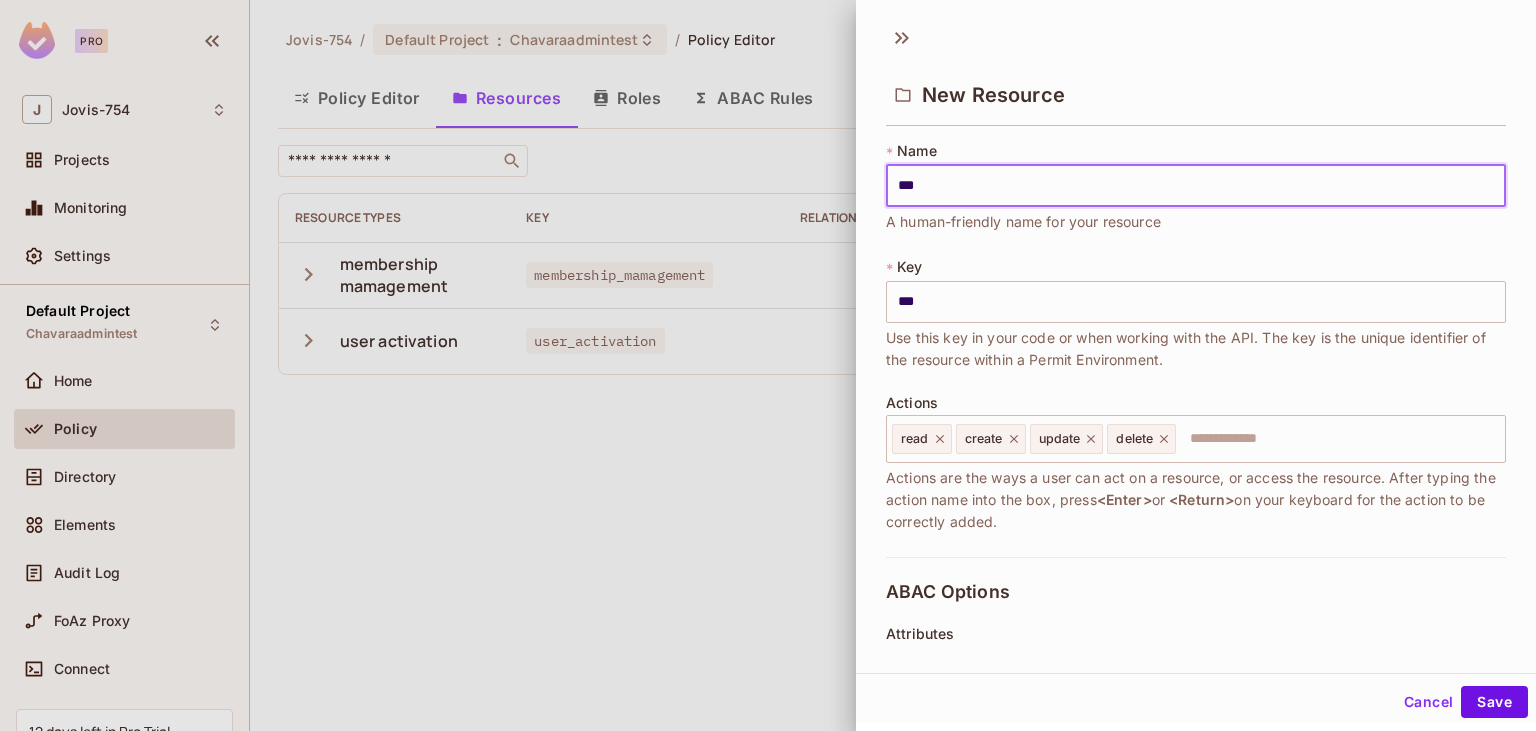 type on "**" 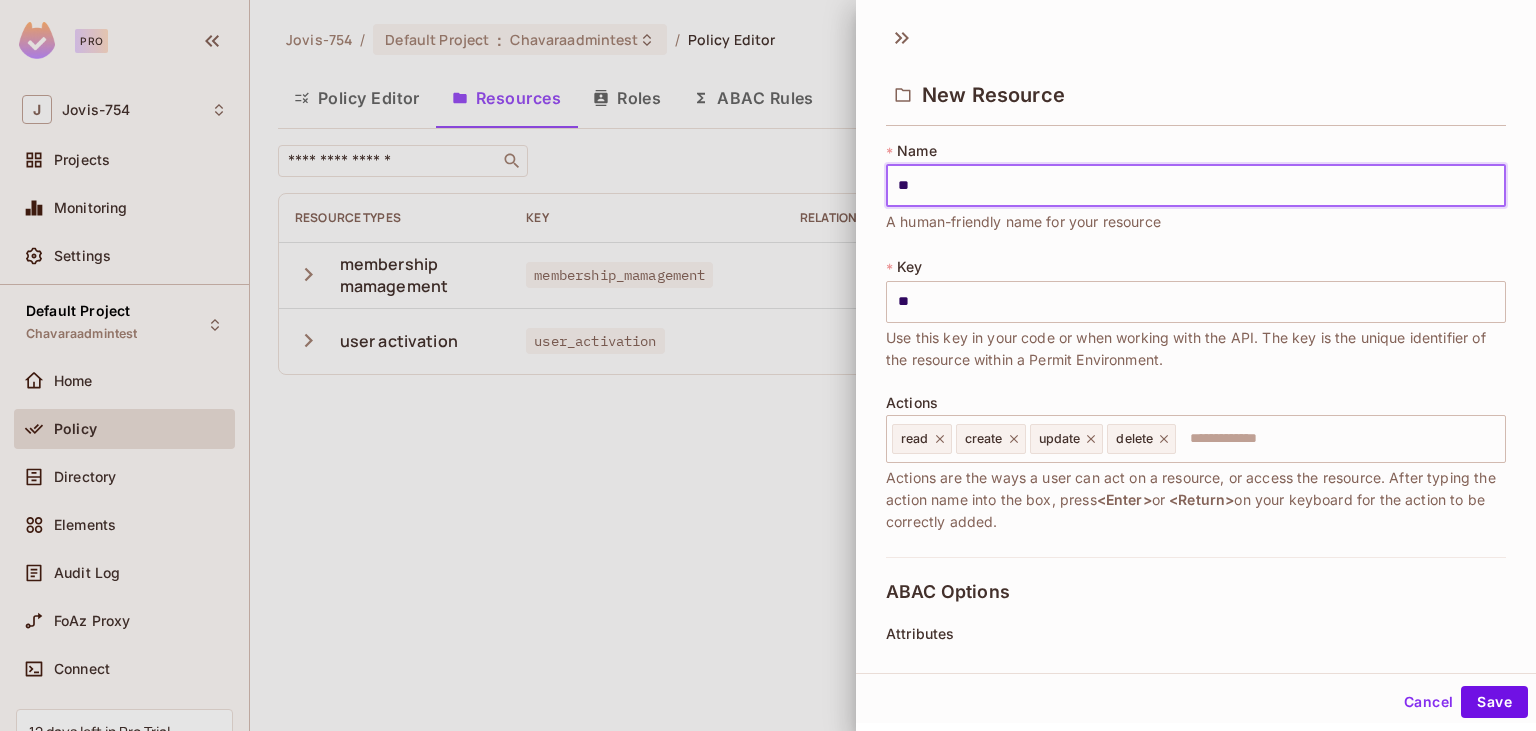 type on "*" 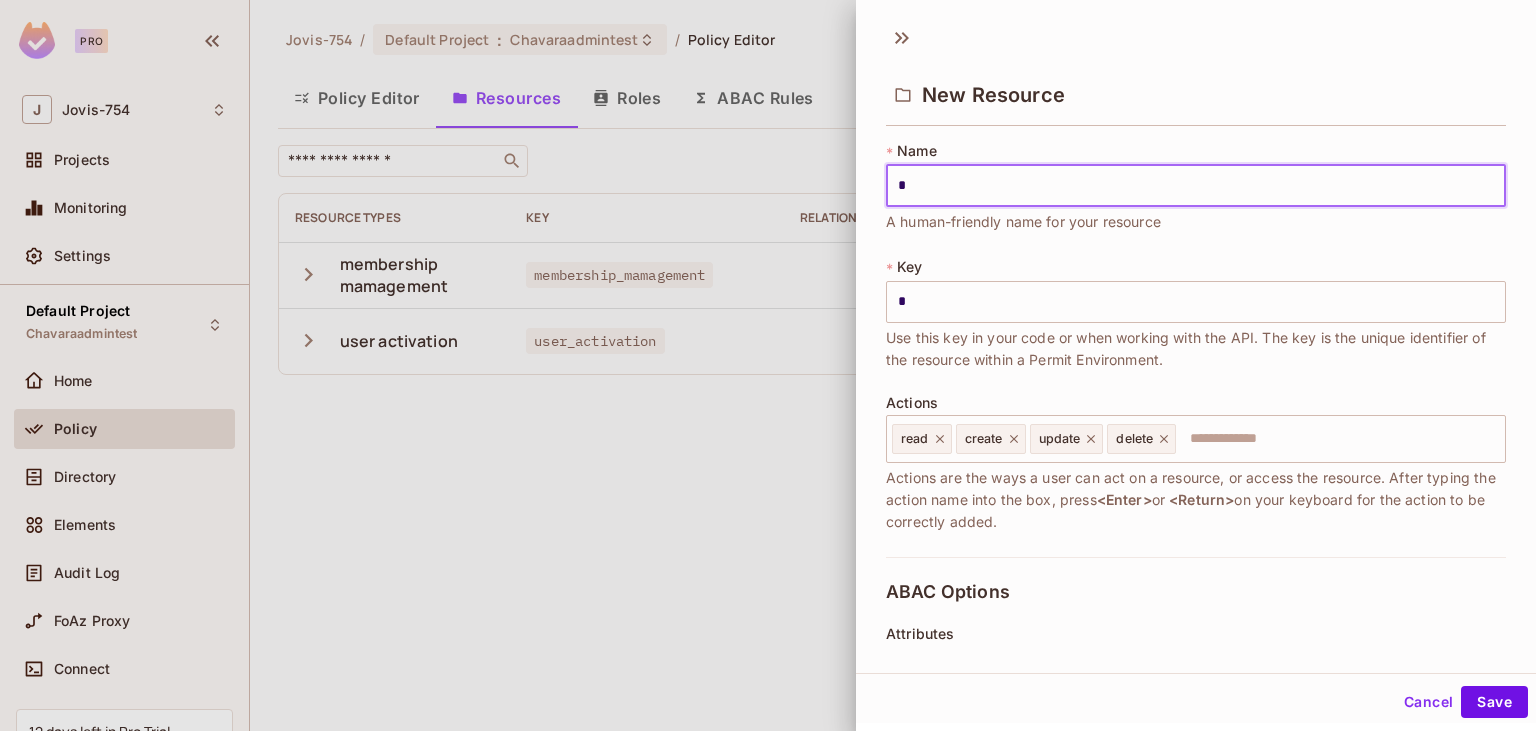 type 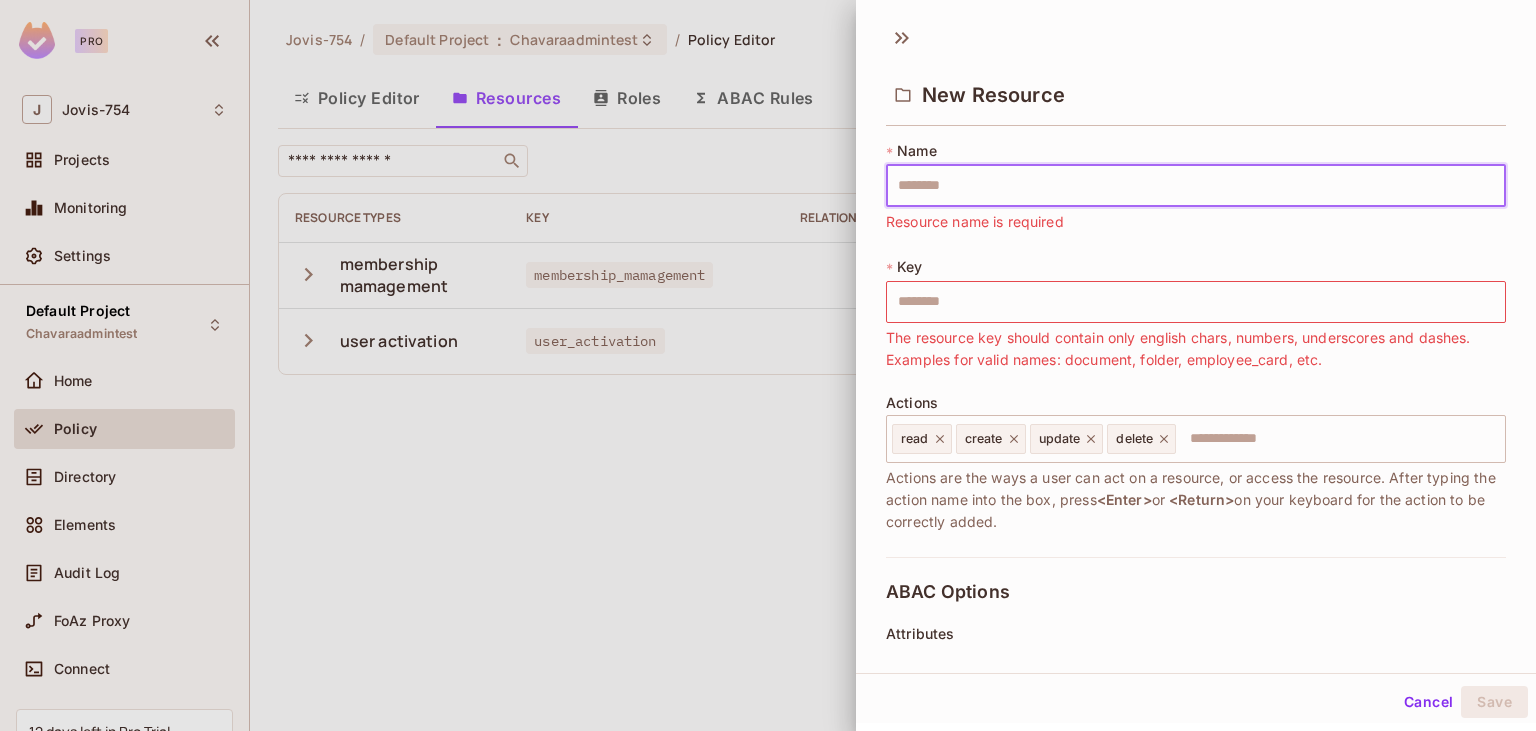 type on "*" 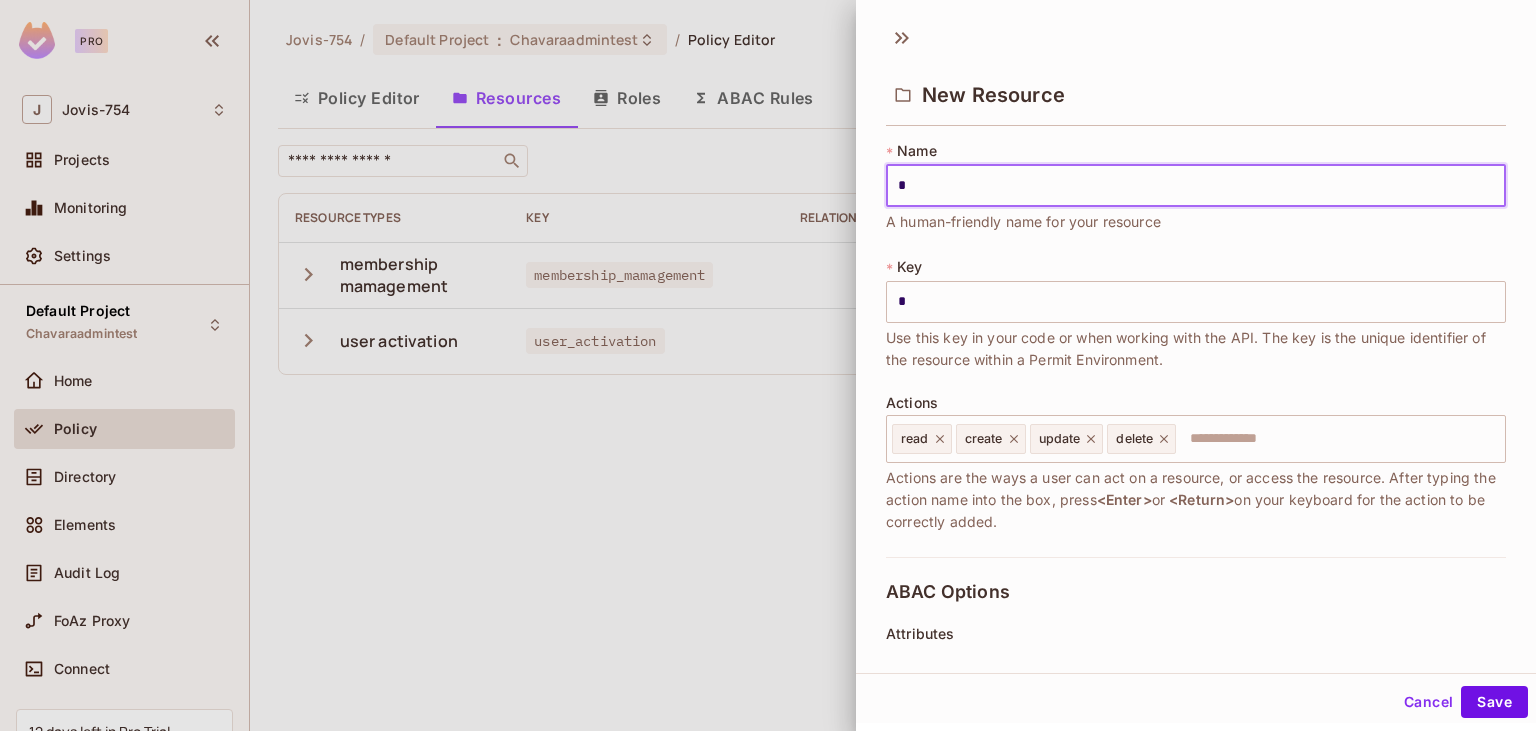 type on "**" 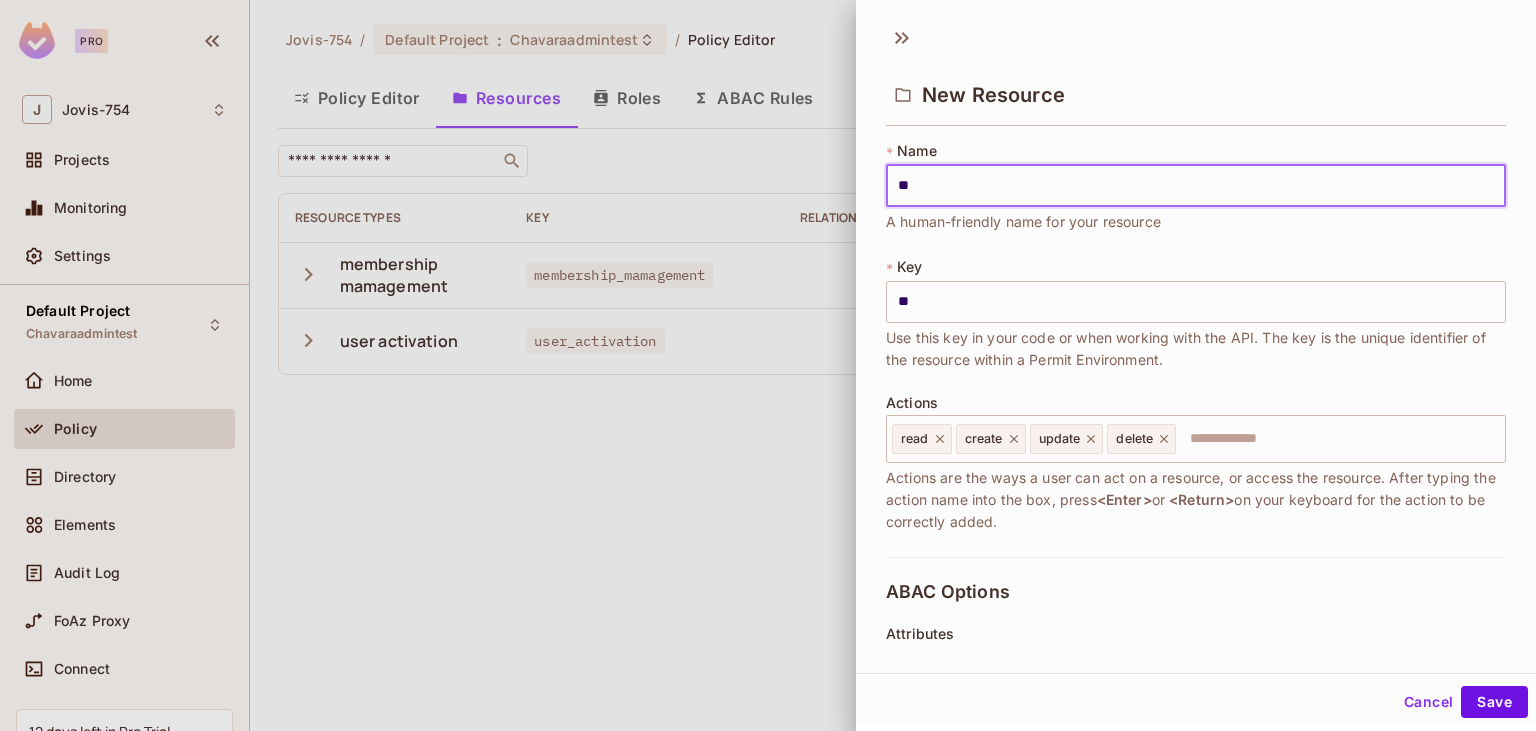type on "***" 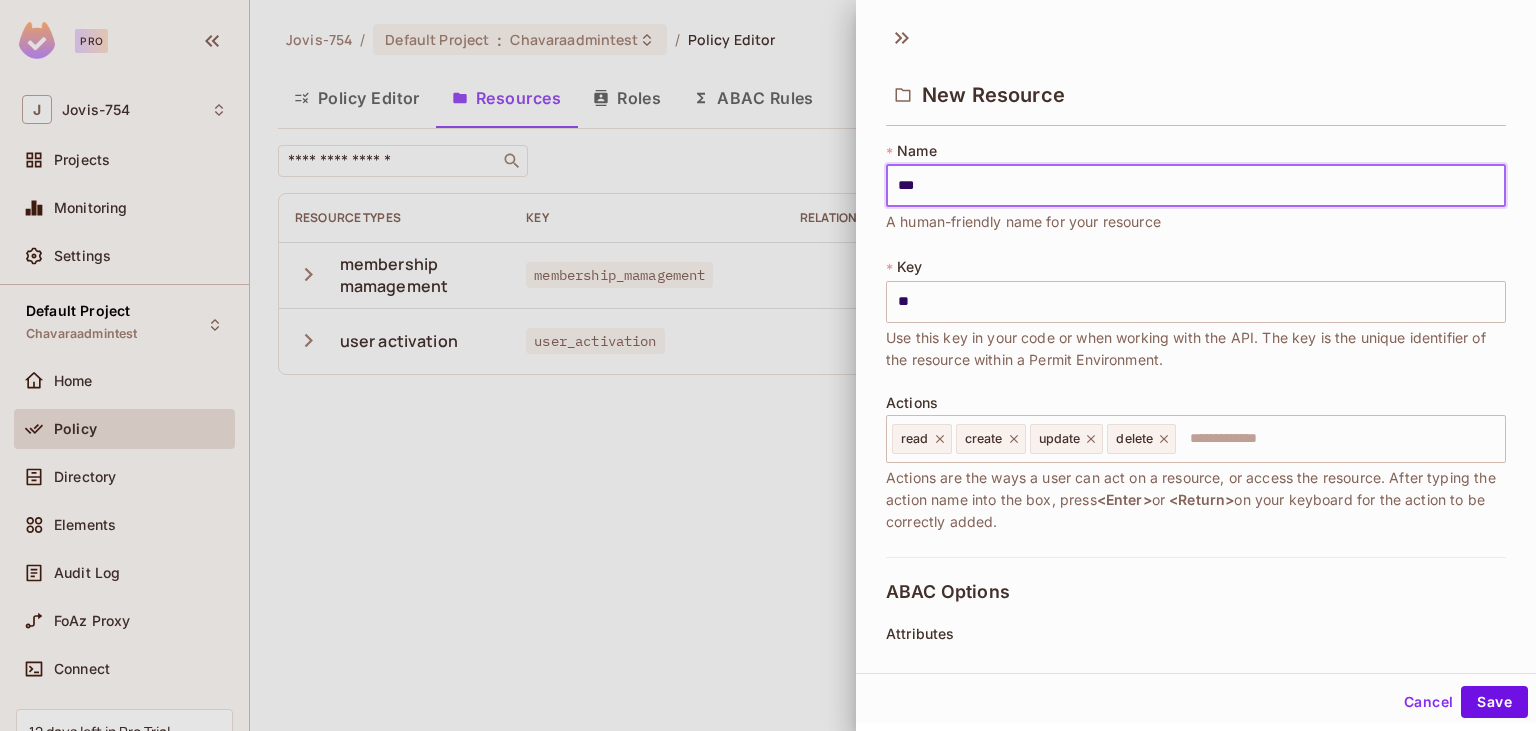 type on "***" 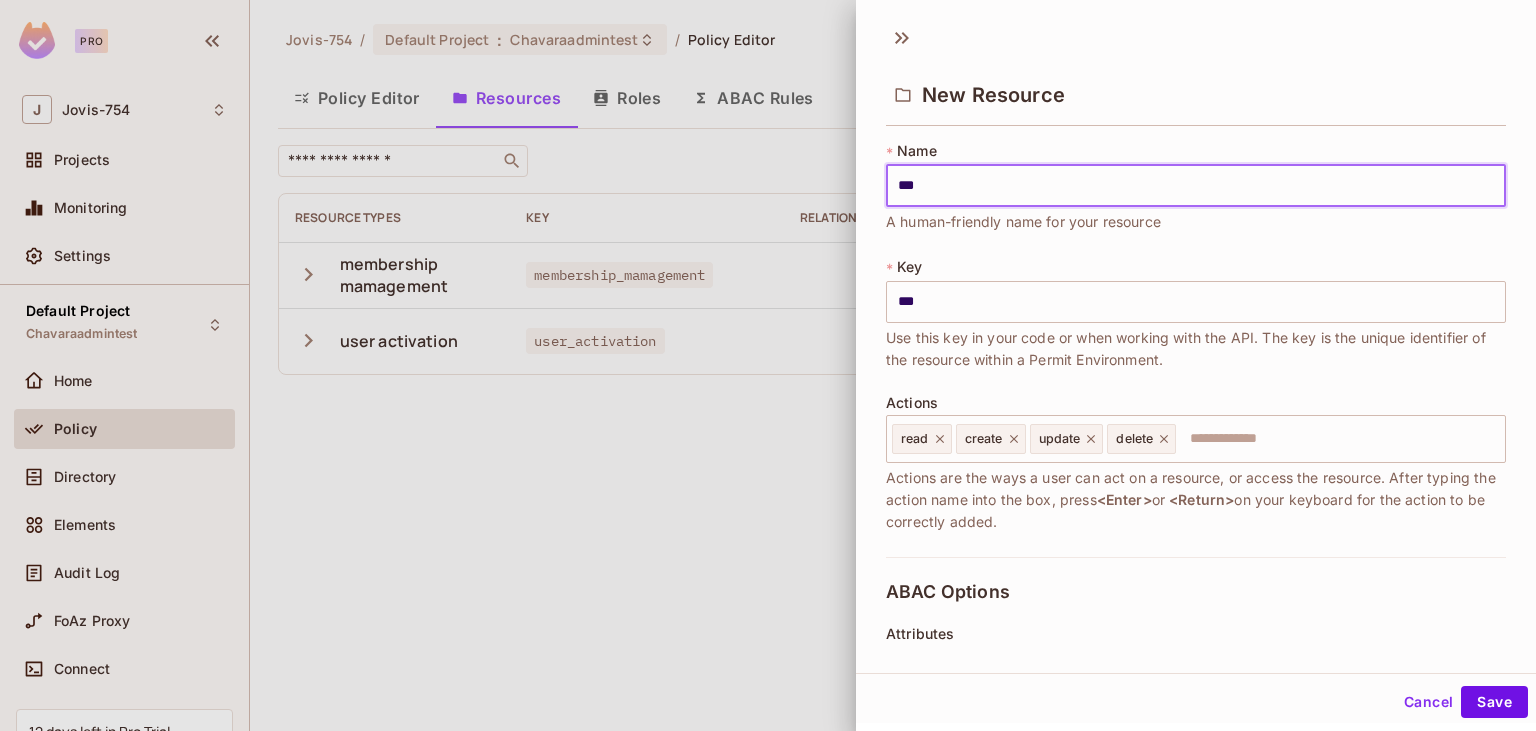 type on "****" 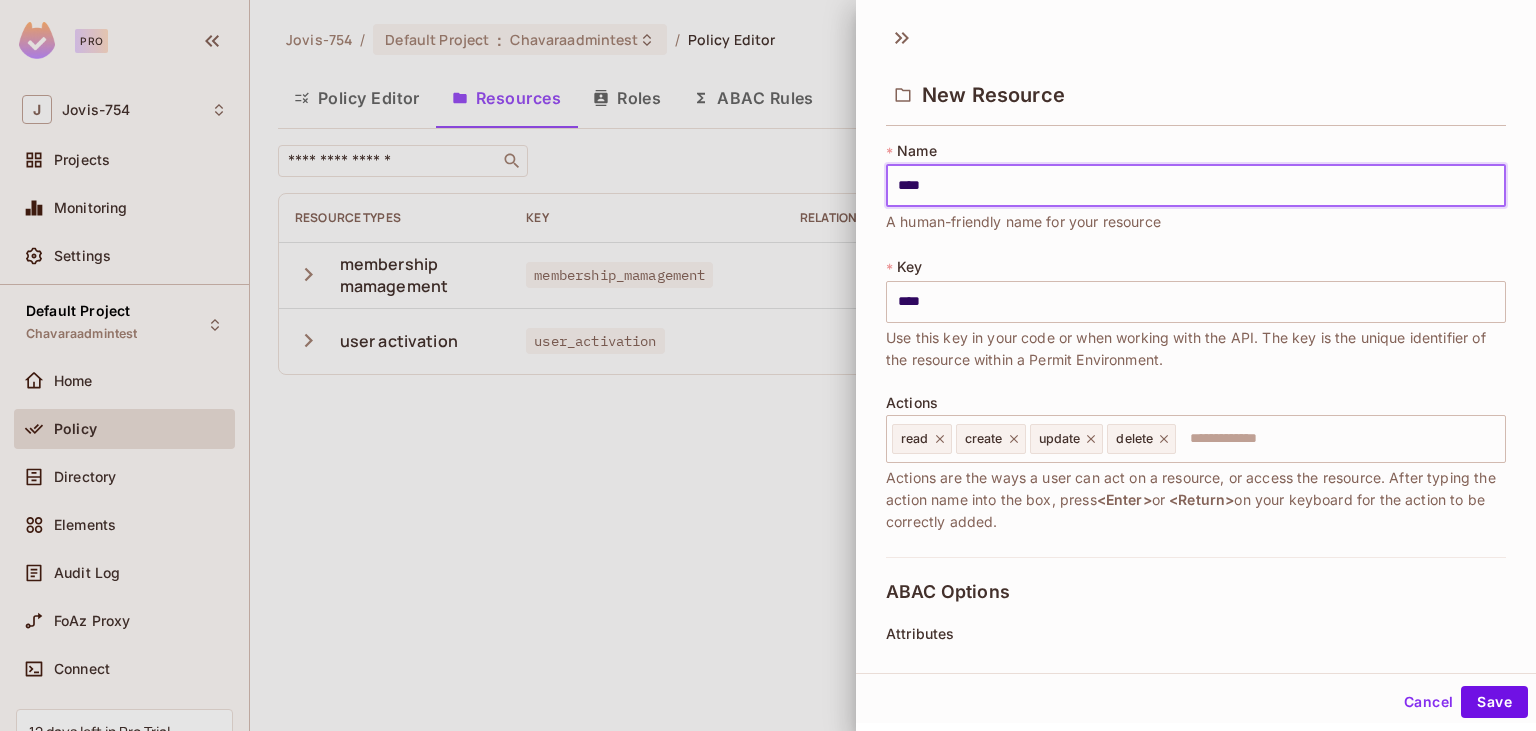 type on "*****" 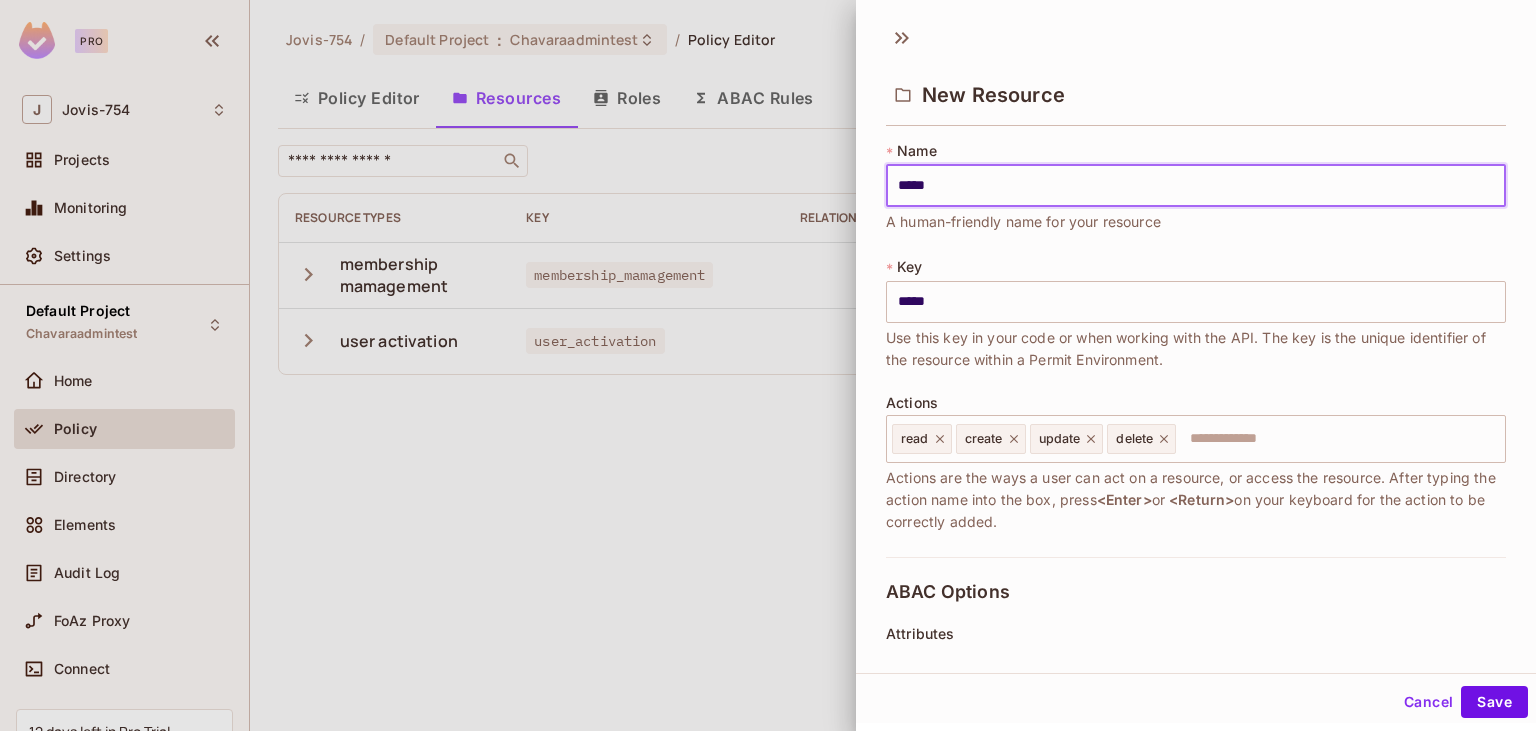 type on "******" 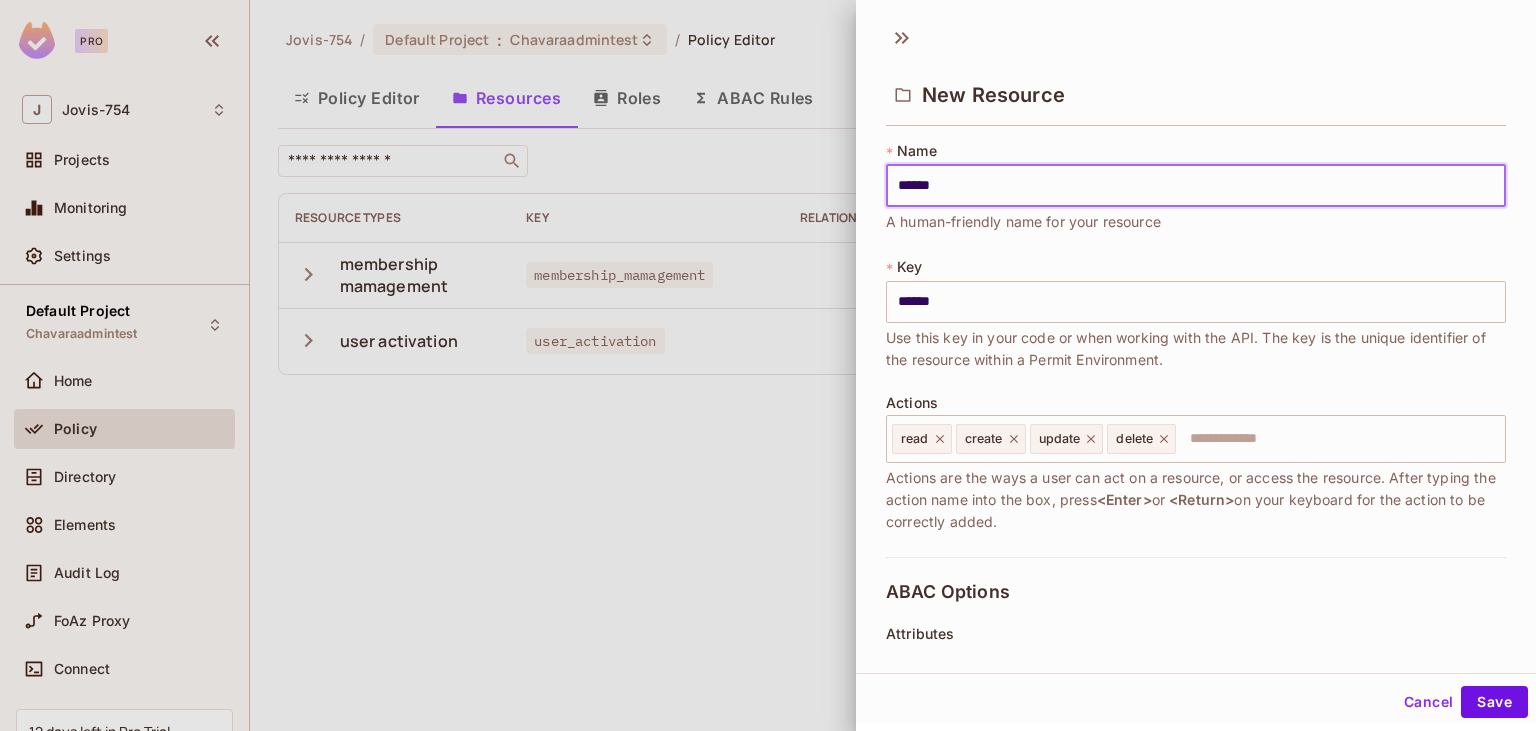 type on "*******" 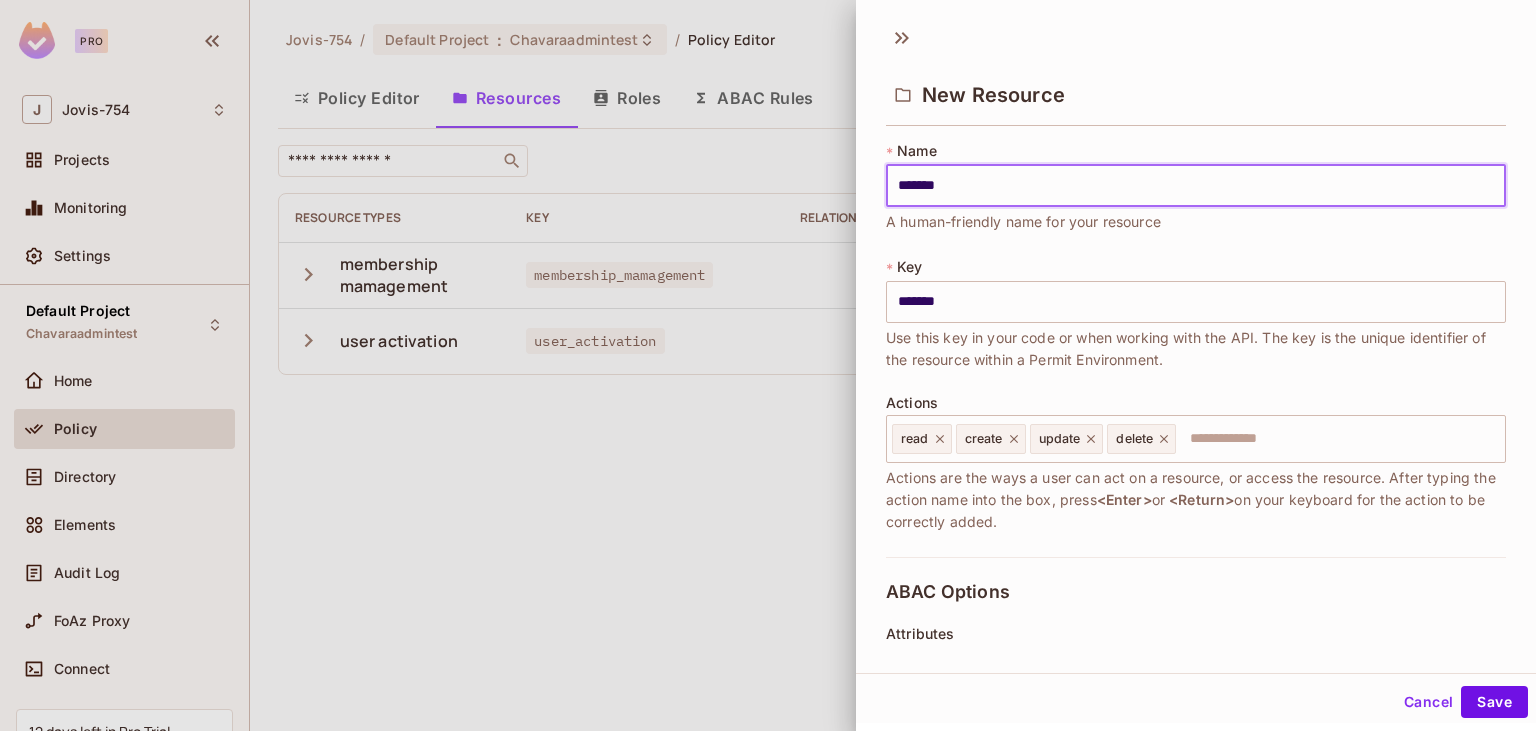 type on "********" 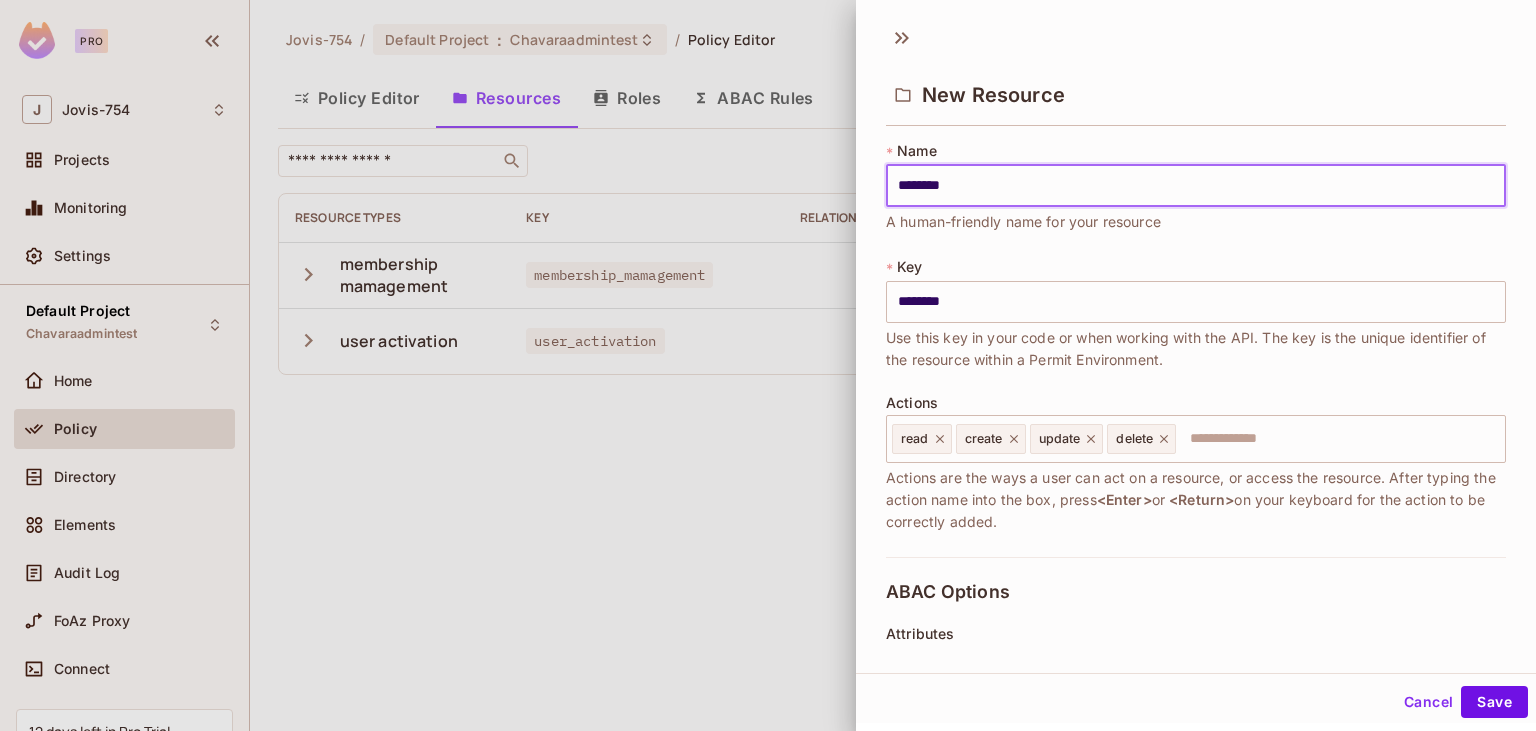 type on "*********" 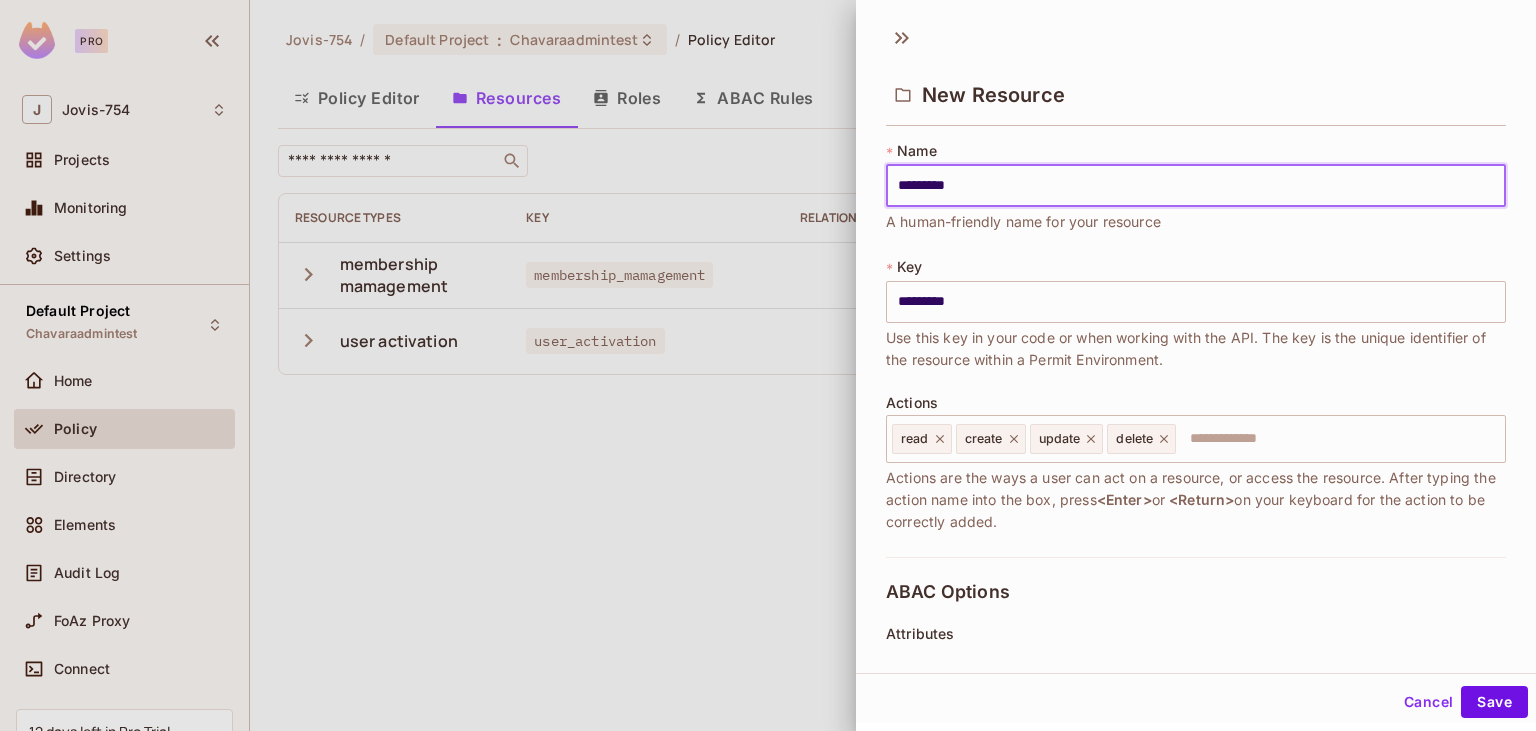 type on "********" 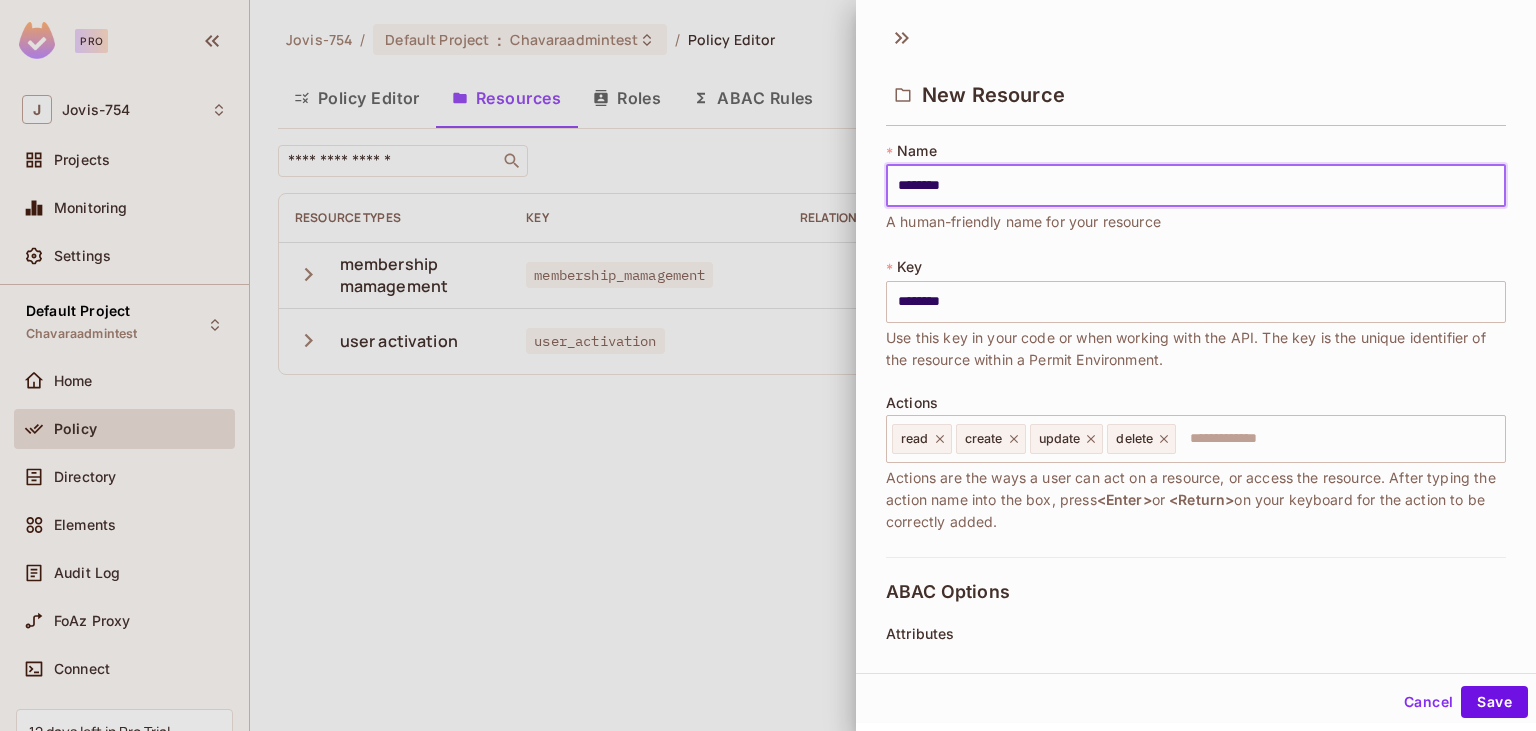 type on "*******" 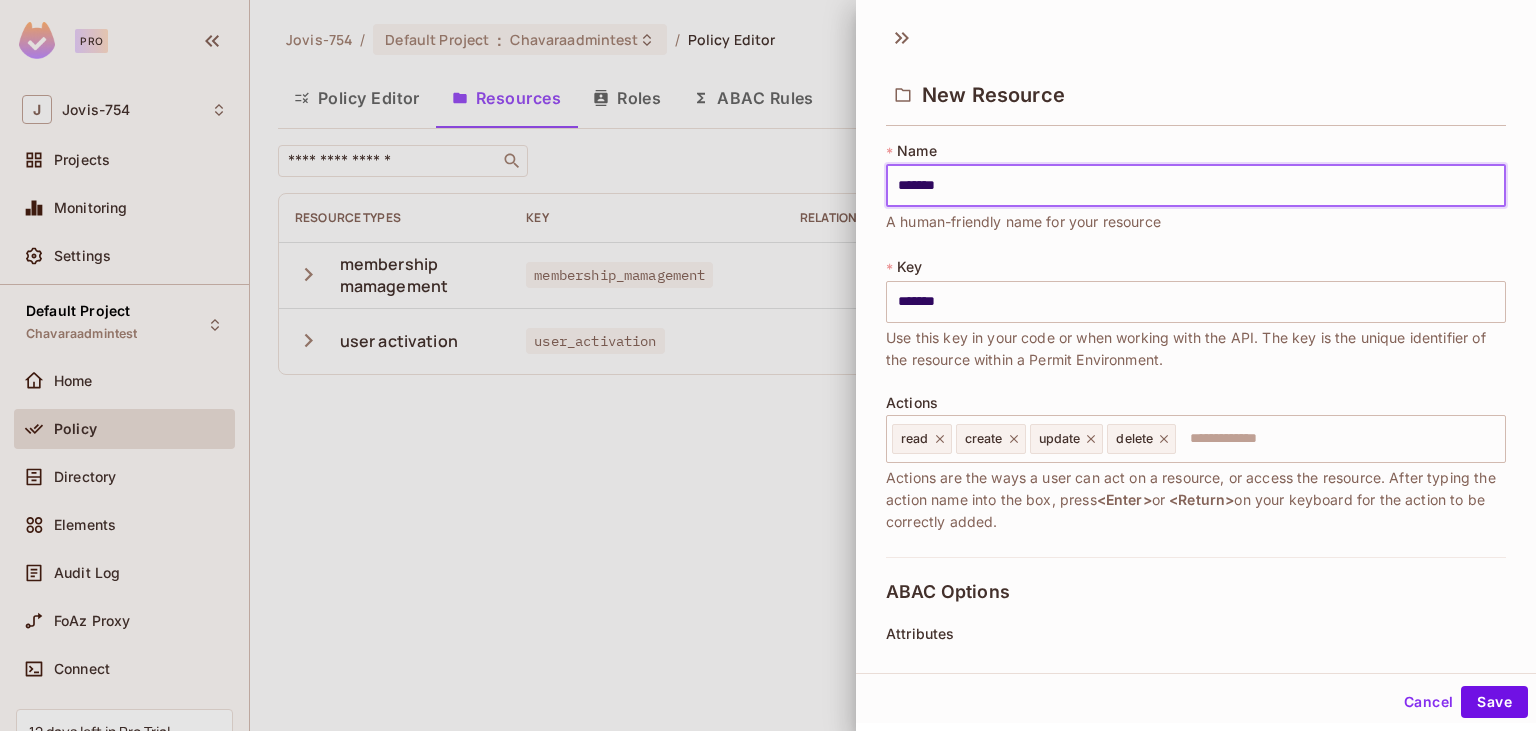 type on "******" 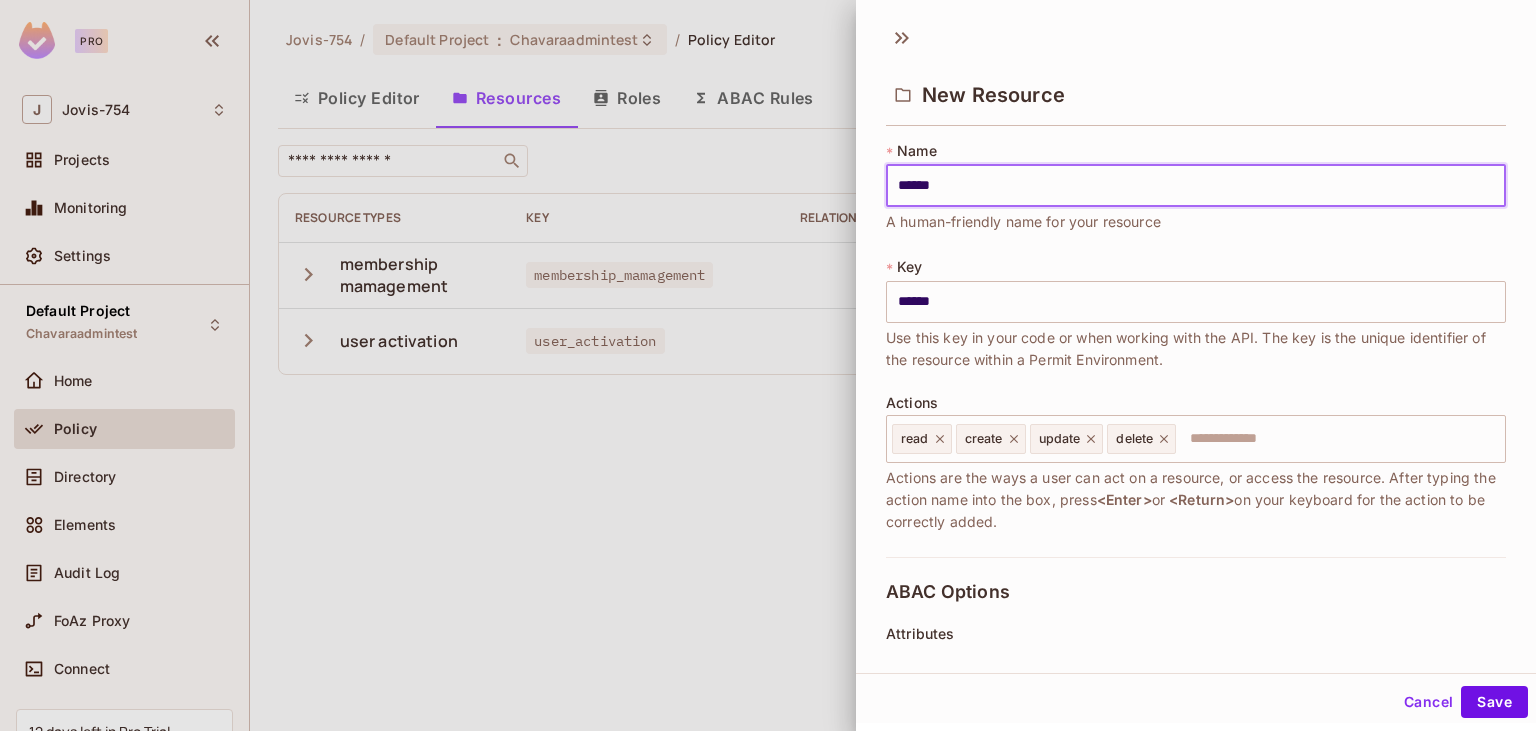 type on "*****" 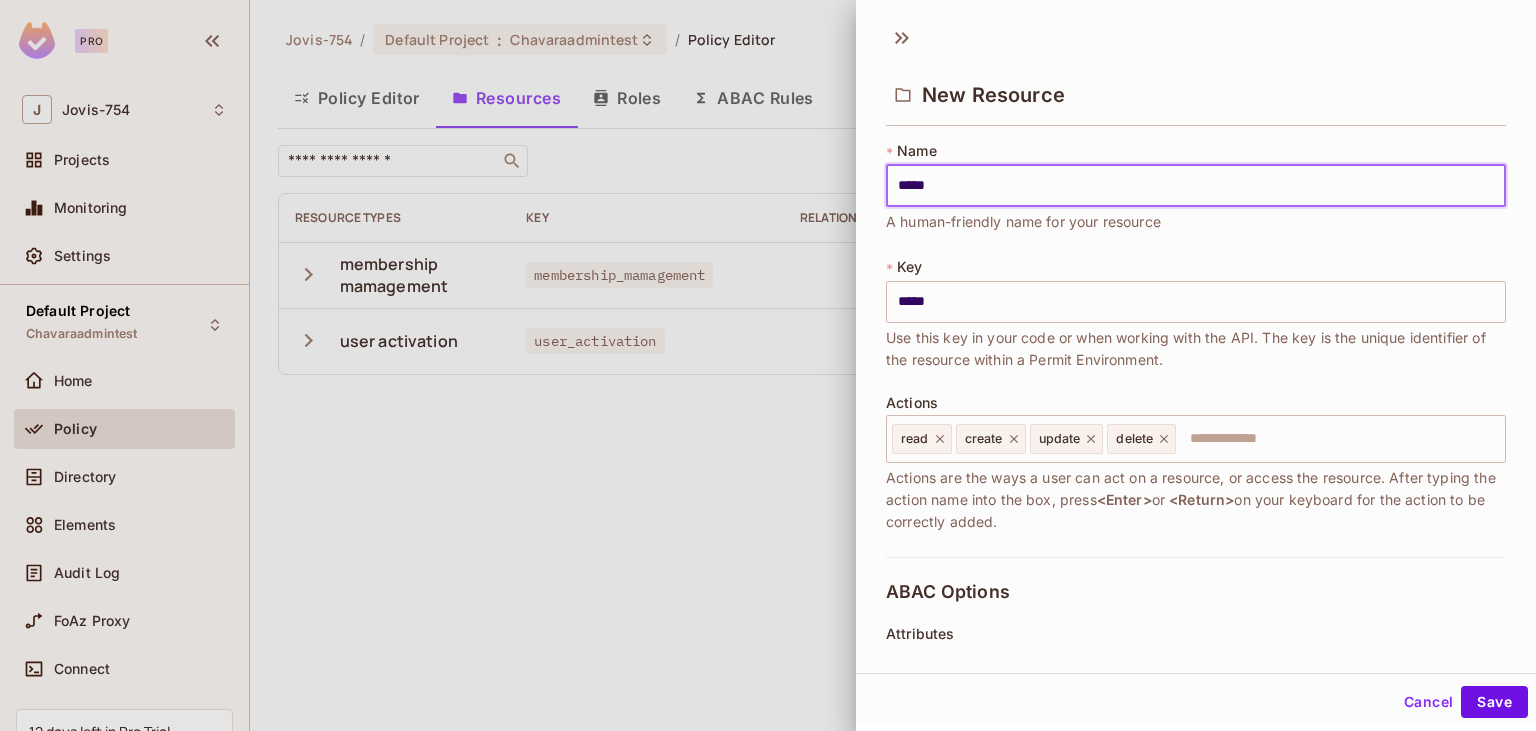 type on "******" 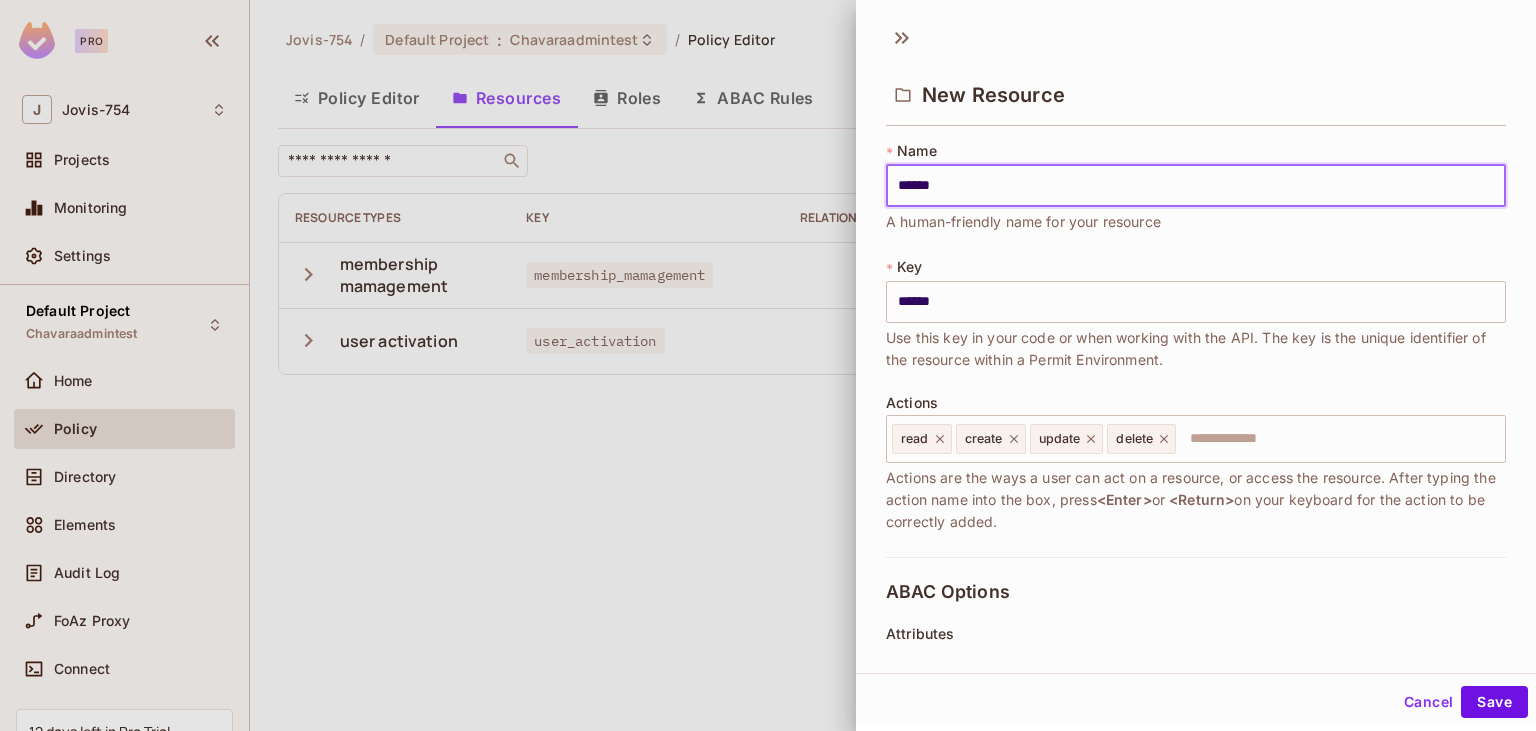type on "*******" 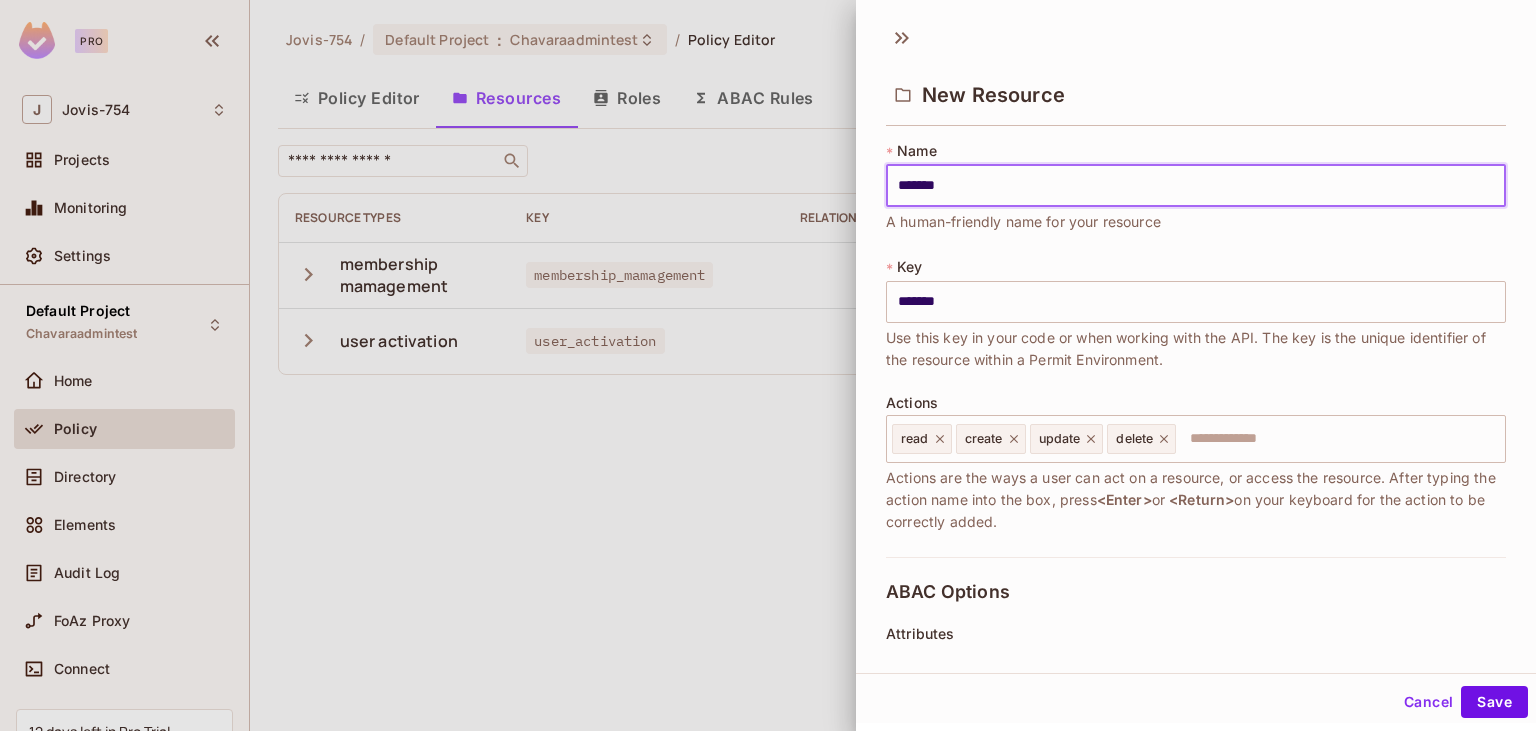 type on "********" 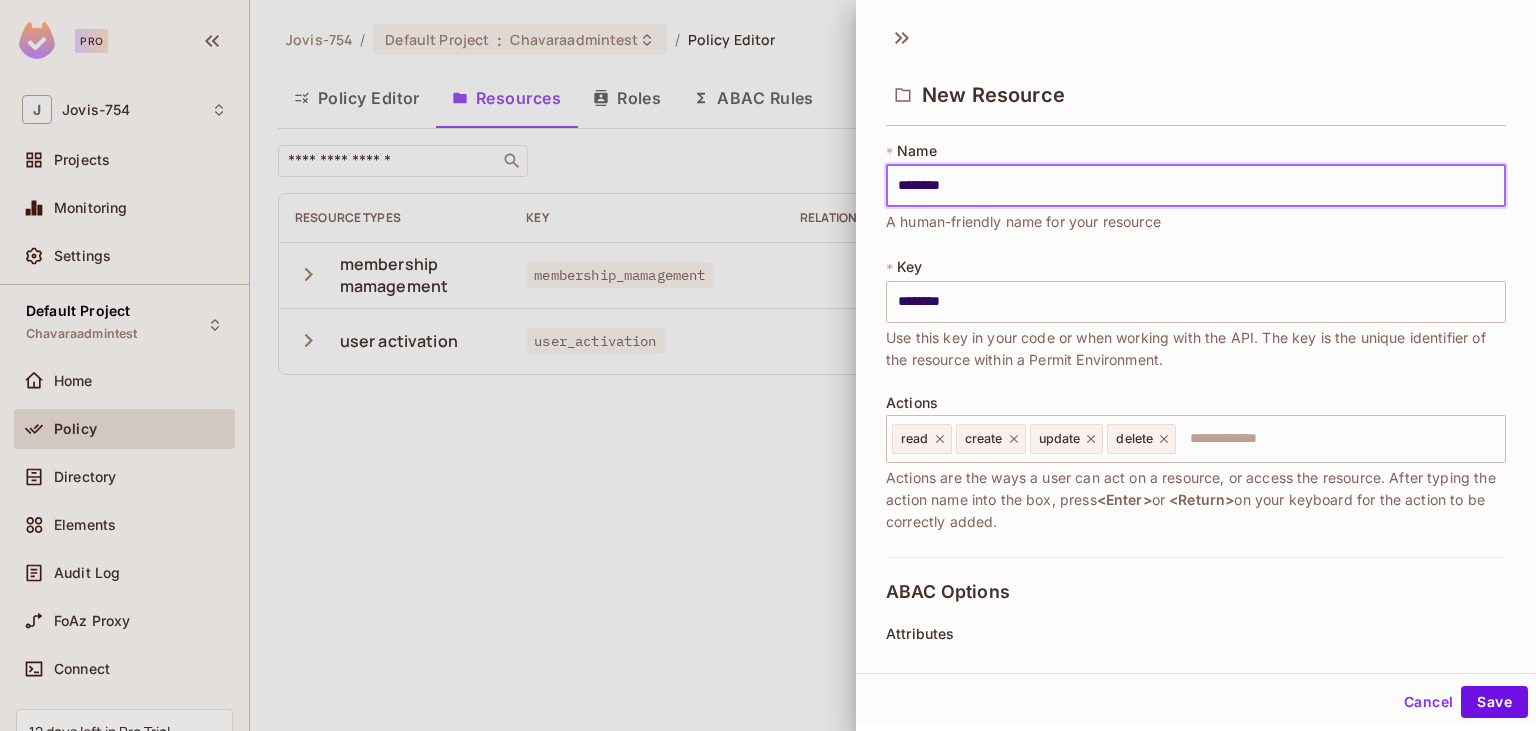 type on "*********" 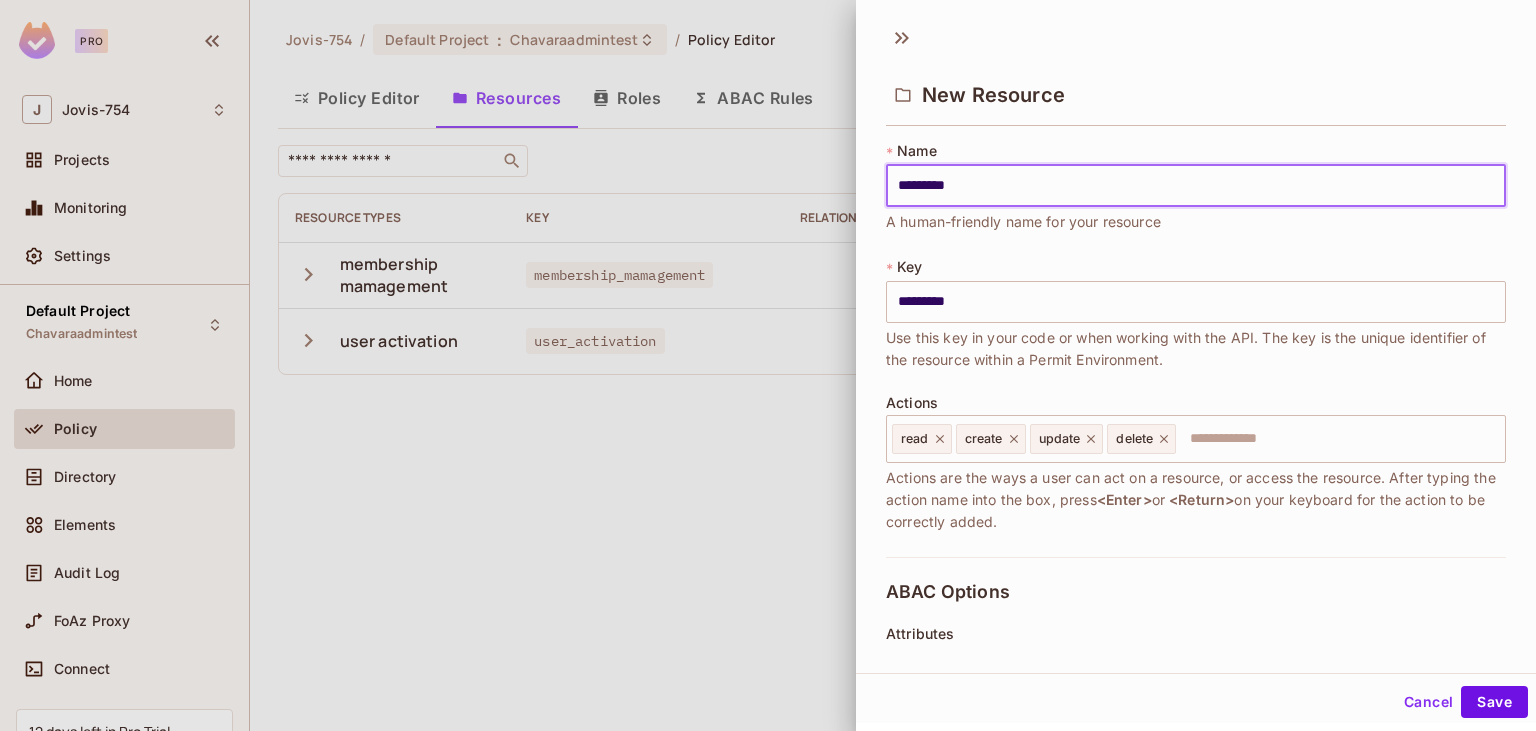 type on "**********" 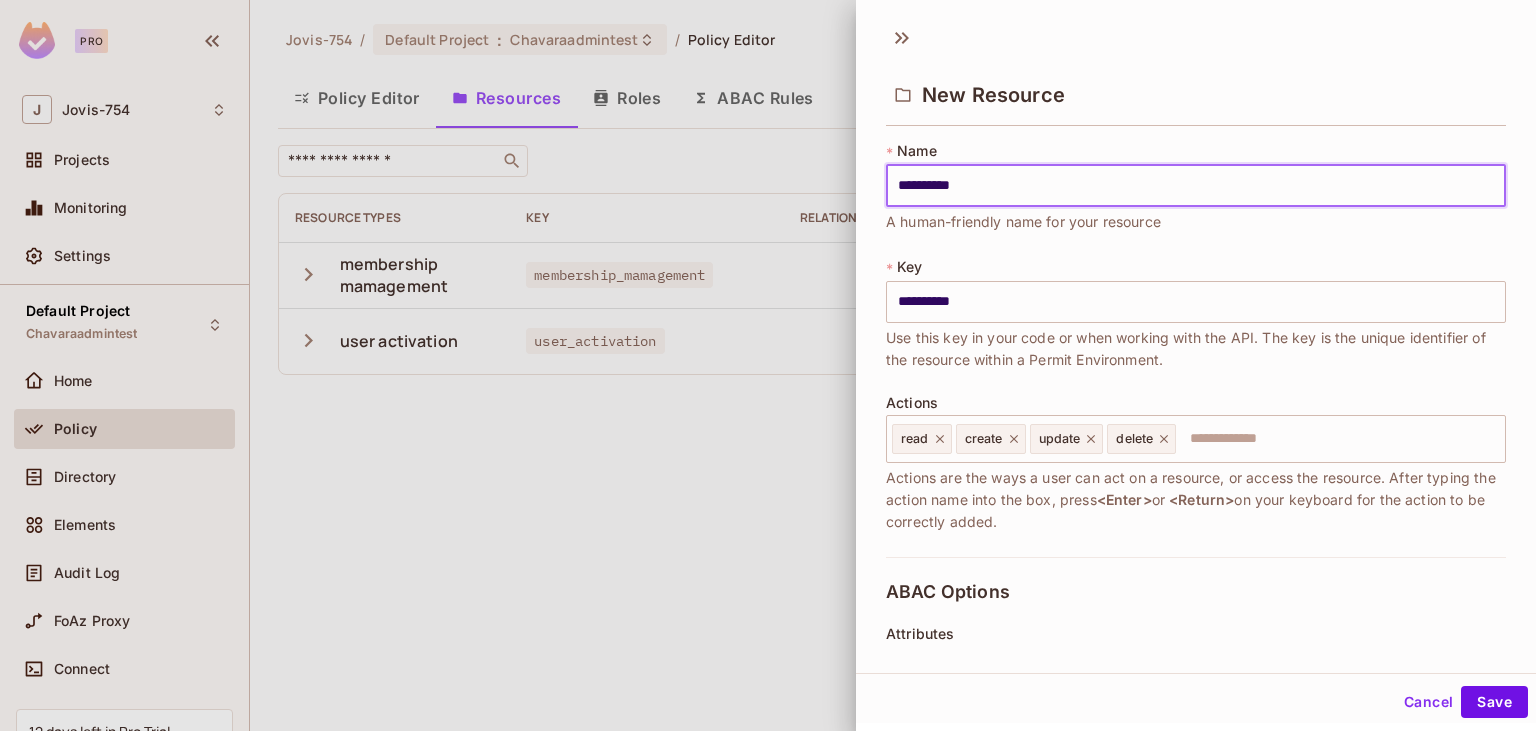 type on "**********" 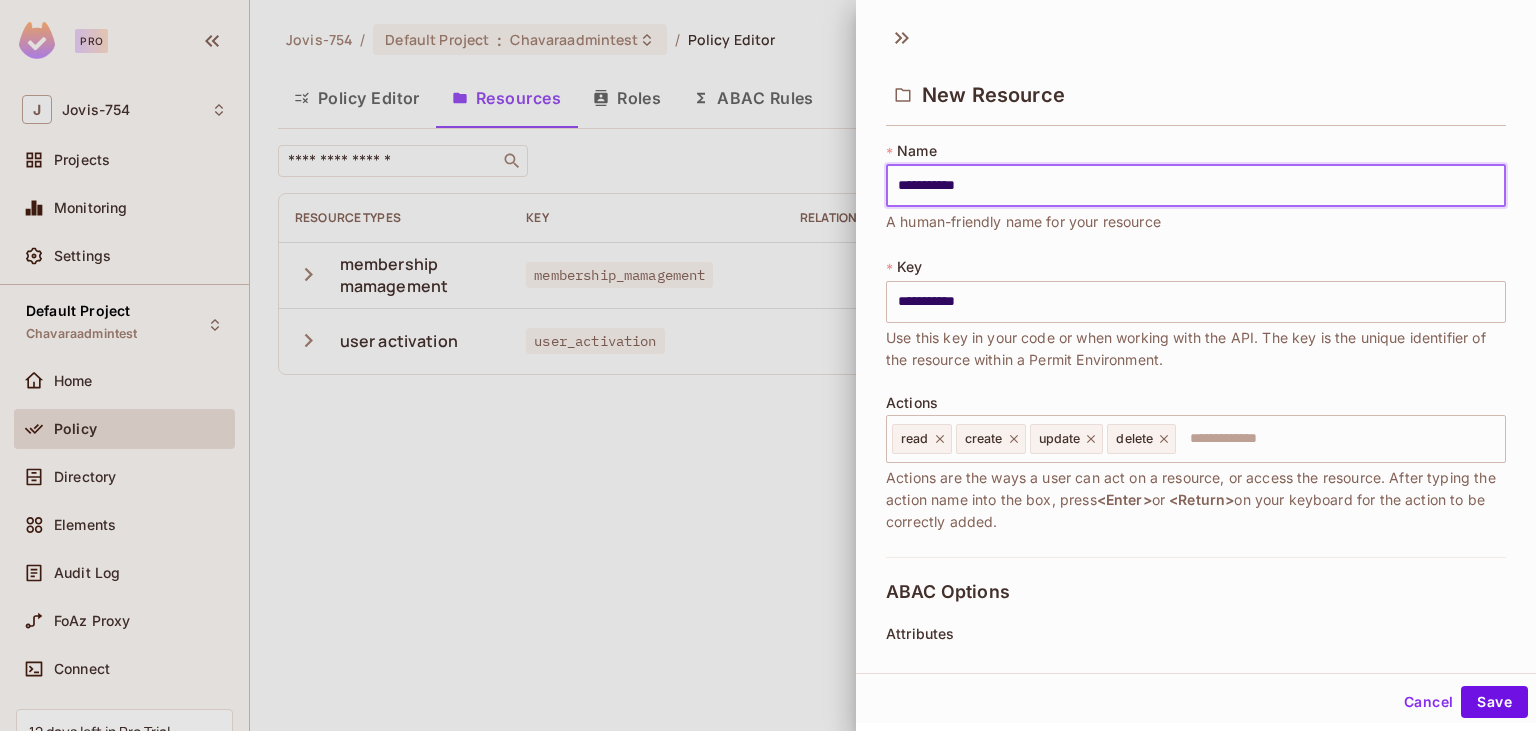 type on "**********" 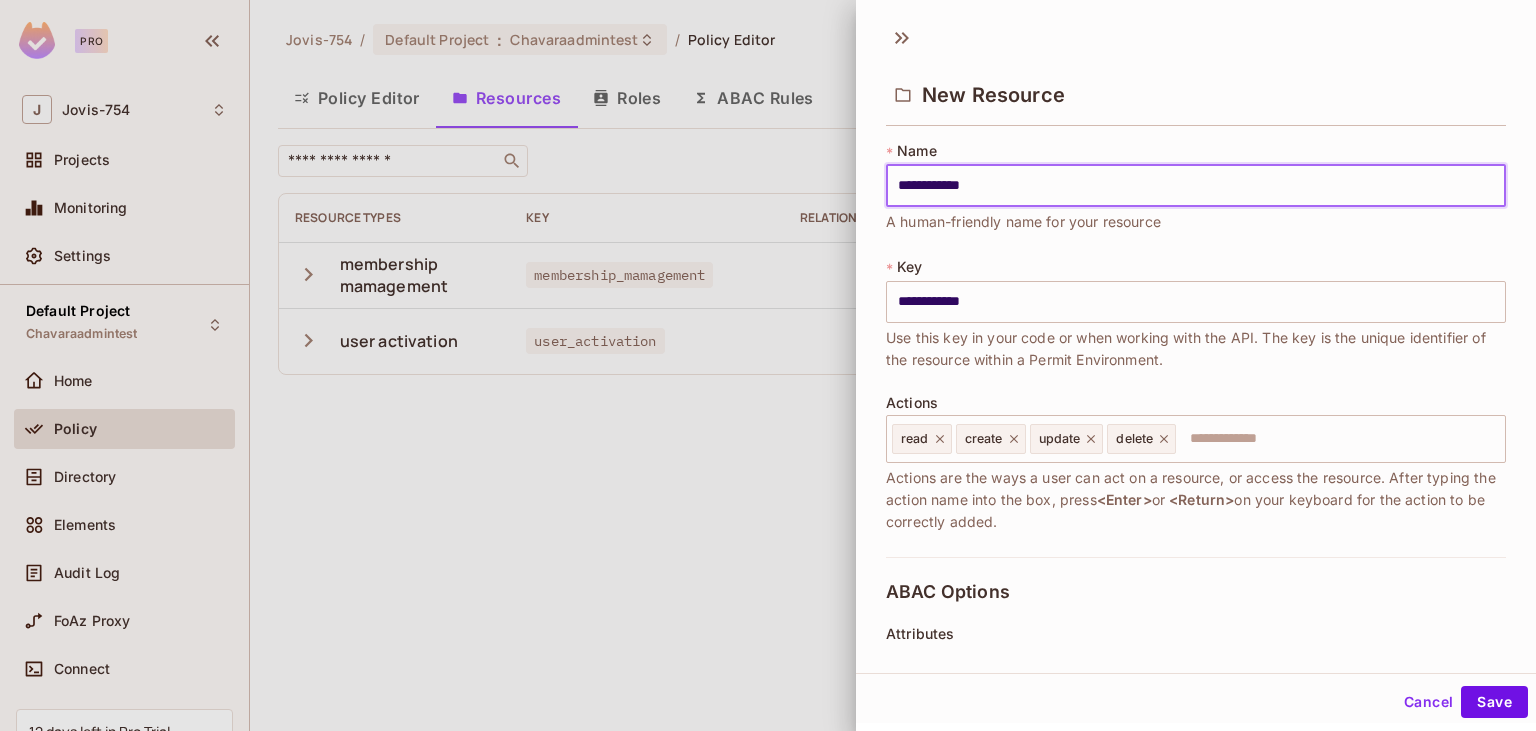 type on "**********" 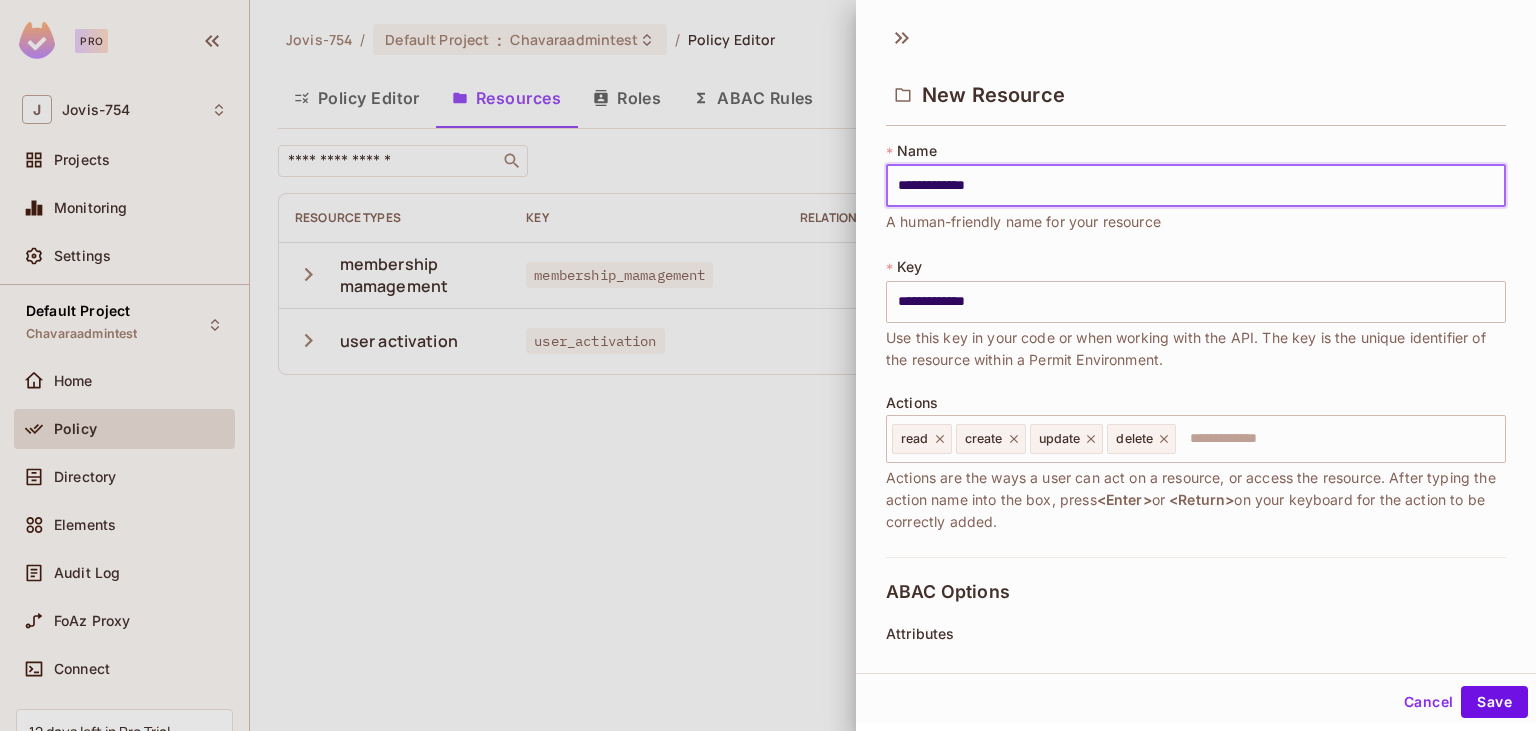 type on "**********" 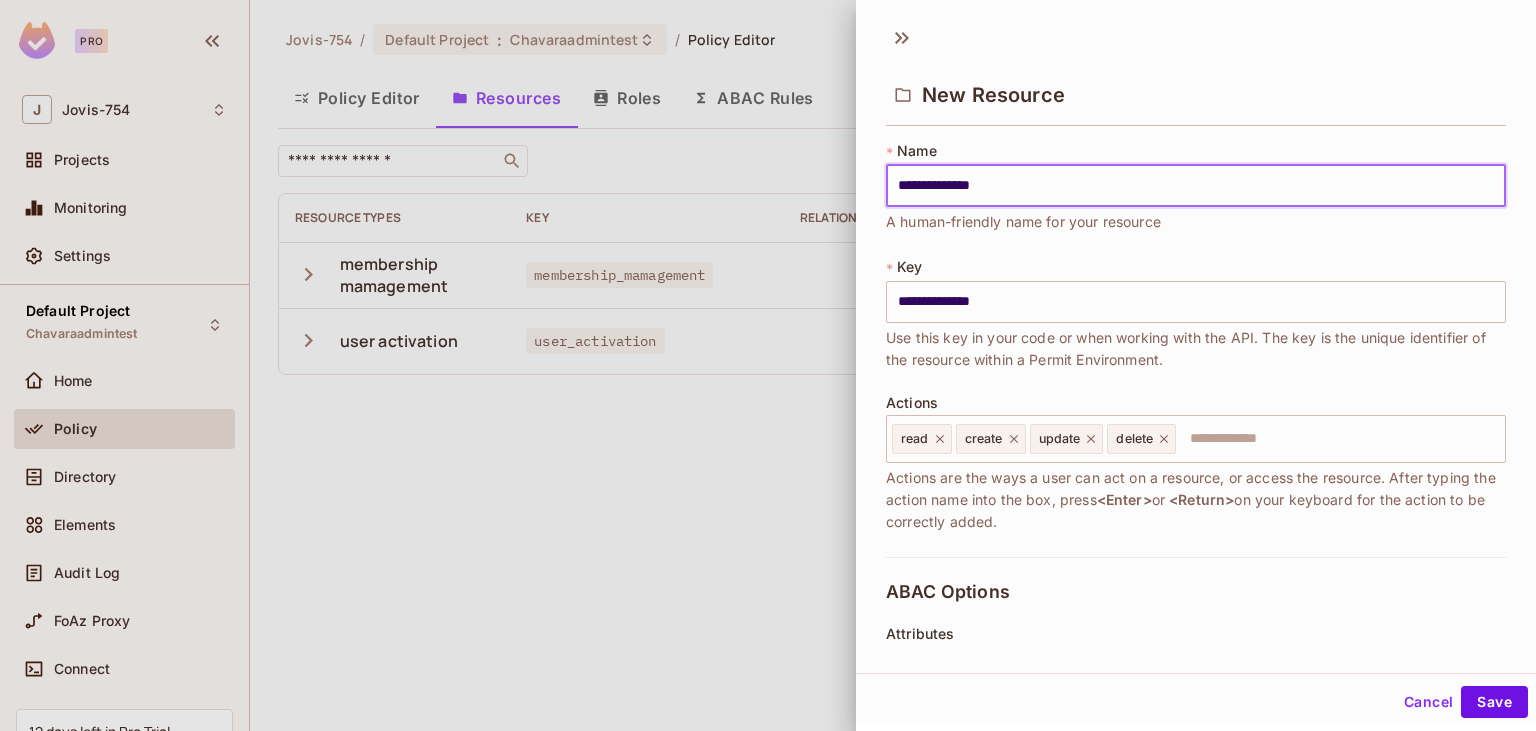 type on "**********" 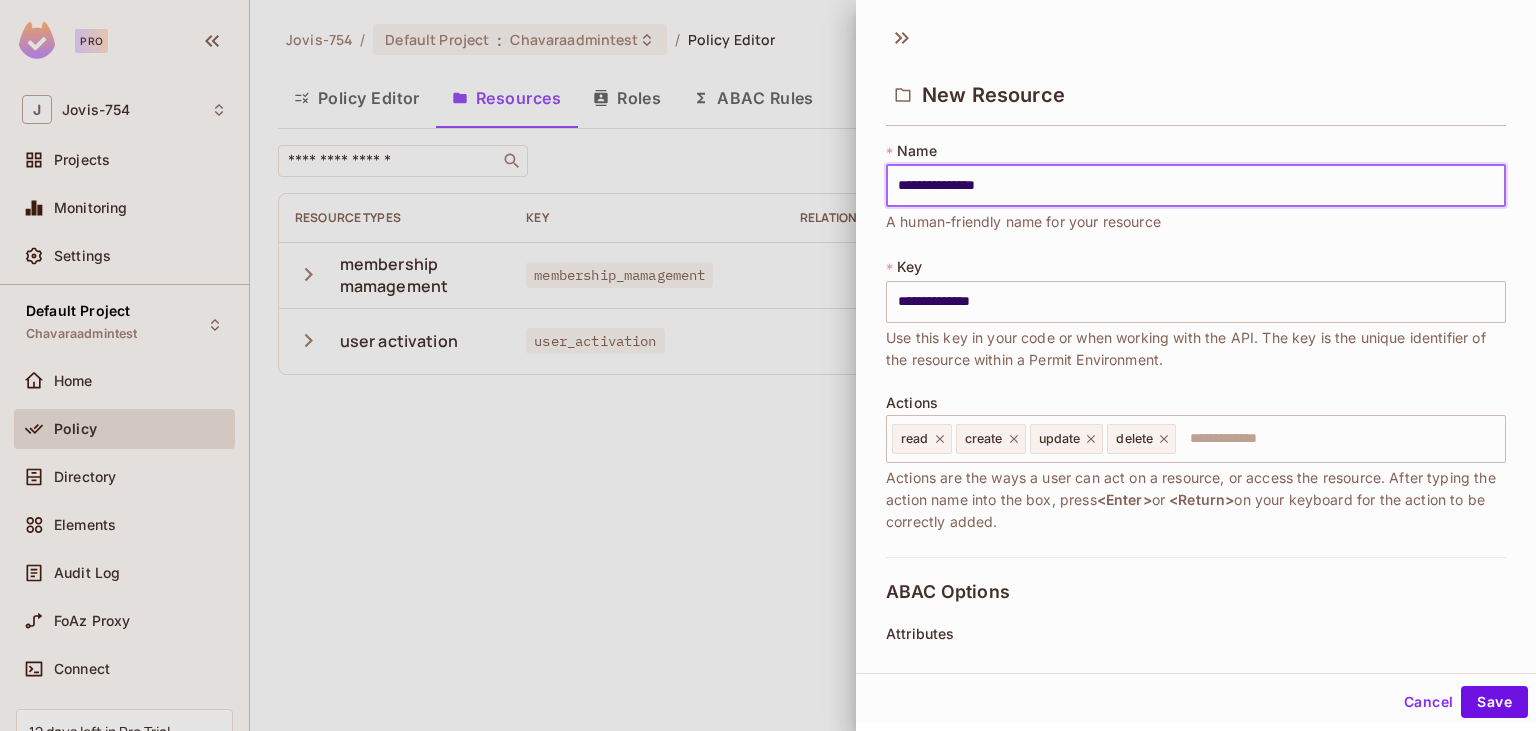 type on "**********" 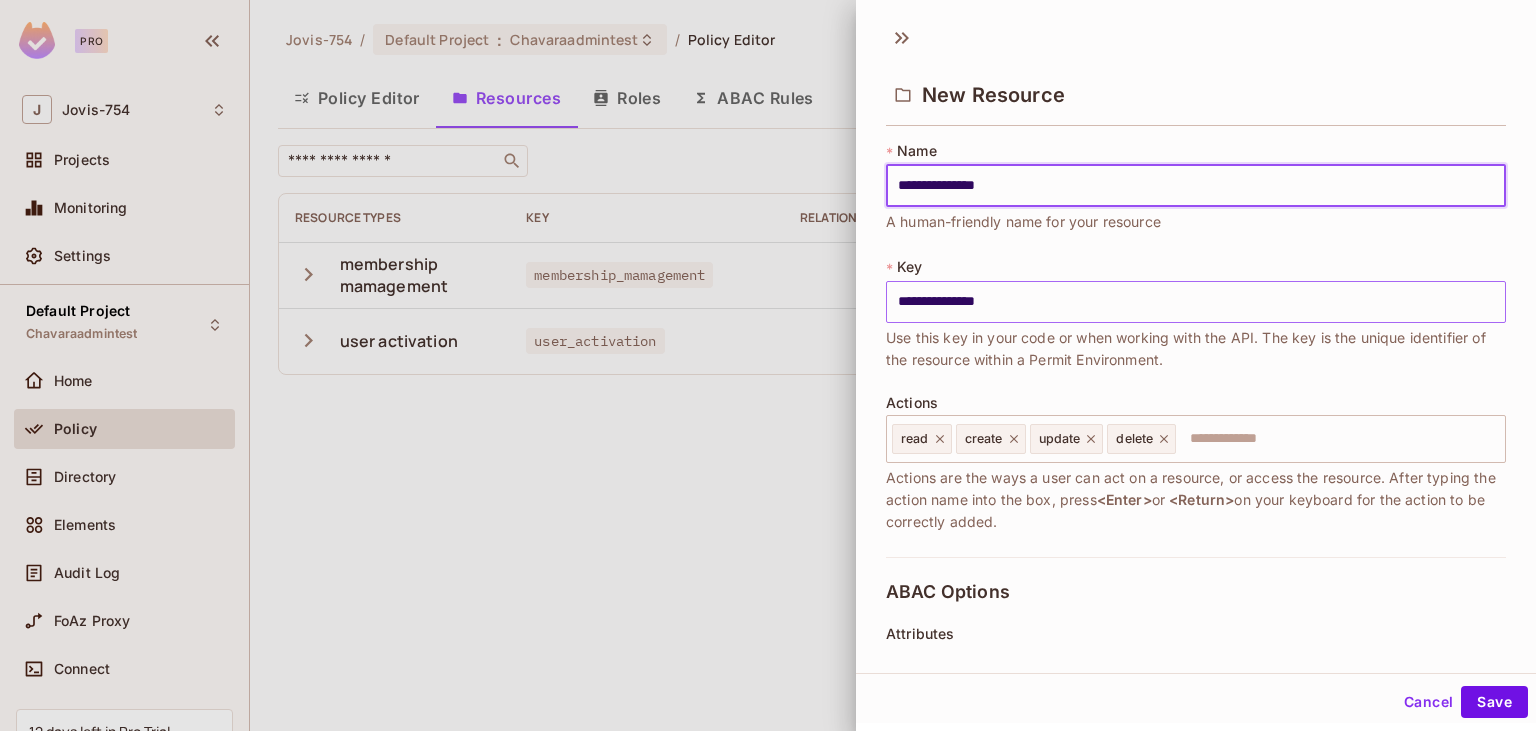 type on "**********" 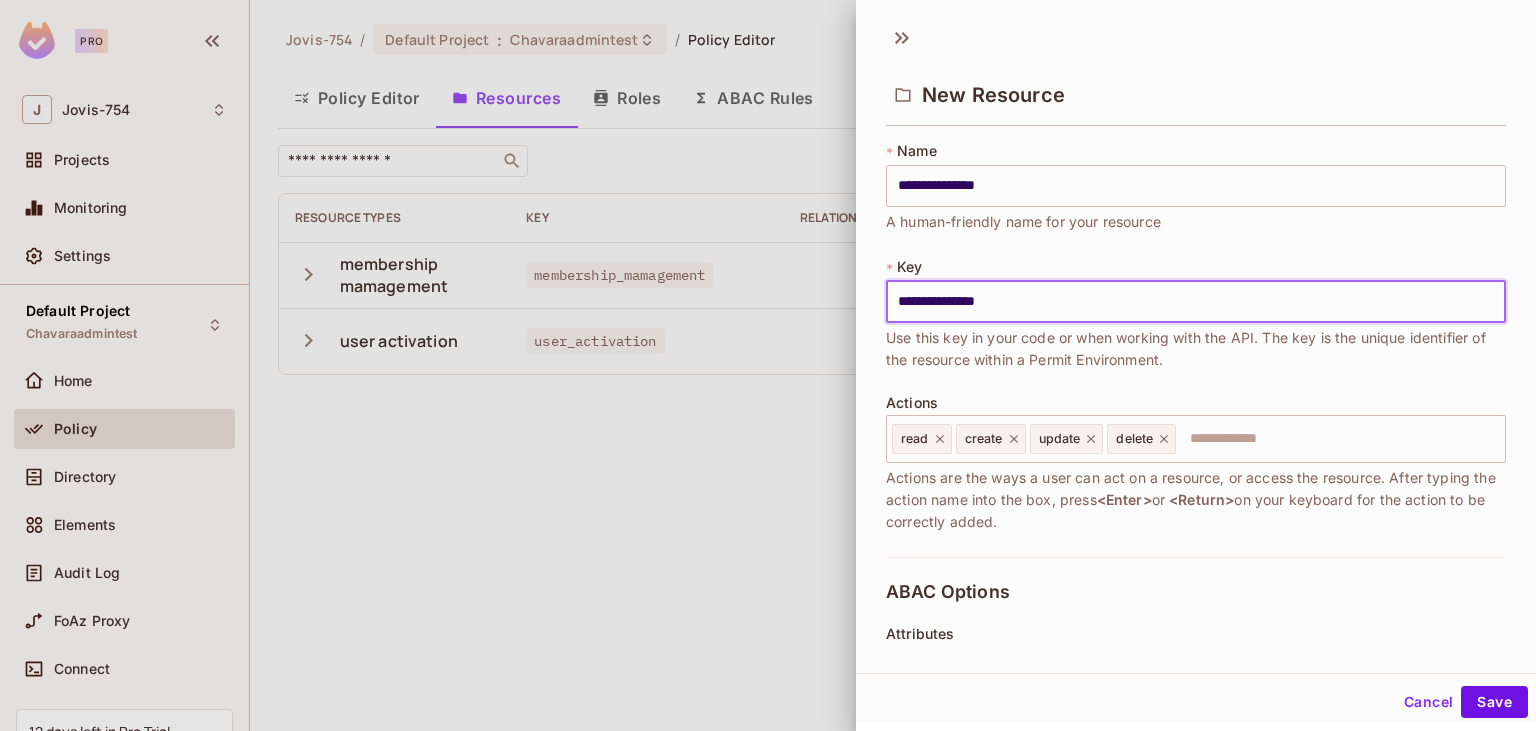 click on "**********" at bounding box center [1196, 302] 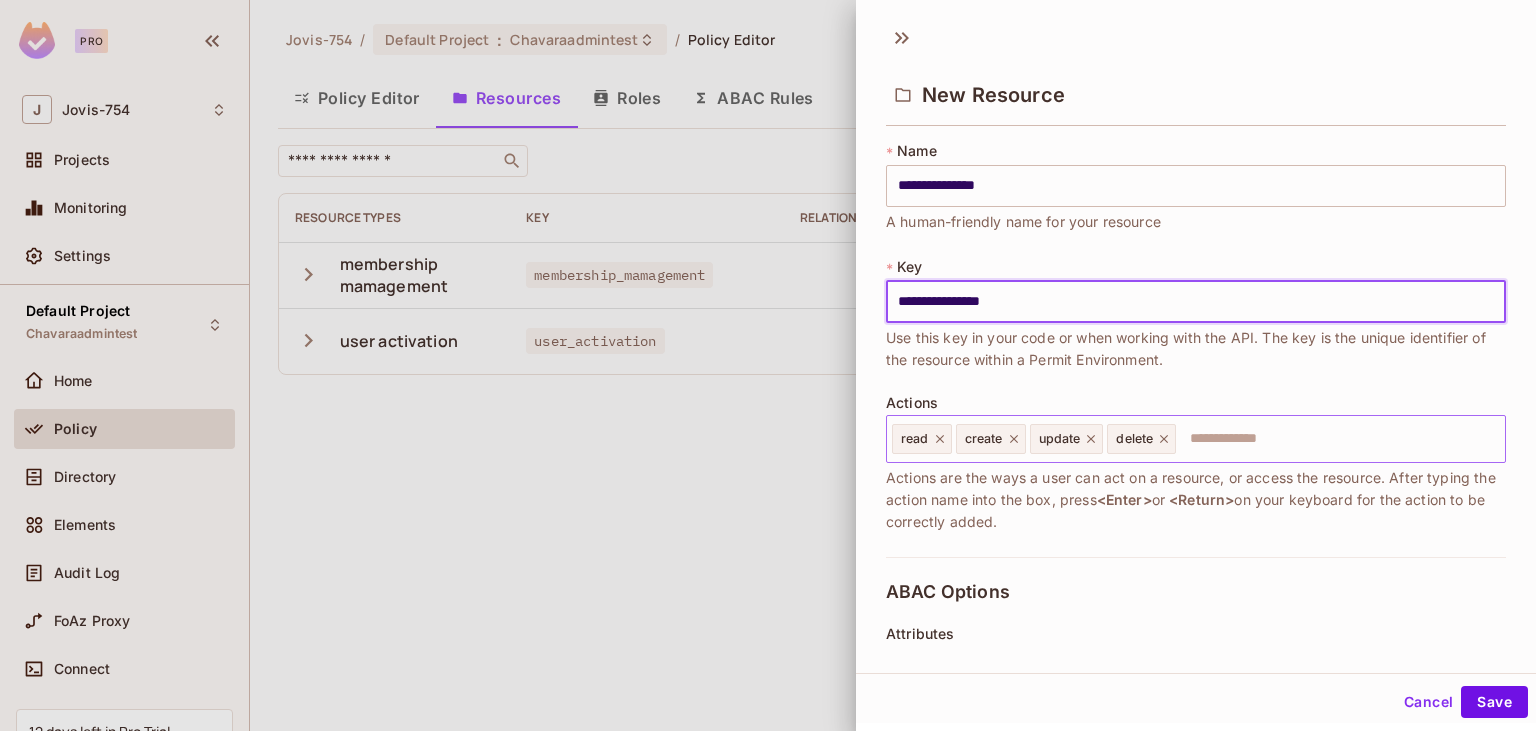 click 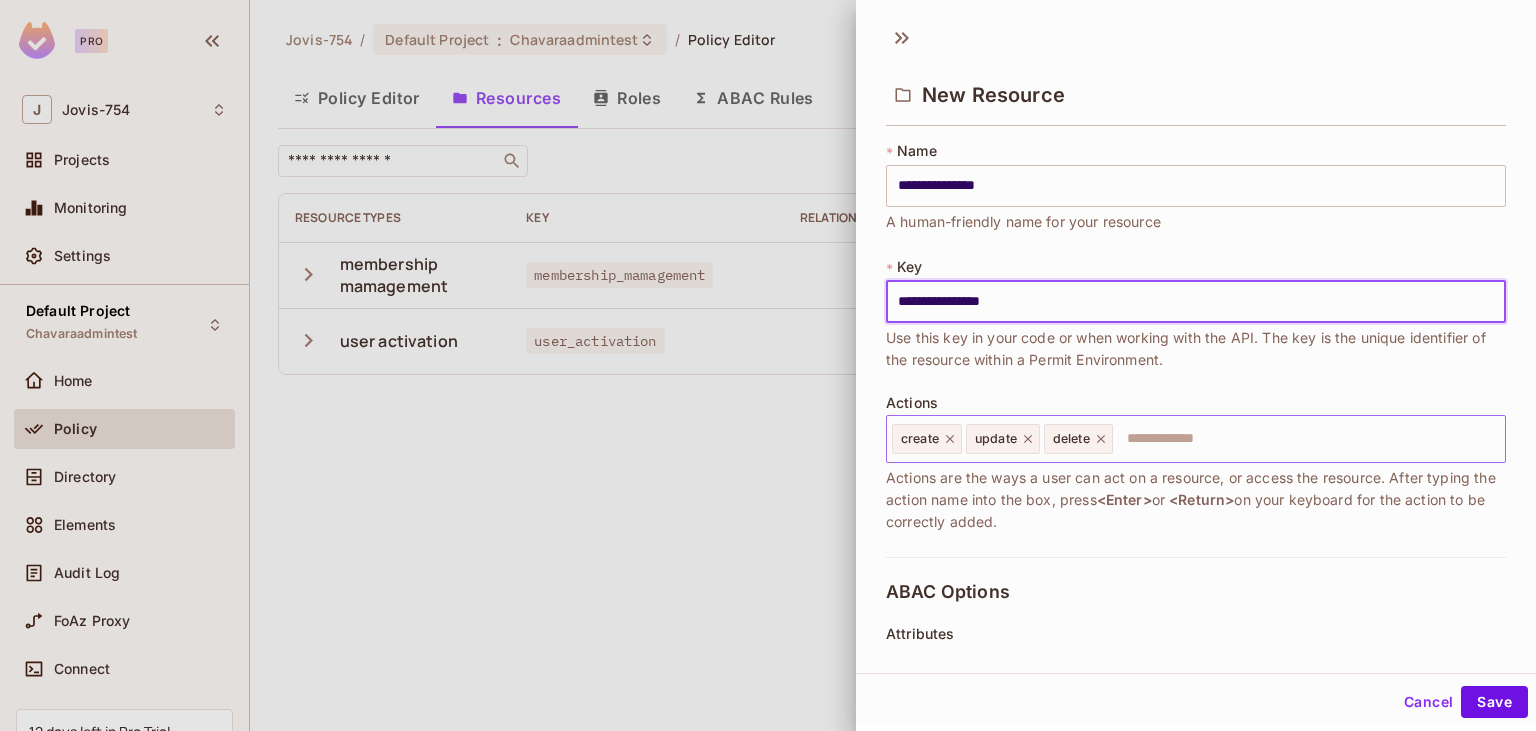 type on "**********" 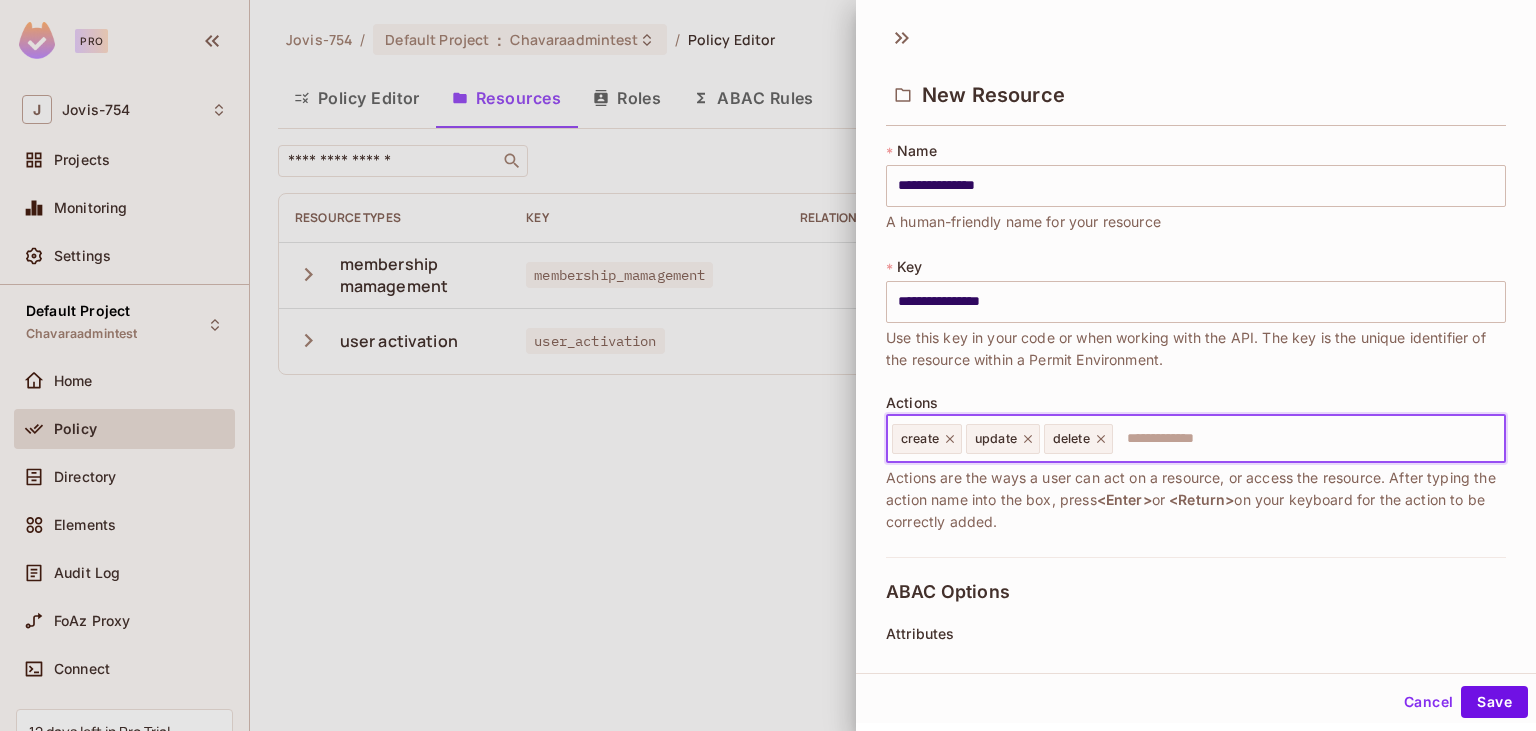 click at bounding box center [1306, 439] 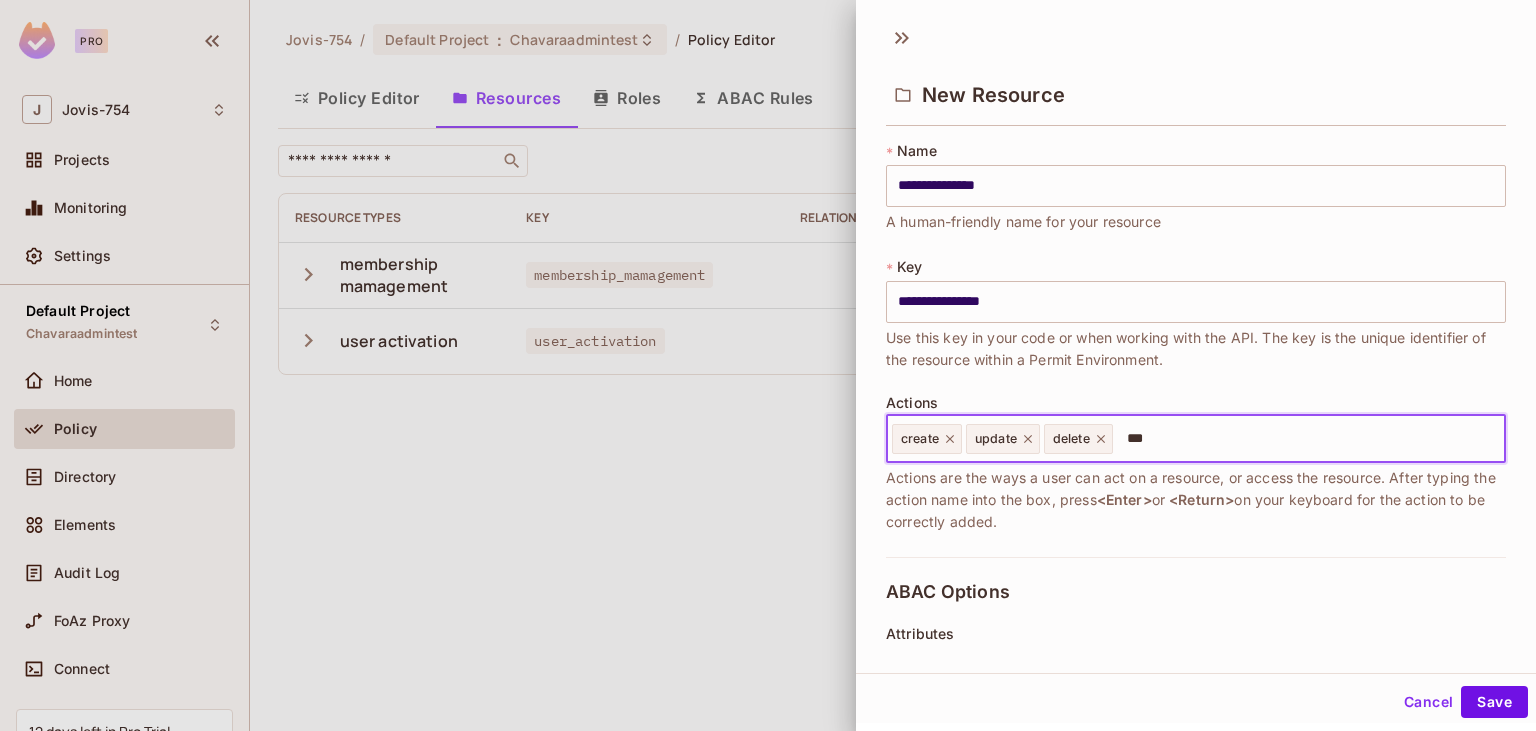 type on "****" 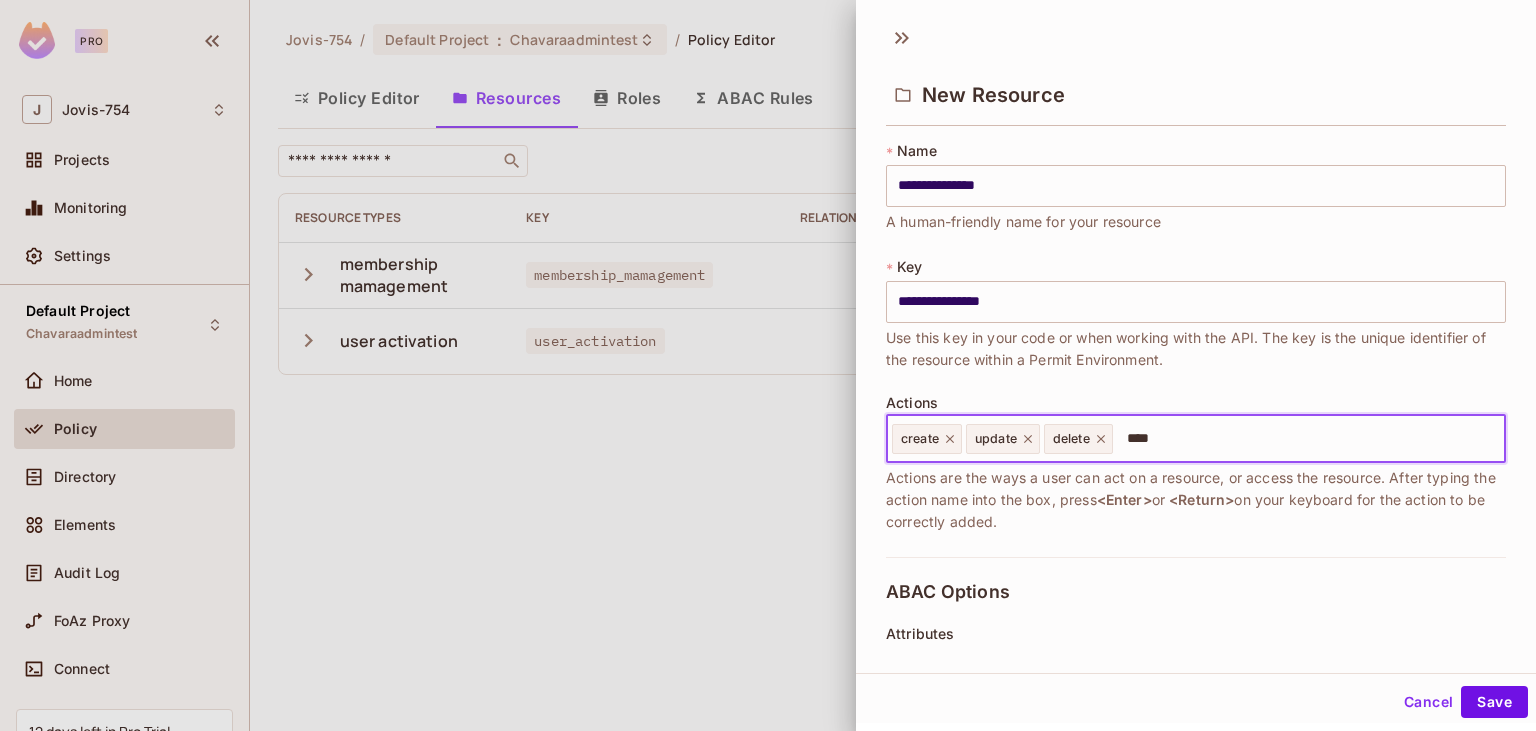 click 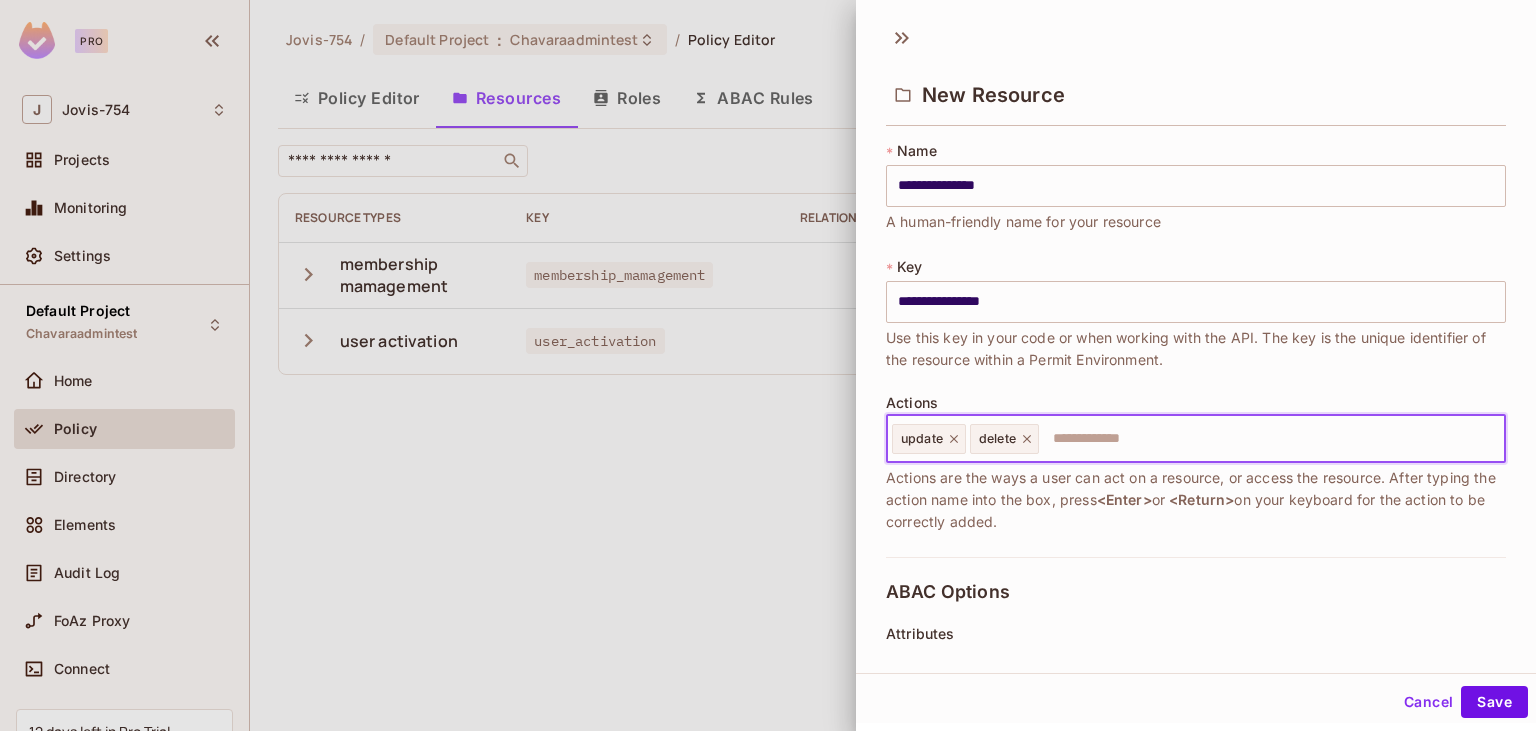 click 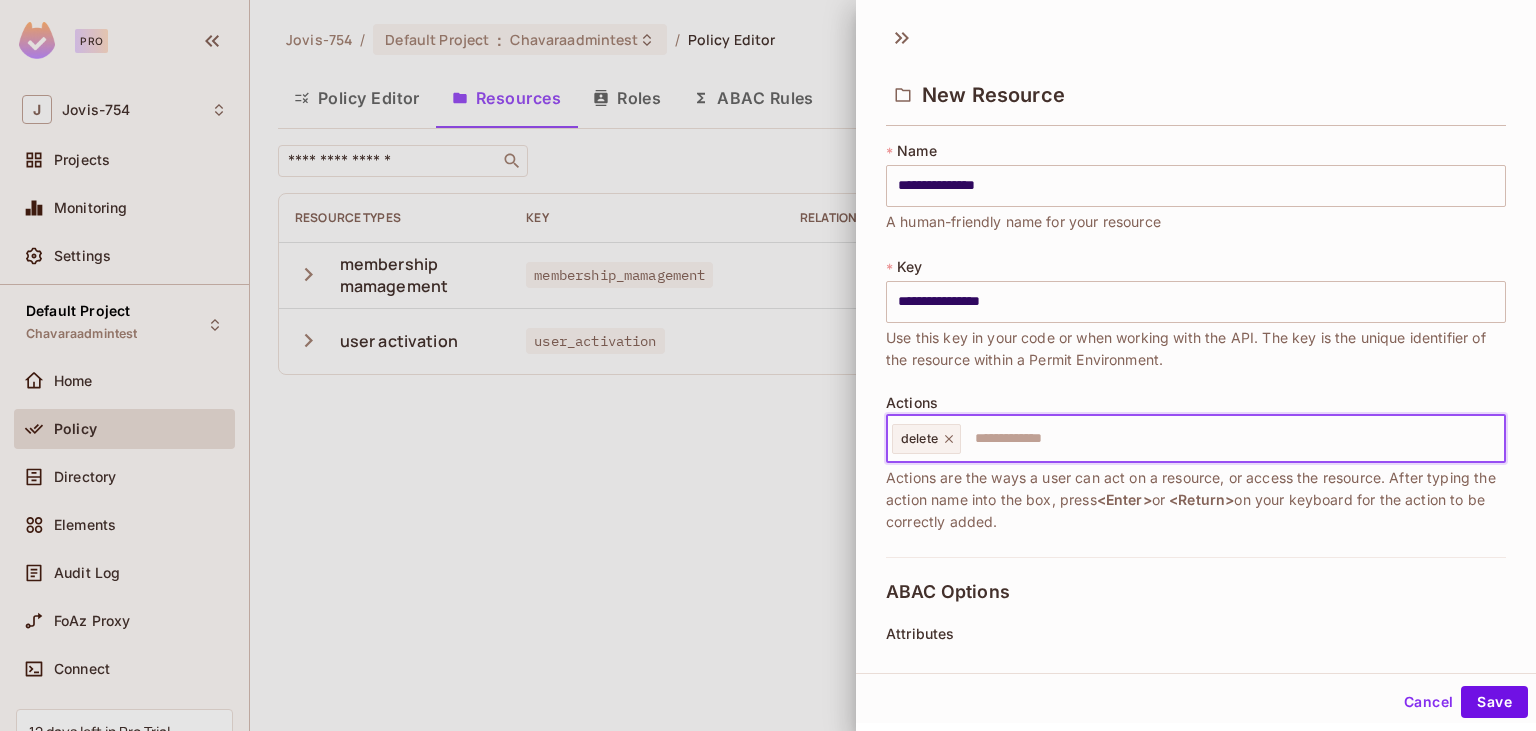 click at bounding box center (1230, 439) 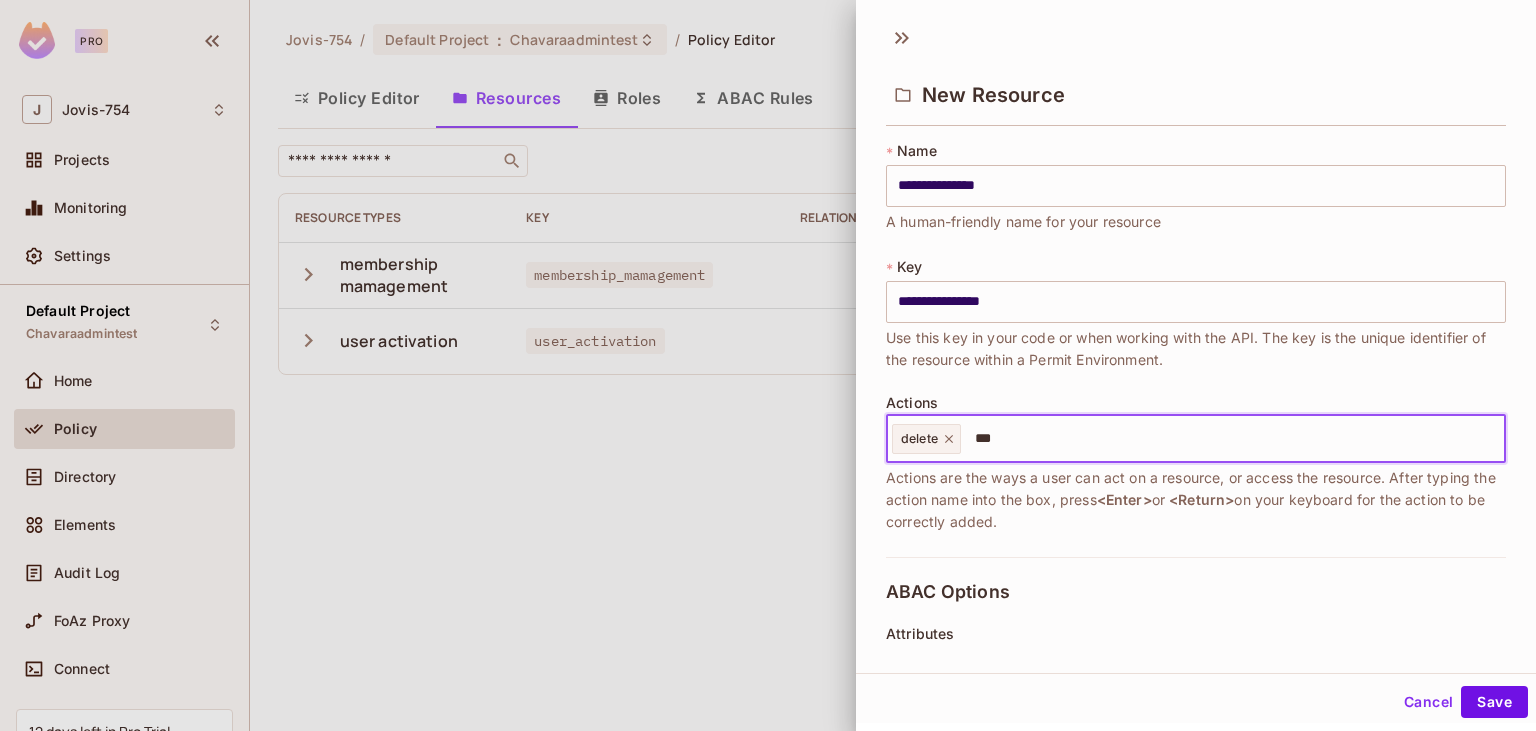 type on "****" 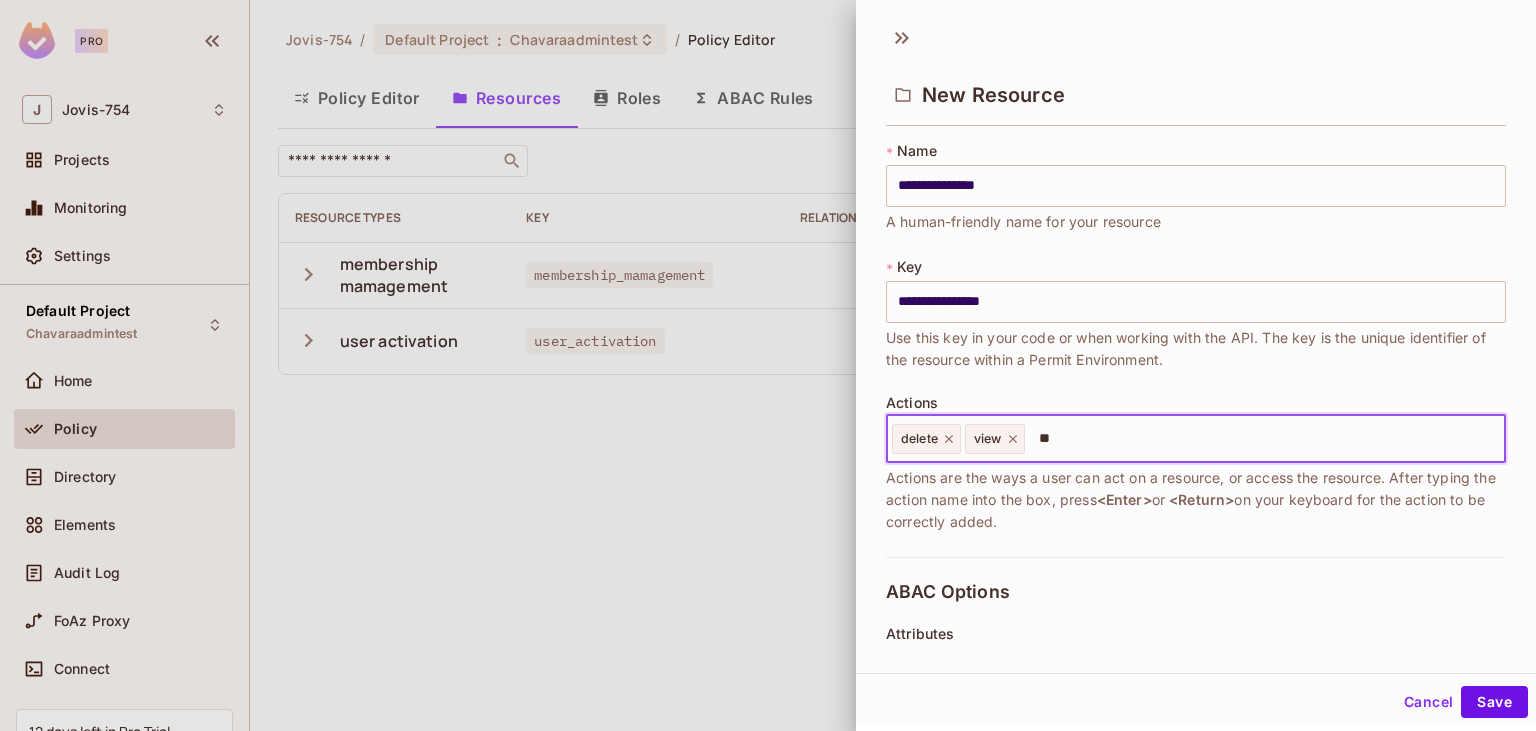type on "*" 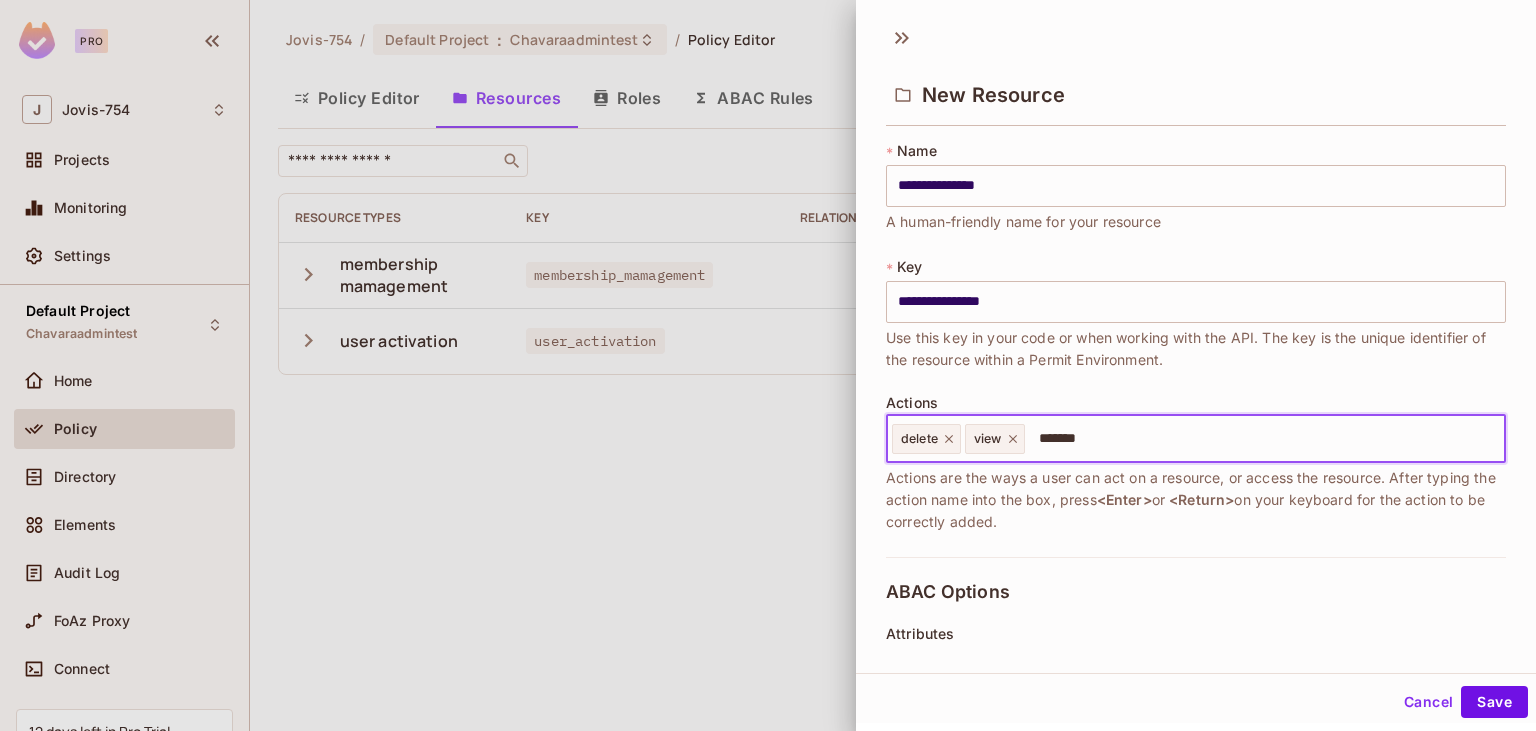 type on "********" 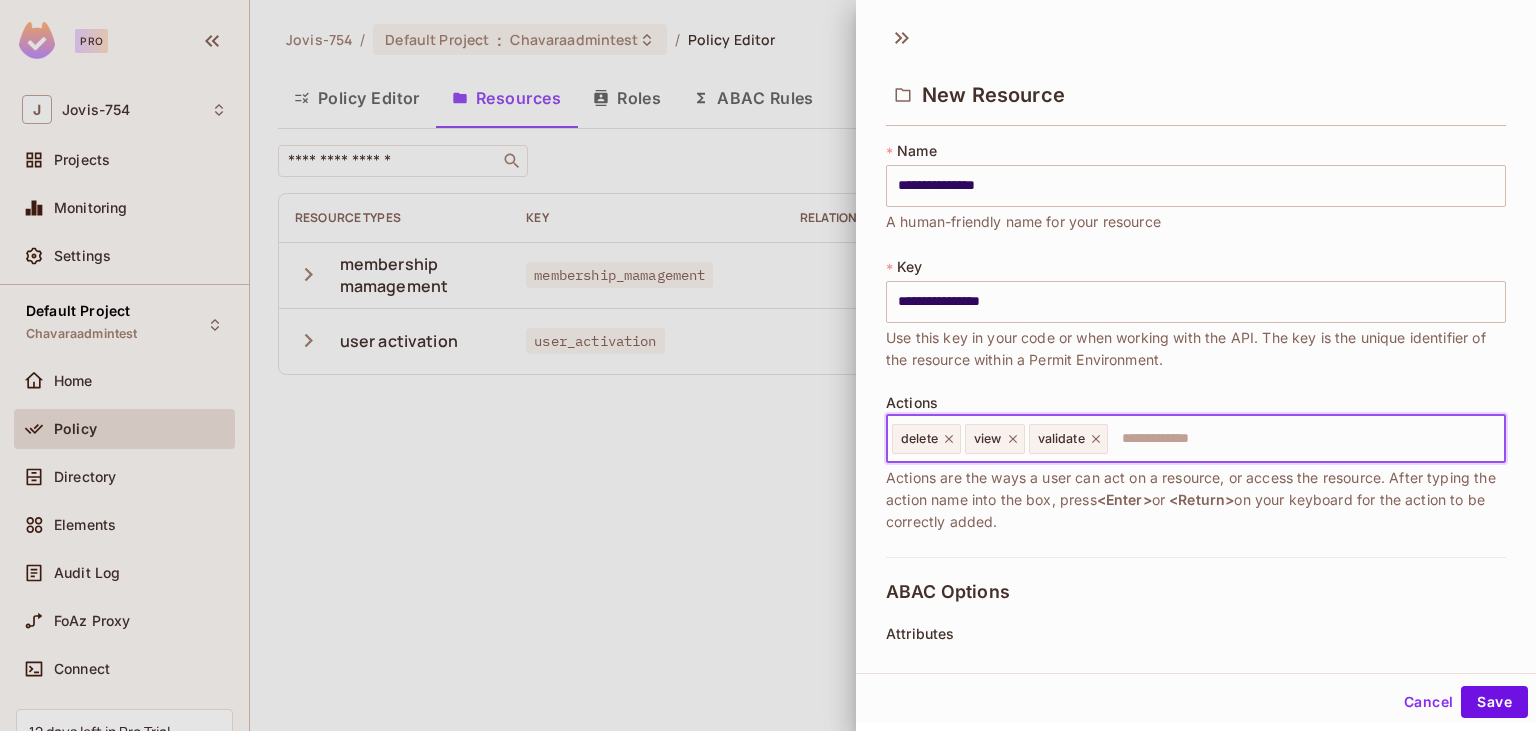 click 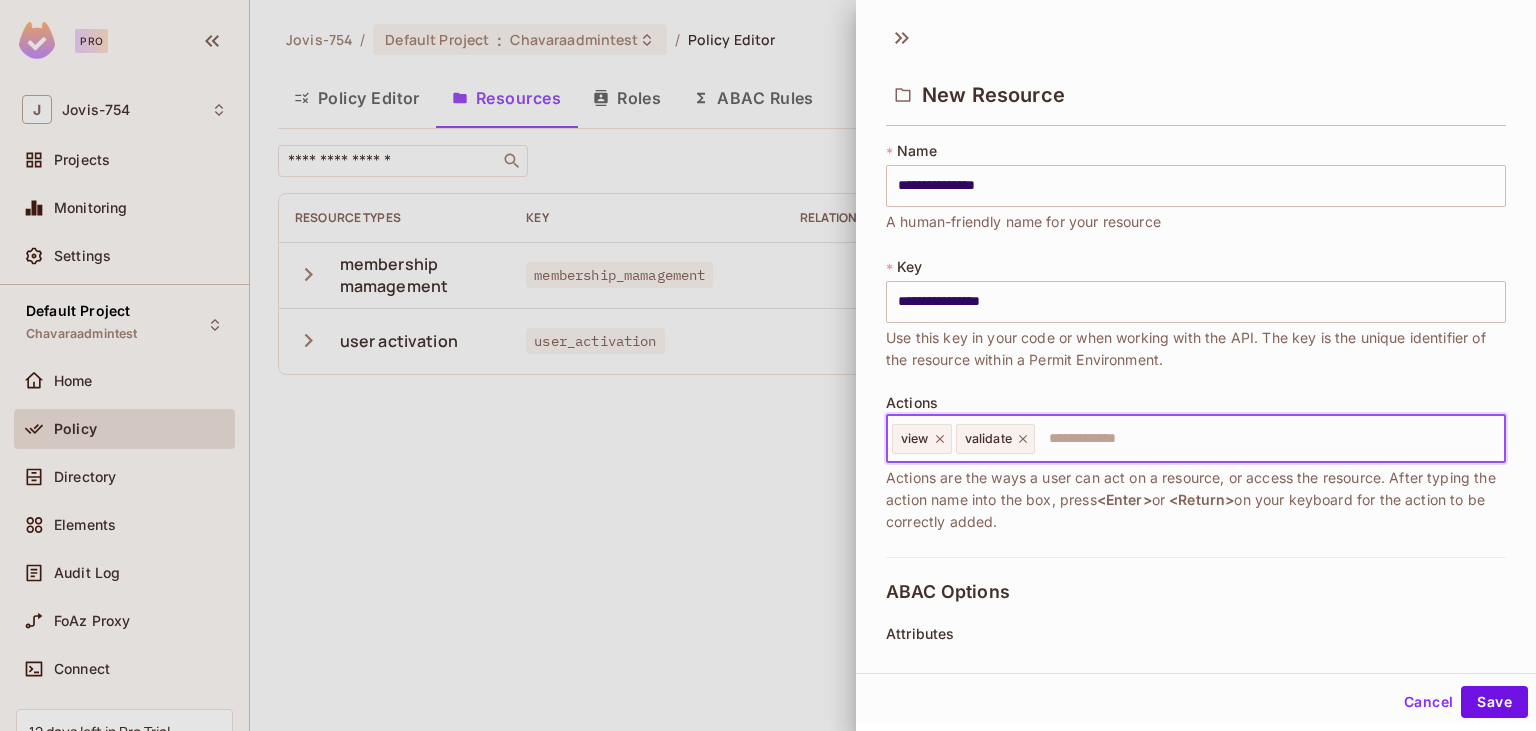 click 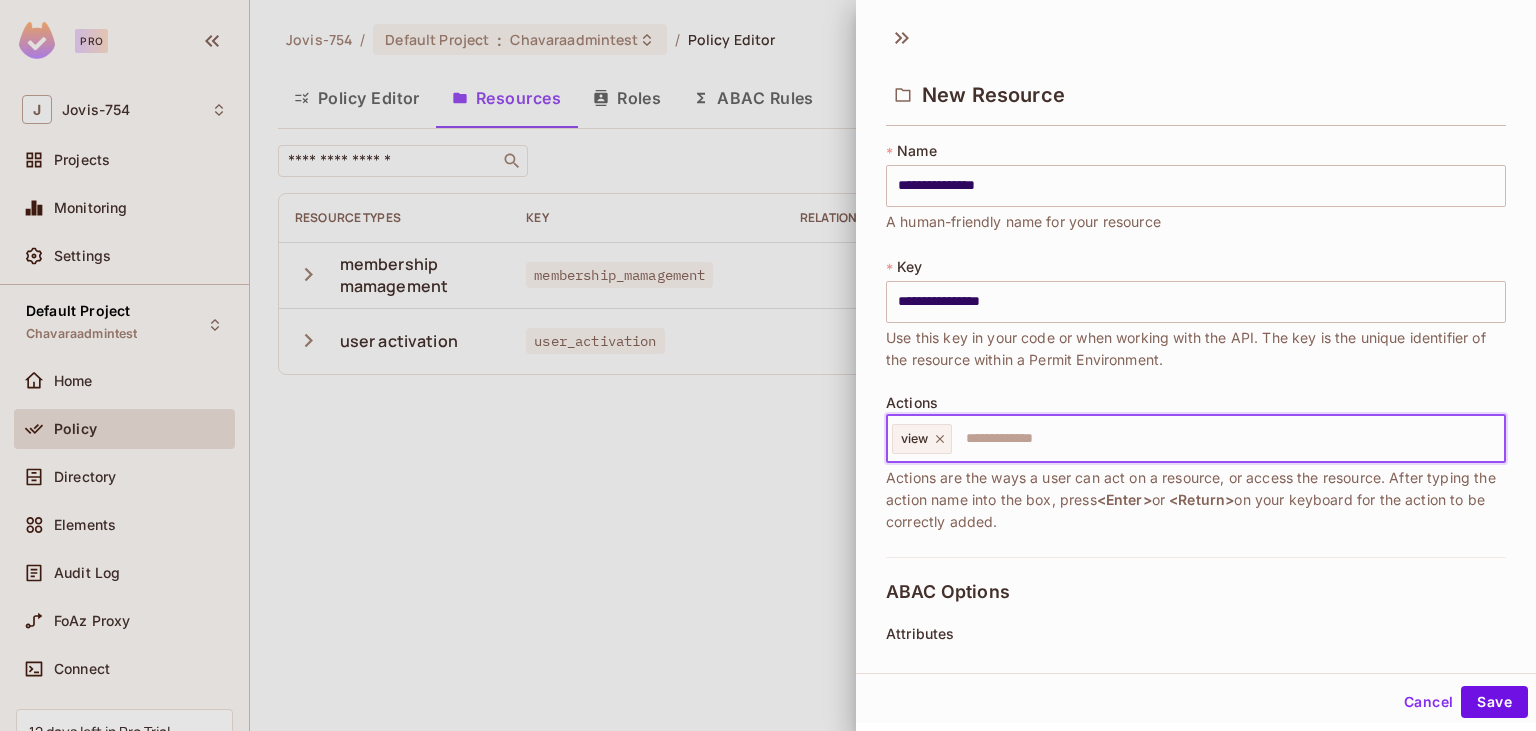 click at bounding box center (1225, 439) 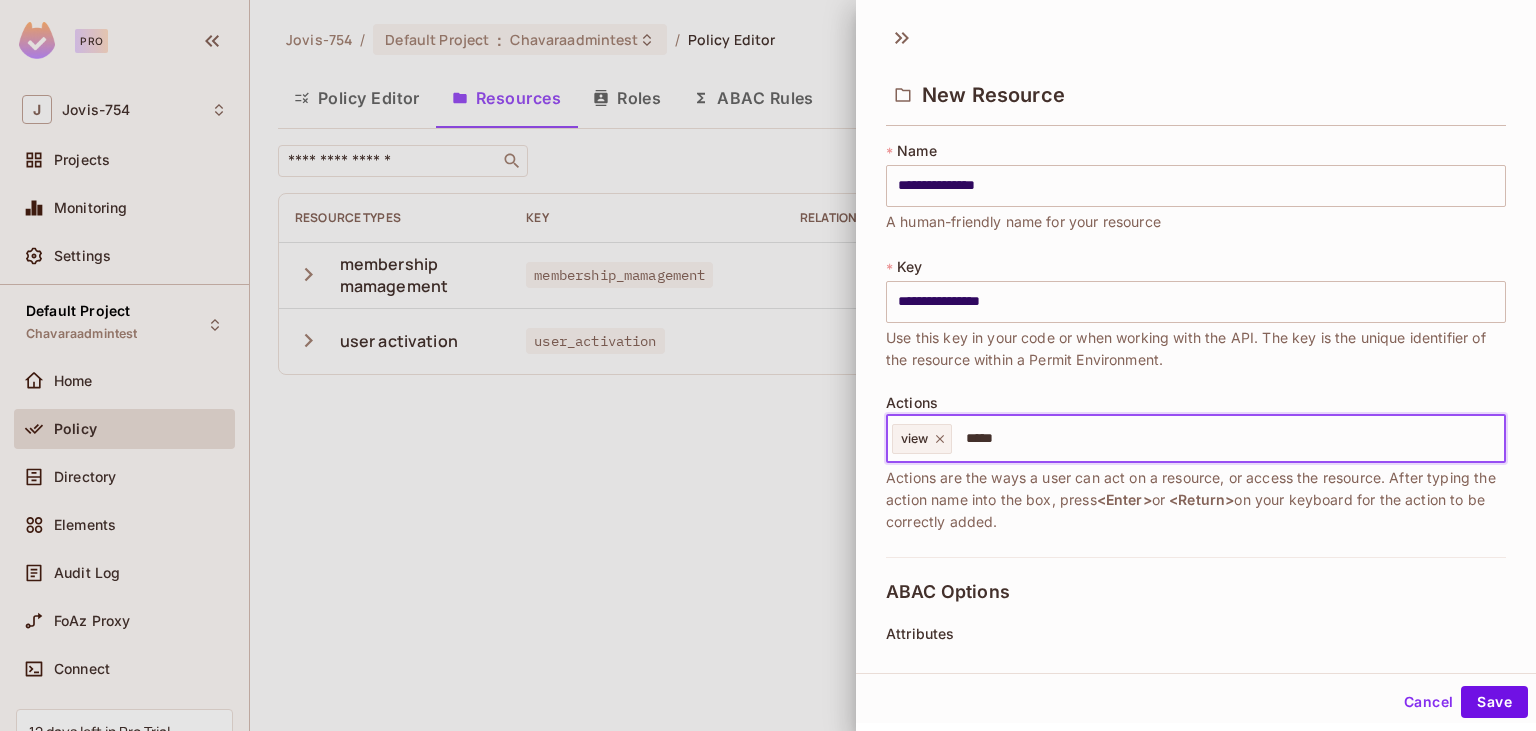 type on "******" 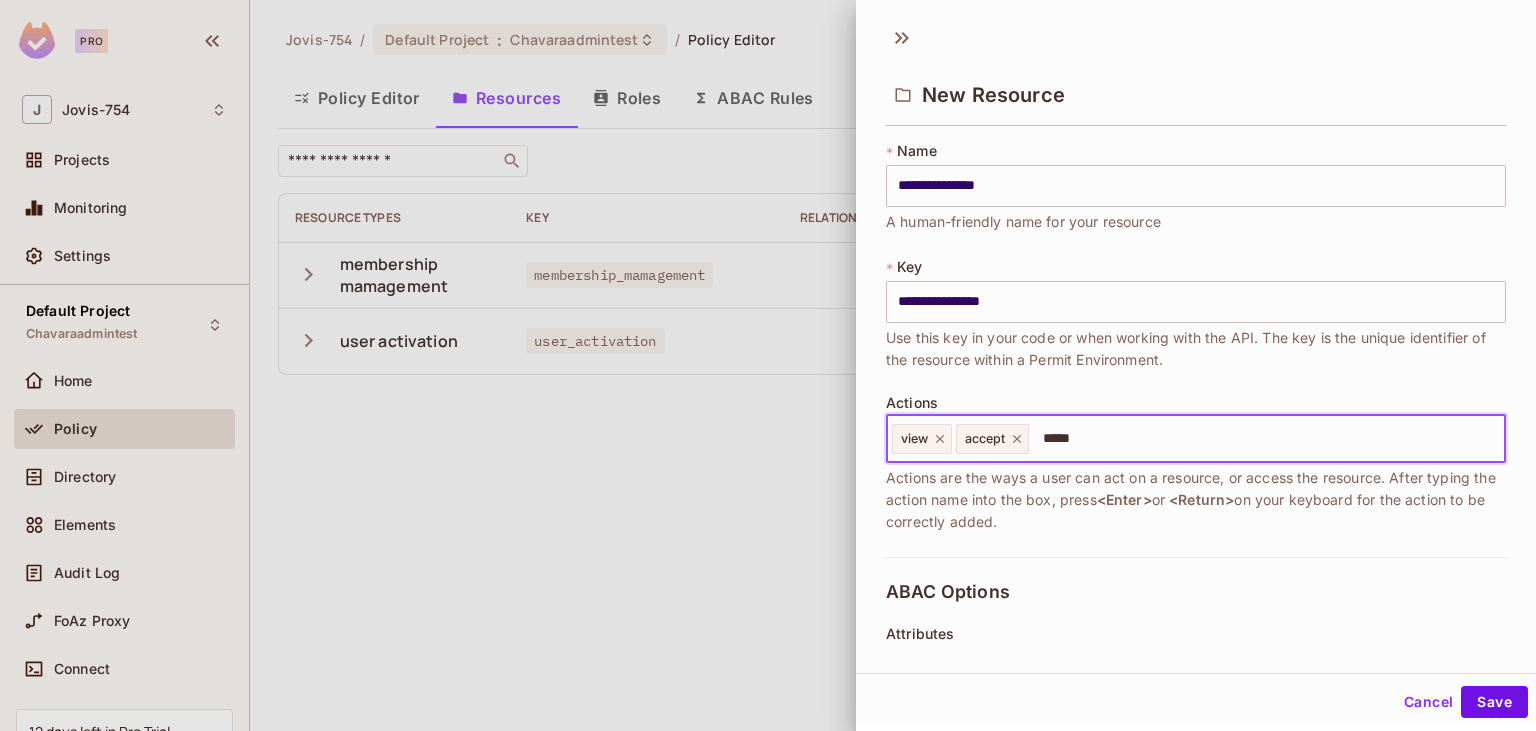 type on "******" 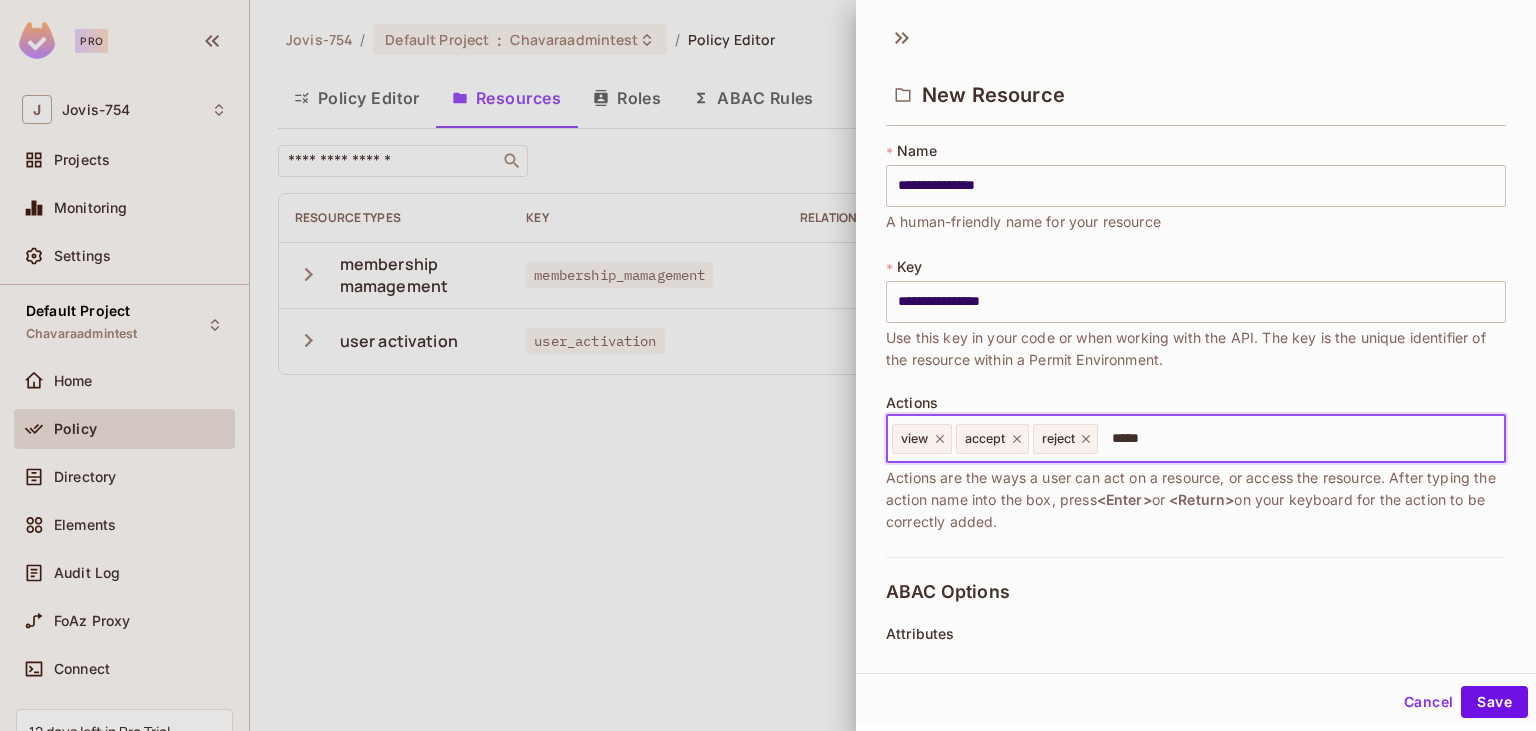 type on "******" 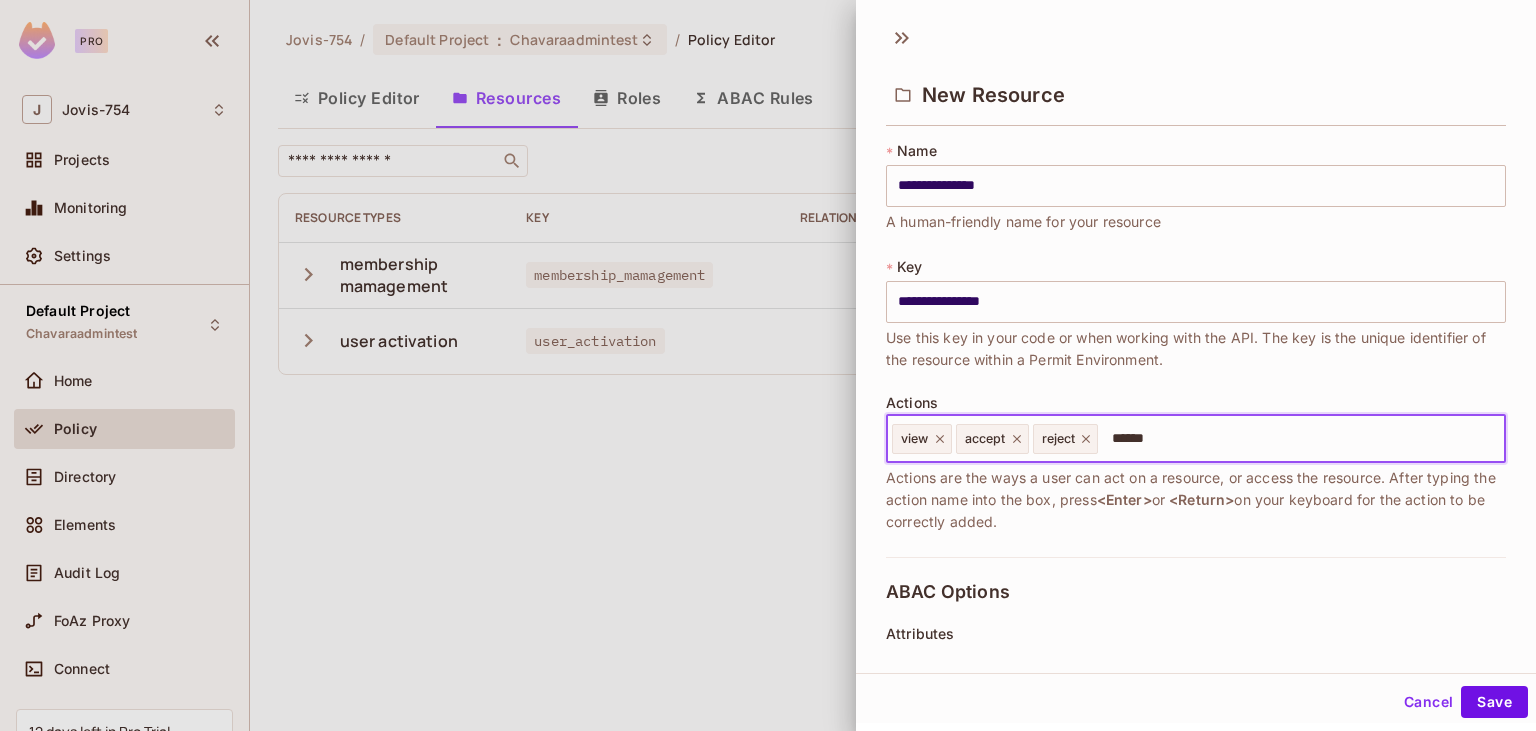 type 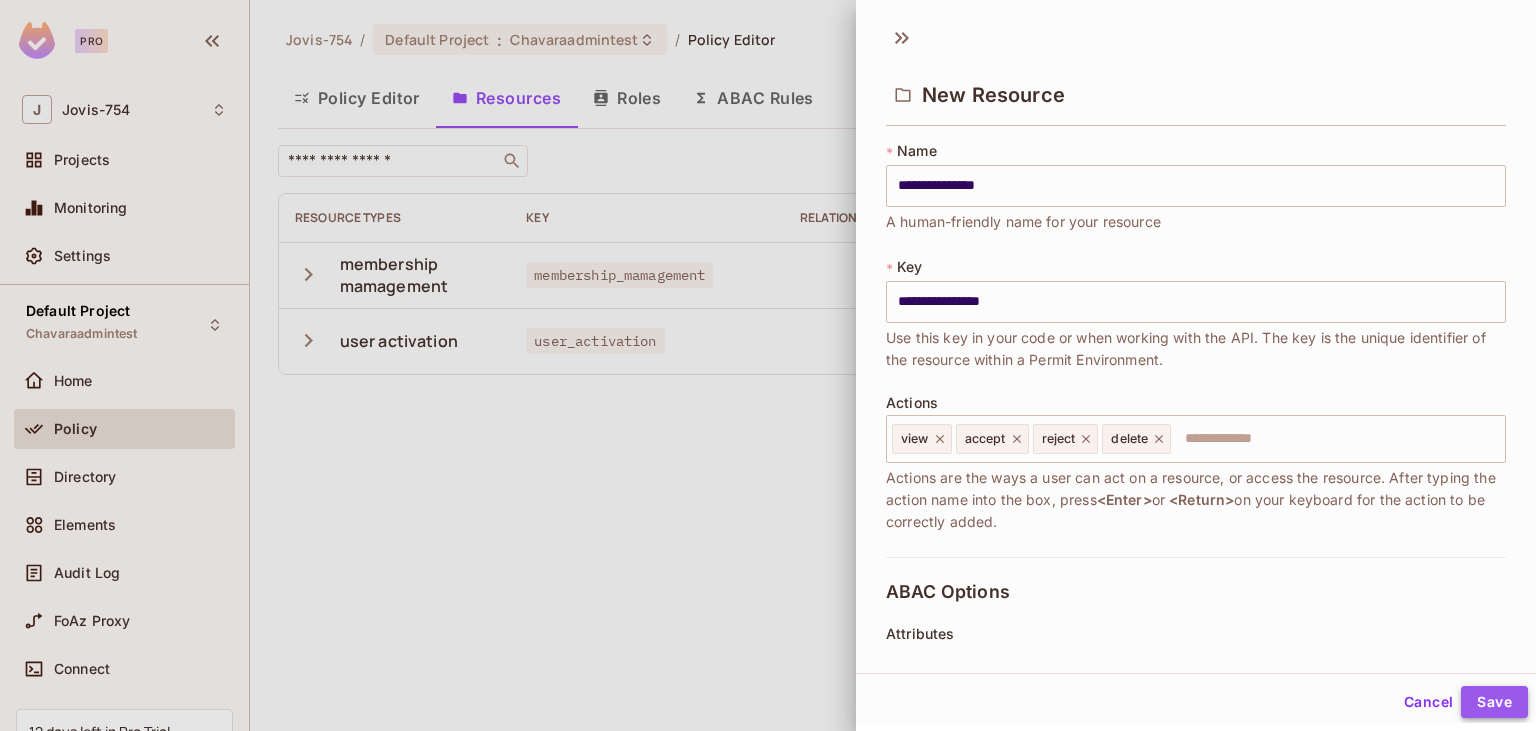 click on "Save" at bounding box center (1494, 702) 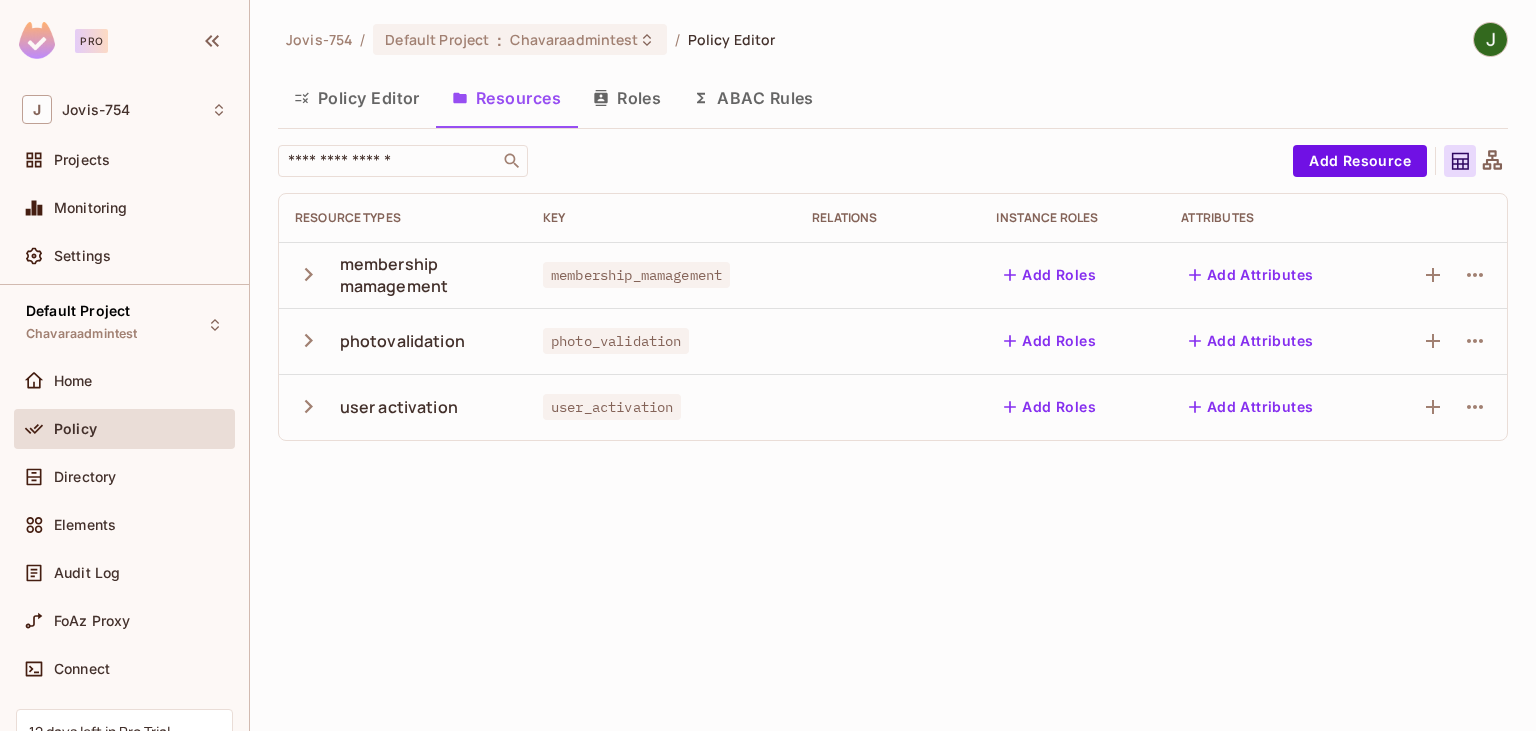 click on "Add Roles" at bounding box center [1050, 407] 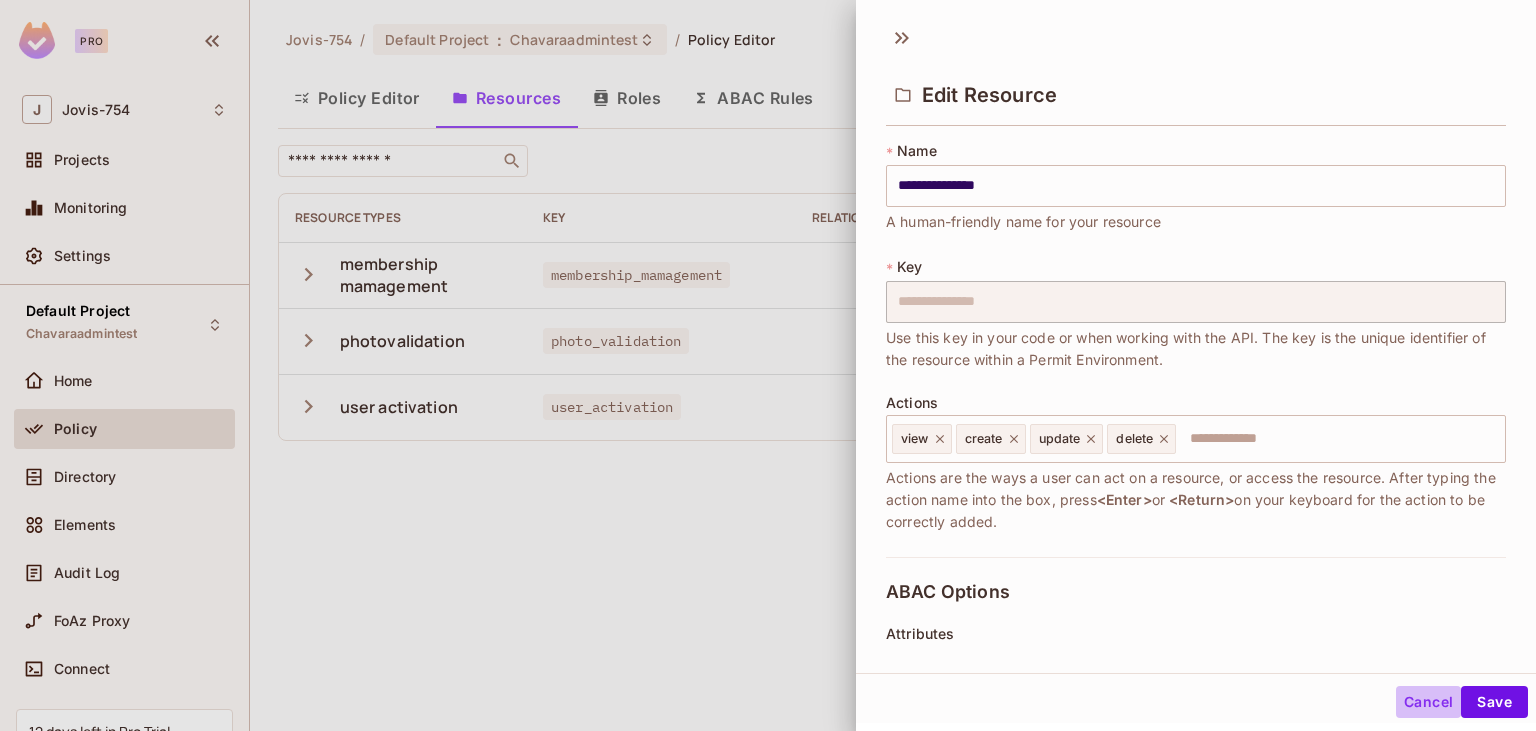 click on "Cancel" at bounding box center [1428, 702] 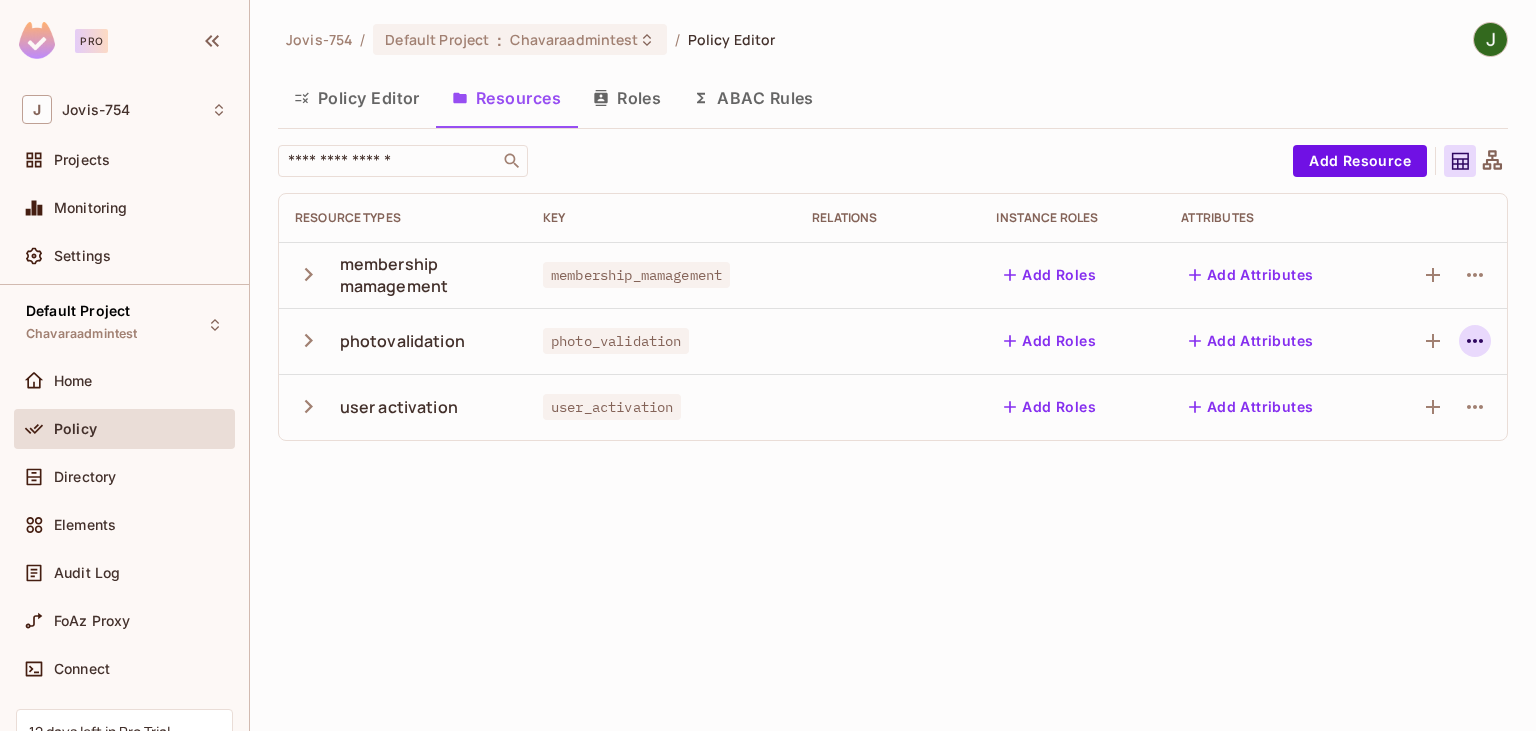 click 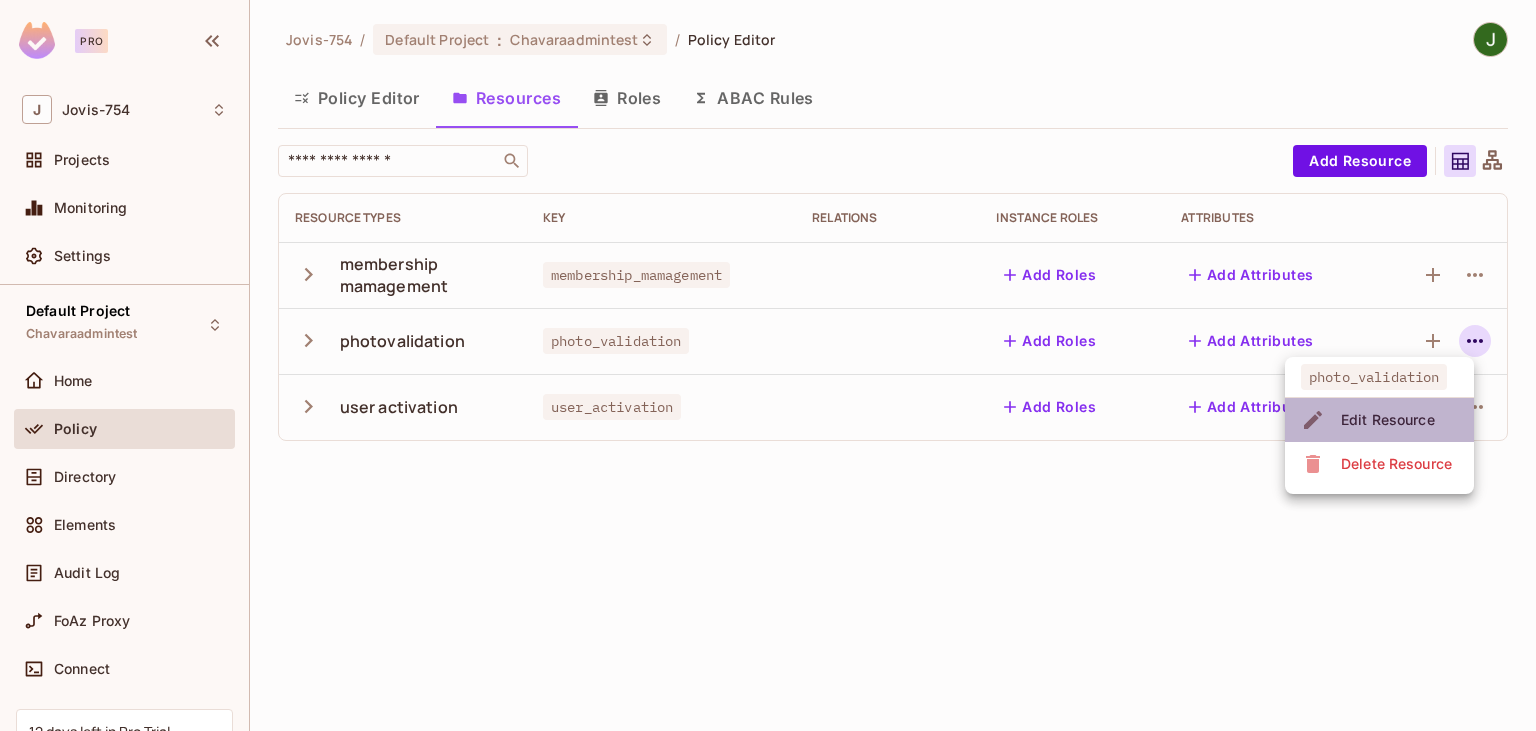 click on "Edit Resource" at bounding box center (1388, 420) 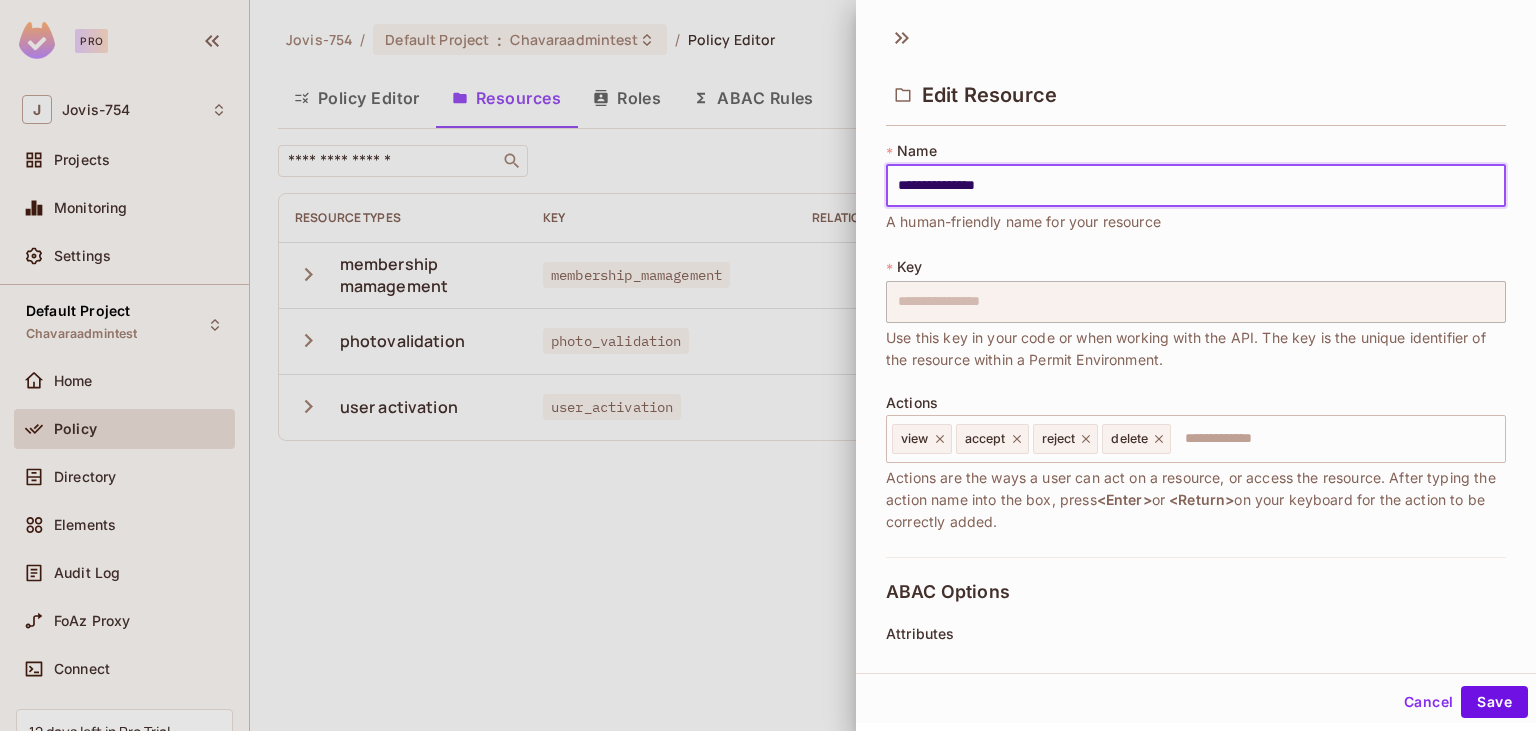 click at bounding box center (768, 365) 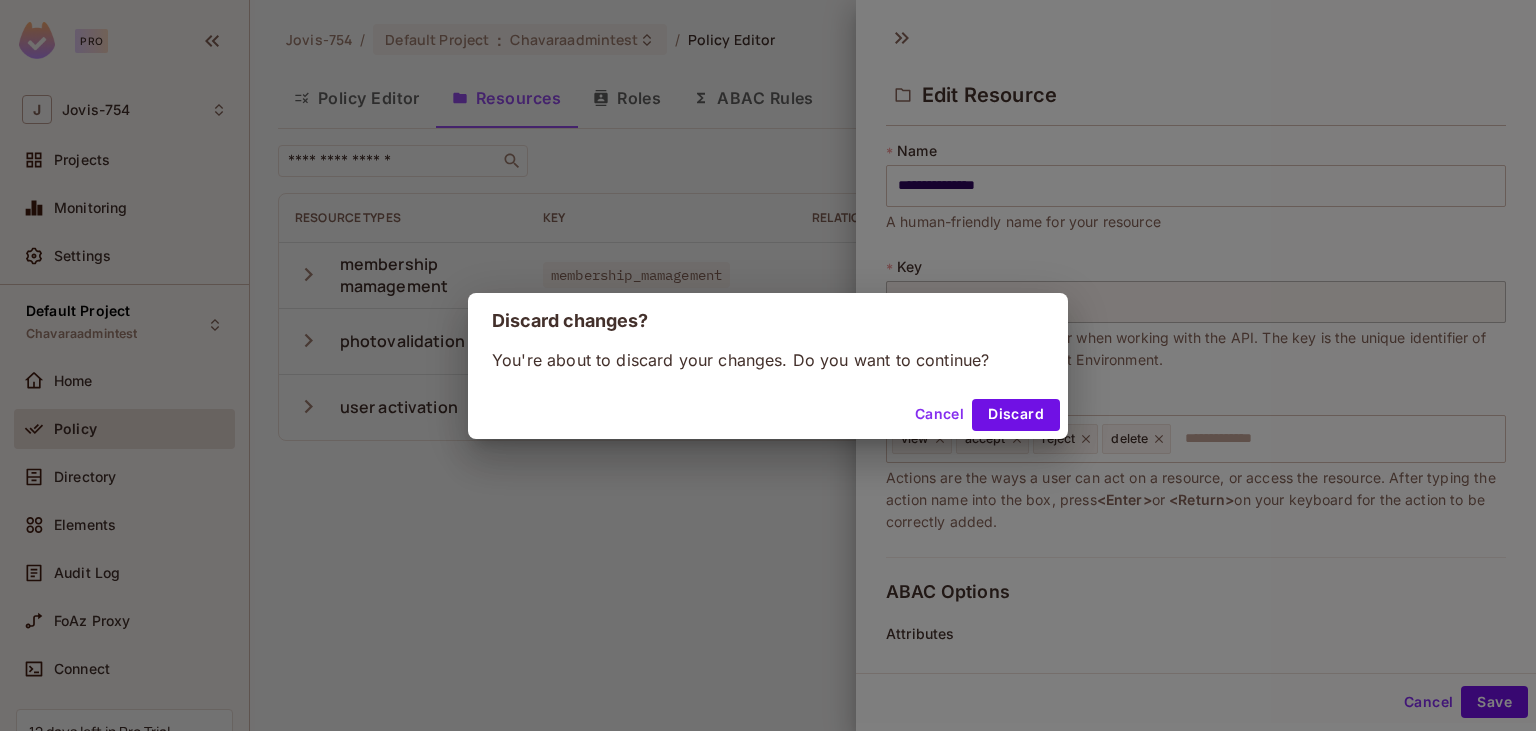 click on "Cancel" at bounding box center (939, 415) 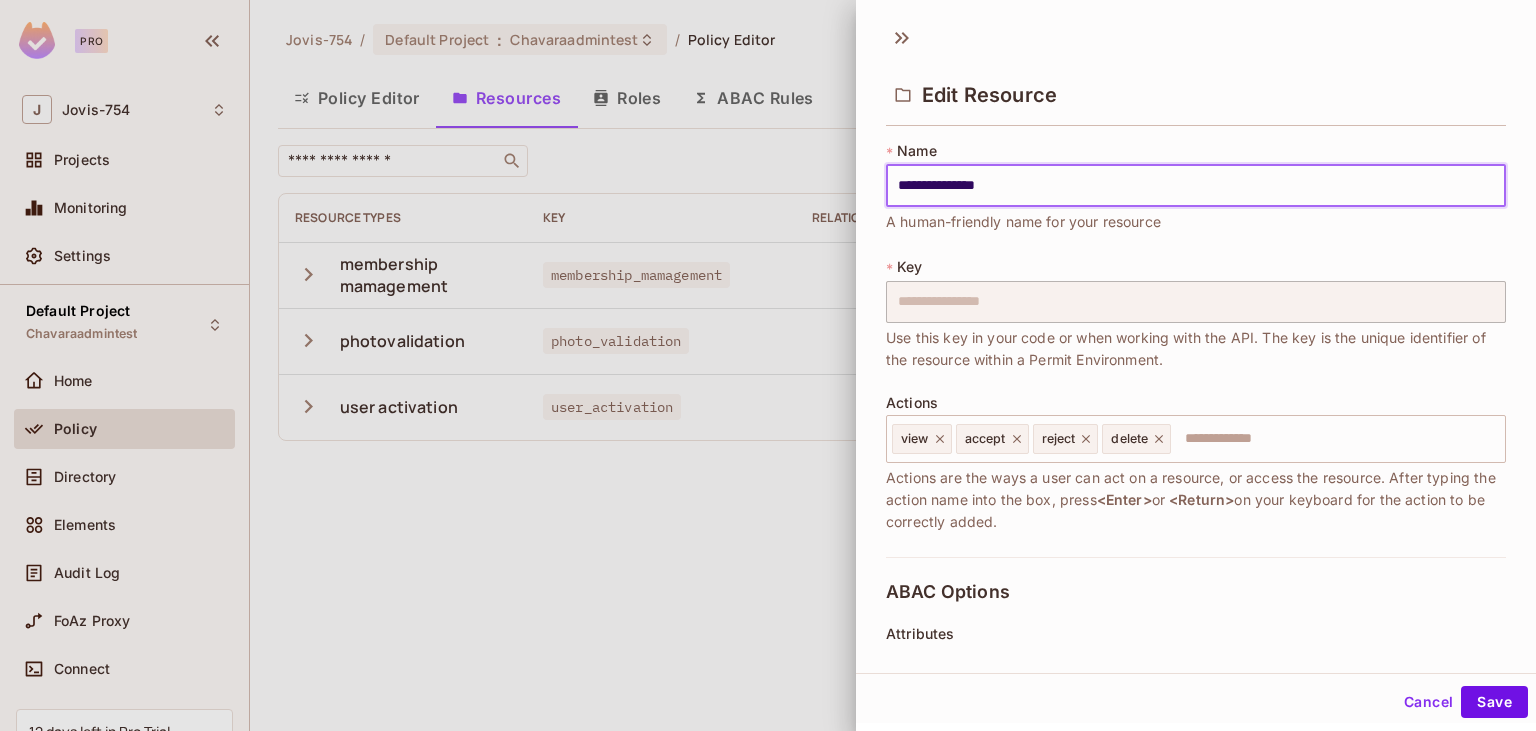click on "**********" at bounding box center (1196, 186) 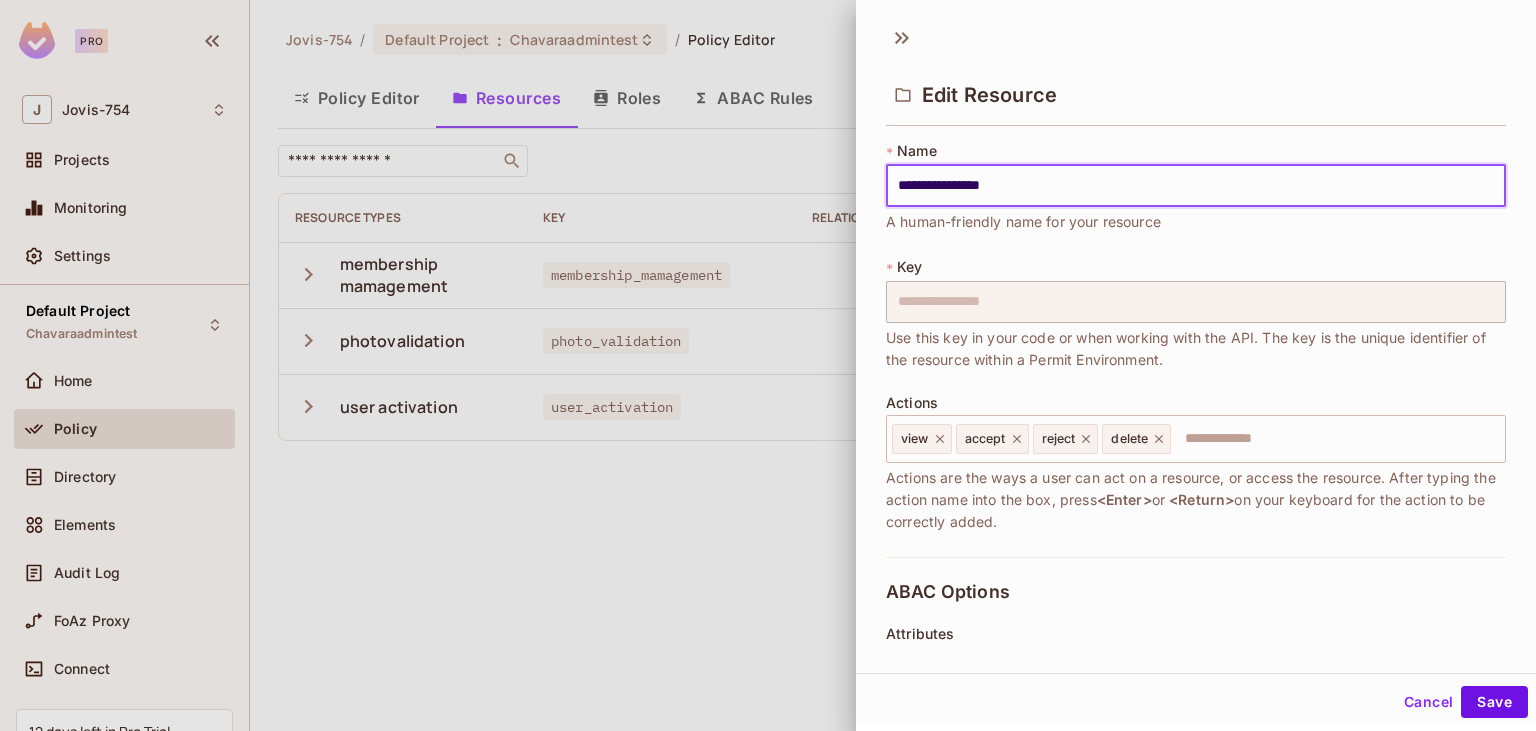 type on "**********" 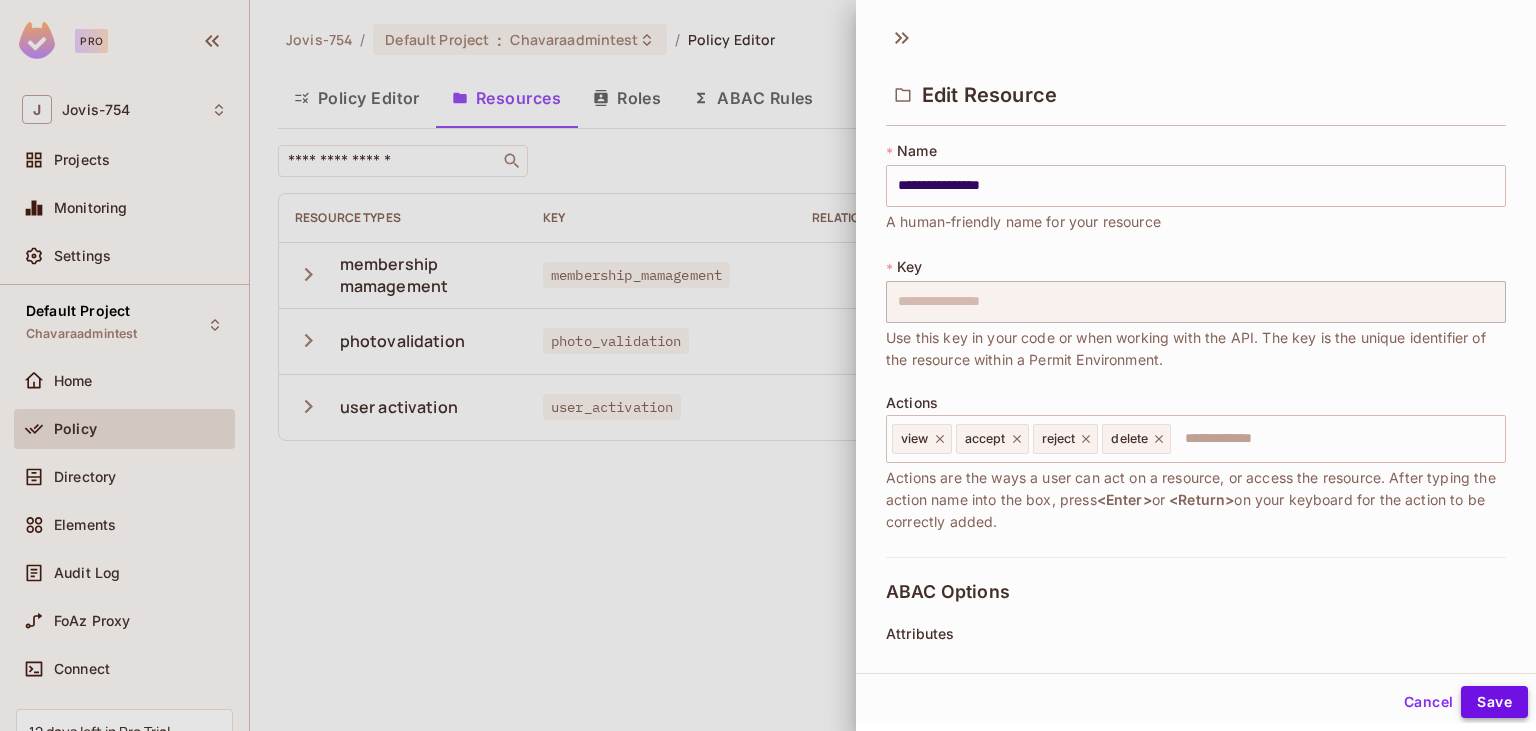 drag, startPoint x: 1489, startPoint y: 686, endPoint x: 1490, endPoint y: 702, distance: 16.03122 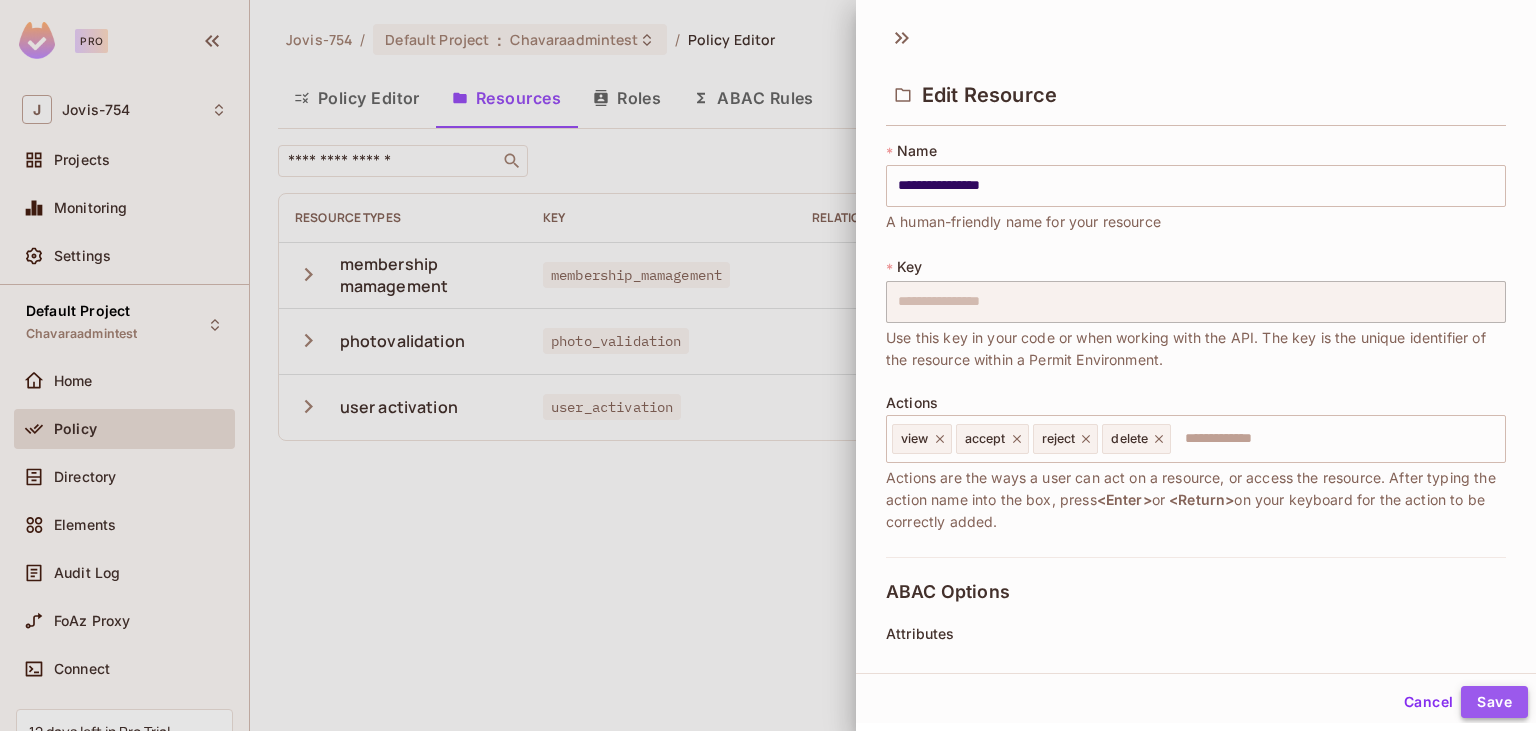 click on "Save" at bounding box center [1494, 702] 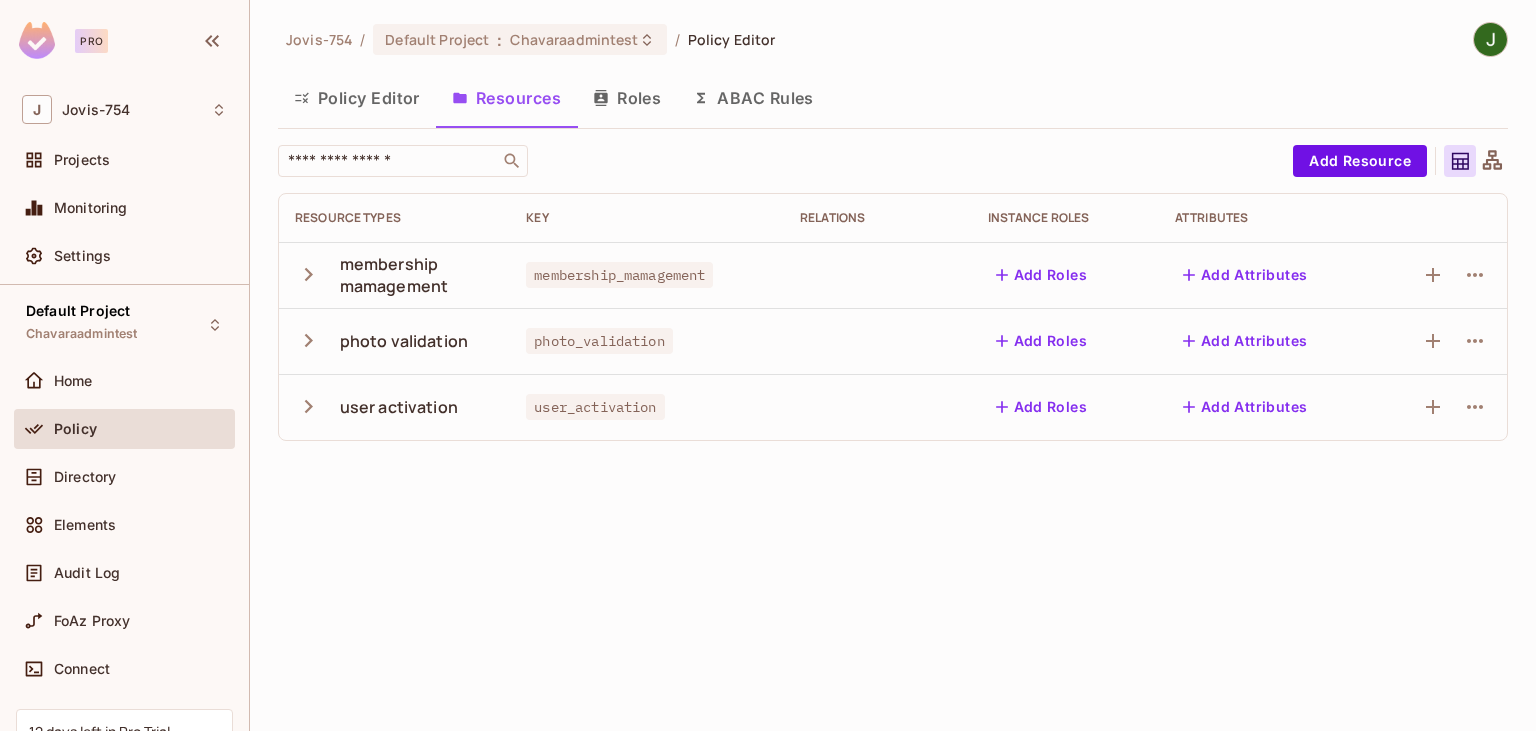 click on "[PERSON_NAME]-754 / Default Project : Chavaraadmintest / Policy Editor Policy Editor Resources Roles ABAC Rules ​ Add Resource Resource Types Key Relations Instance roles Attributes membership mamagement membership_mamagement Add Roles Add Attributes photo validation photo_validation Add Roles Add Attributes user activation user_activation Add Roles Add Attributes" at bounding box center [893, 239] 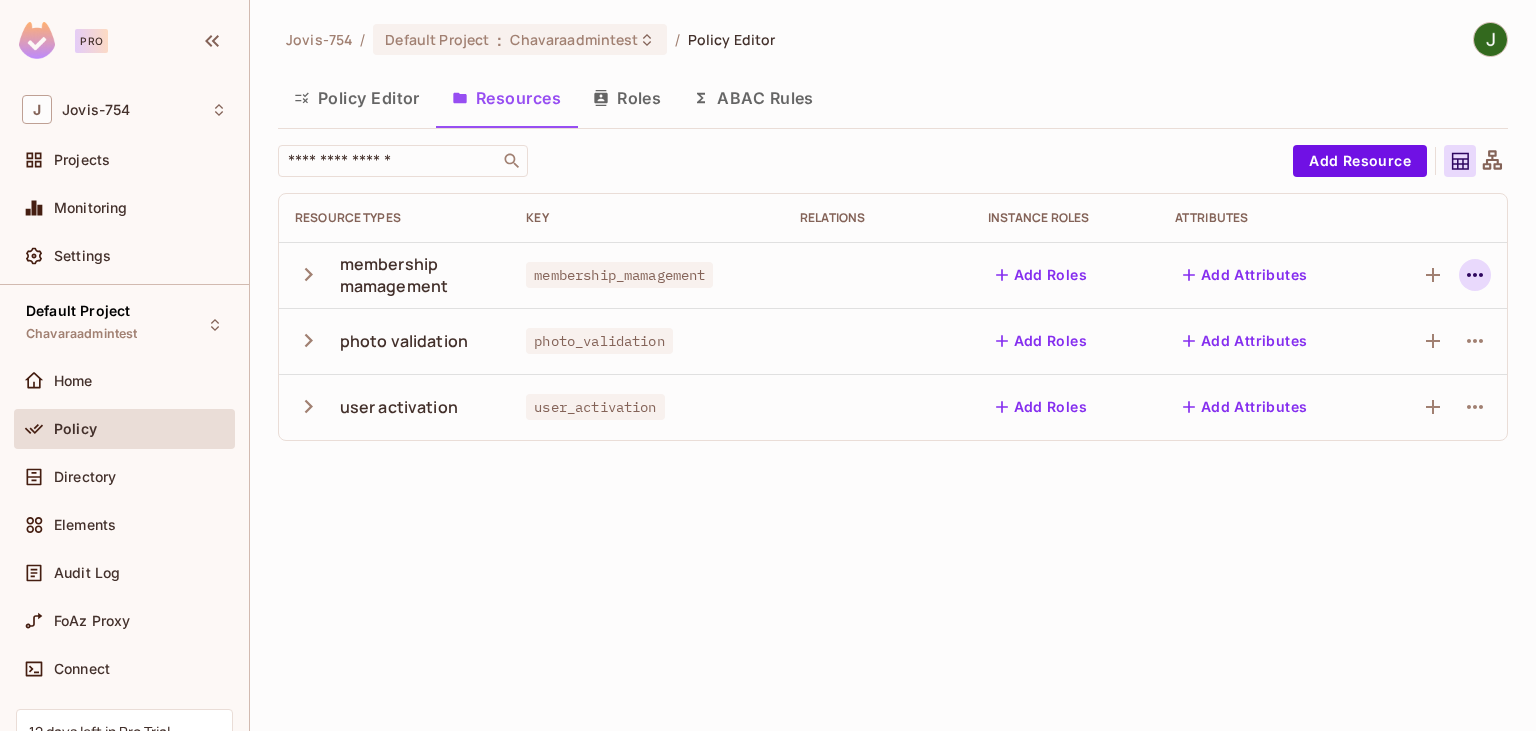click 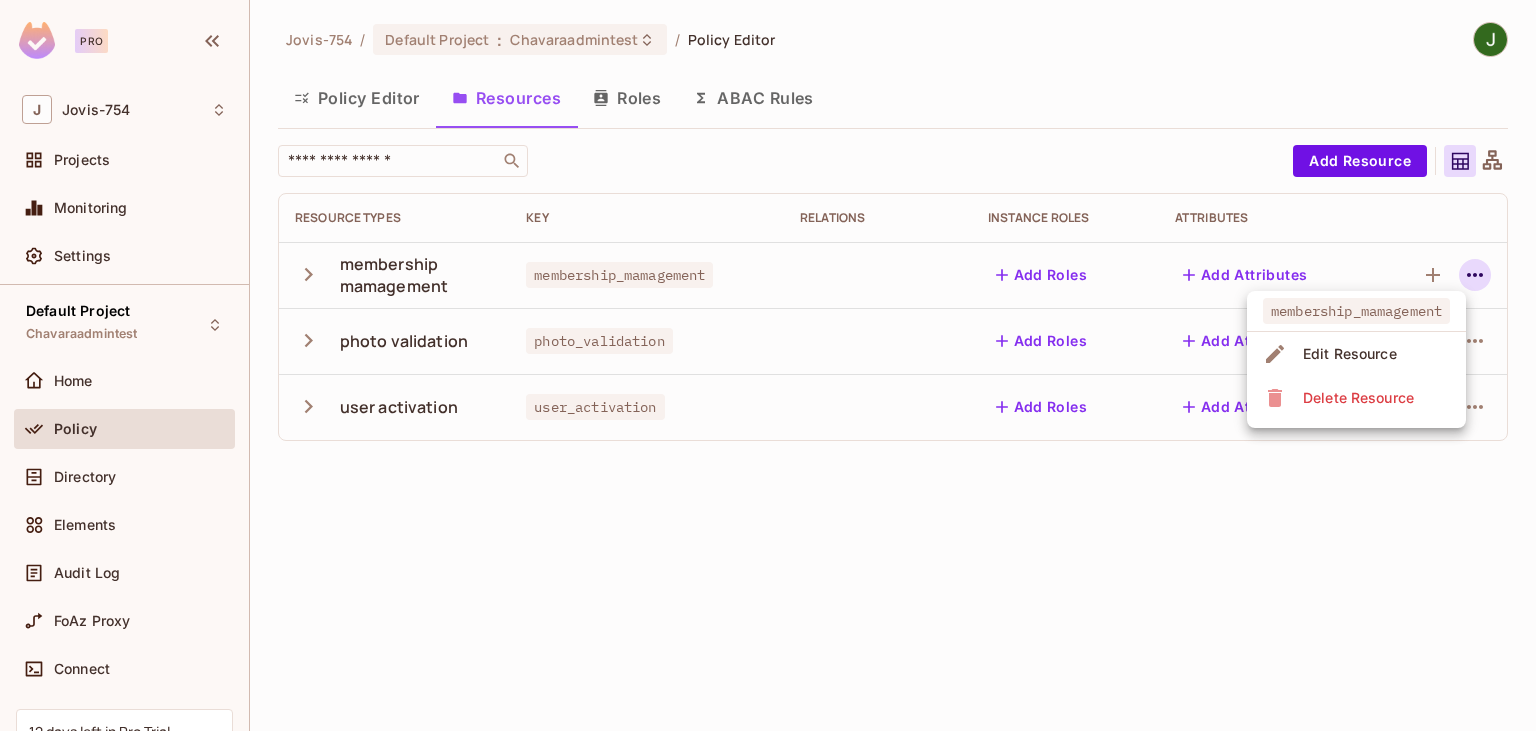 click on "Edit Resource" at bounding box center [1350, 354] 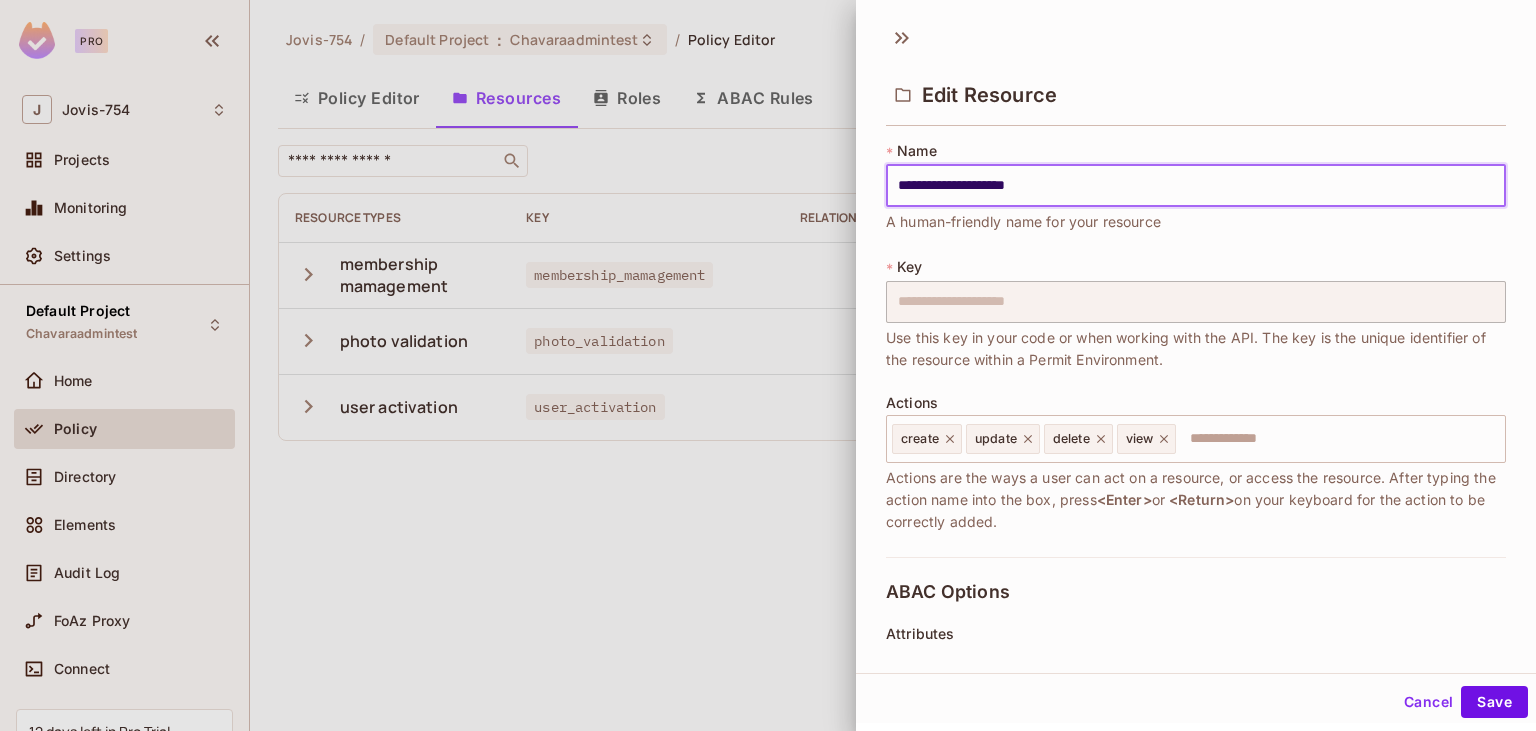 click on "**********" at bounding box center (1196, 186) 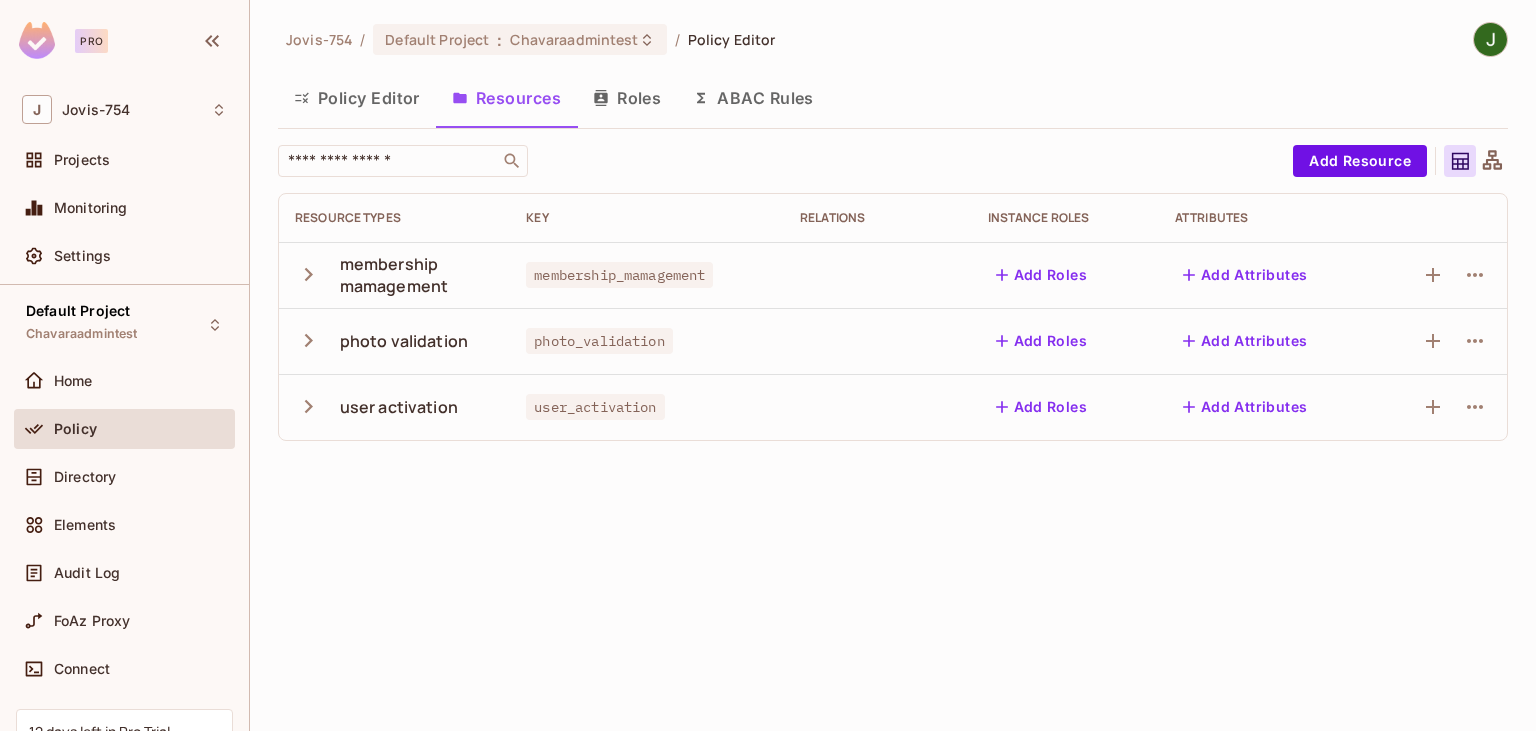 click on "​" at bounding box center (780, 161) 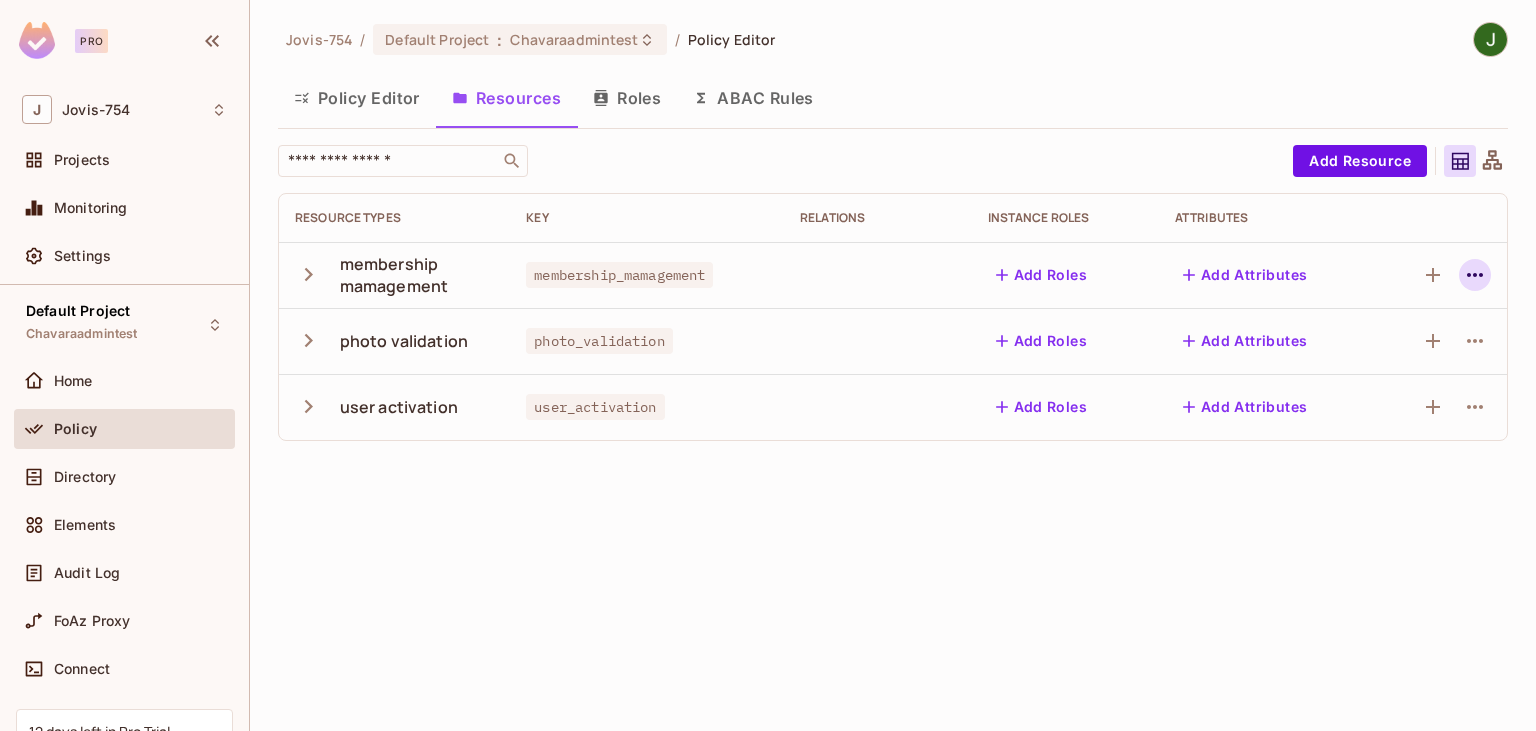 click 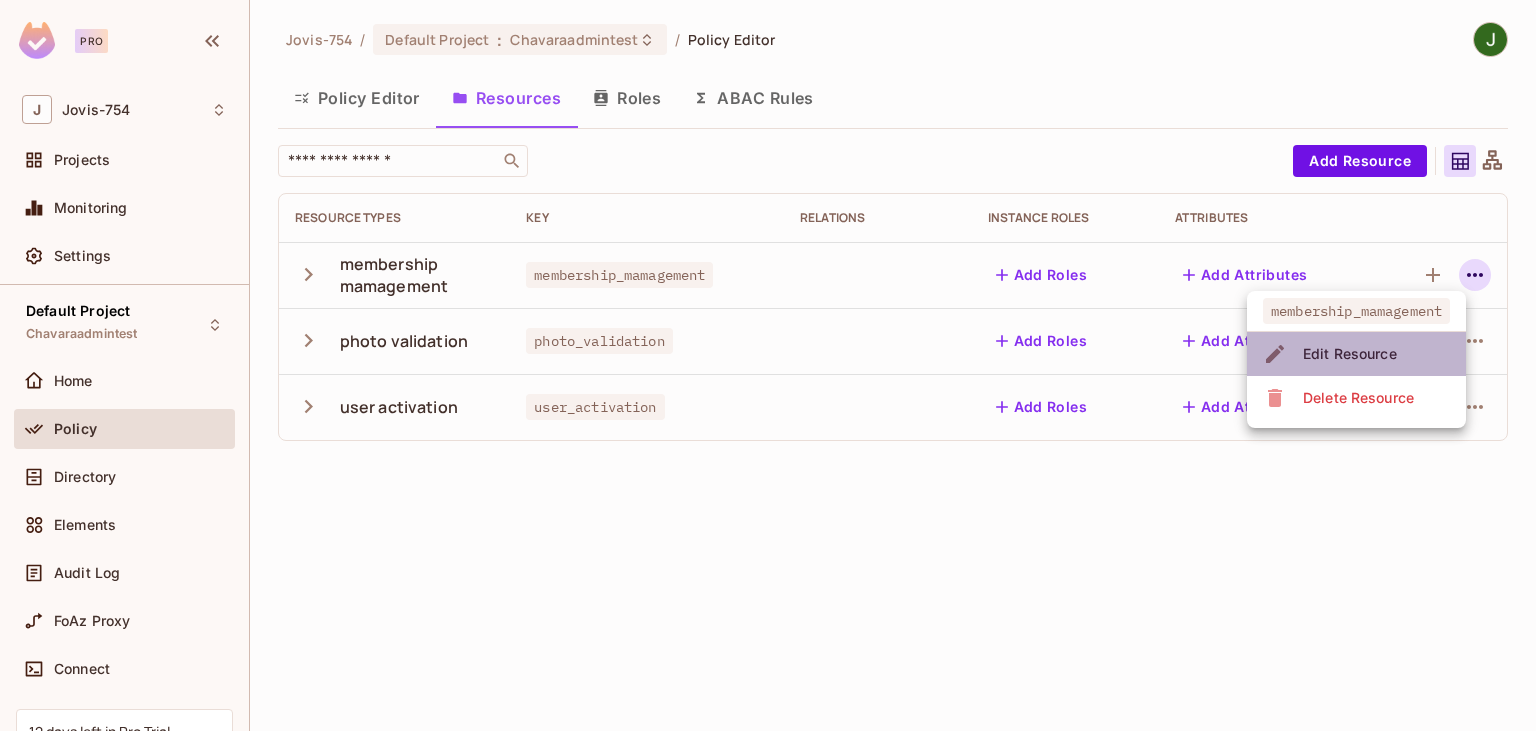 click on "Edit Resource" at bounding box center (1350, 354) 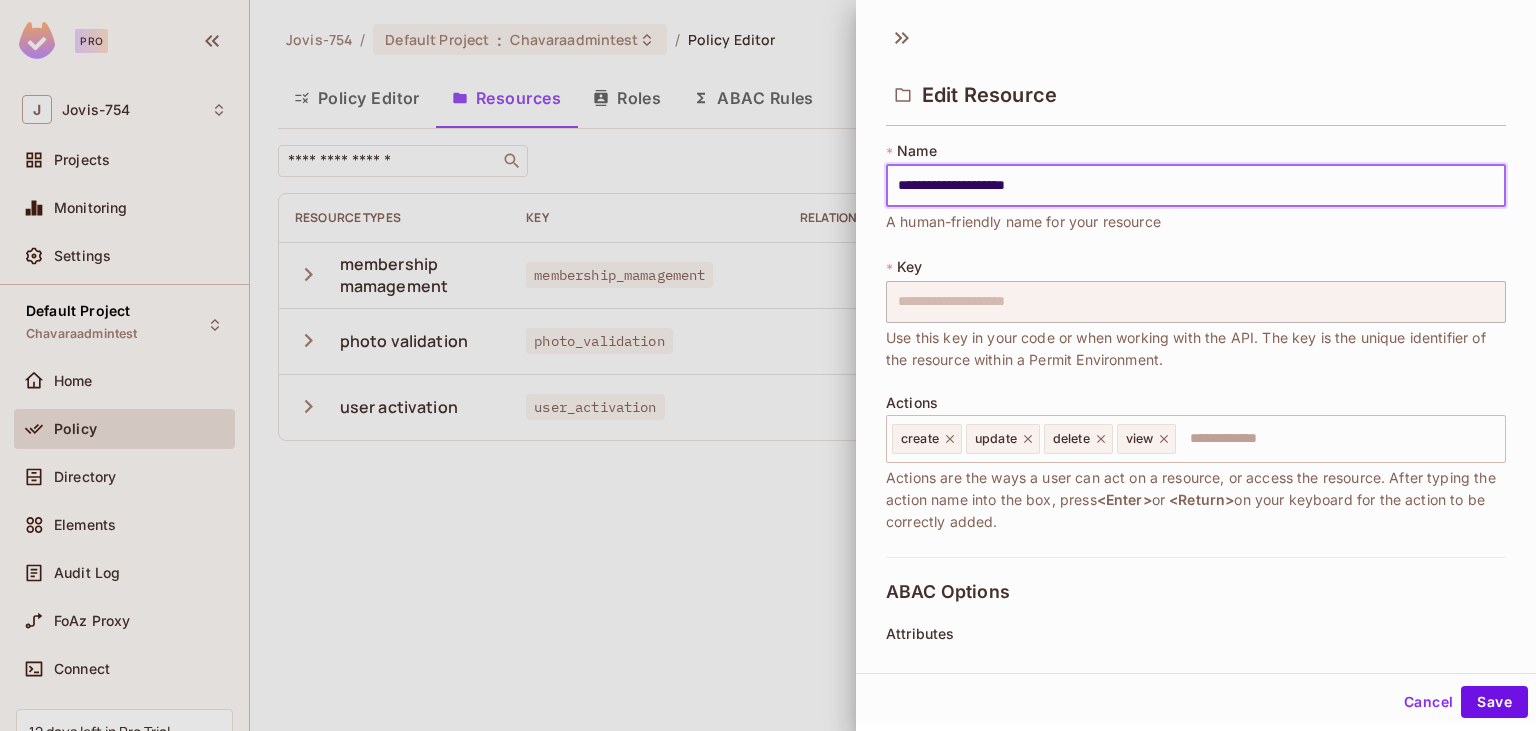 click on "**********" at bounding box center [1196, 186] 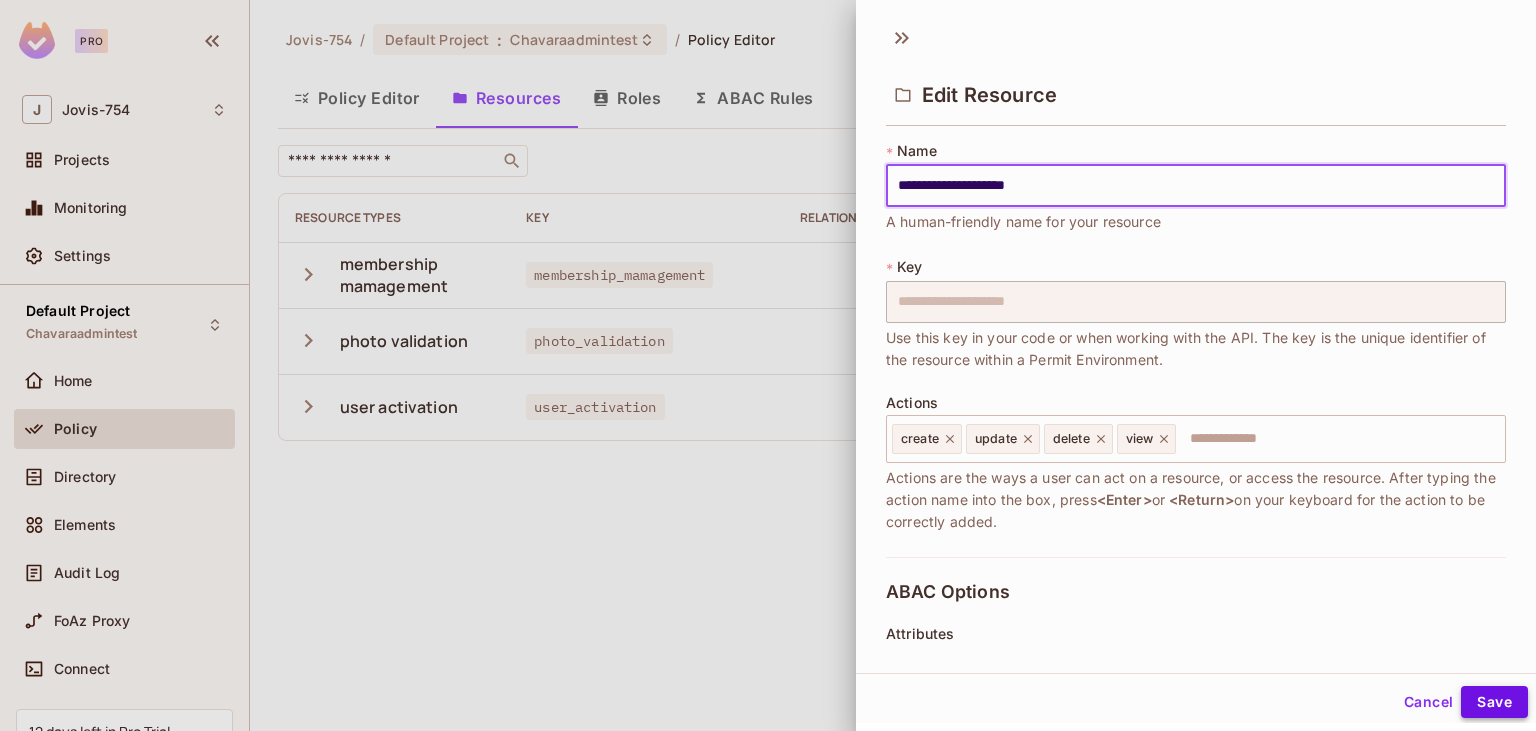 type on "**********" 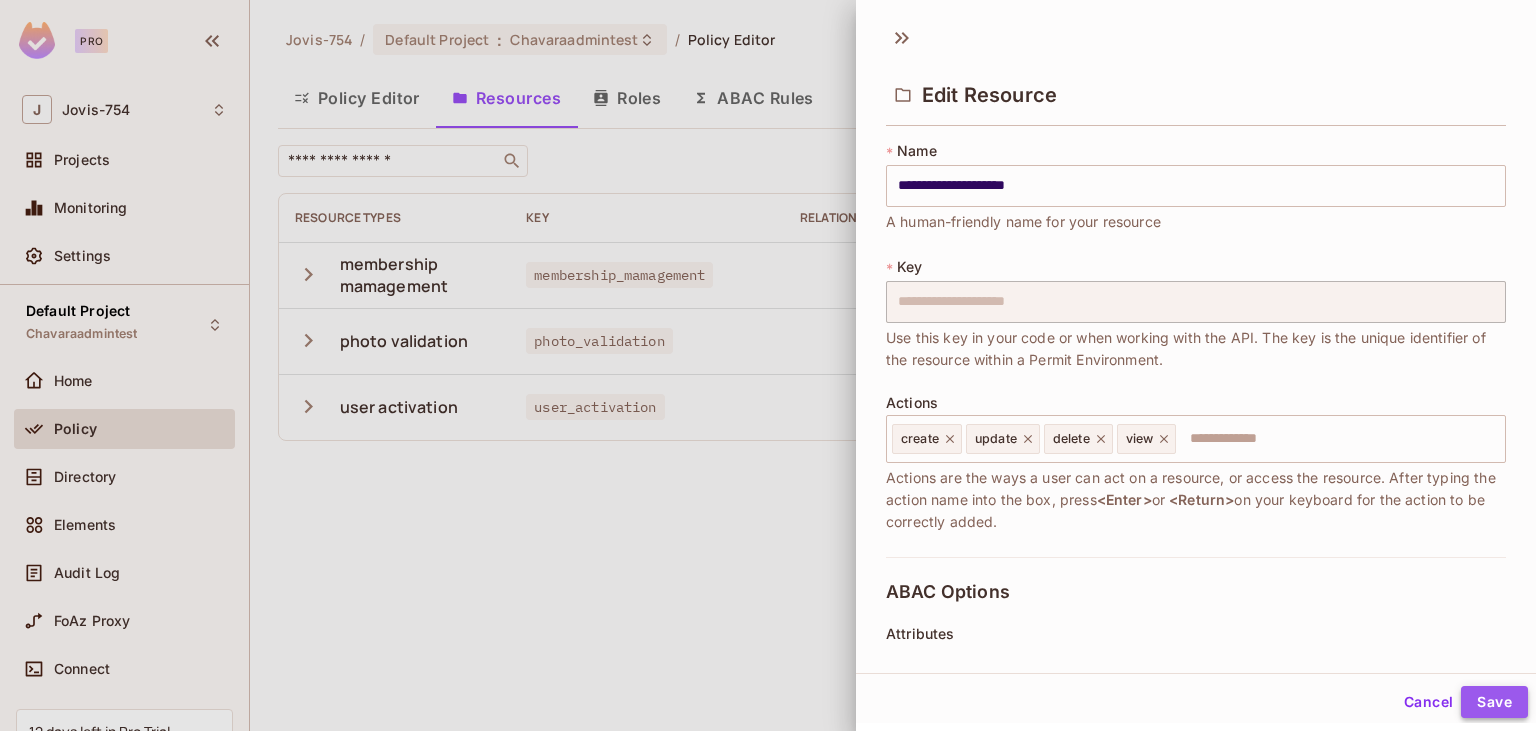 click on "Save" at bounding box center [1494, 702] 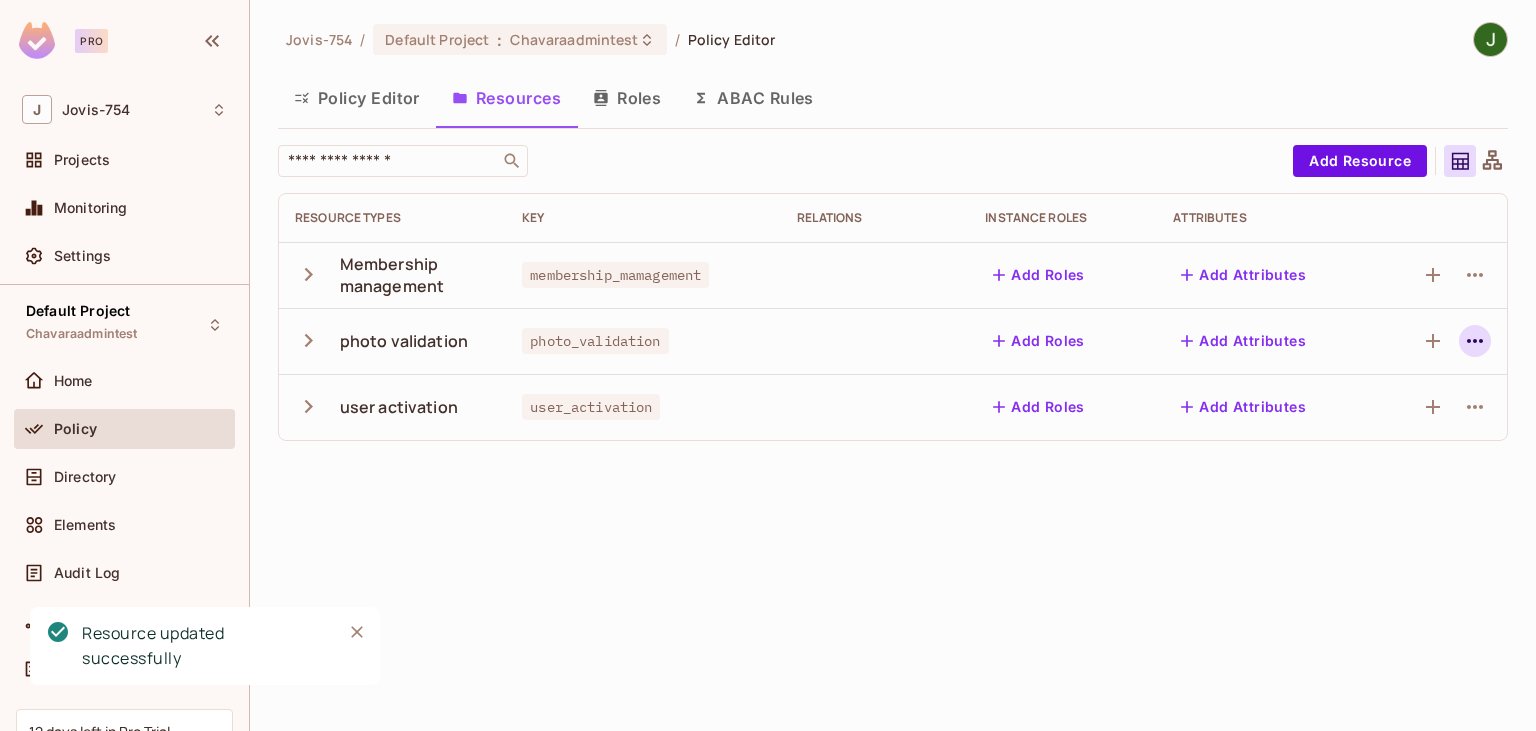 click 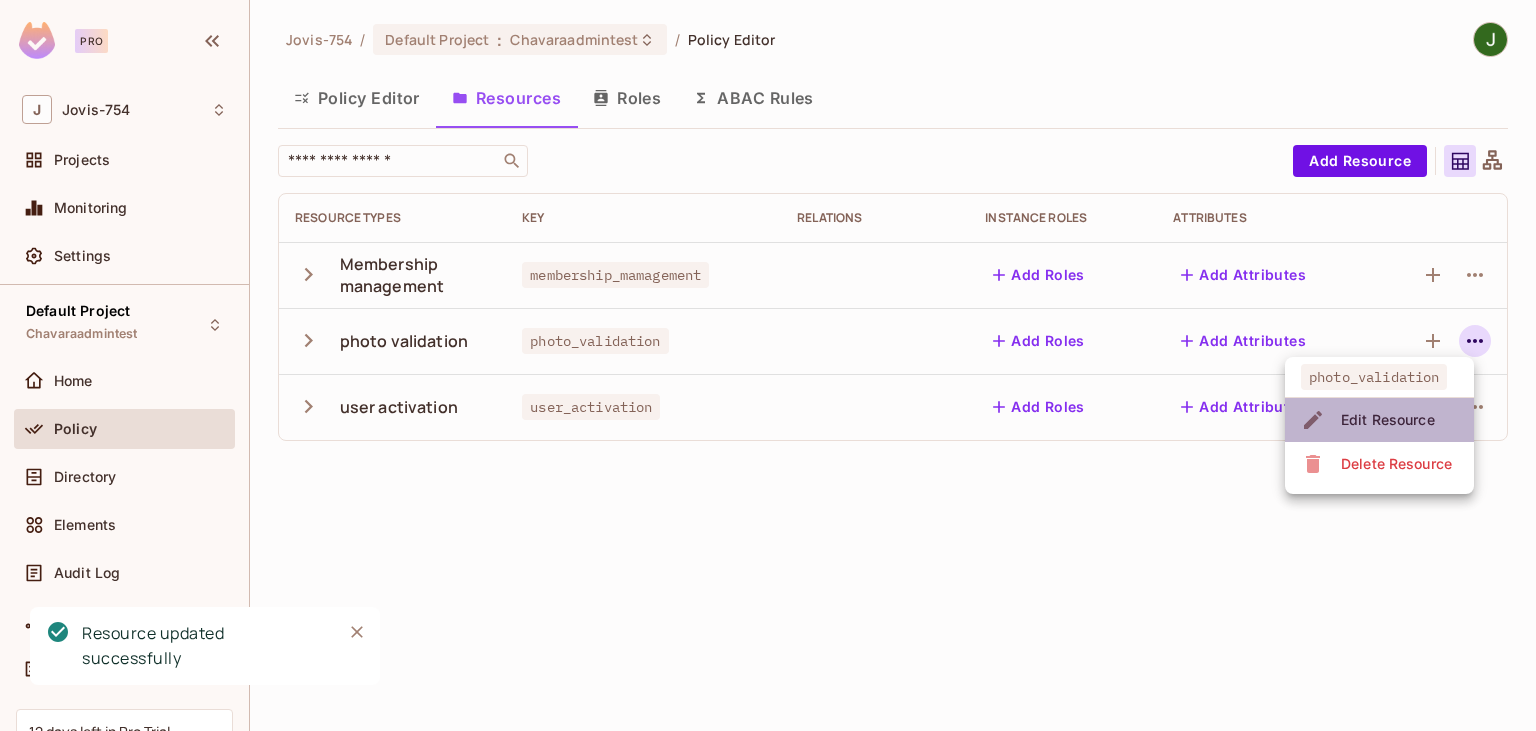 click on "Edit Resource" at bounding box center [1388, 420] 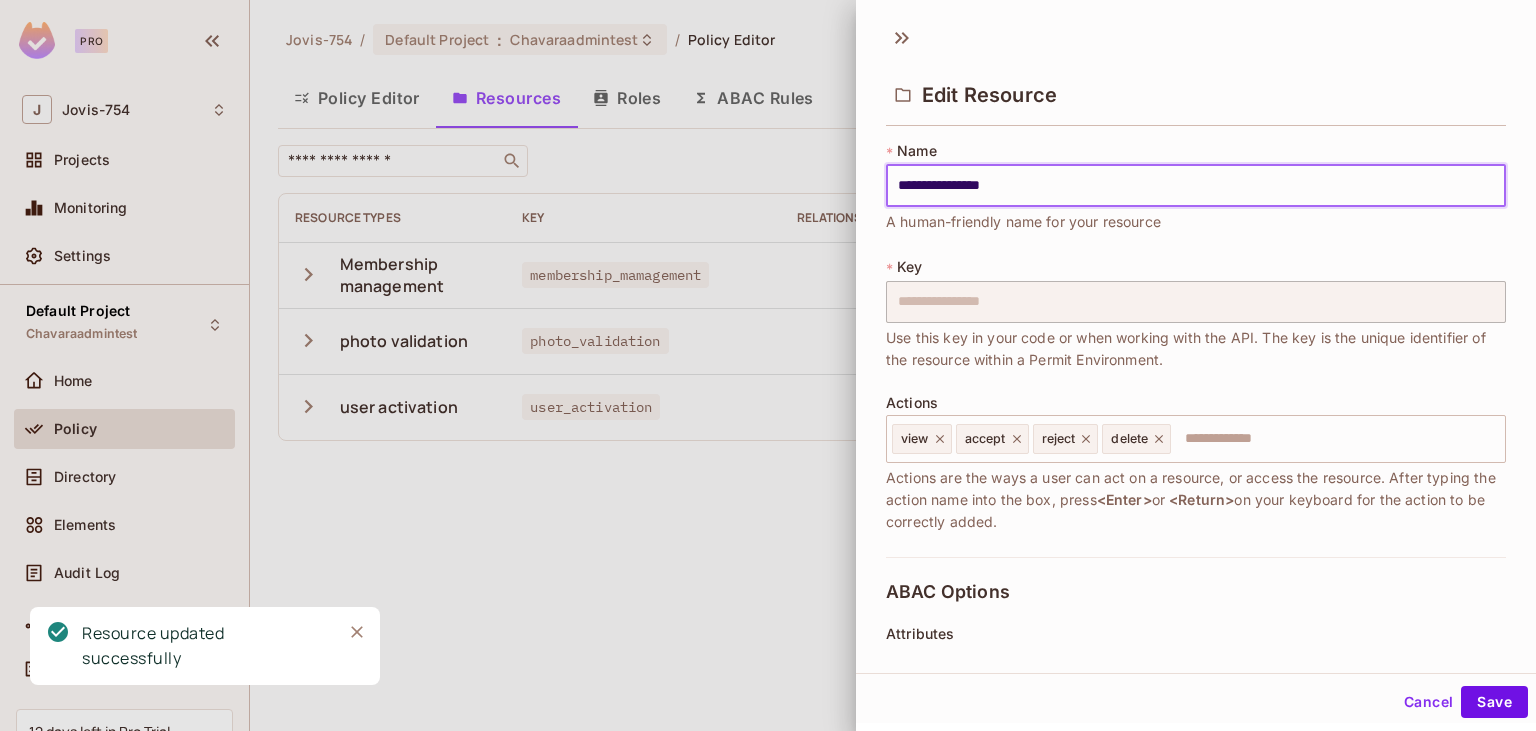 click on "**********" at bounding box center (1196, 186) 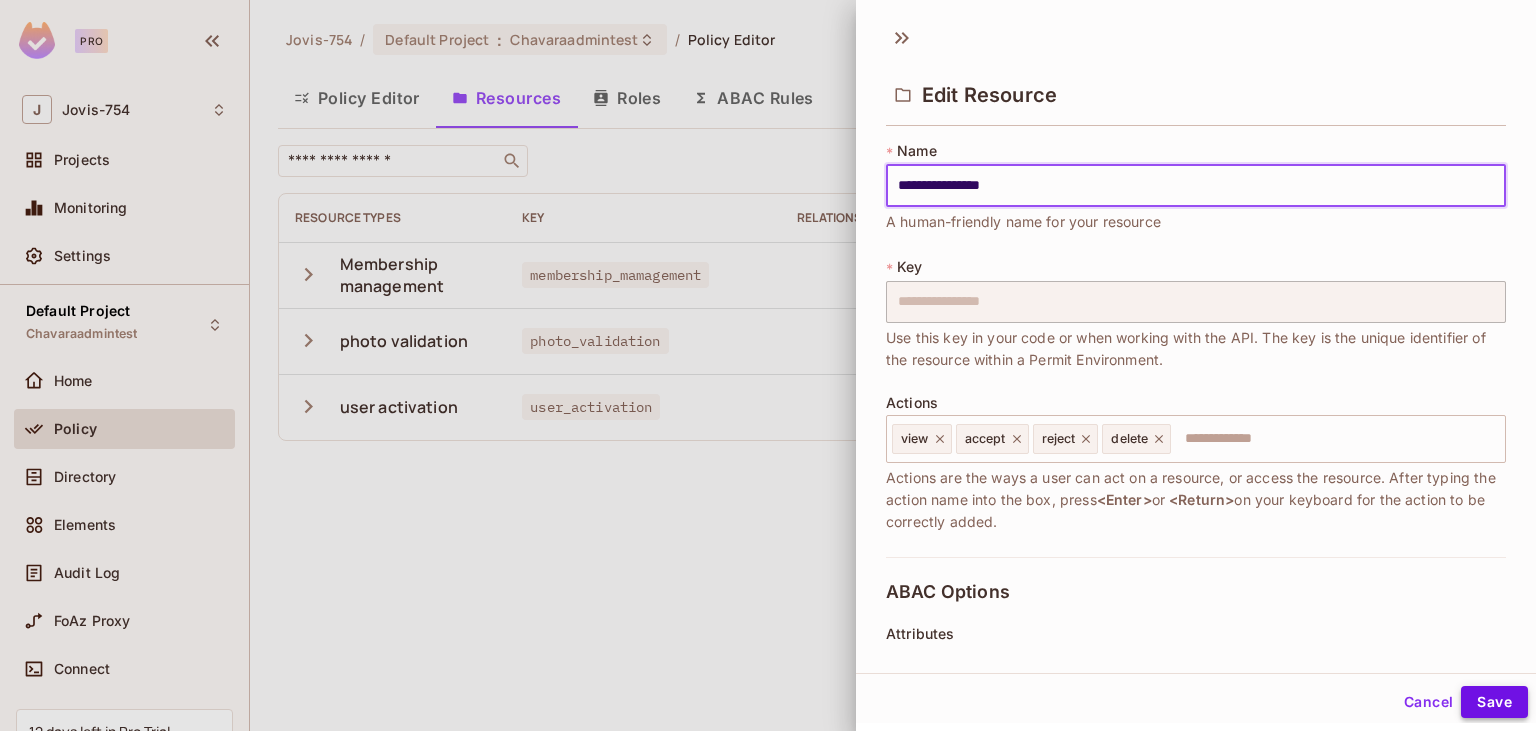 type on "**********" 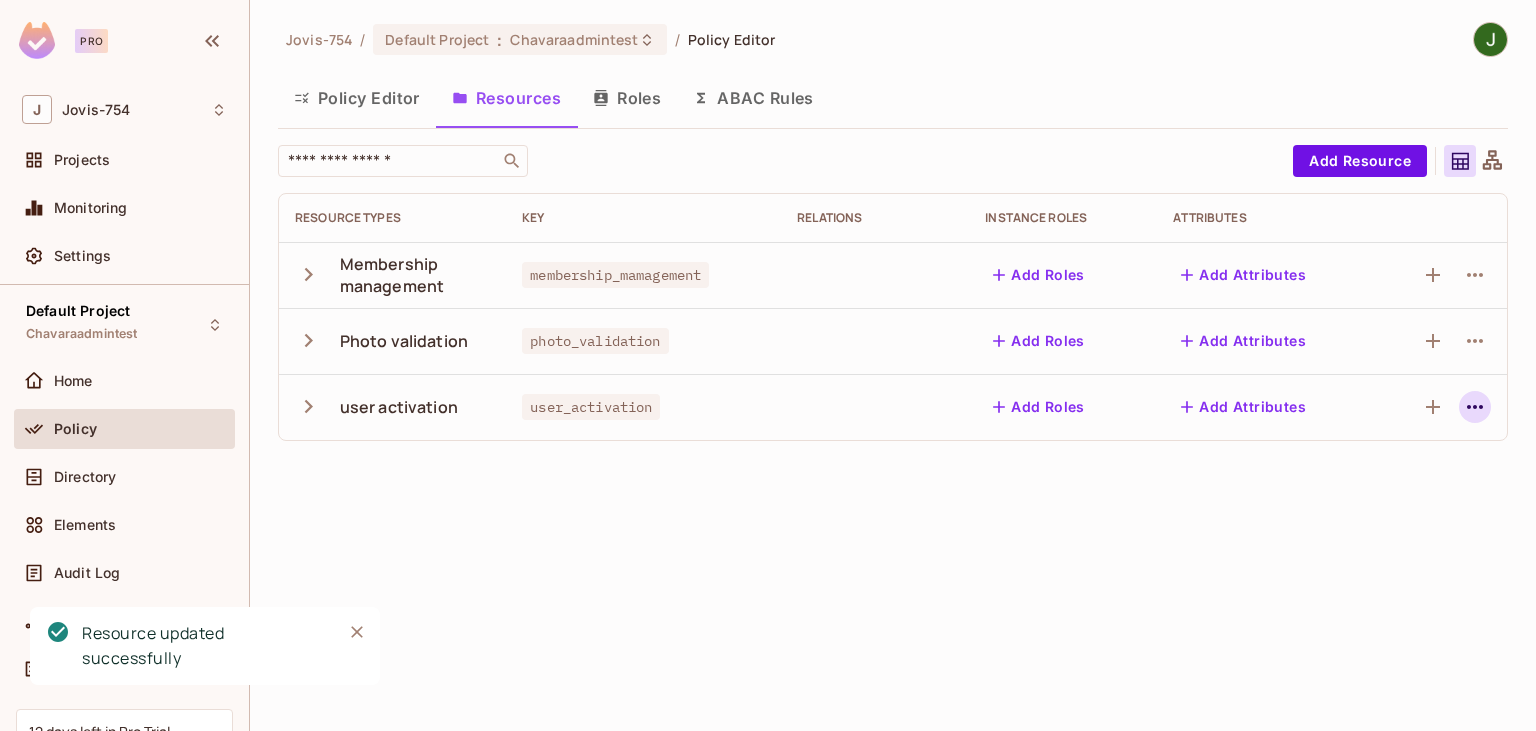click 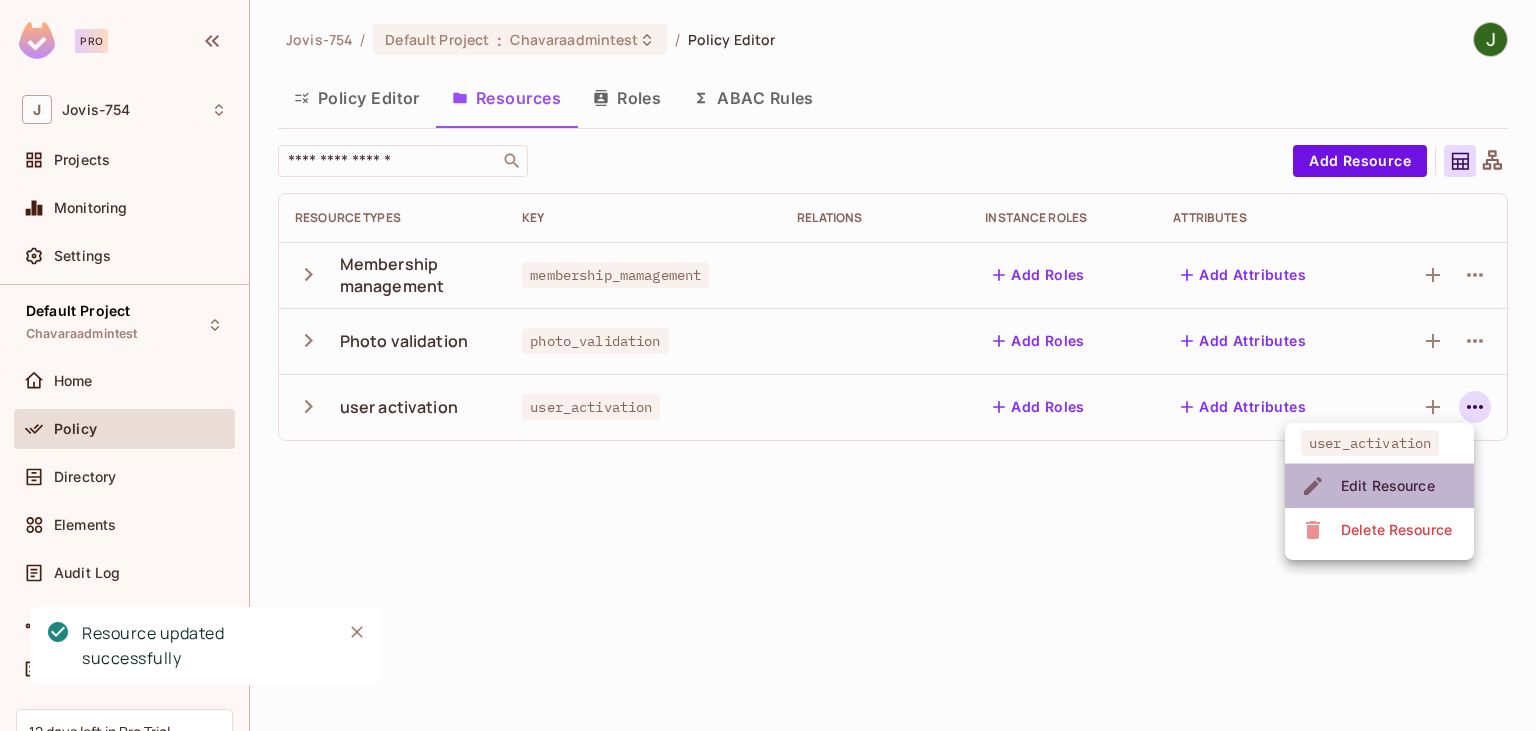 click on "Edit Resource" at bounding box center (1388, 486) 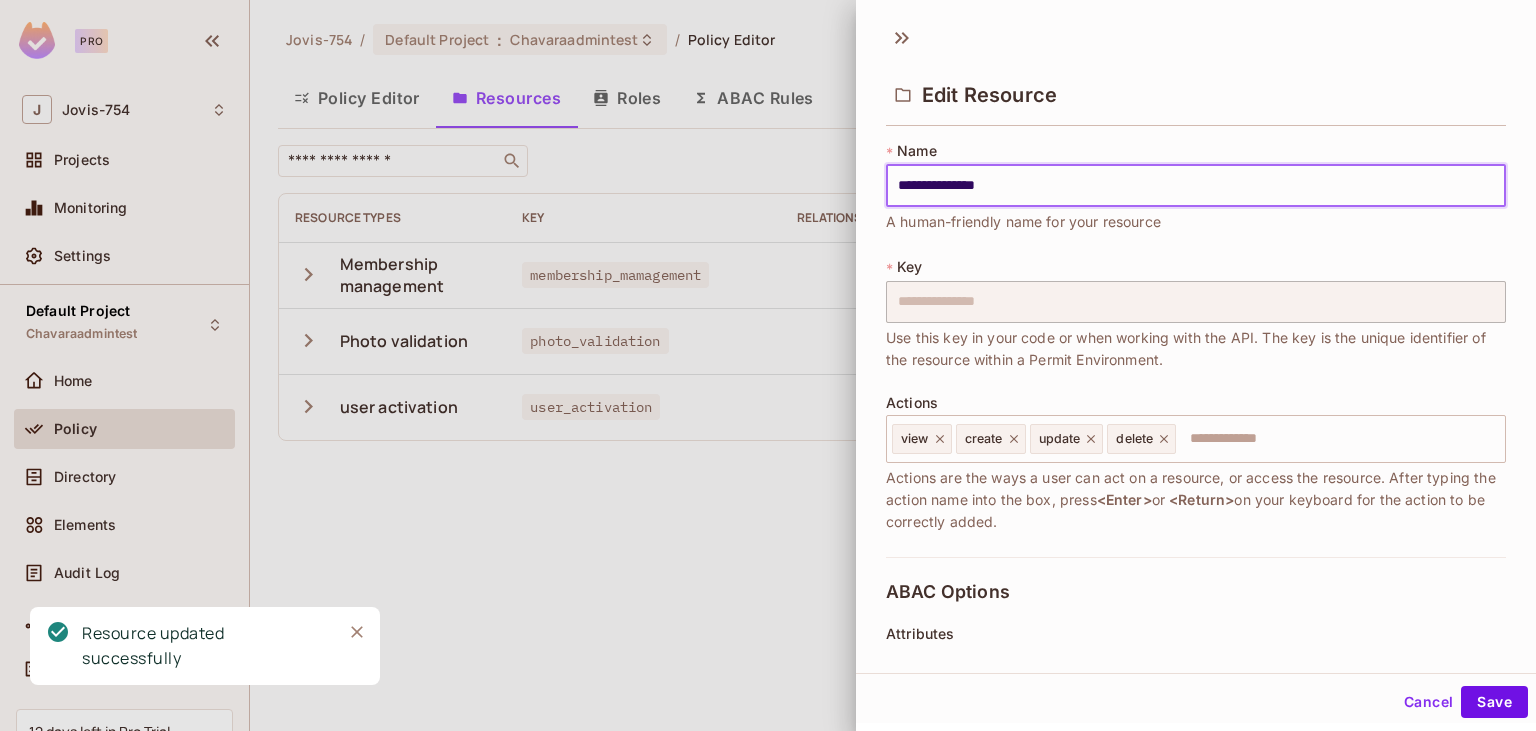 click on "**********" at bounding box center [1196, 186] 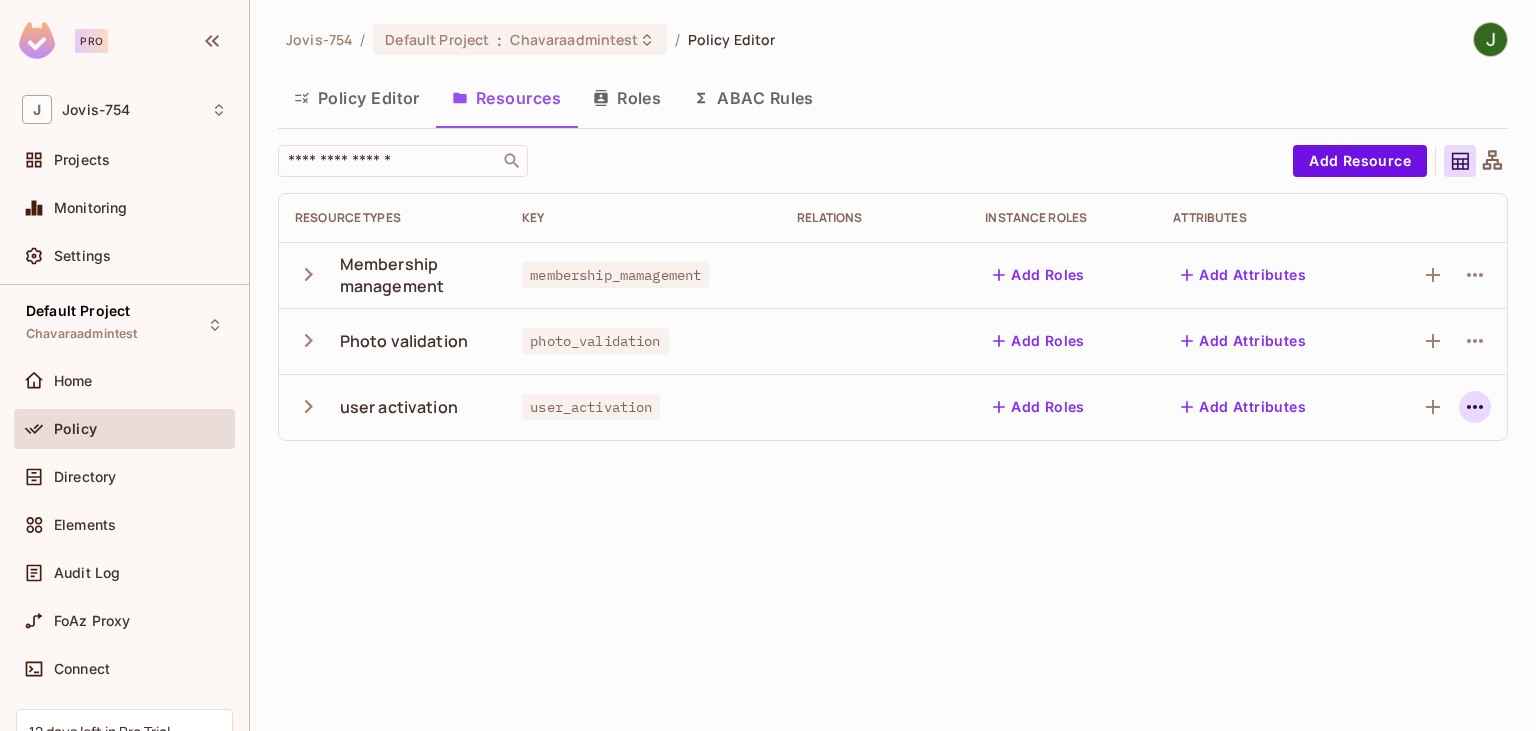 click 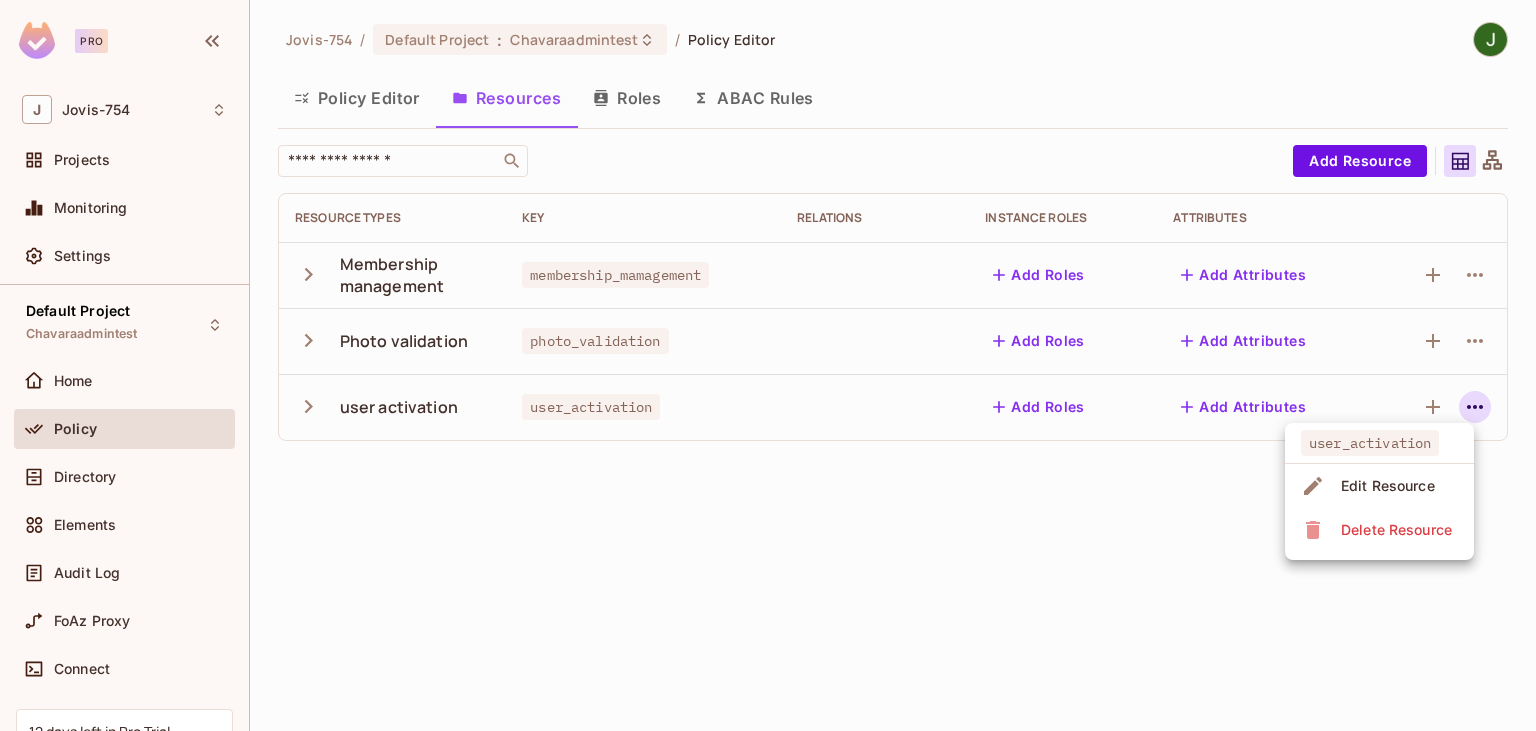 click on "Edit Resource" at bounding box center [1388, 486] 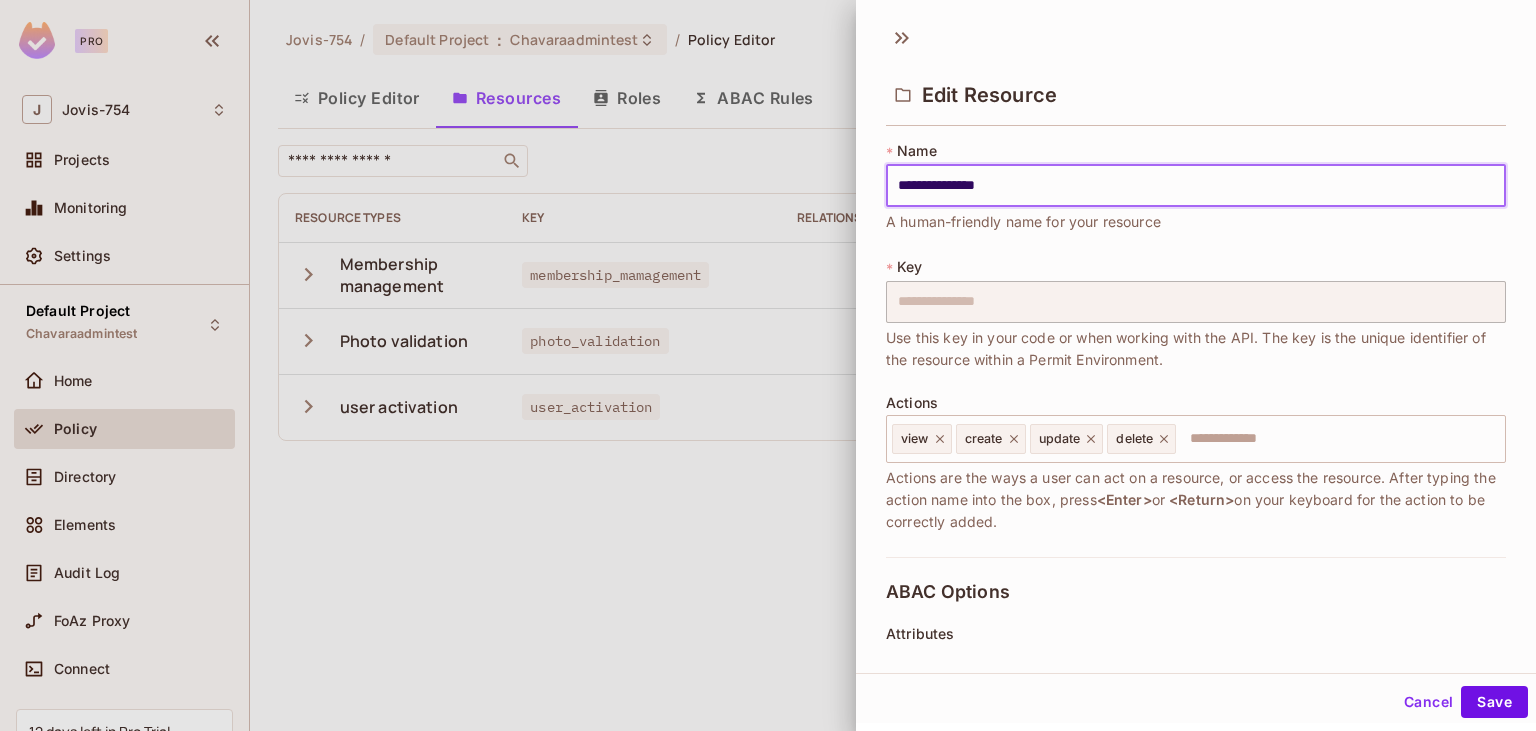 click on "**********" at bounding box center [1196, 186] 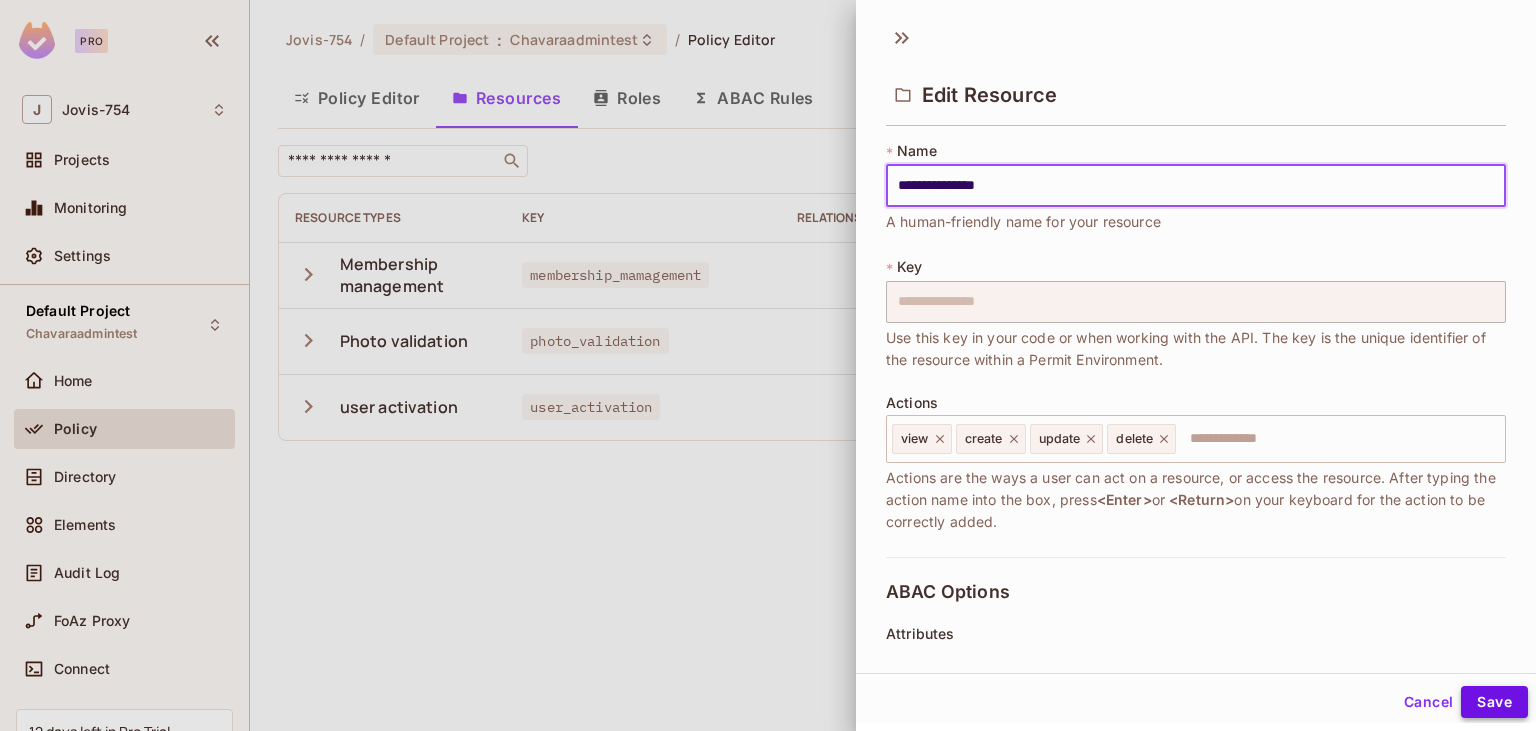 type on "**********" 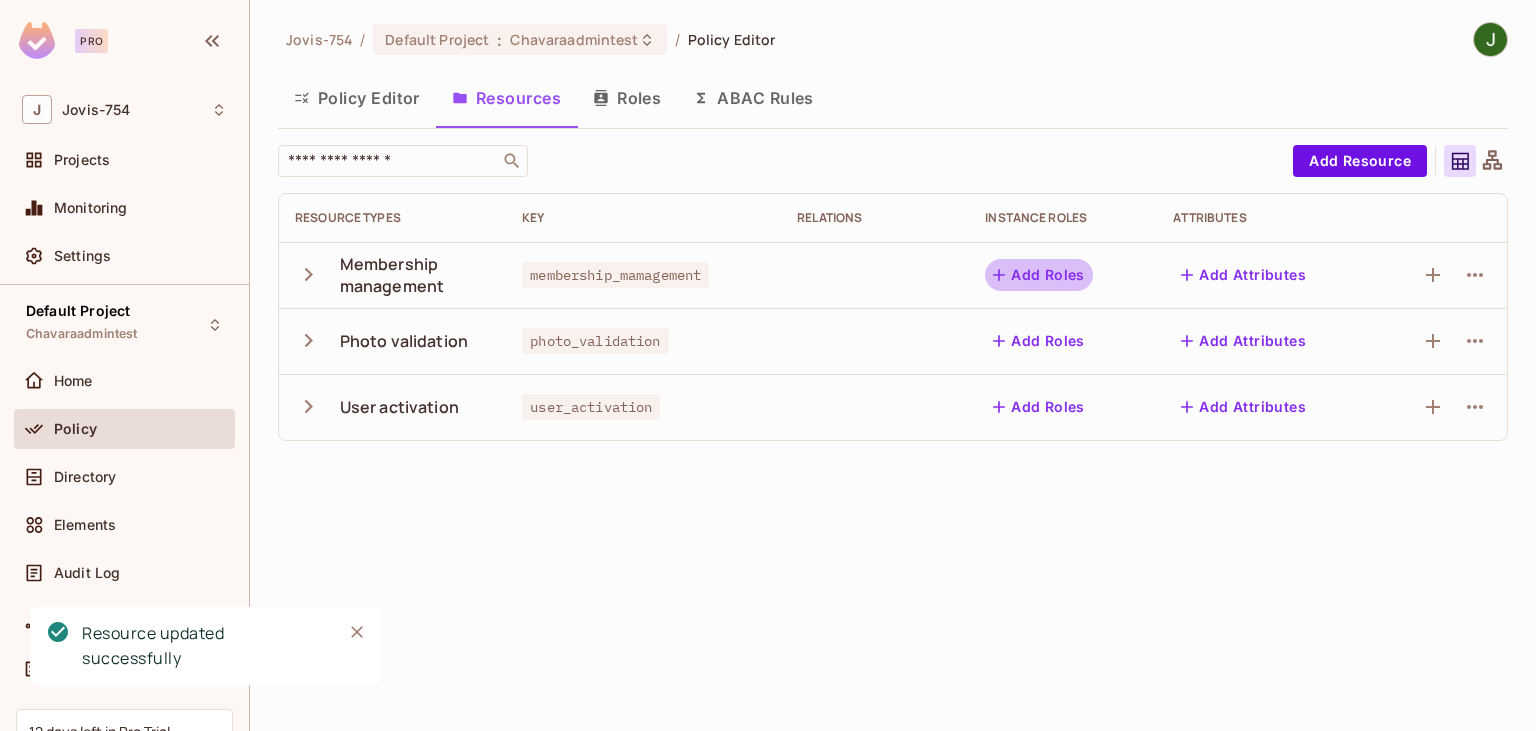 click on "Add Roles" at bounding box center [1039, 275] 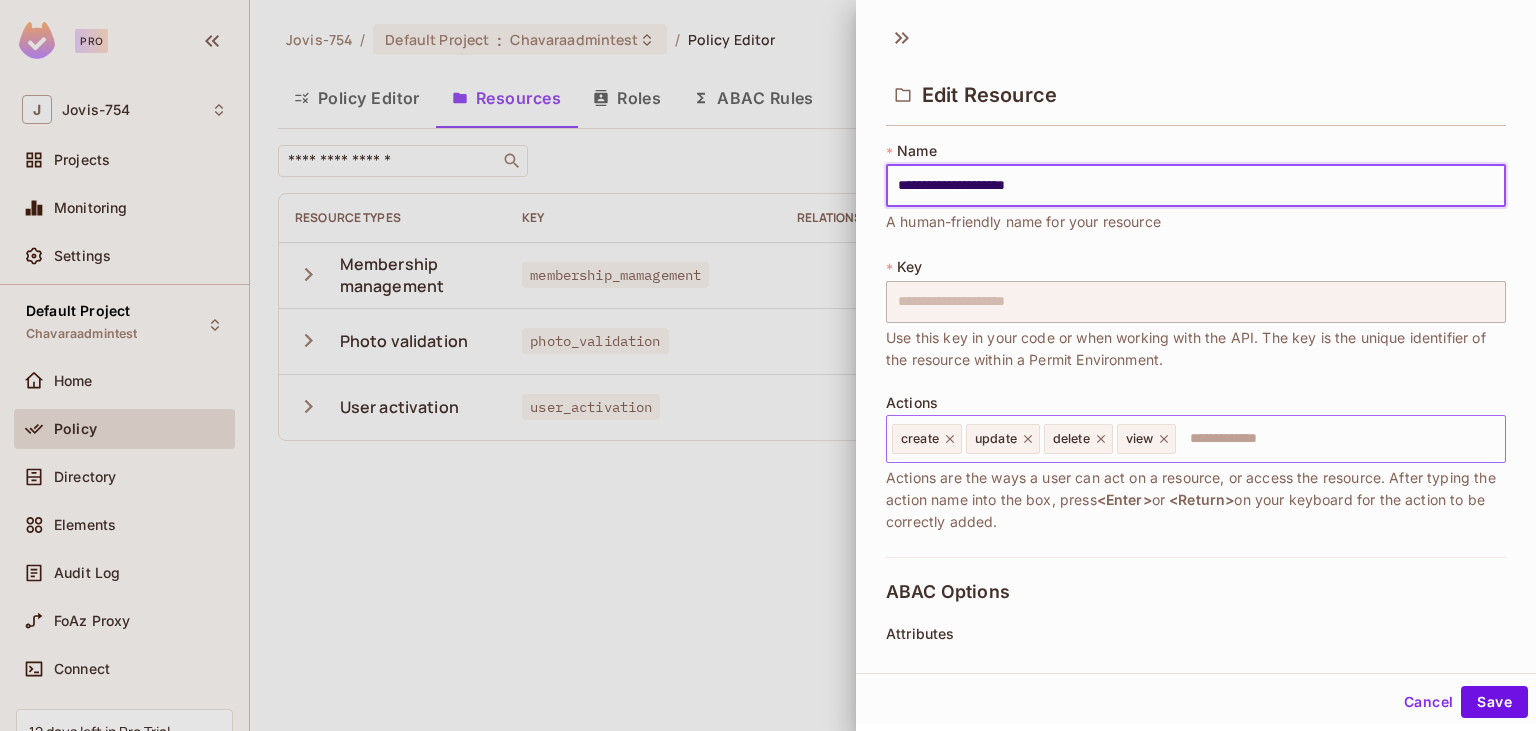 click 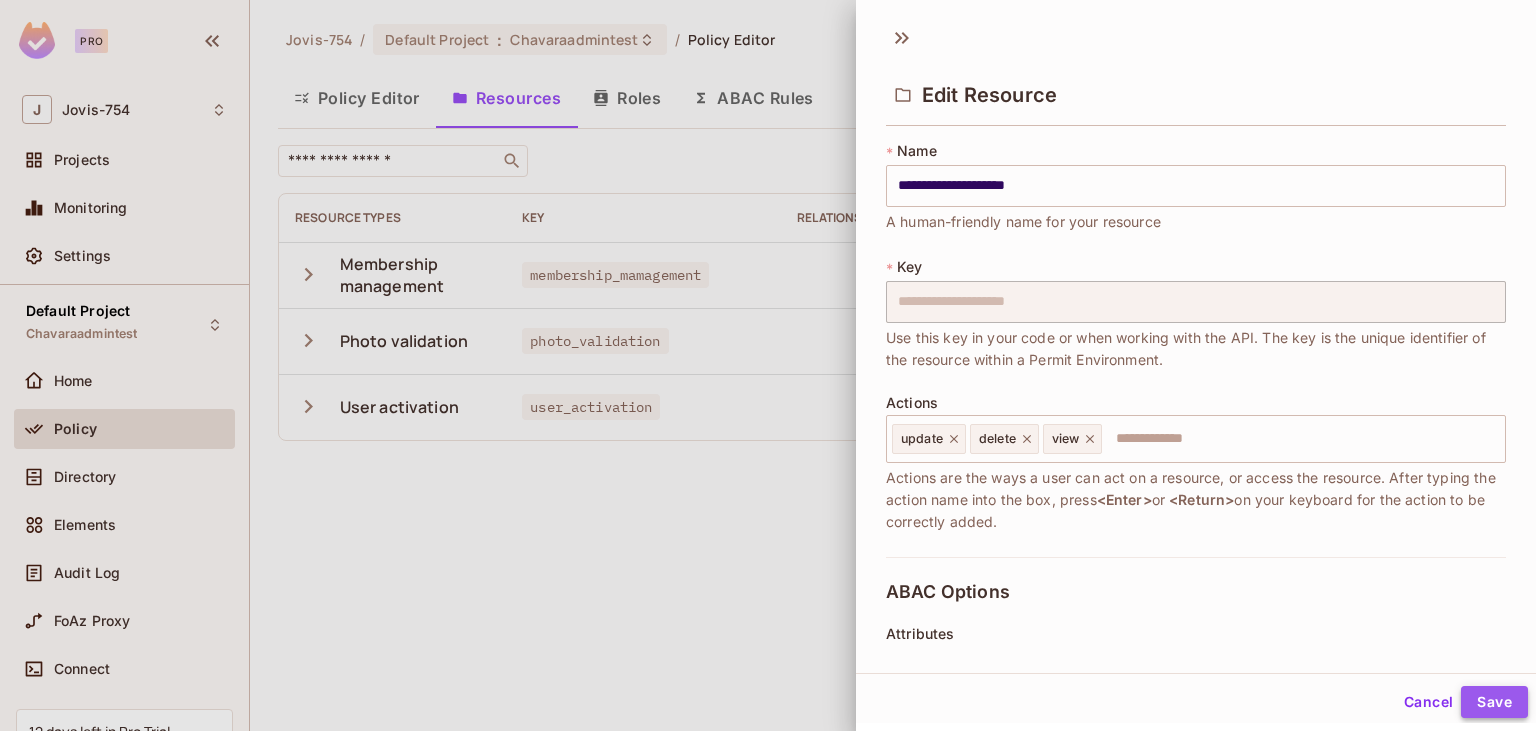 click on "Save" at bounding box center [1494, 702] 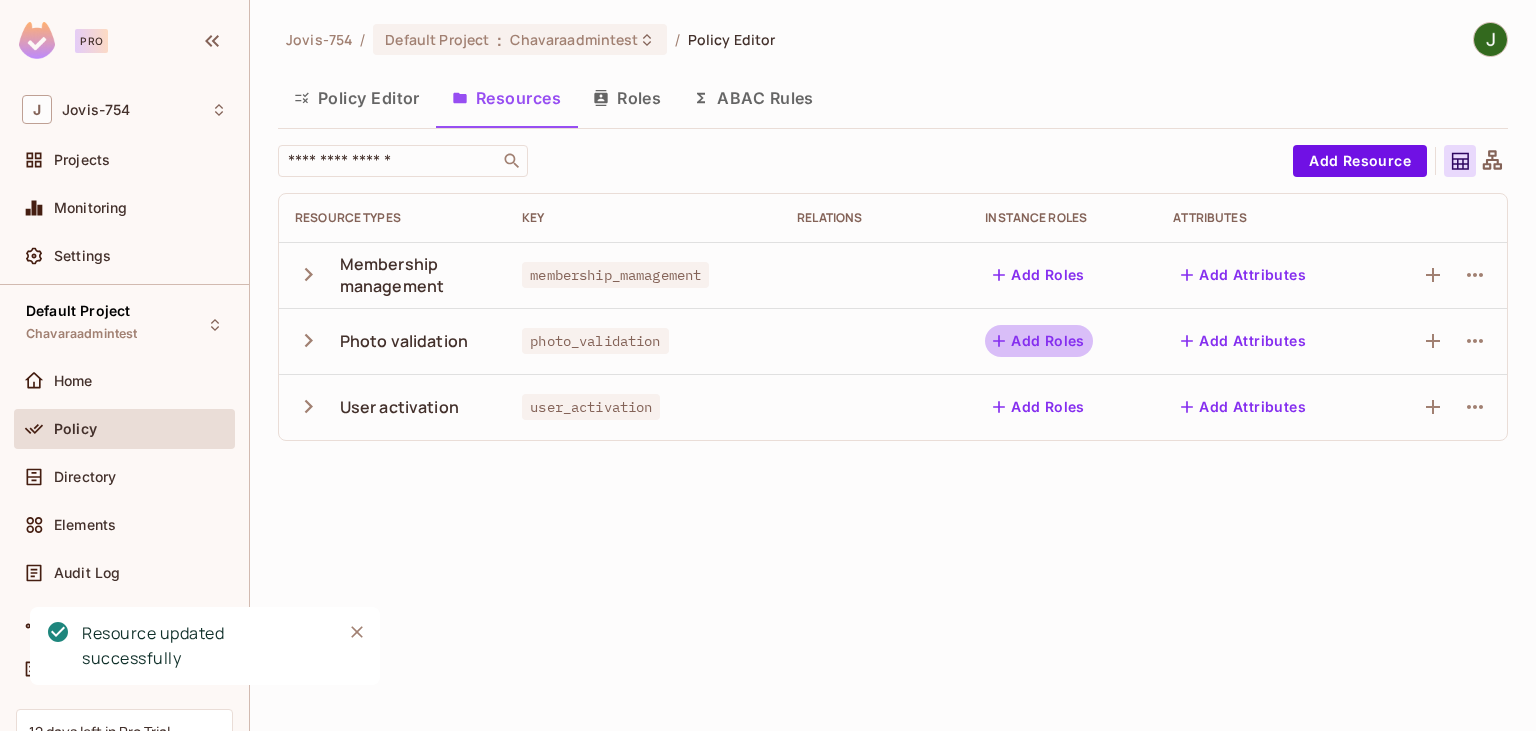click on "Add Roles" at bounding box center [1039, 341] 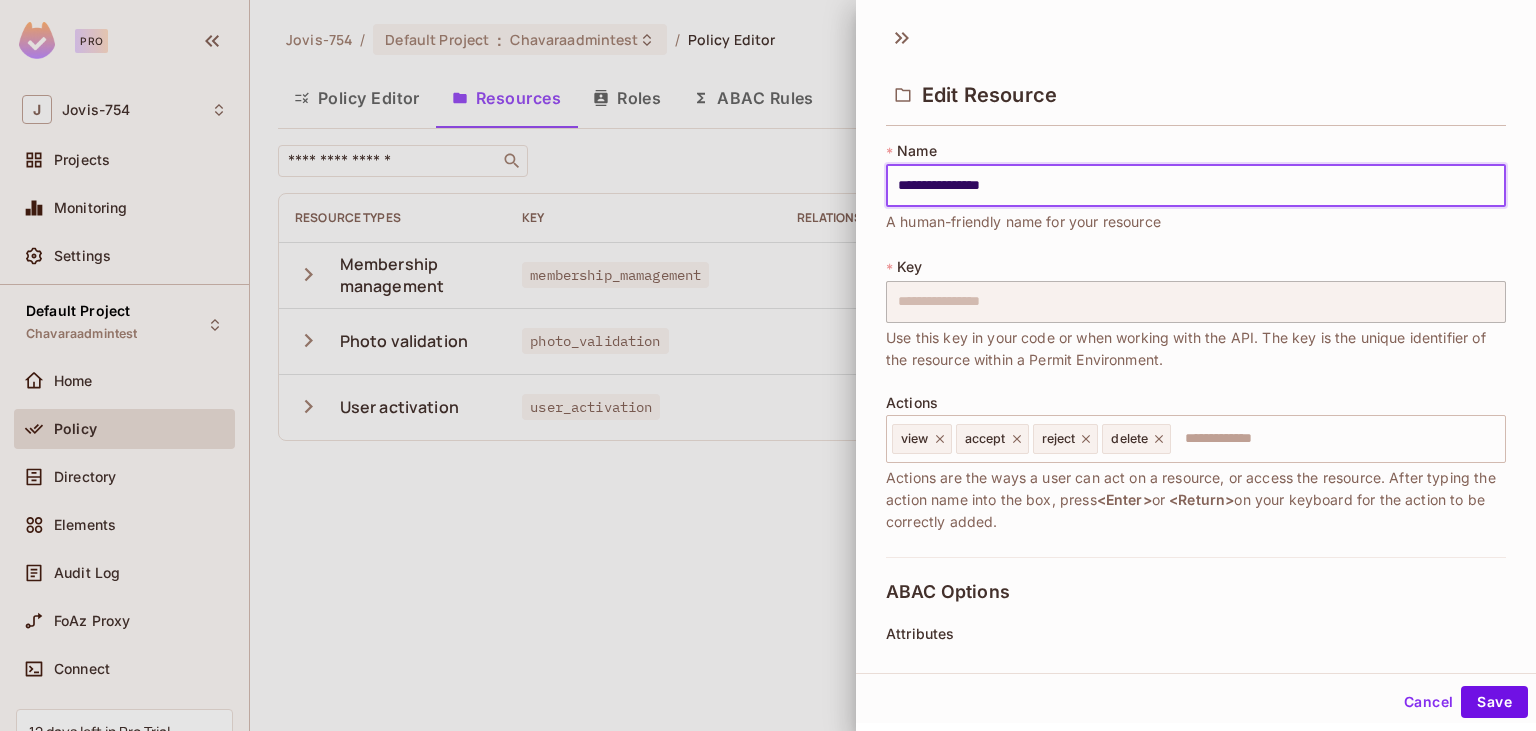 click at bounding box center (768, 365) 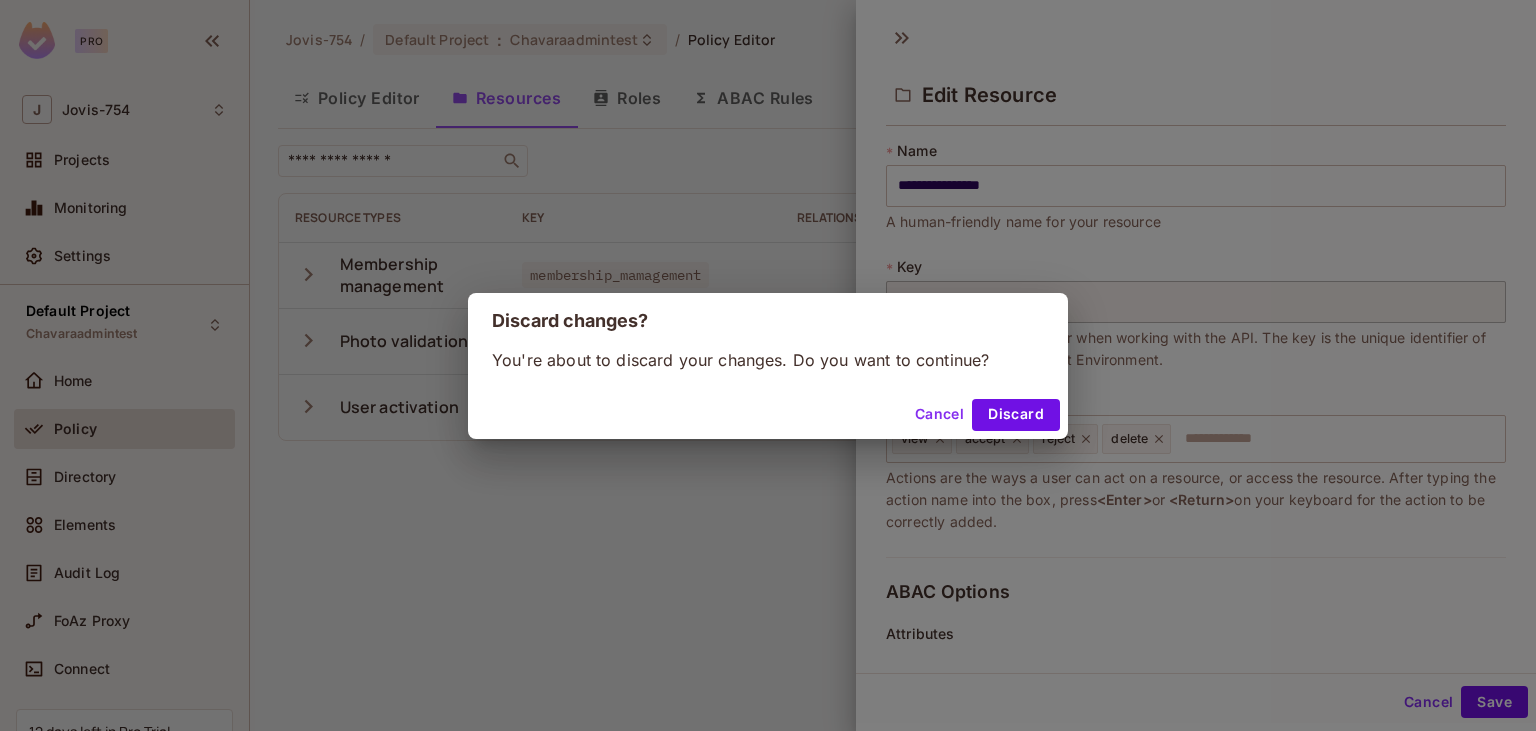 click on "Cancel" at bounding box center (939, 415) 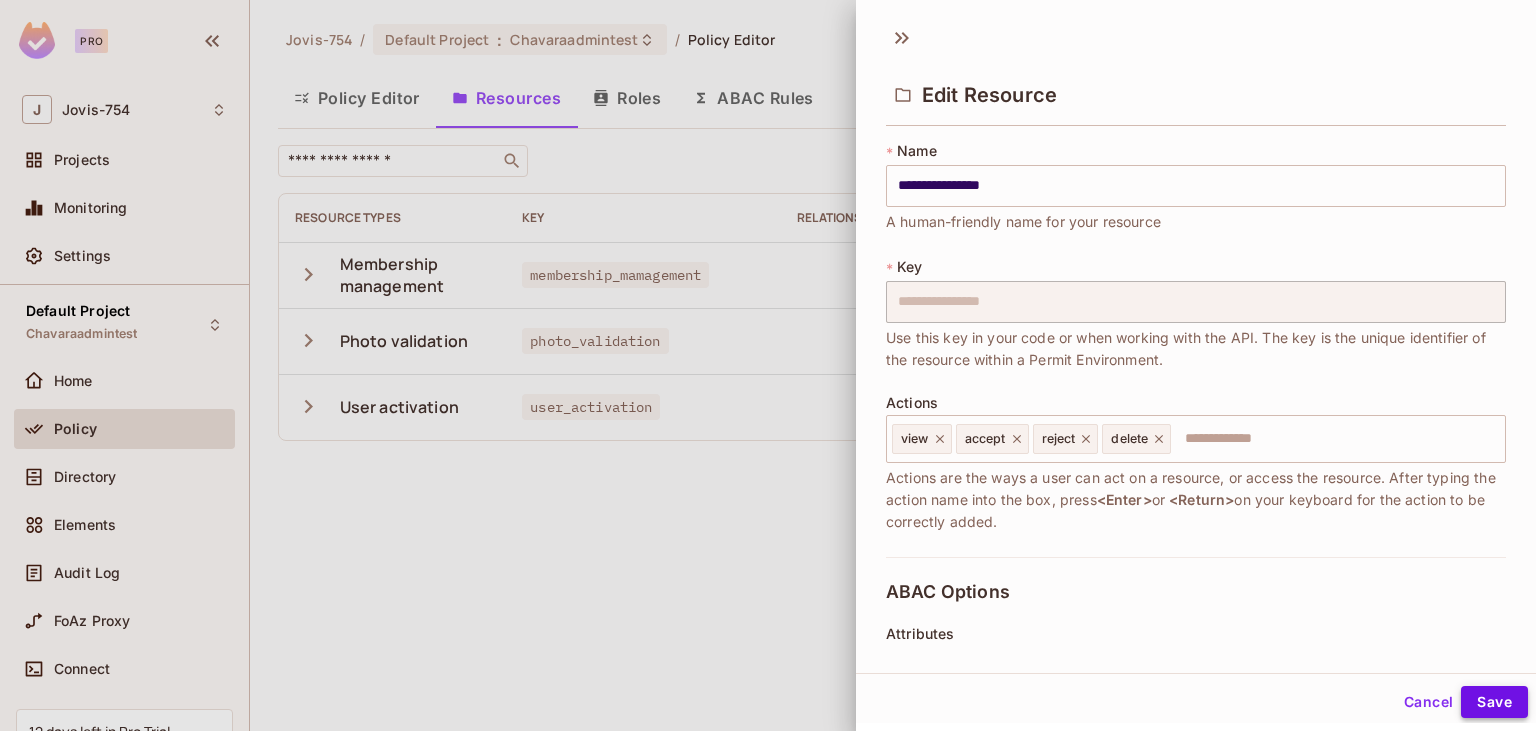 click on "Save" at bounding box center (1494, 702) 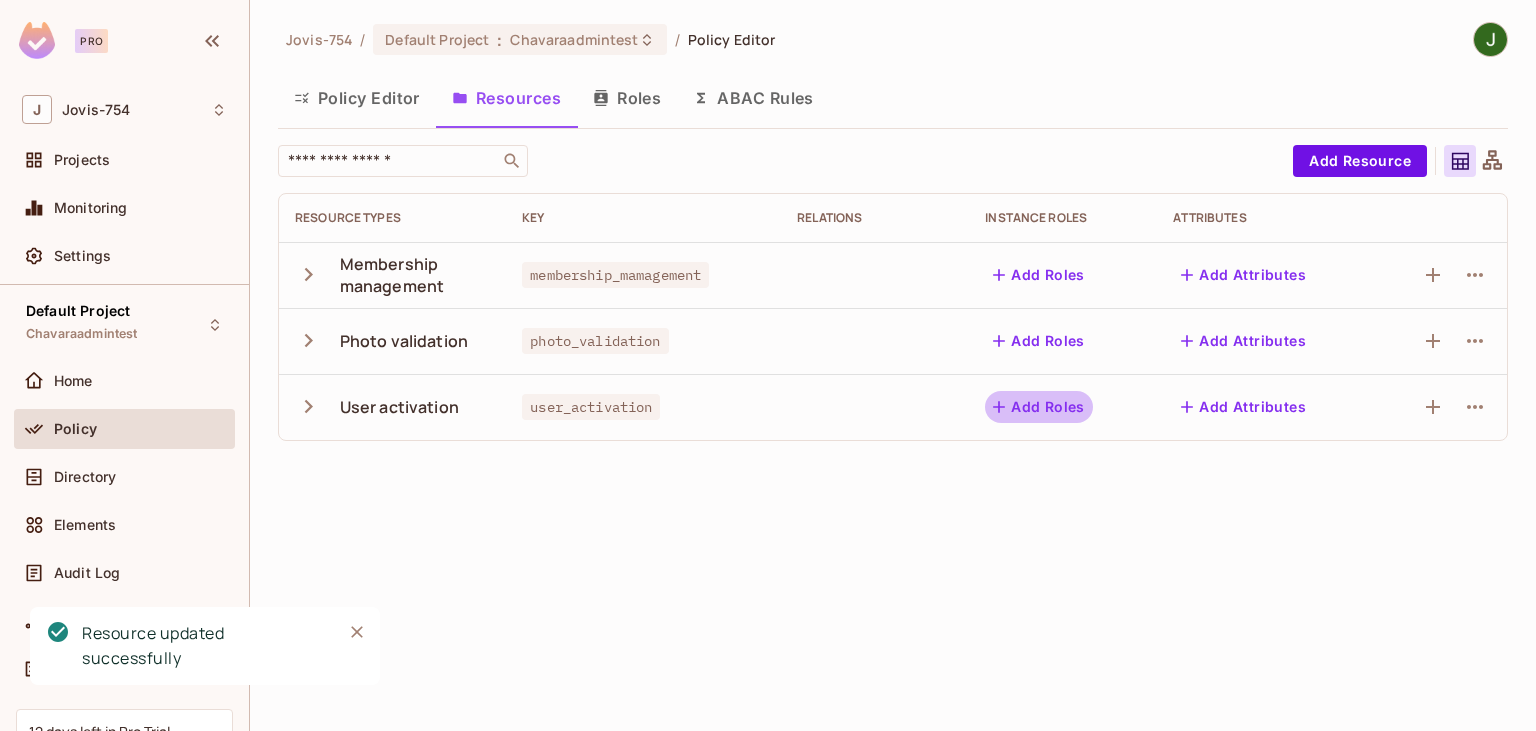click on "Add Roles" at bounding box center (1039, 407) 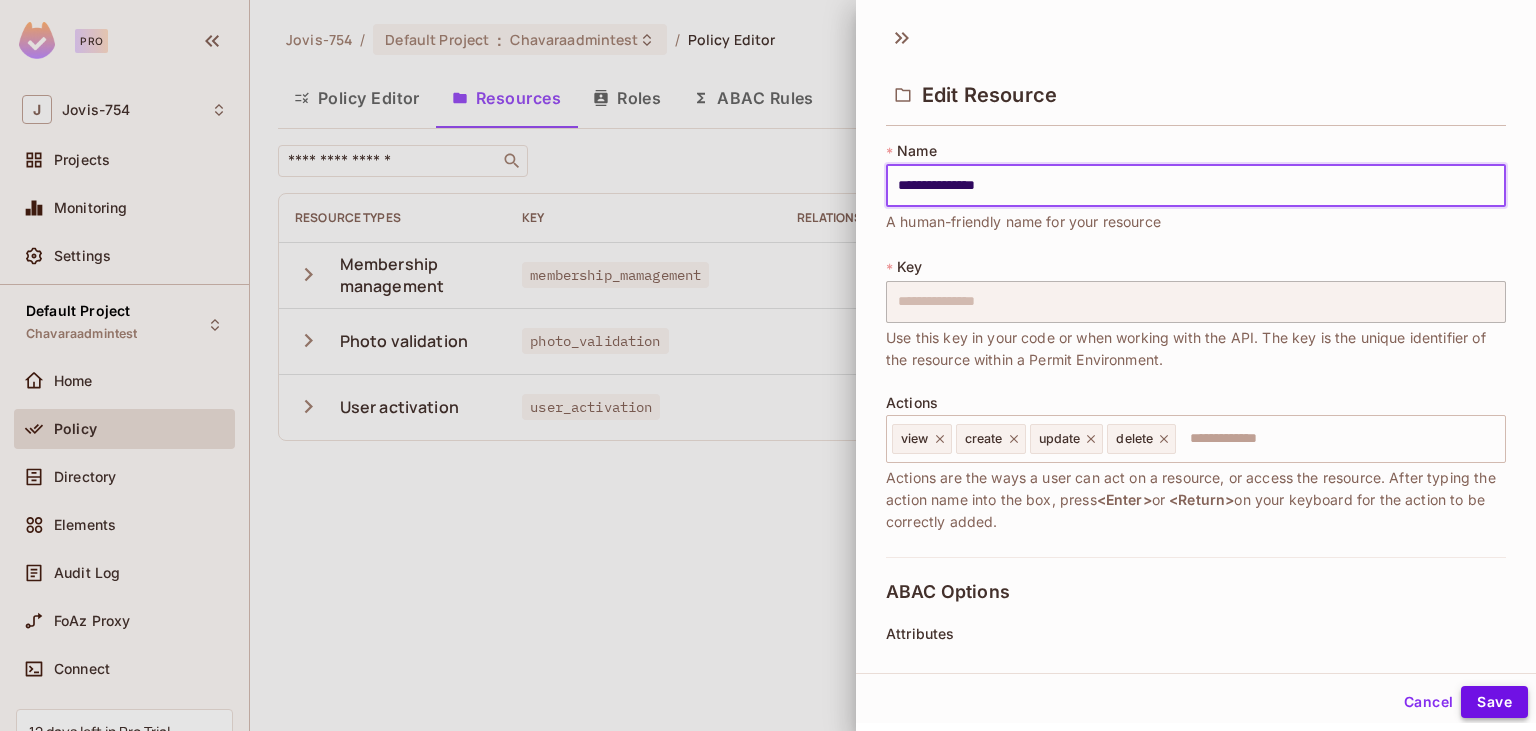 click on "Save" at bounding box center [1494, 702] 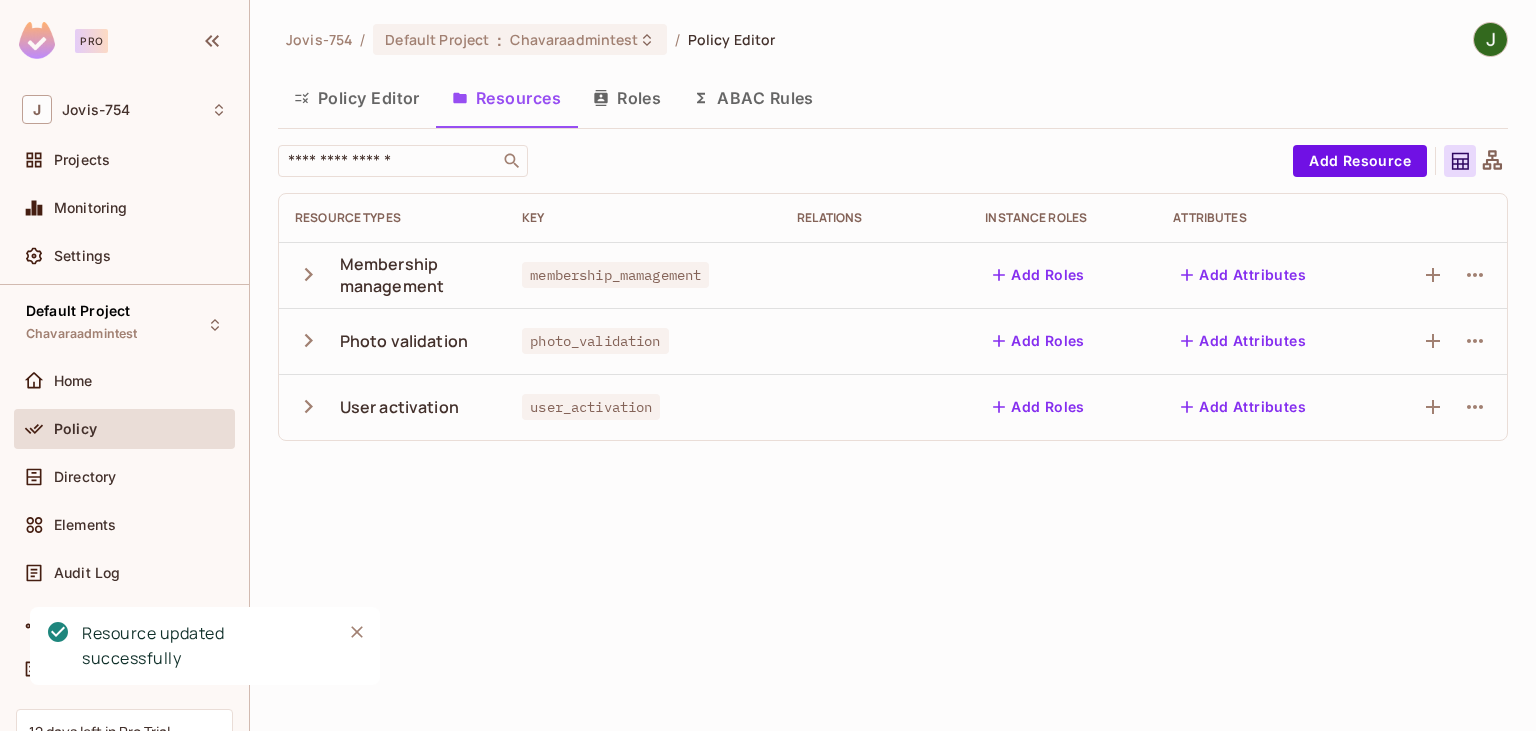 click on "Roles" at bounding box center [627, 98] 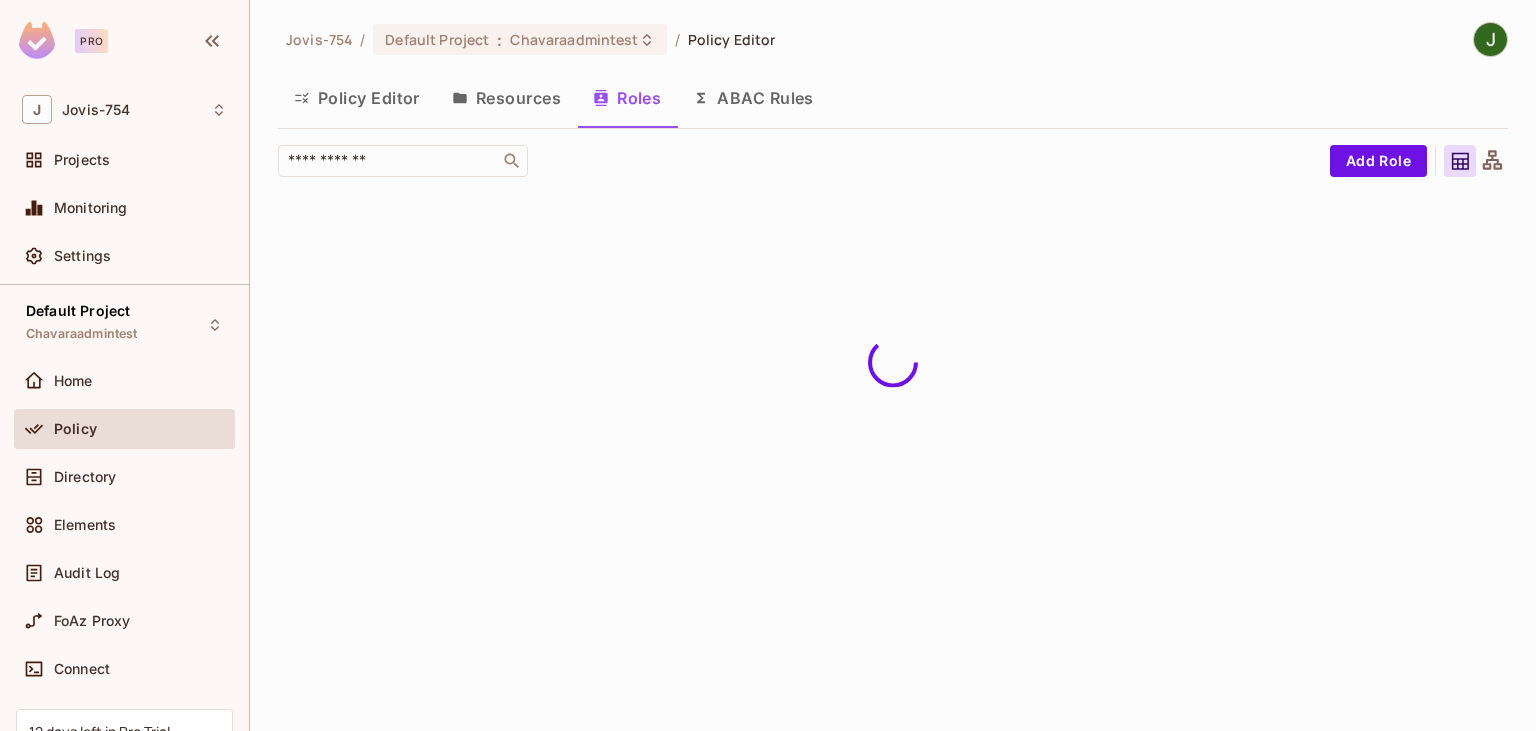 click on "Resources" at bounding box center [506, 98] 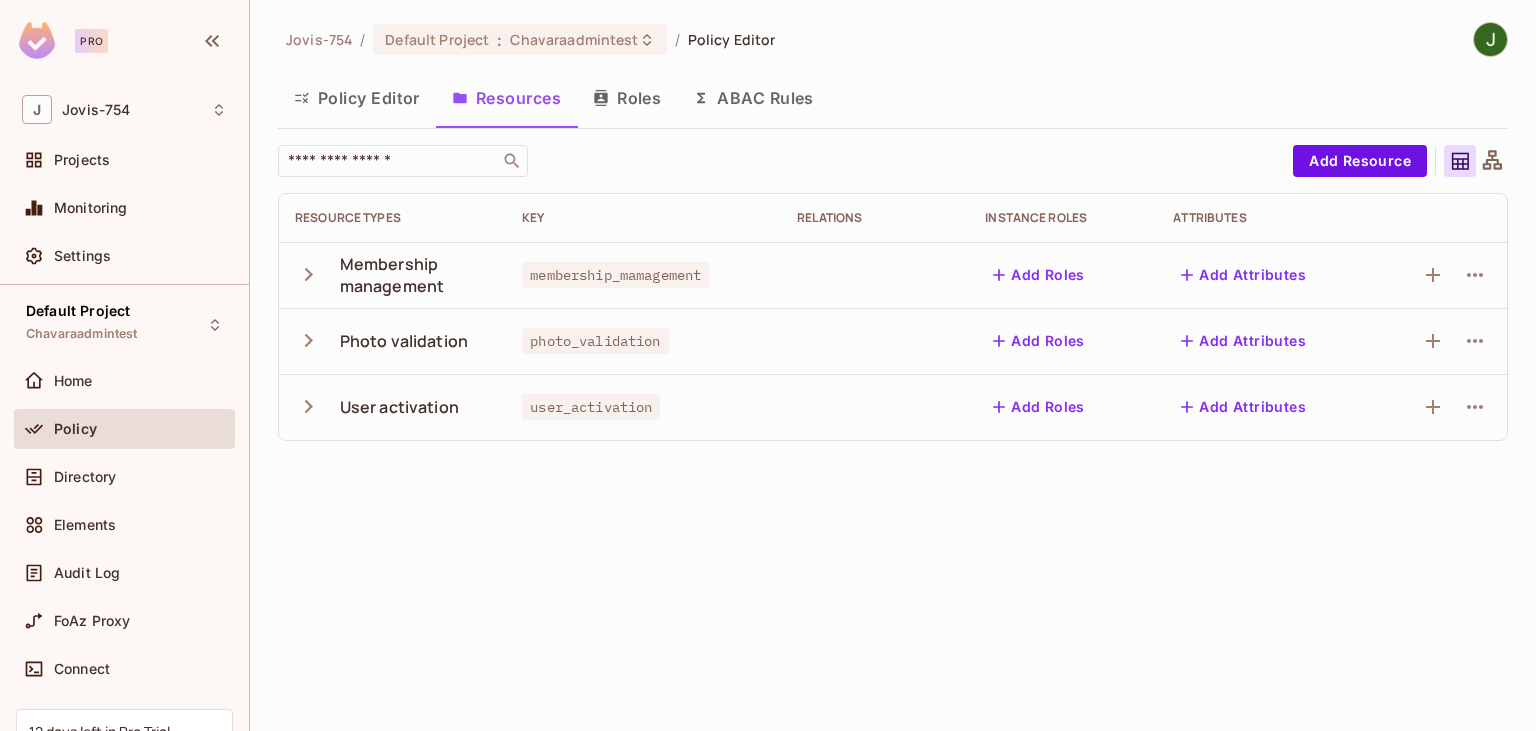 click on "Roles" at bounding box center (627, 98) 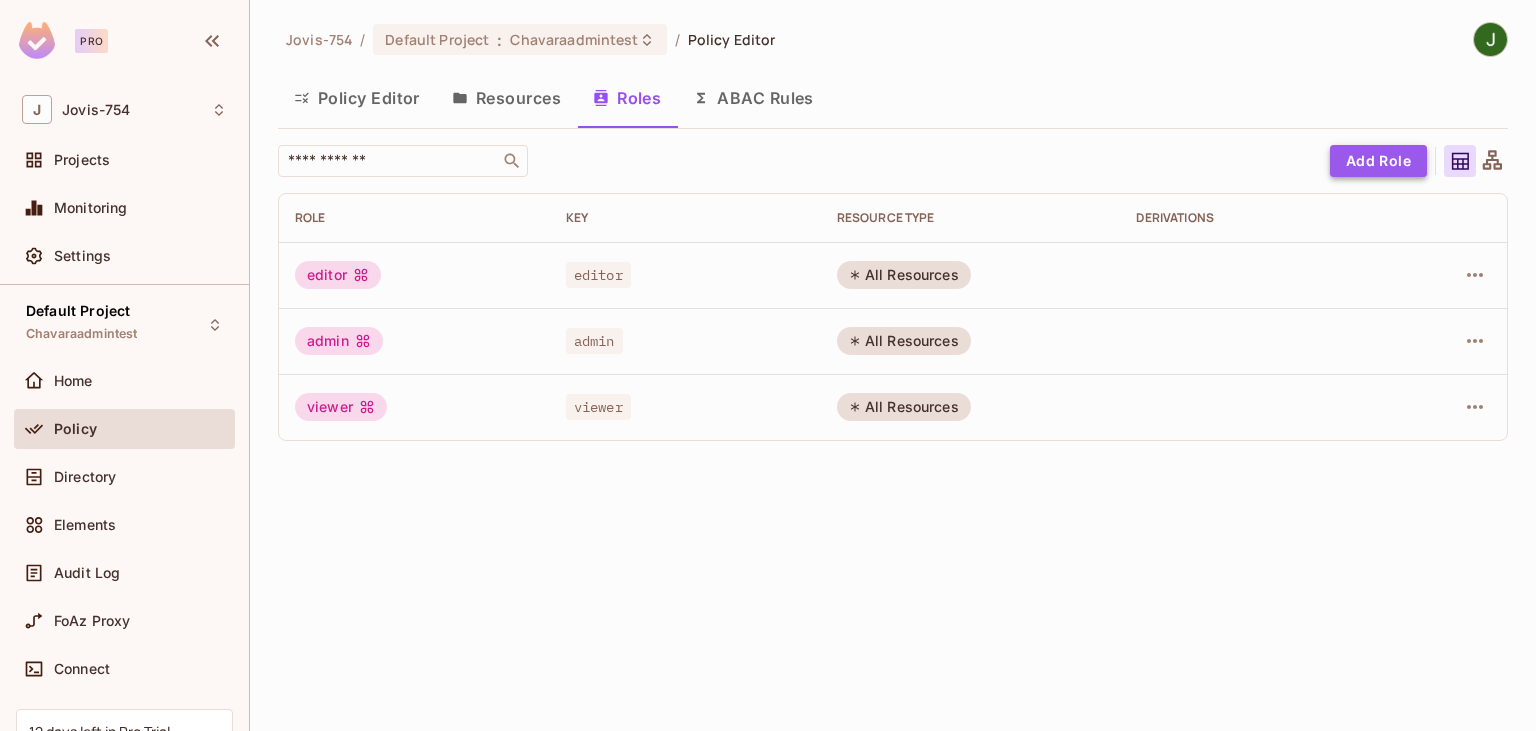 click on "Add Role" at bounding box center (1378, 161) 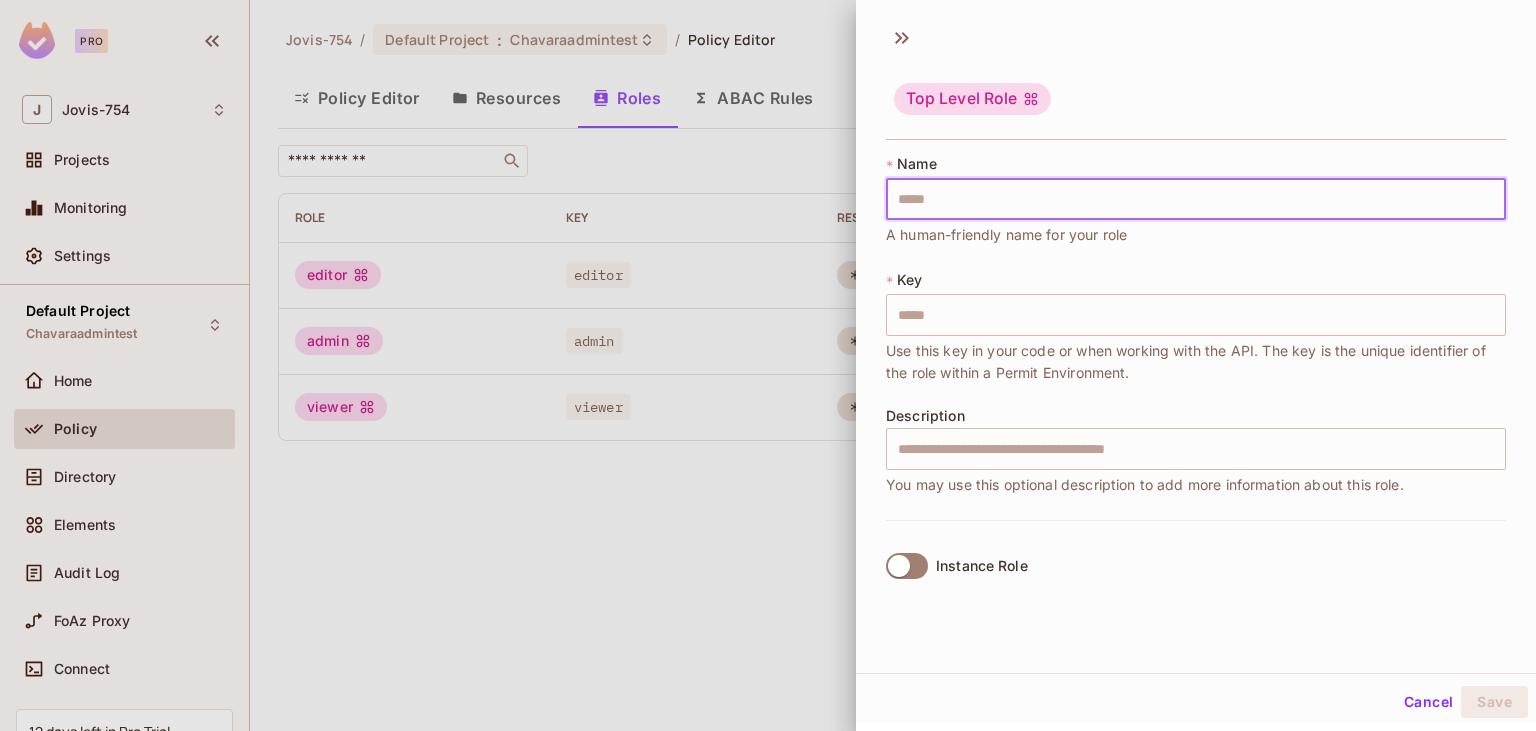 click at bounding box center [1196, 199] 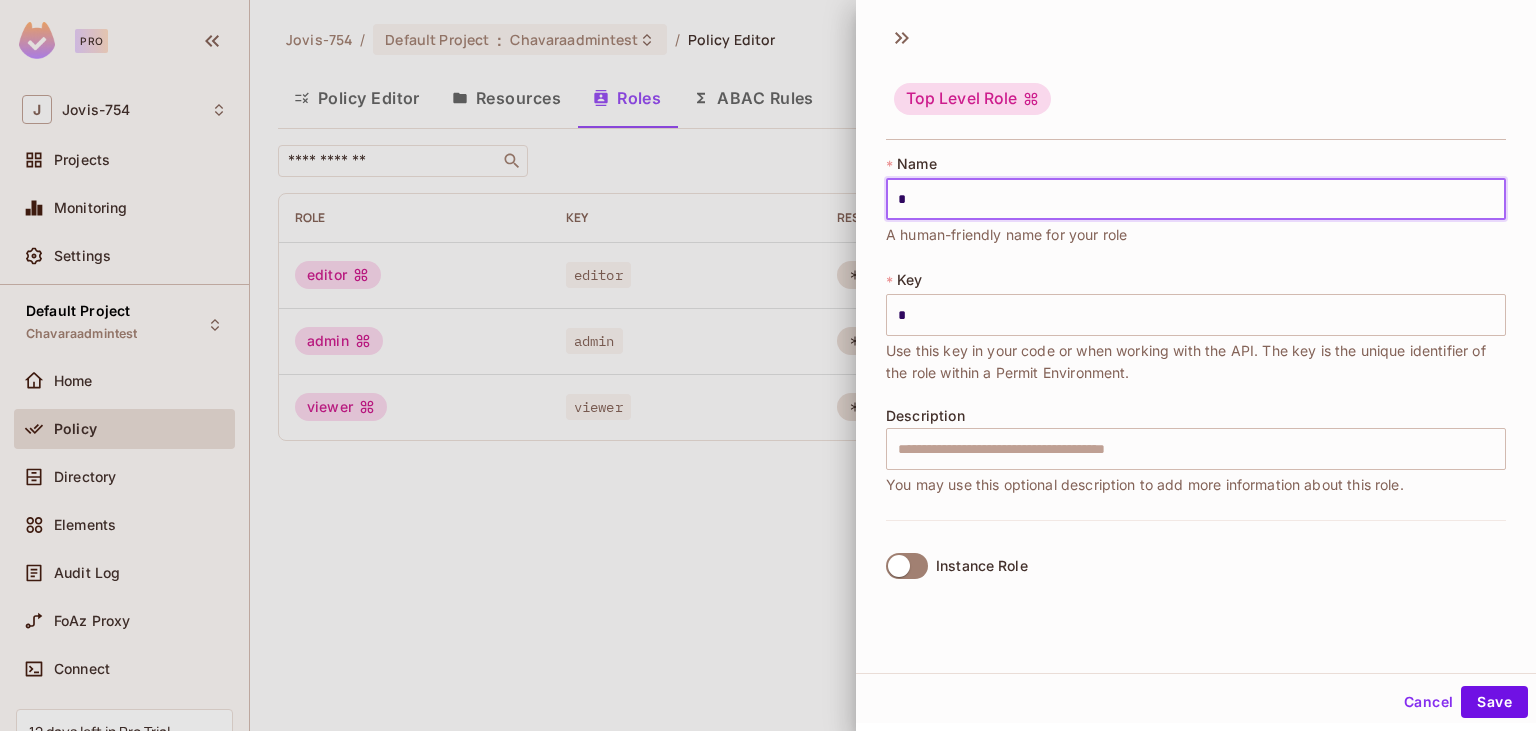 type on "**" 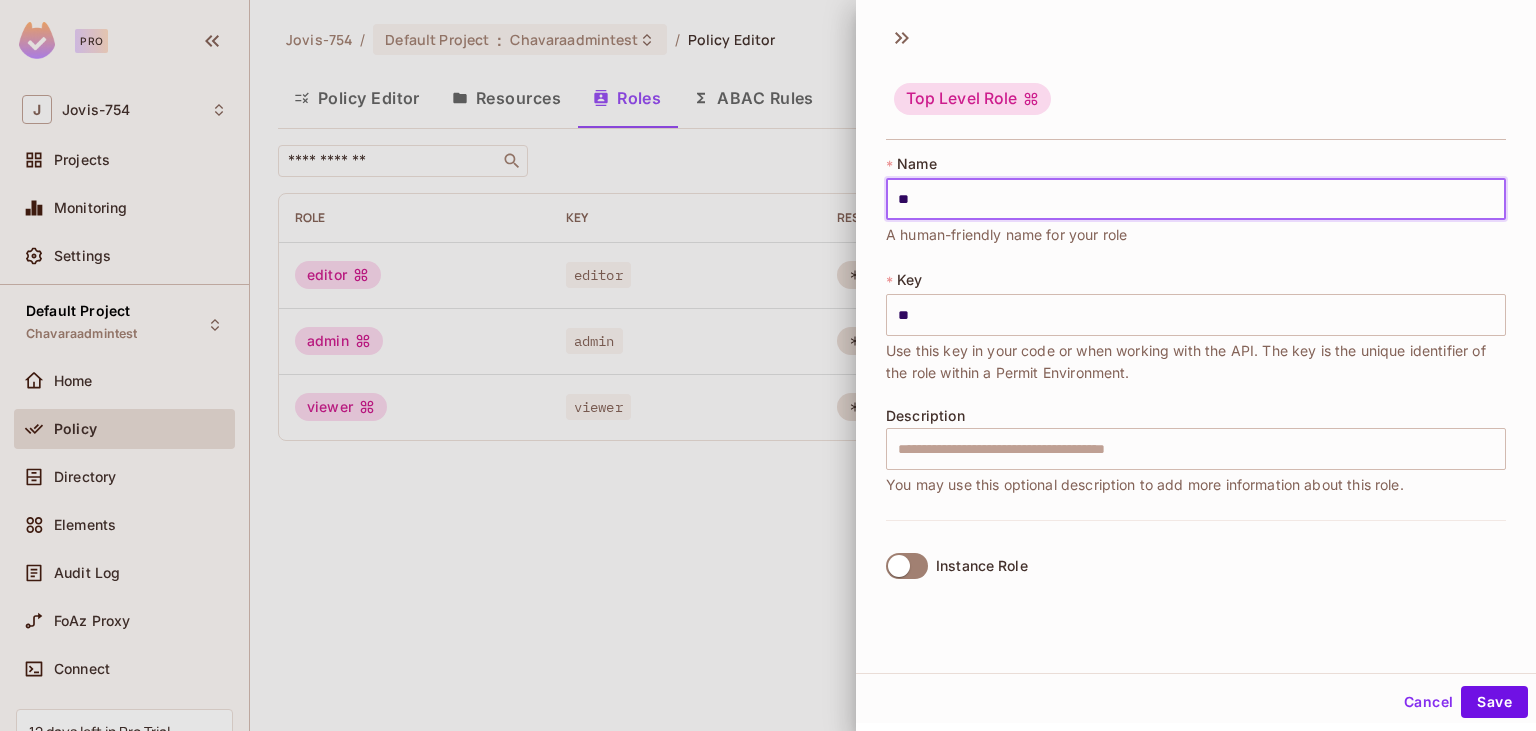 type 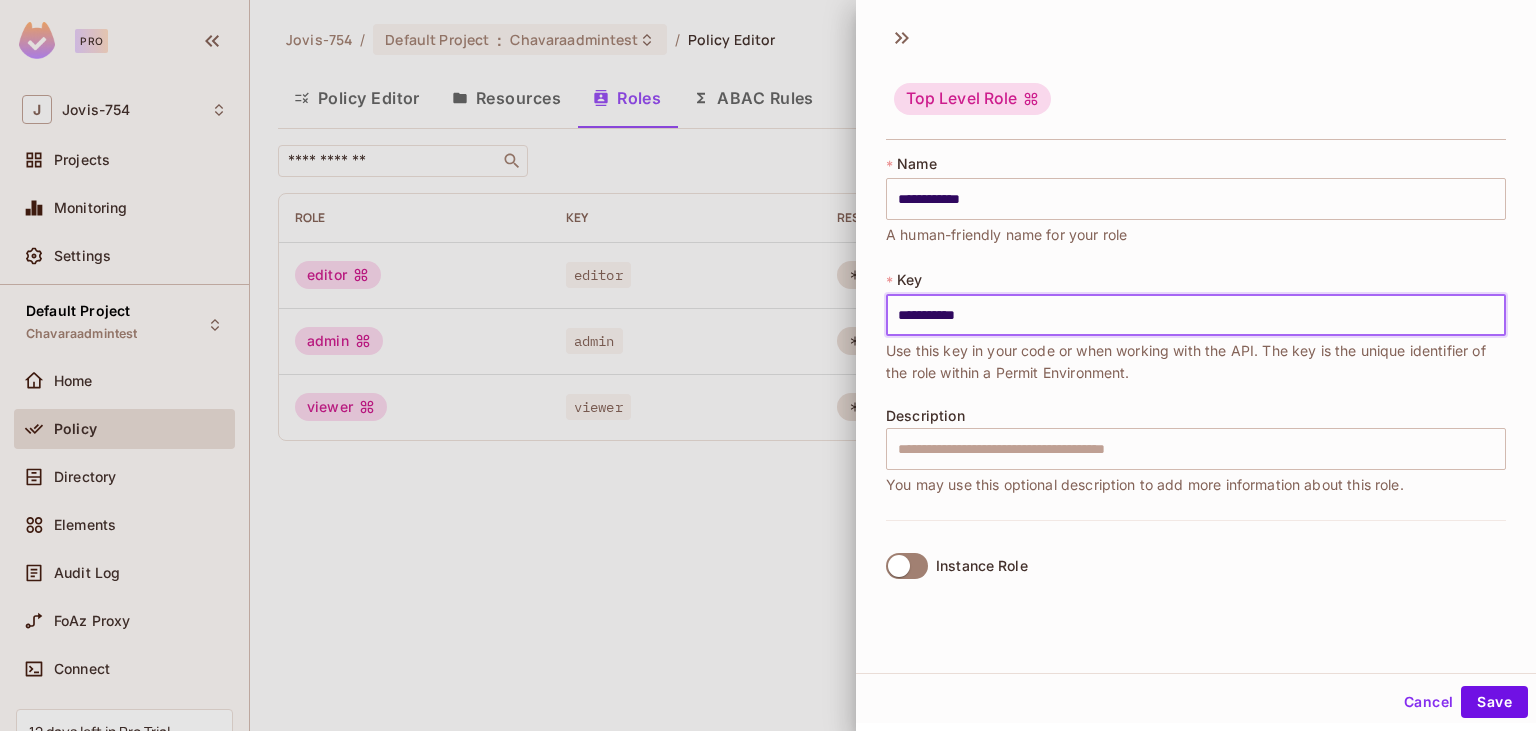click on "**********" at bounding box center (1196, 315) 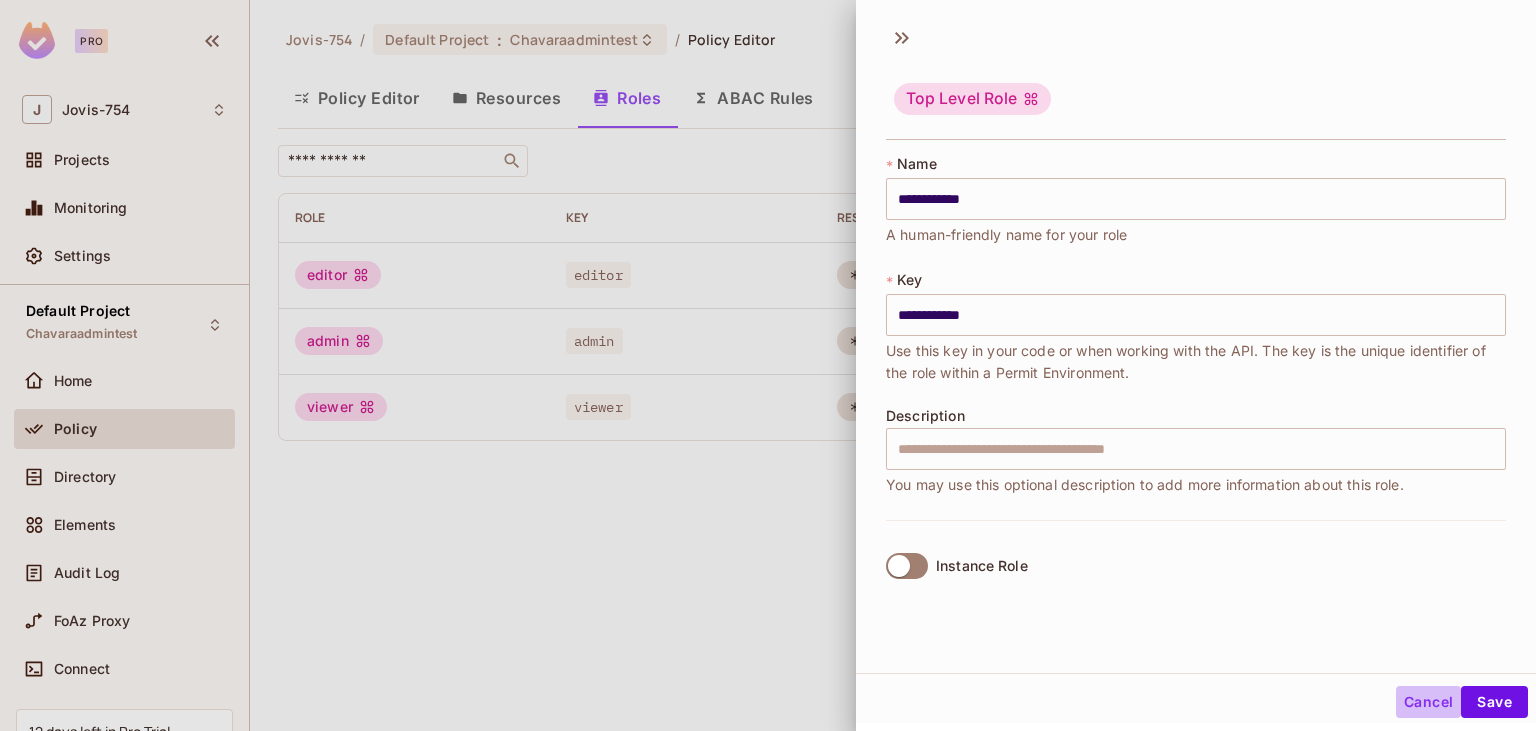 click on "Cancel" at bounding box center (1428, 702) 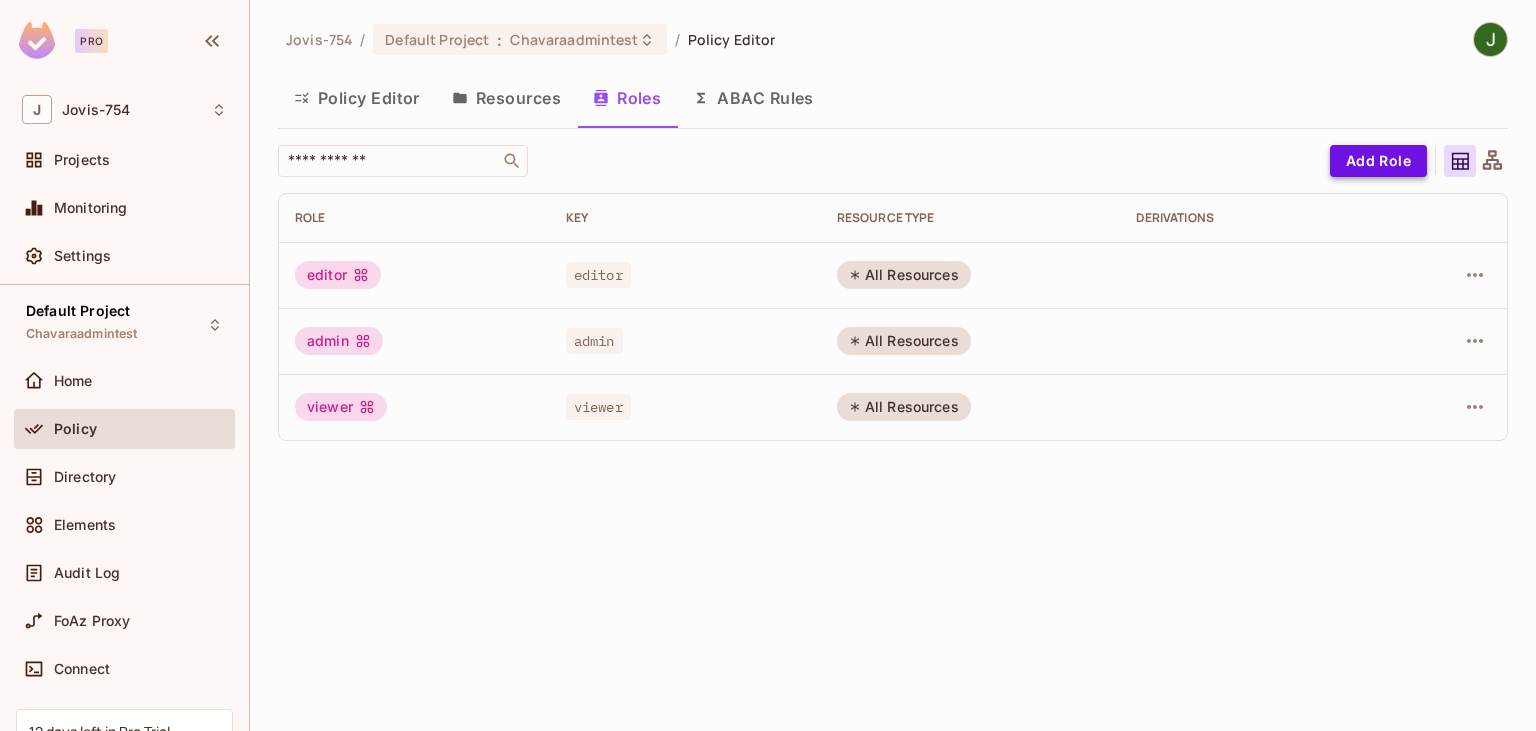 click on "Add Role" at bounding box center (1378, 161) 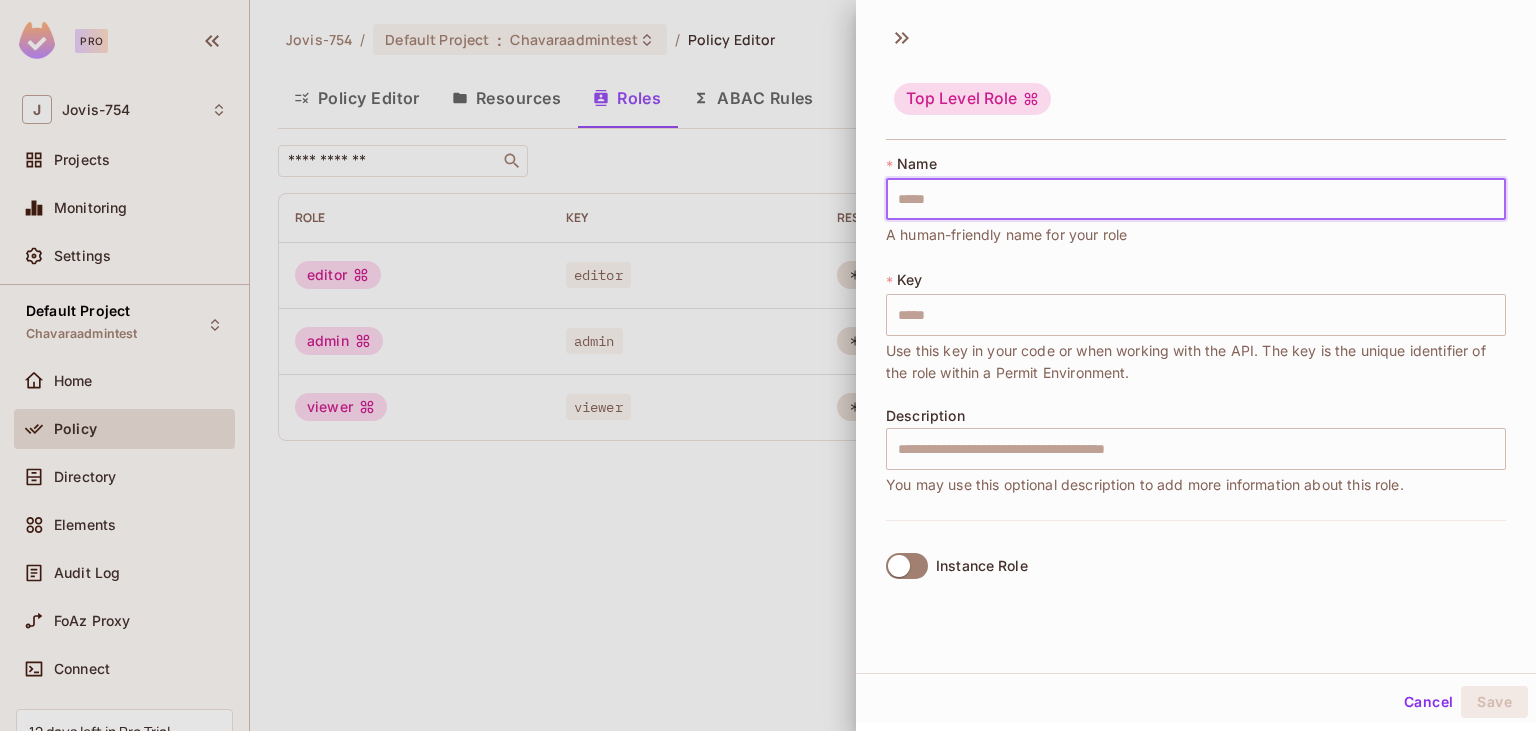 click at bounding box center (1196, 199) 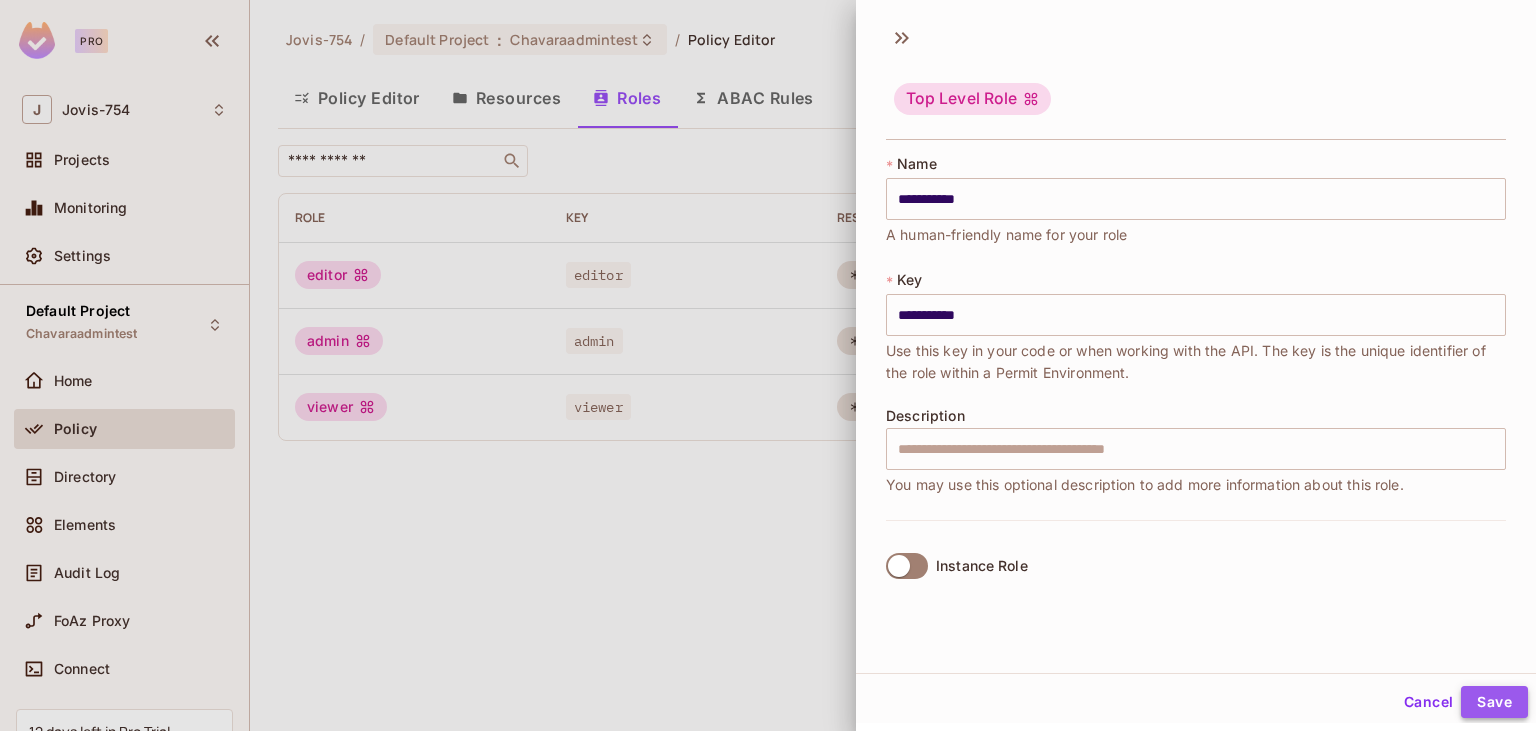click on "Save" at bounding box center (1494, 702) 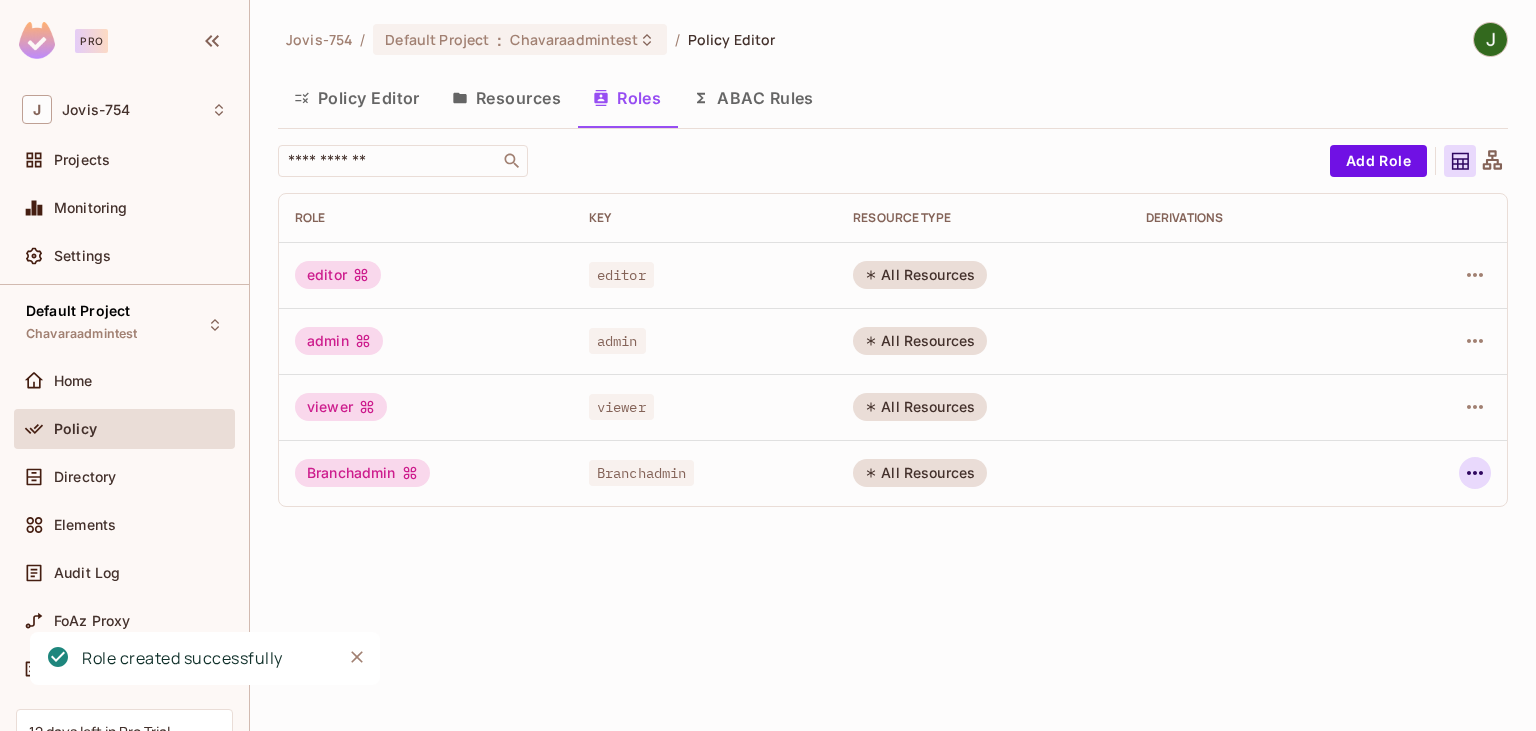 click 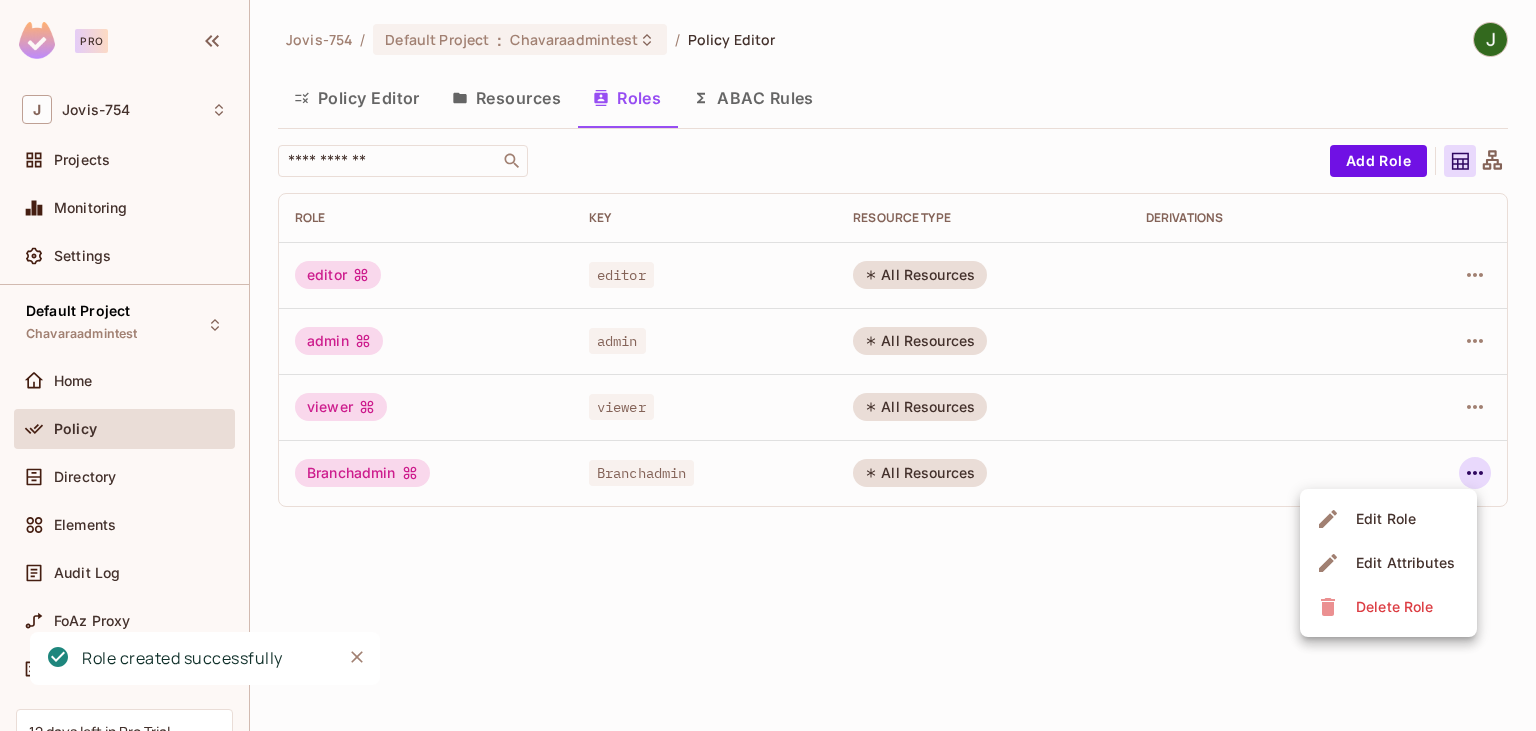 click on "Delete Role" at bounding box center (1394, 607) 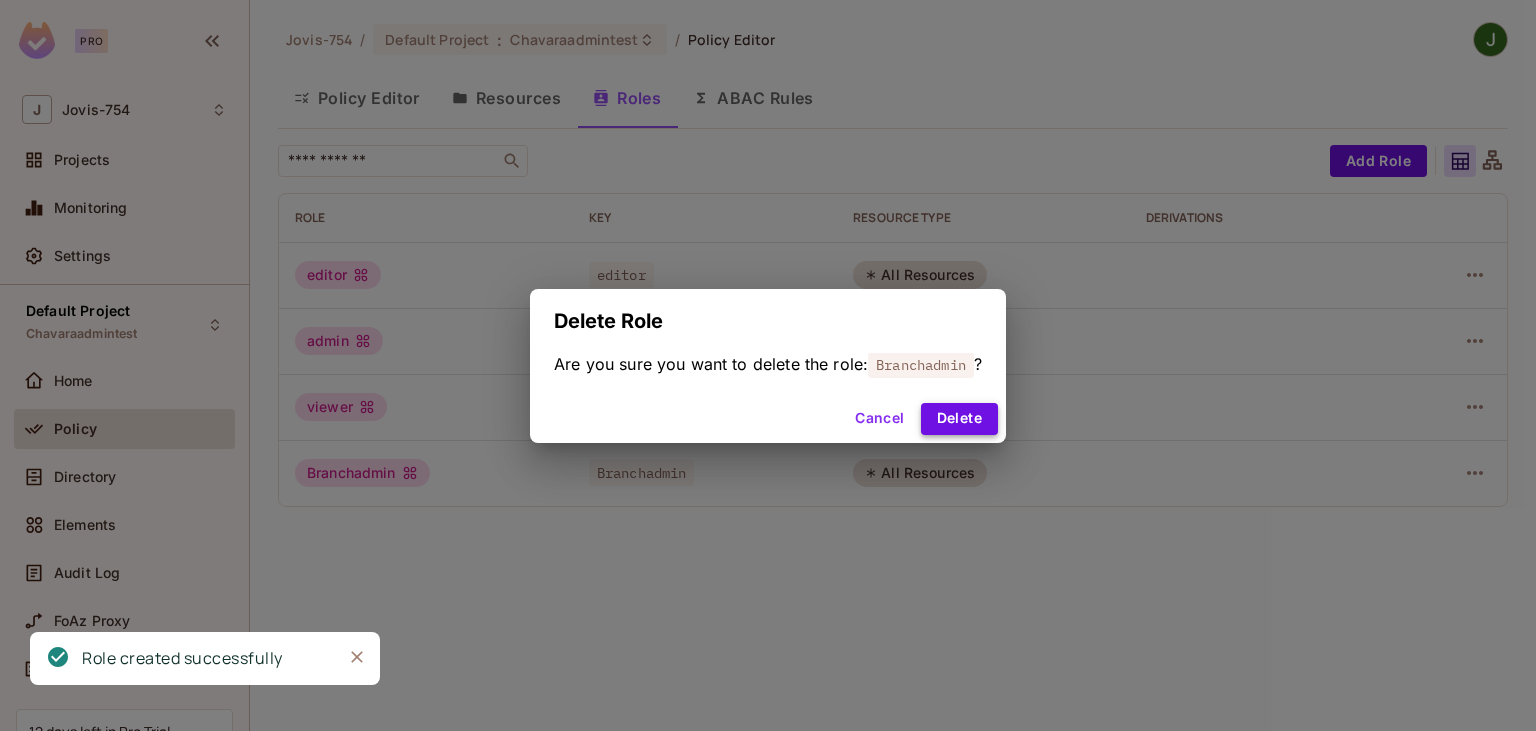 click on "Delete" at bounding box center (959, 419) 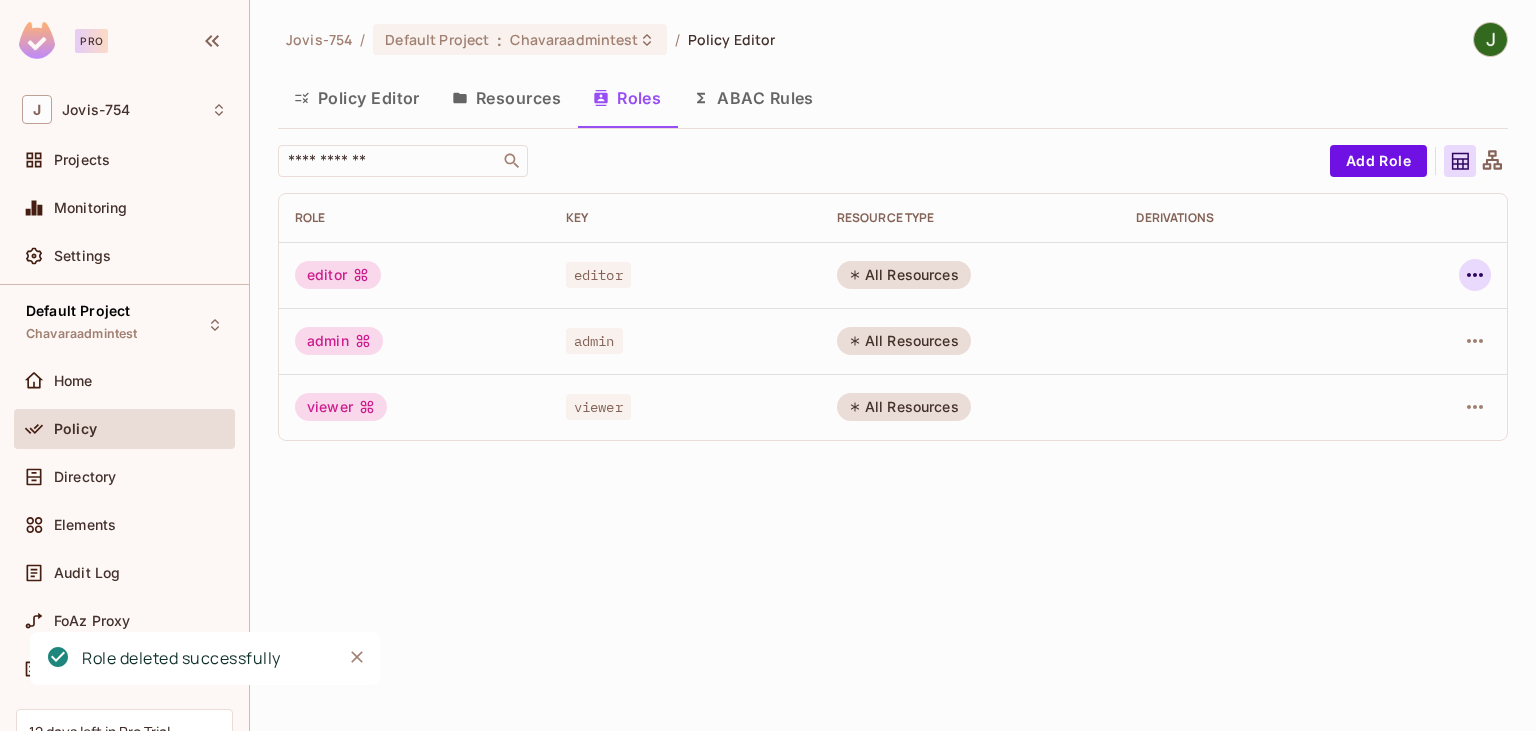 click 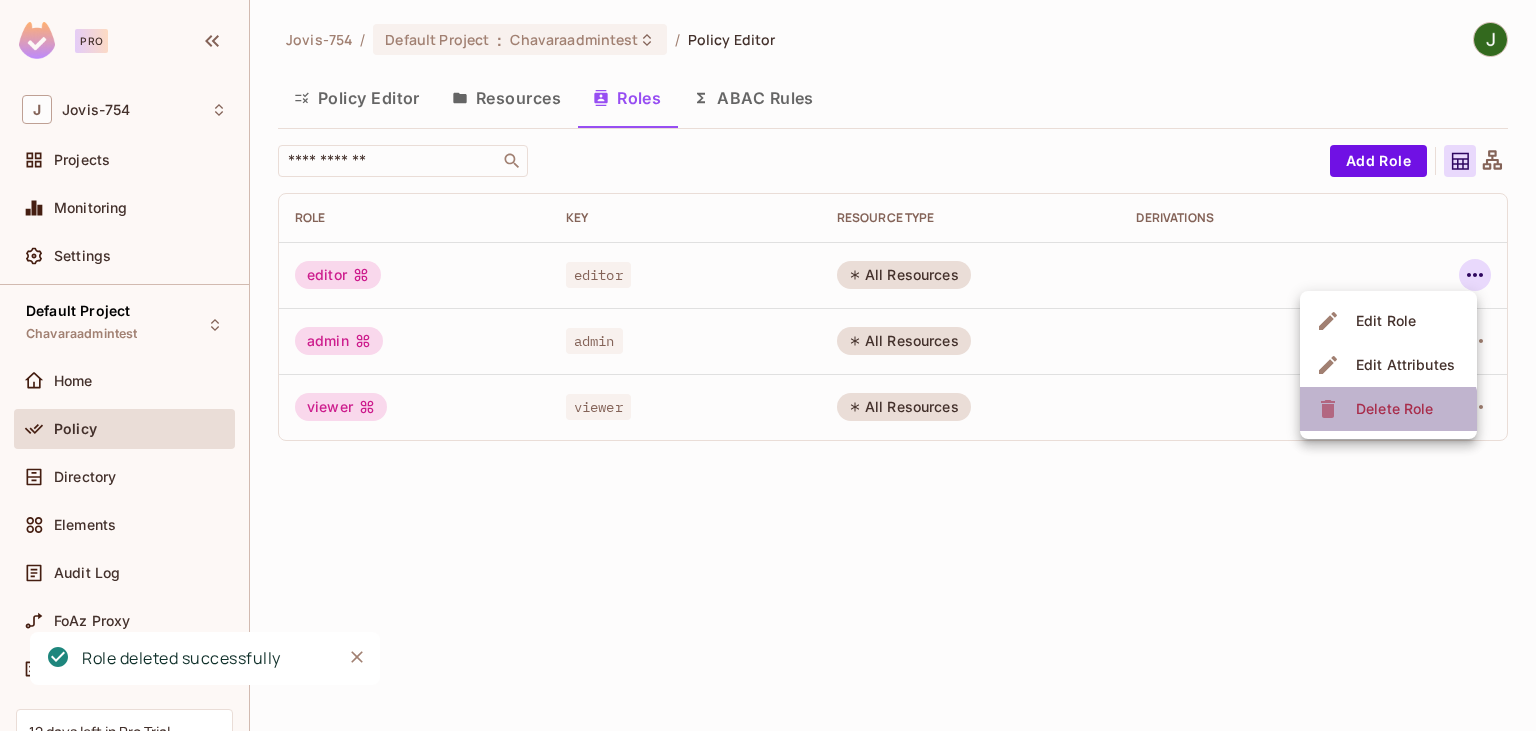 click on "Delete Role" at bounding box center [1394, 409] 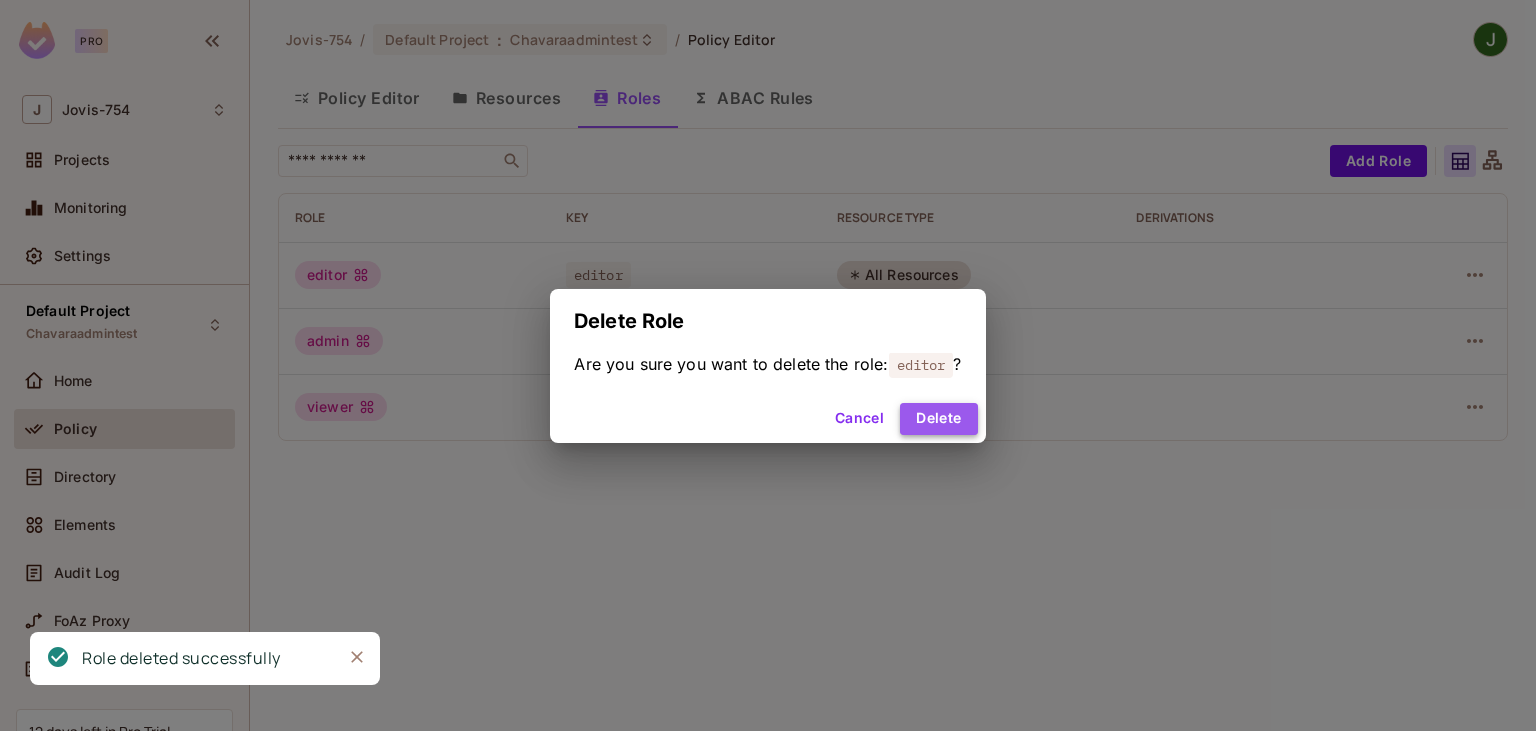 click on "Delete" at bounding box center (938, 419) 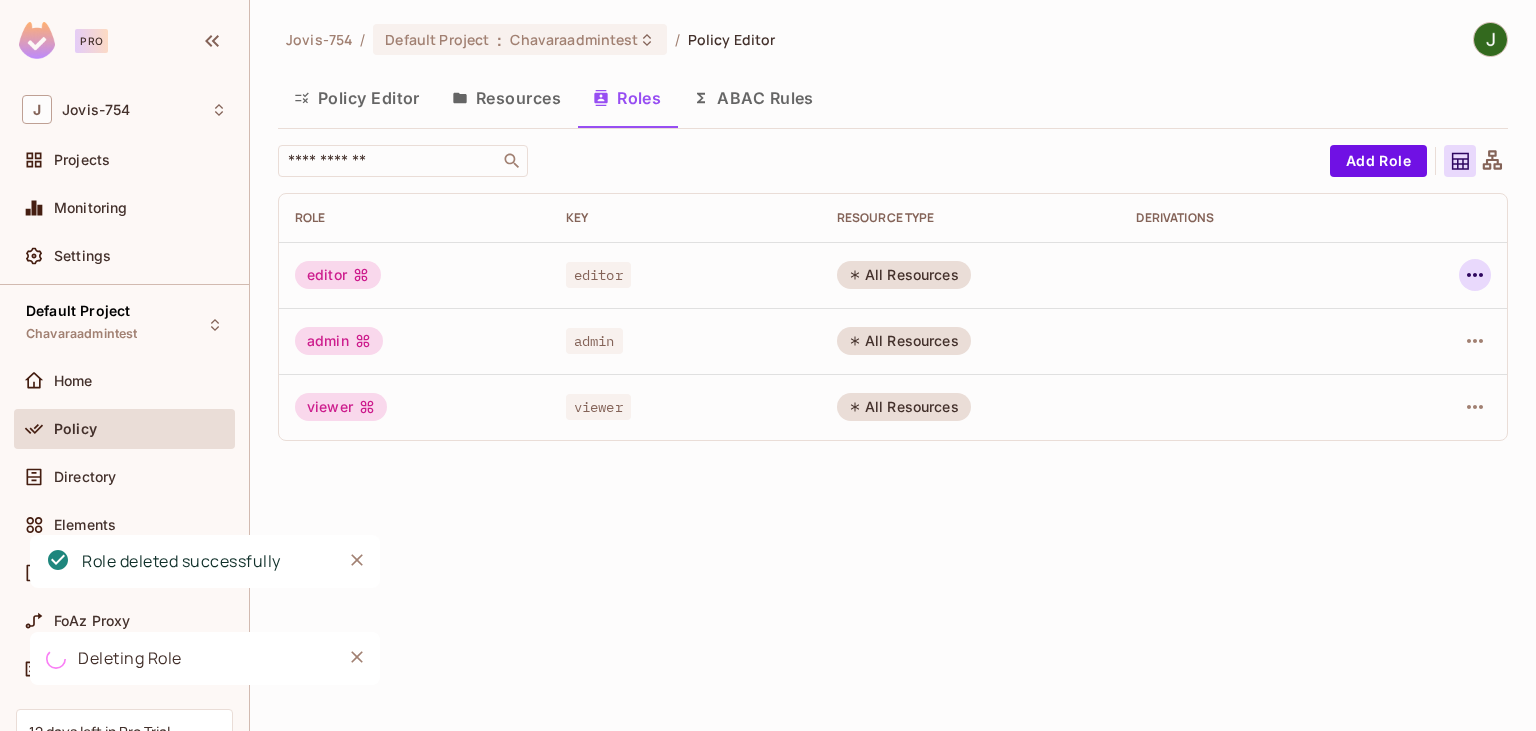 click 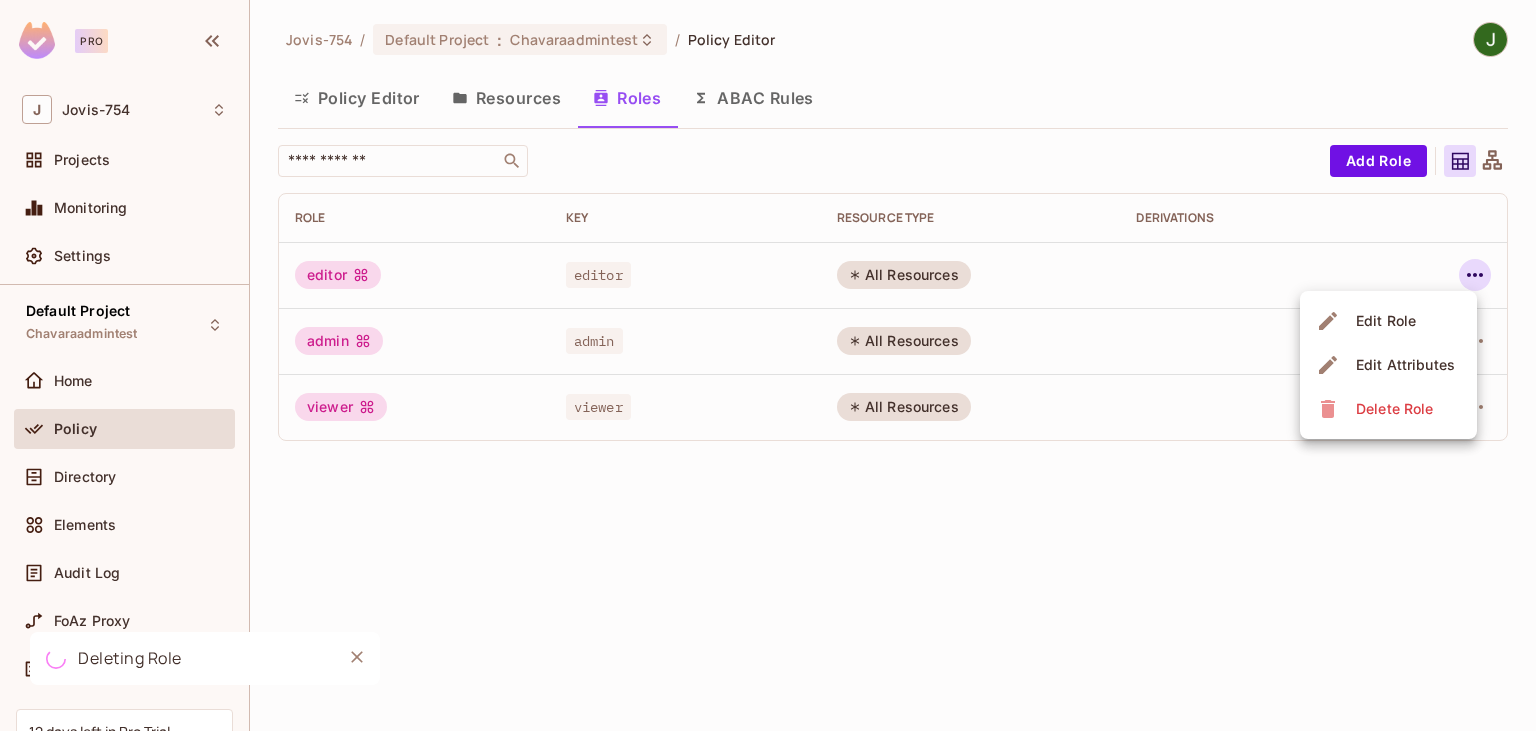 click on "Delete Role" at bounding box center (1394, 409) 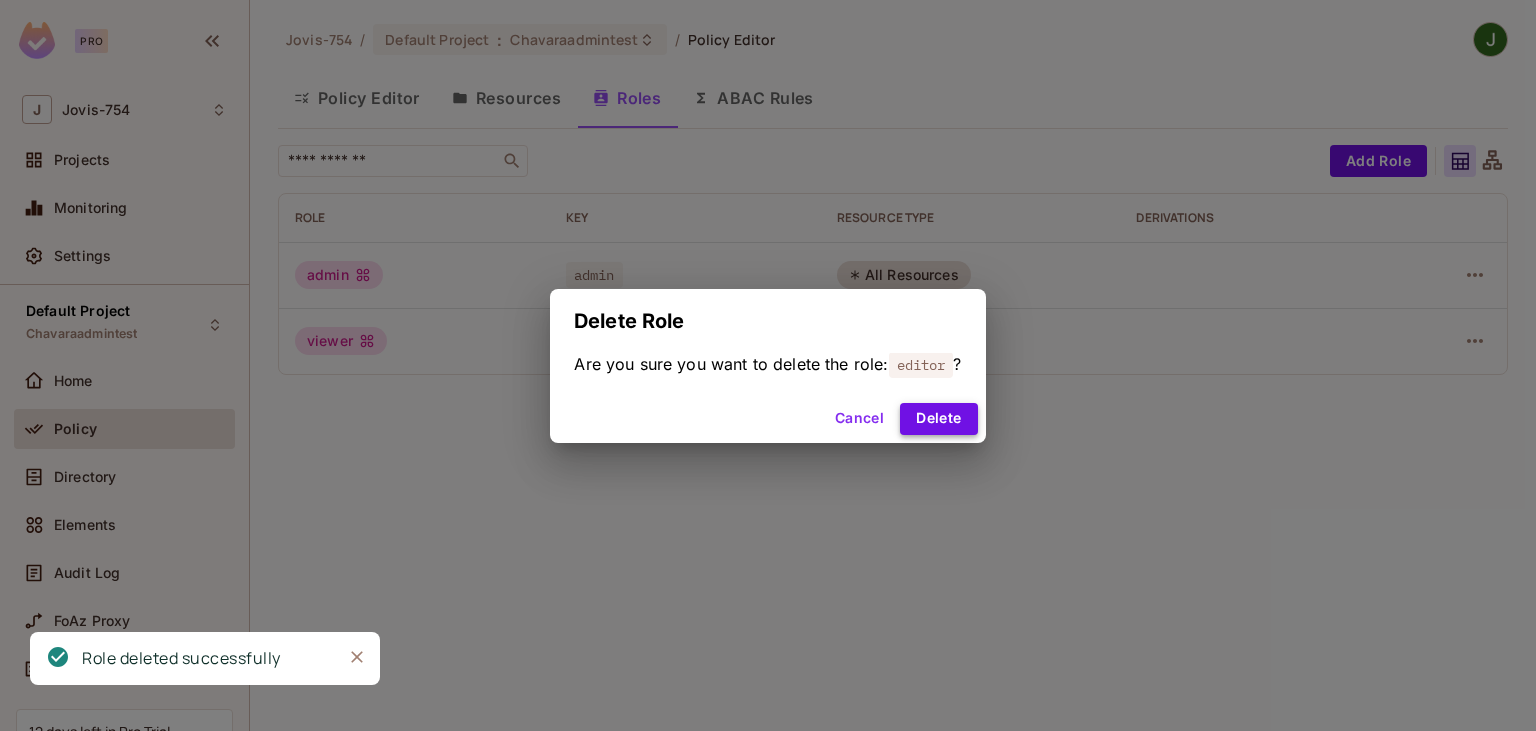 click on "Delete" at bounding box center (938, 419) 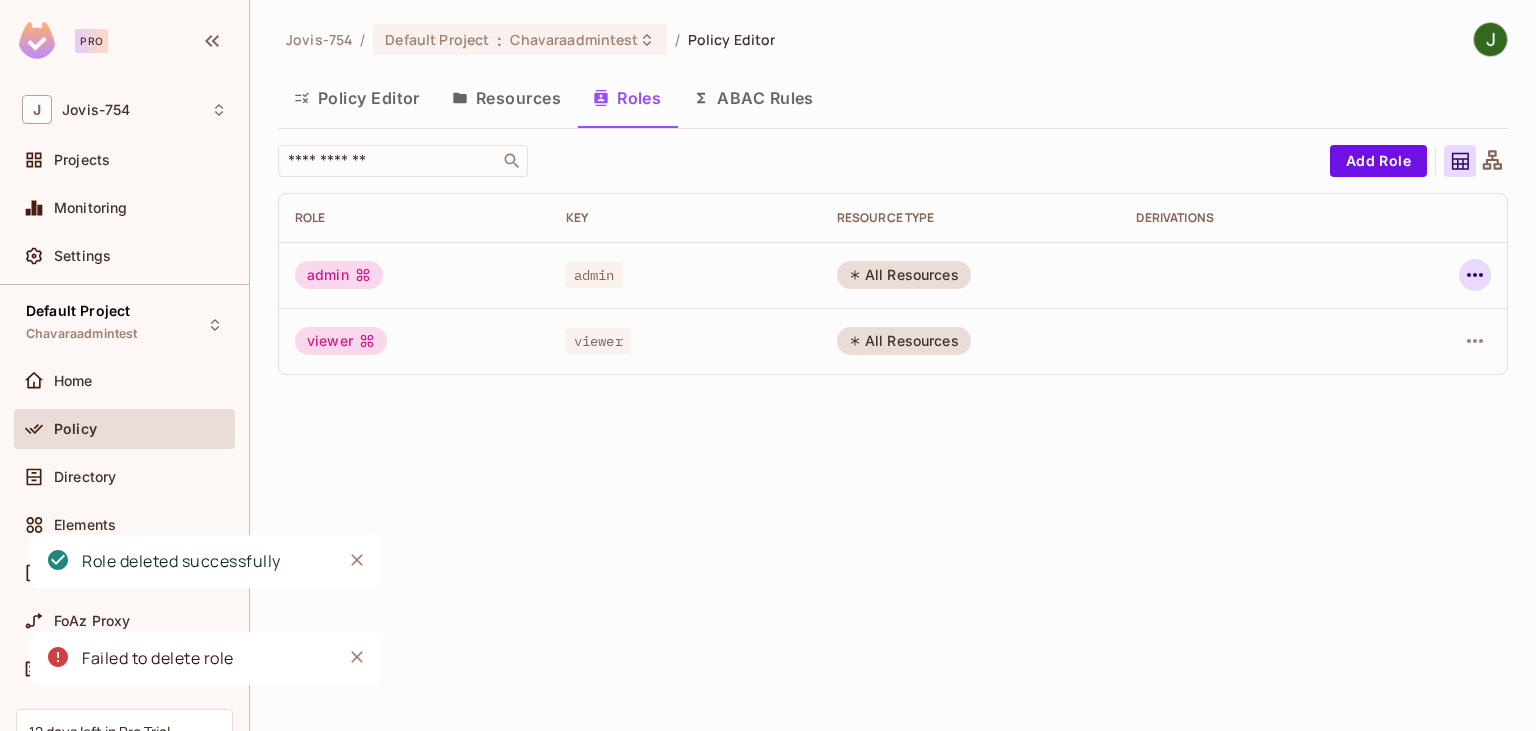 click 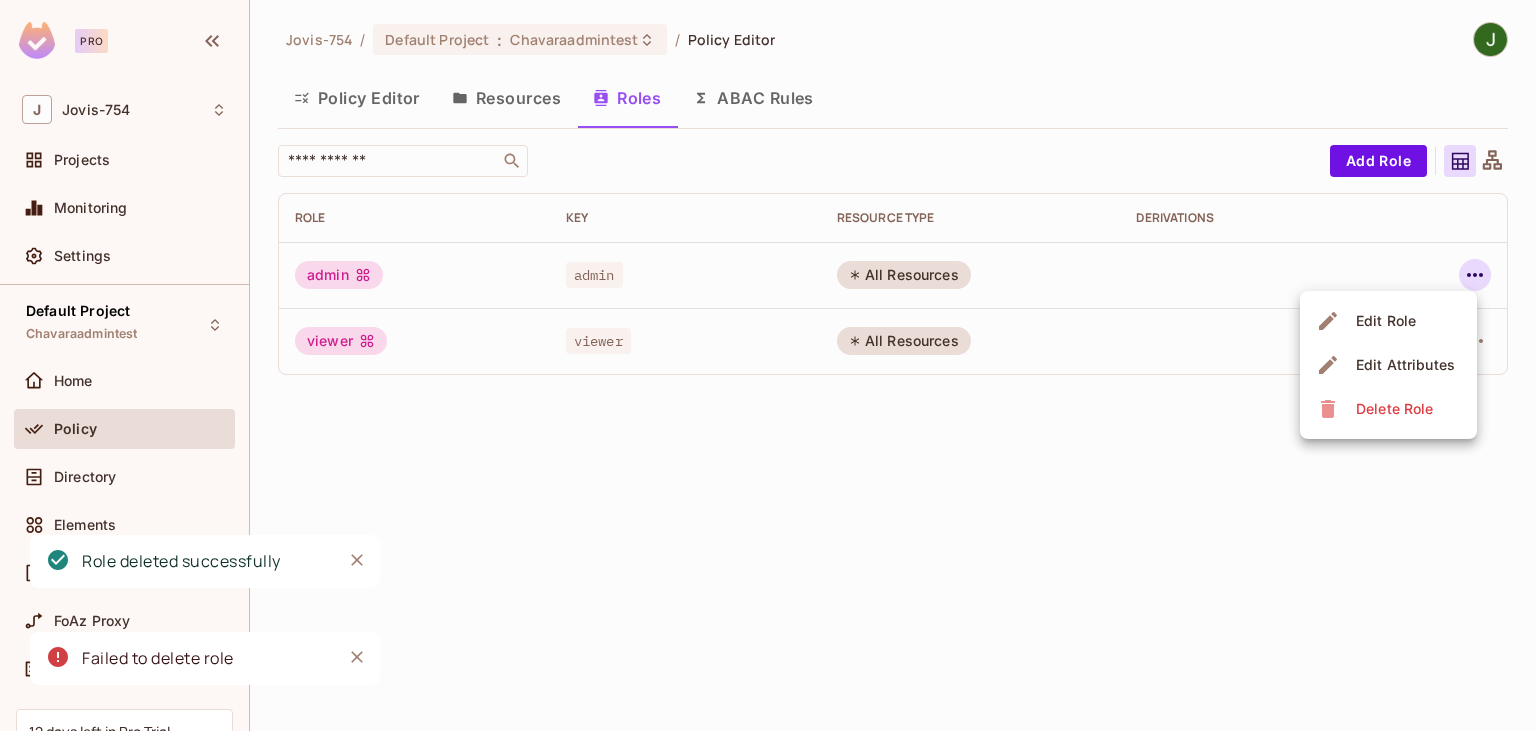 click on "Delete Role" at bounding box center (1394, 409) 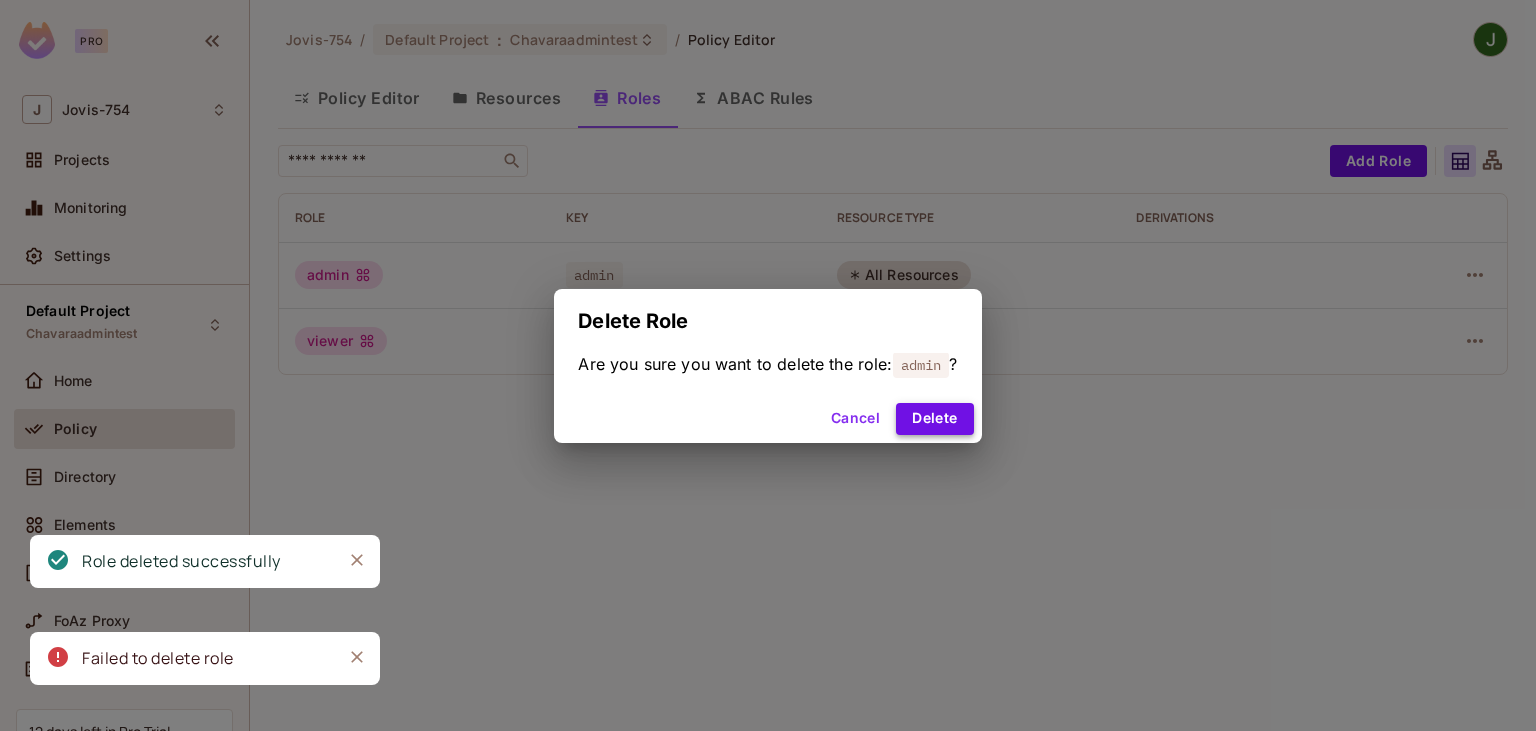 click on "Delete" at bounding box center [934, 419] 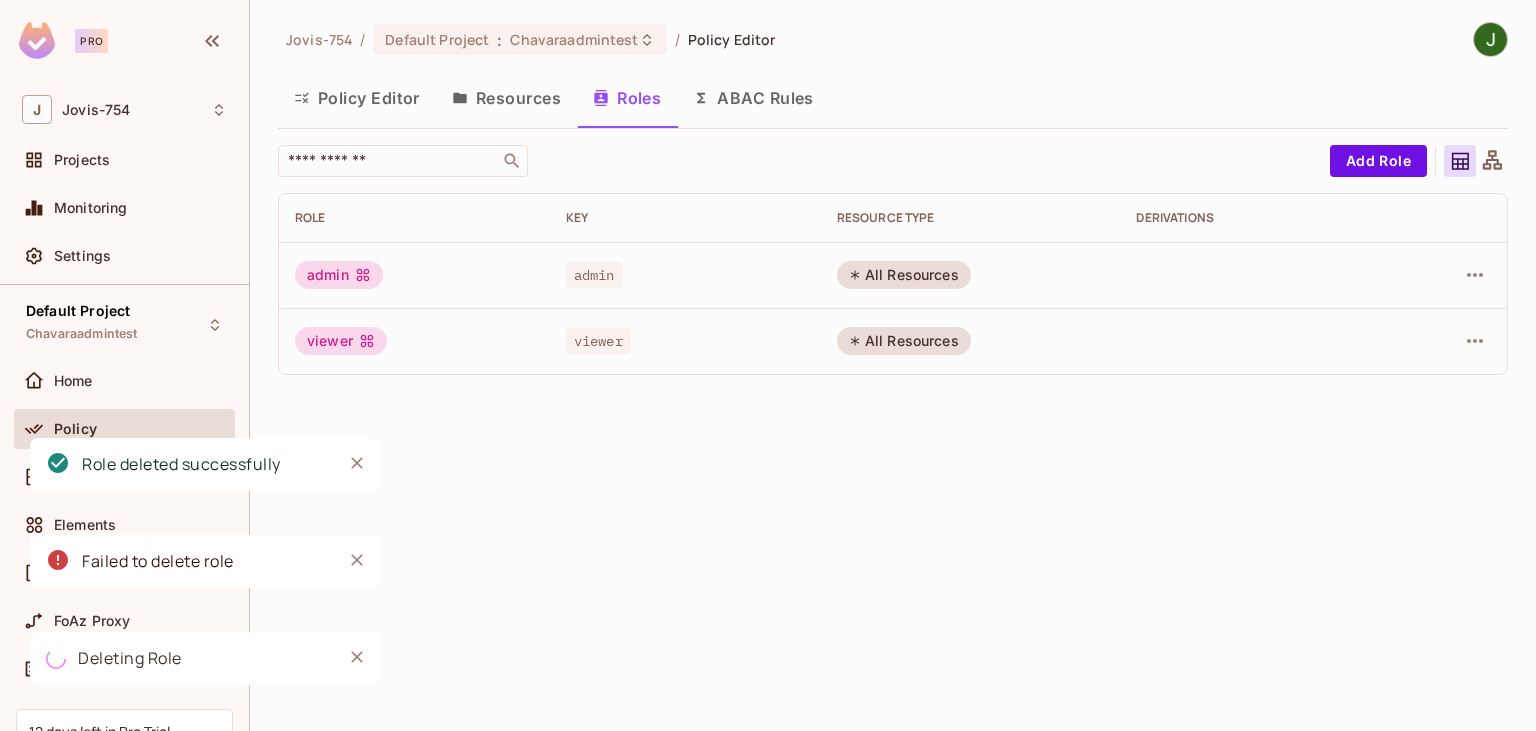 click on "[PERSON_NAME]-754 / Default Project : Chavaraadmintest / Policy Editor Policy Editor Resources Roles ABAC Rules ​ Add Role Role Key RESOURCE TYPE Derivations admin admin  All Resources viewer viewer  All Resources" at bounding box center (893, 365) 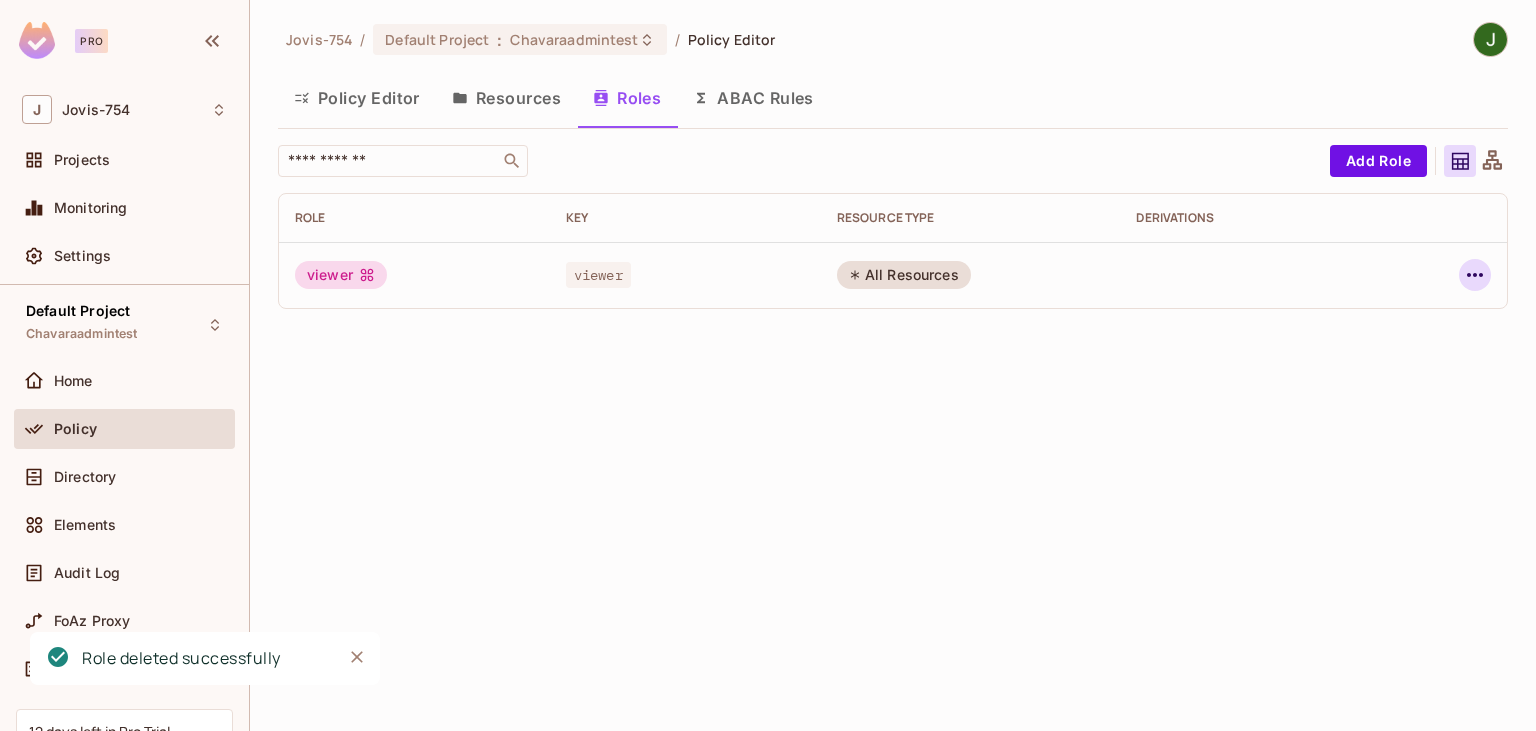 click 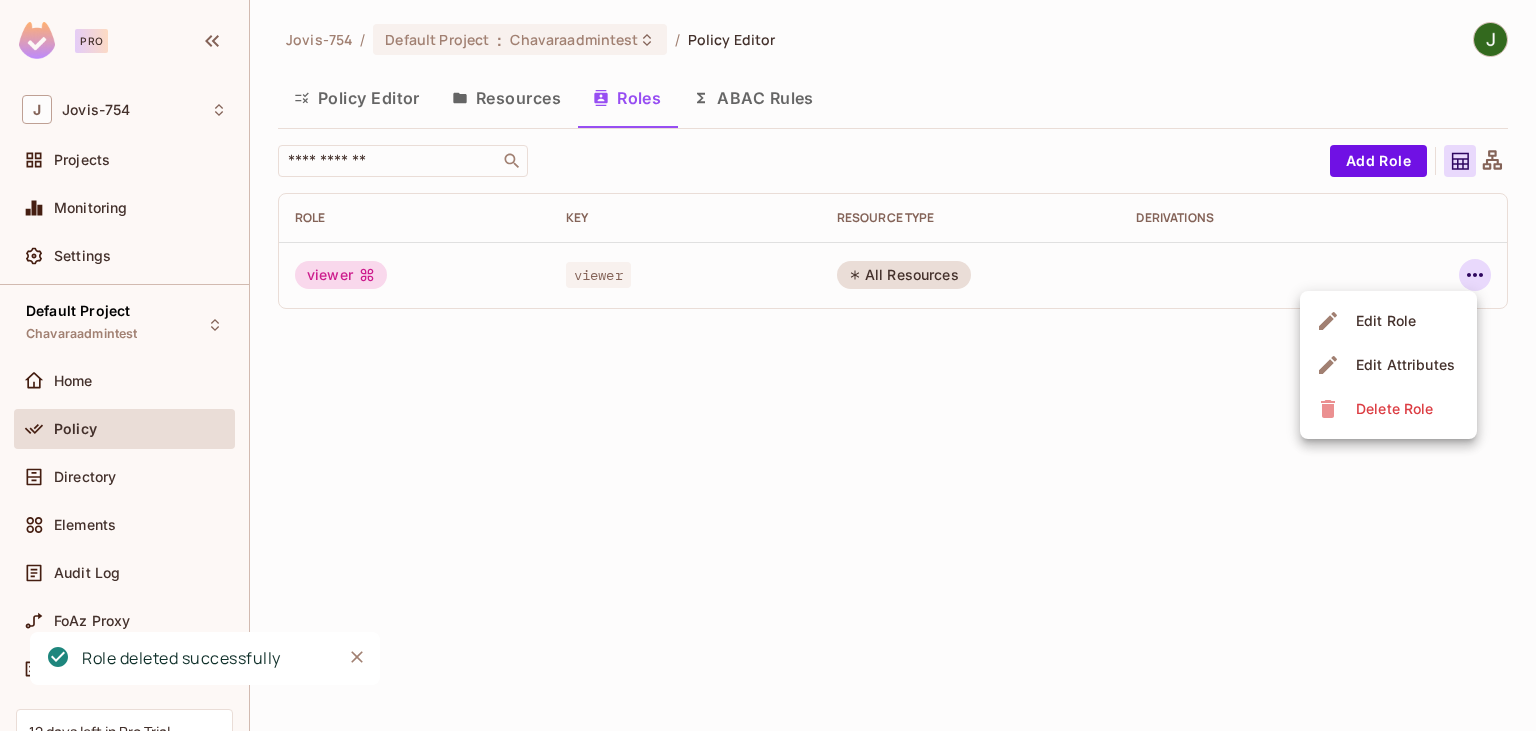 click at bounding box center [768, 365] 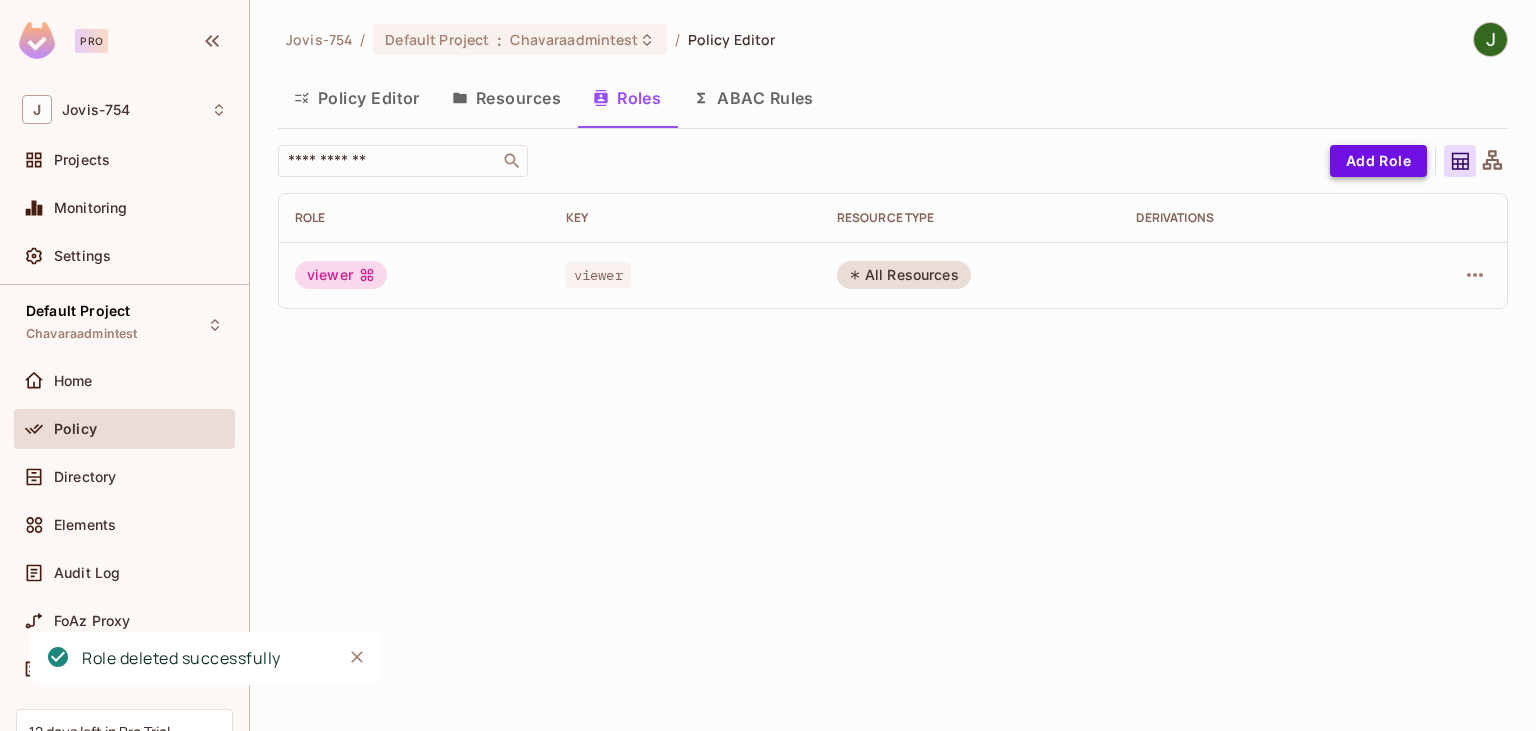click on "Add Role" at bounding box center (1378, 161) 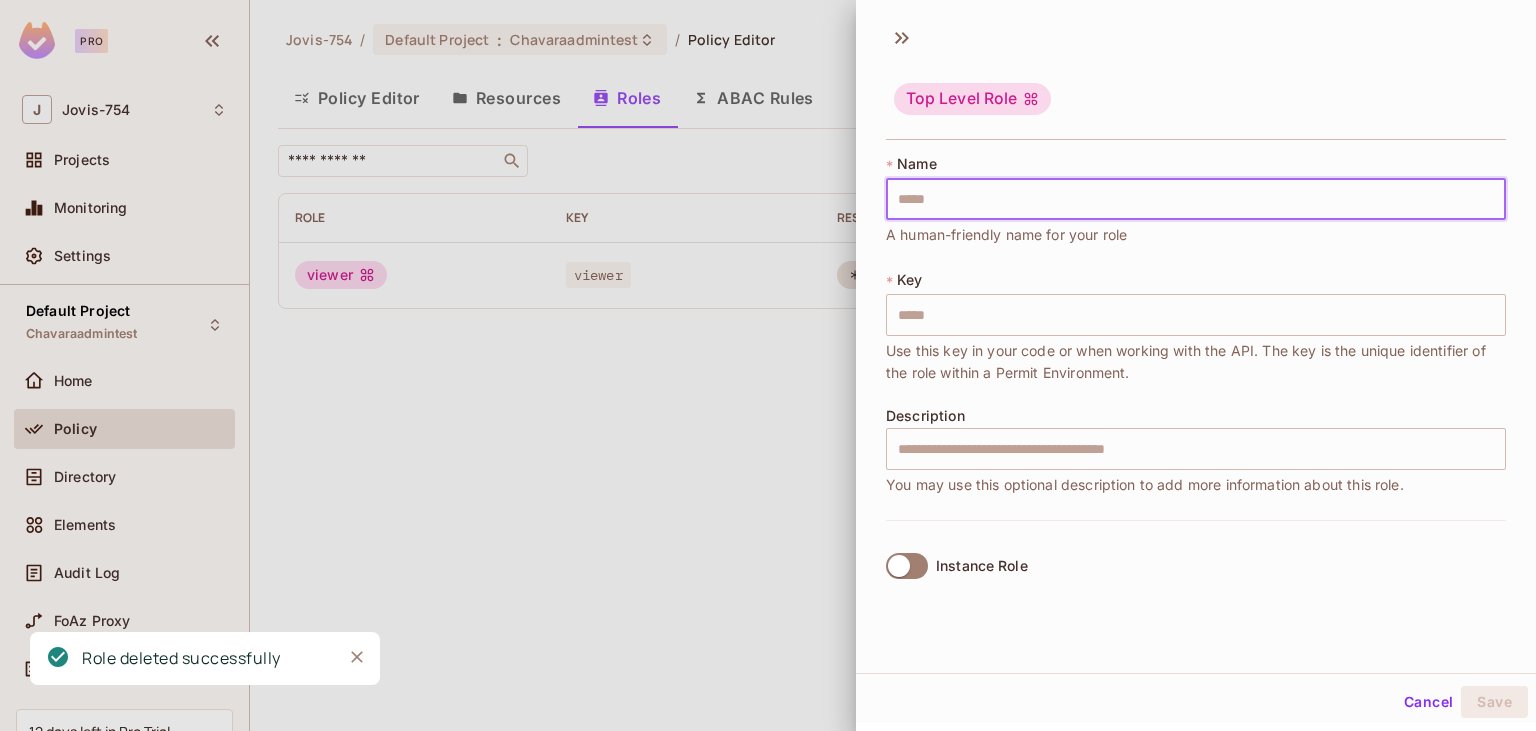 click at bounding box center (1196, 199) 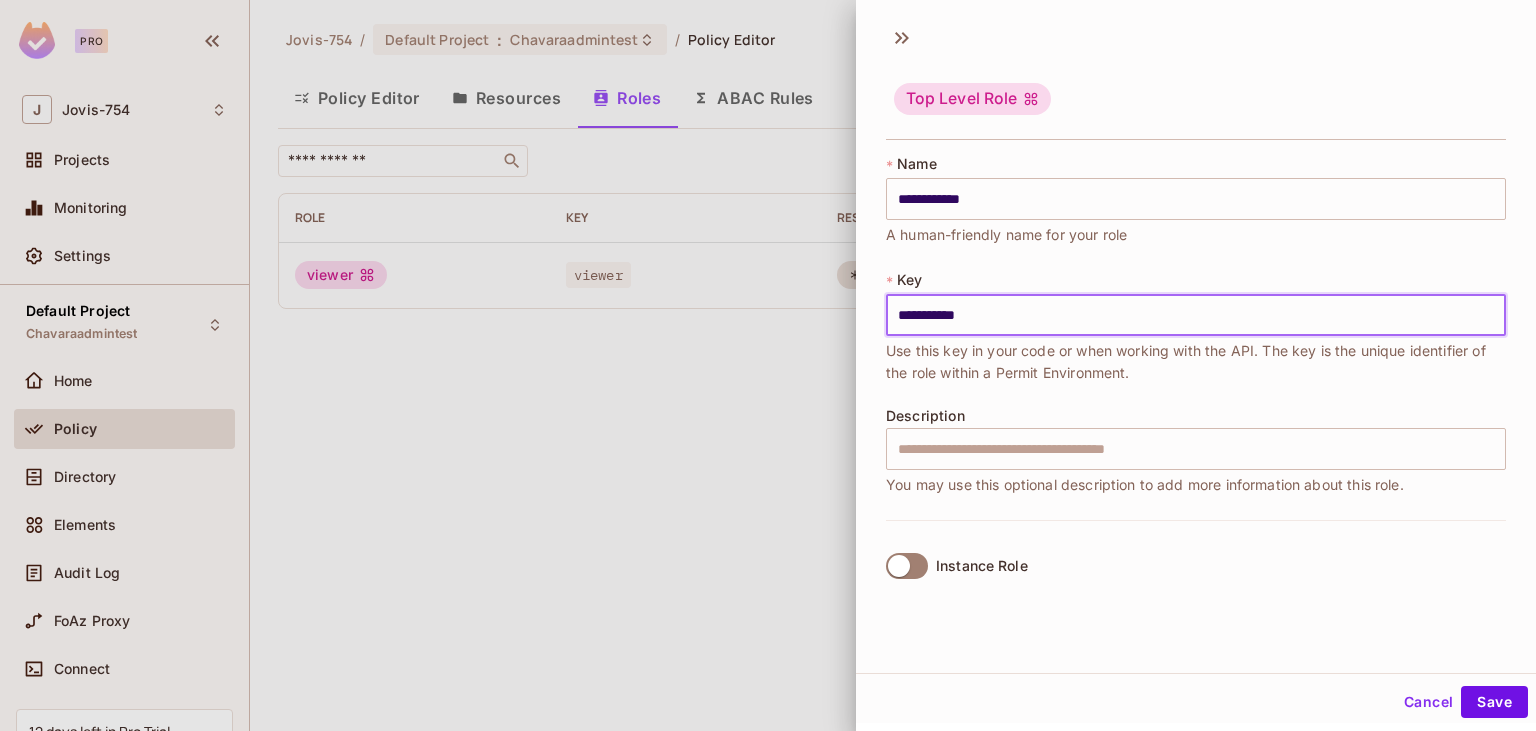 click on "**********" at bounding box center [1196, 315] 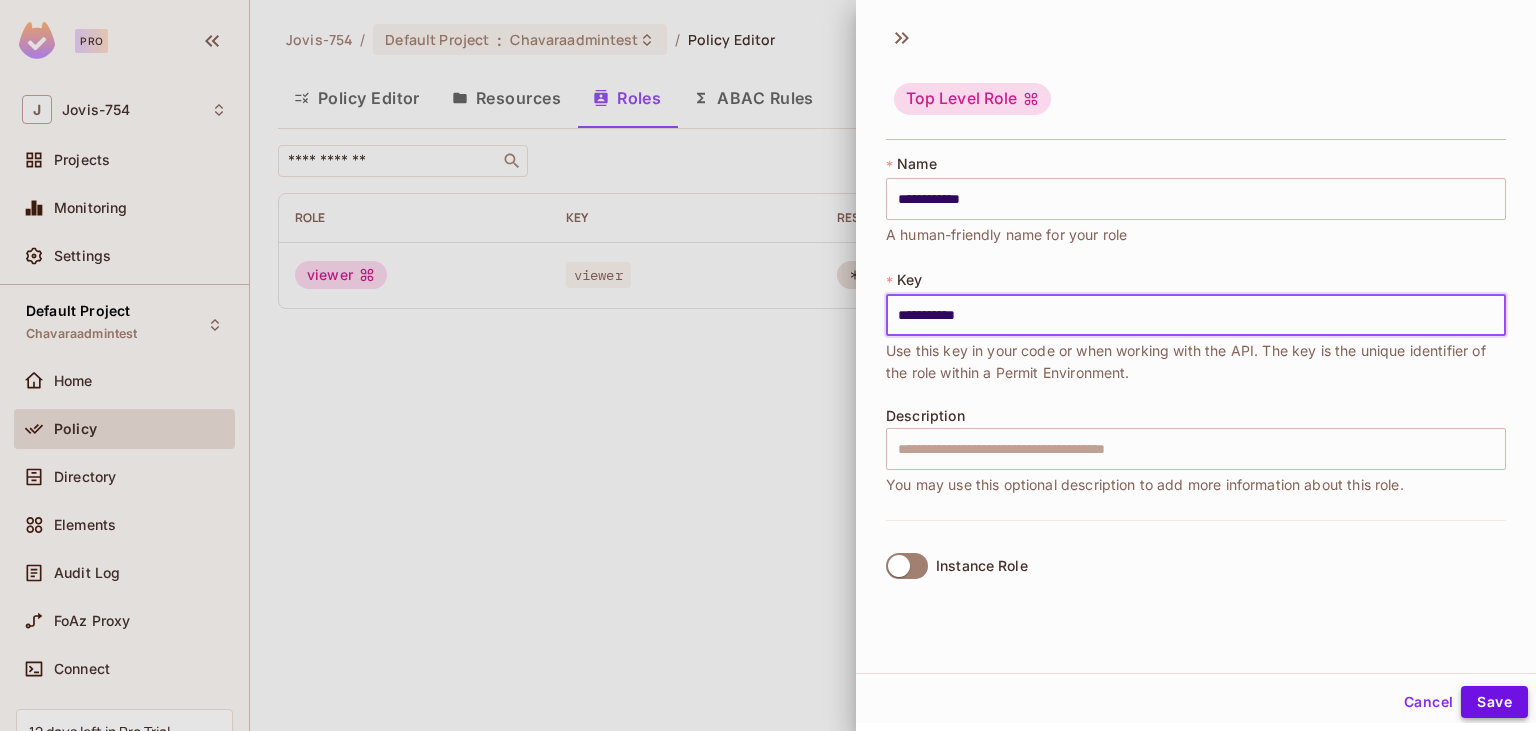 click on "Save" at bounding box center (1494, 702) 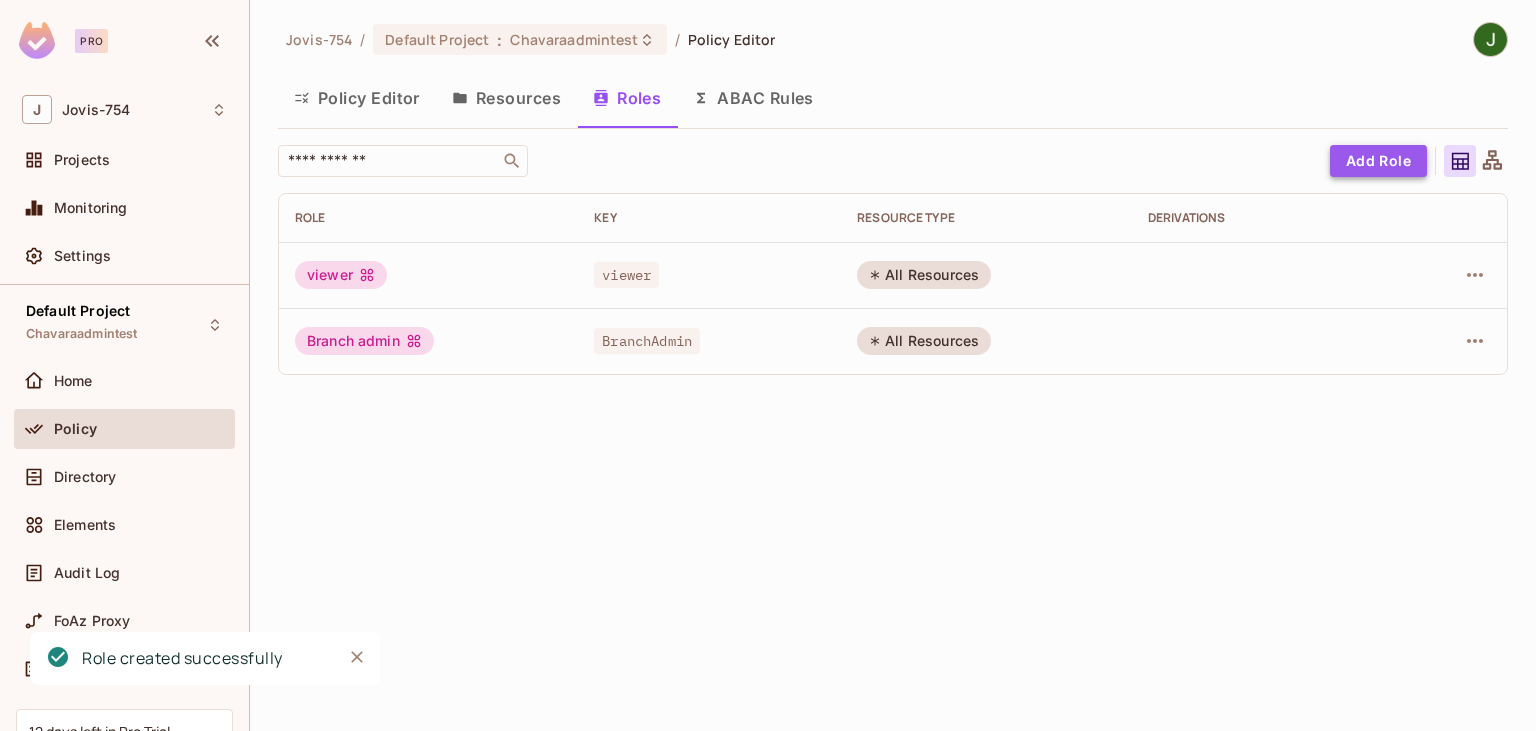 click on "Add Role" at bounding box center (1378, 161) 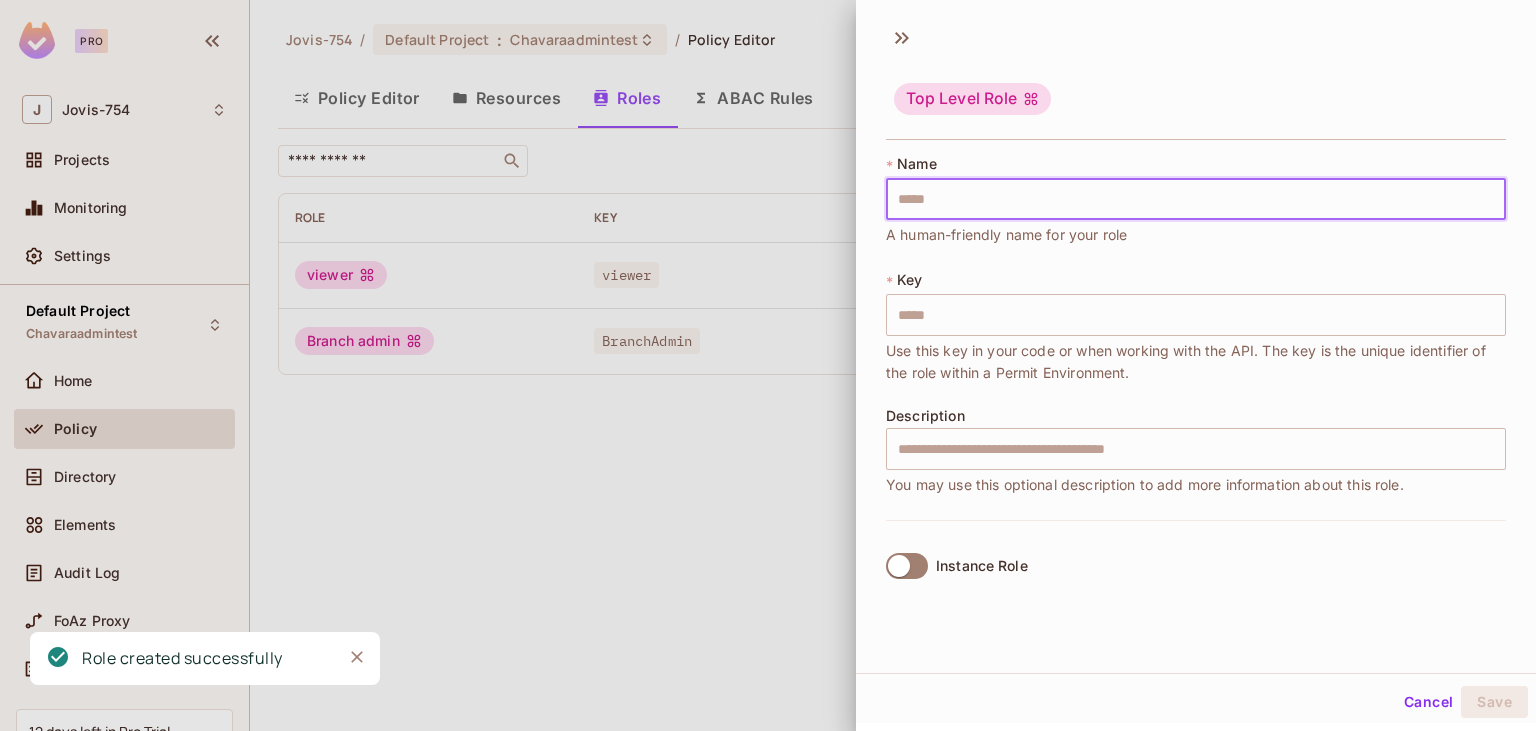 click at bounding box center (1196, 199) 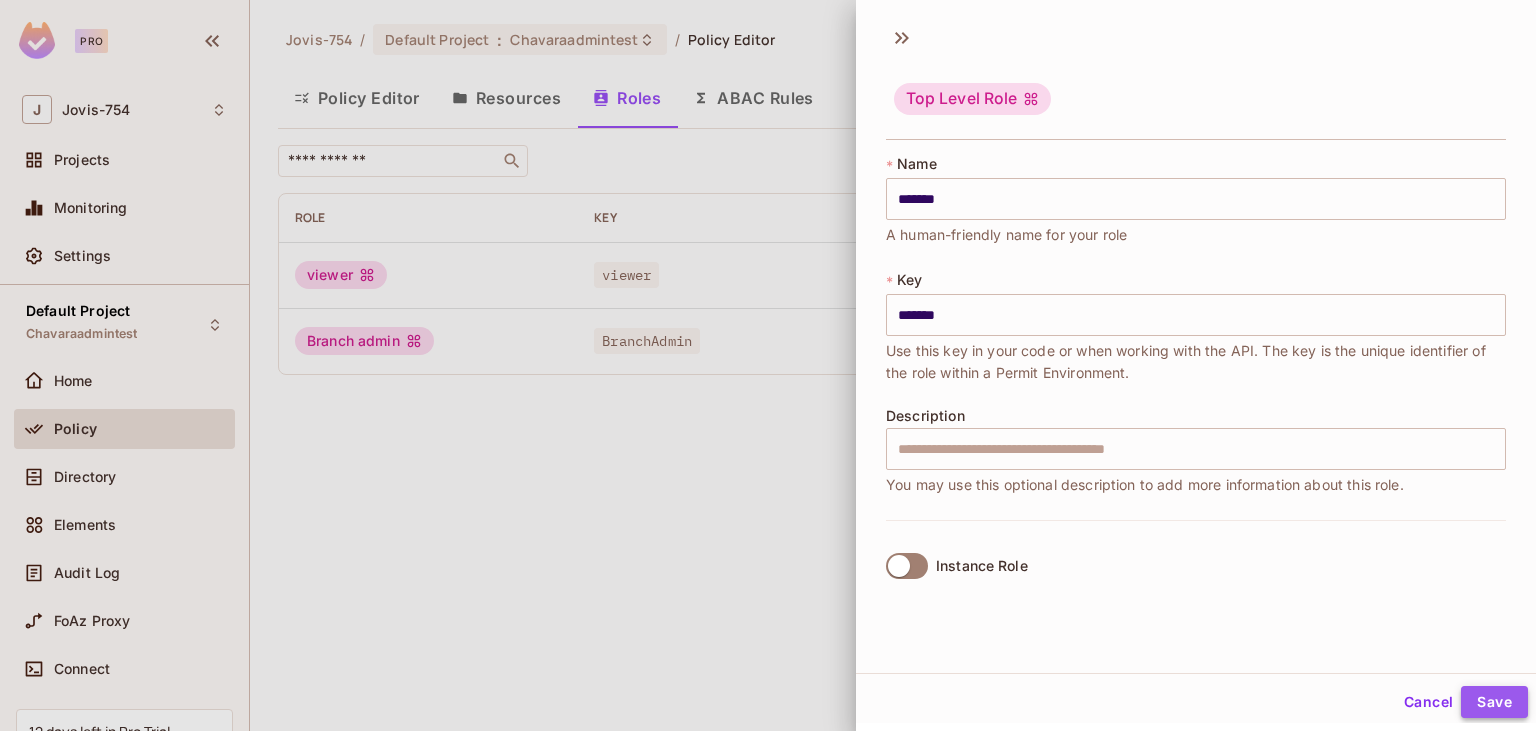 click on "Save" at bounding box center [1494, 702] 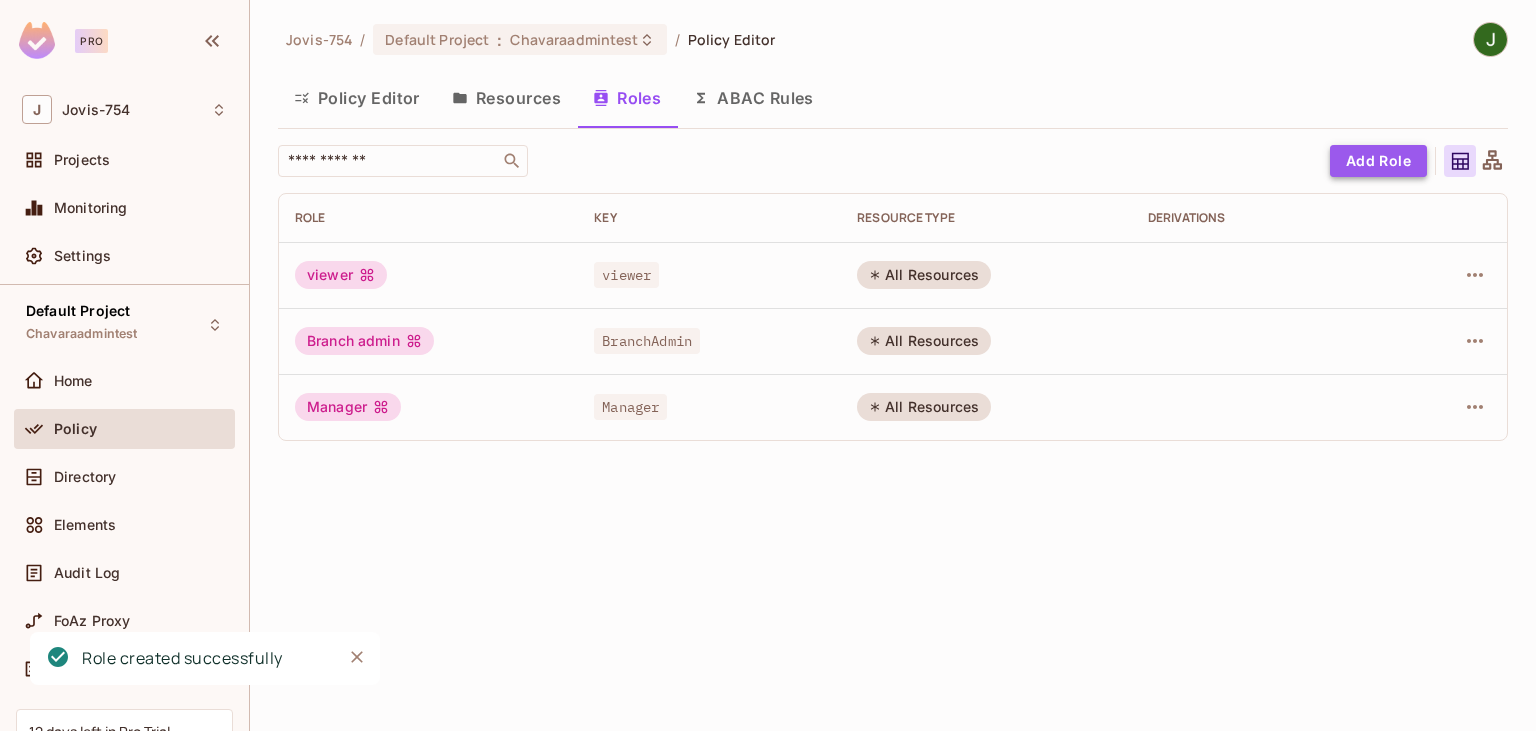 click on "Add Role" at bounding box center [1378, 161] 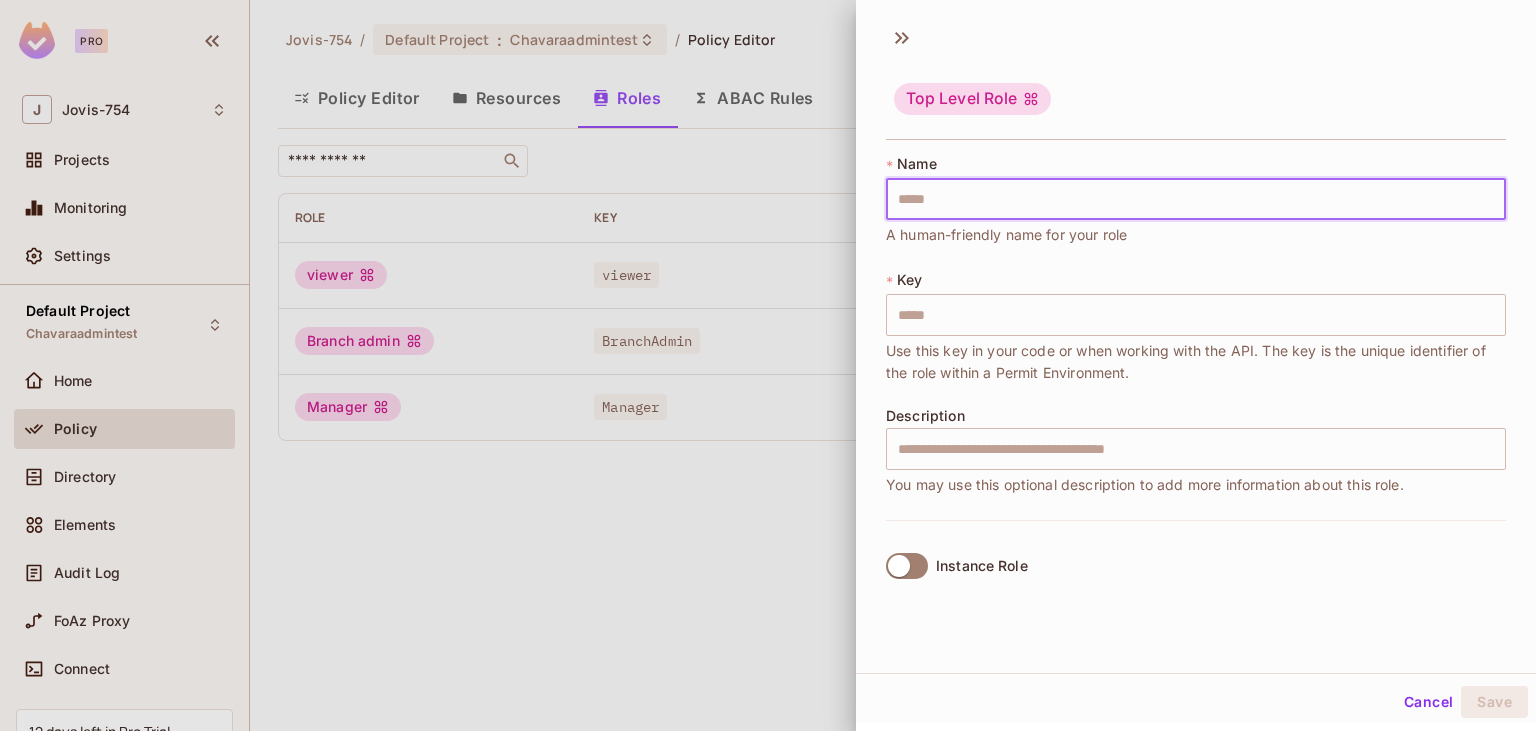 click at bounding box center (1196, 199) 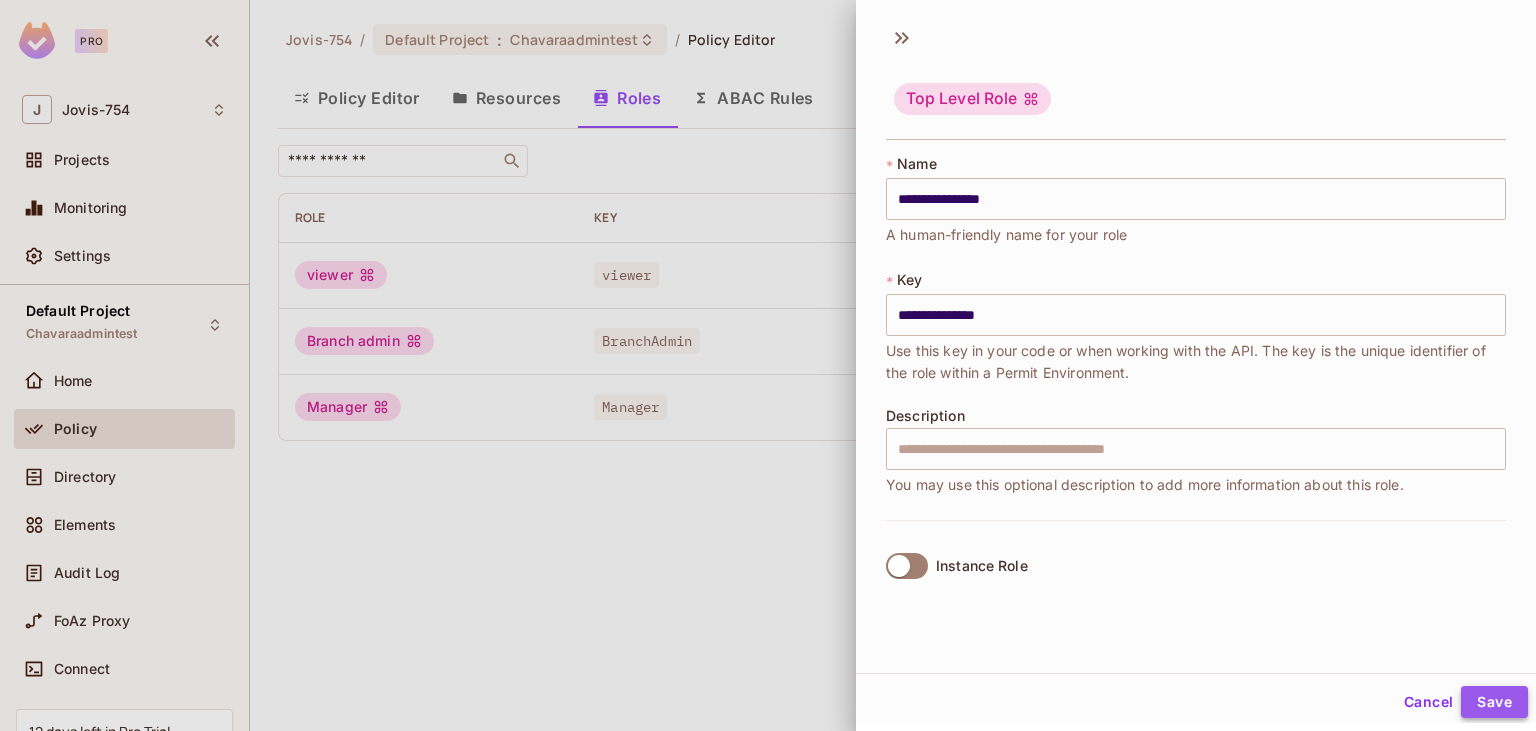 click on "Save" at bounding box center (1494, 702) 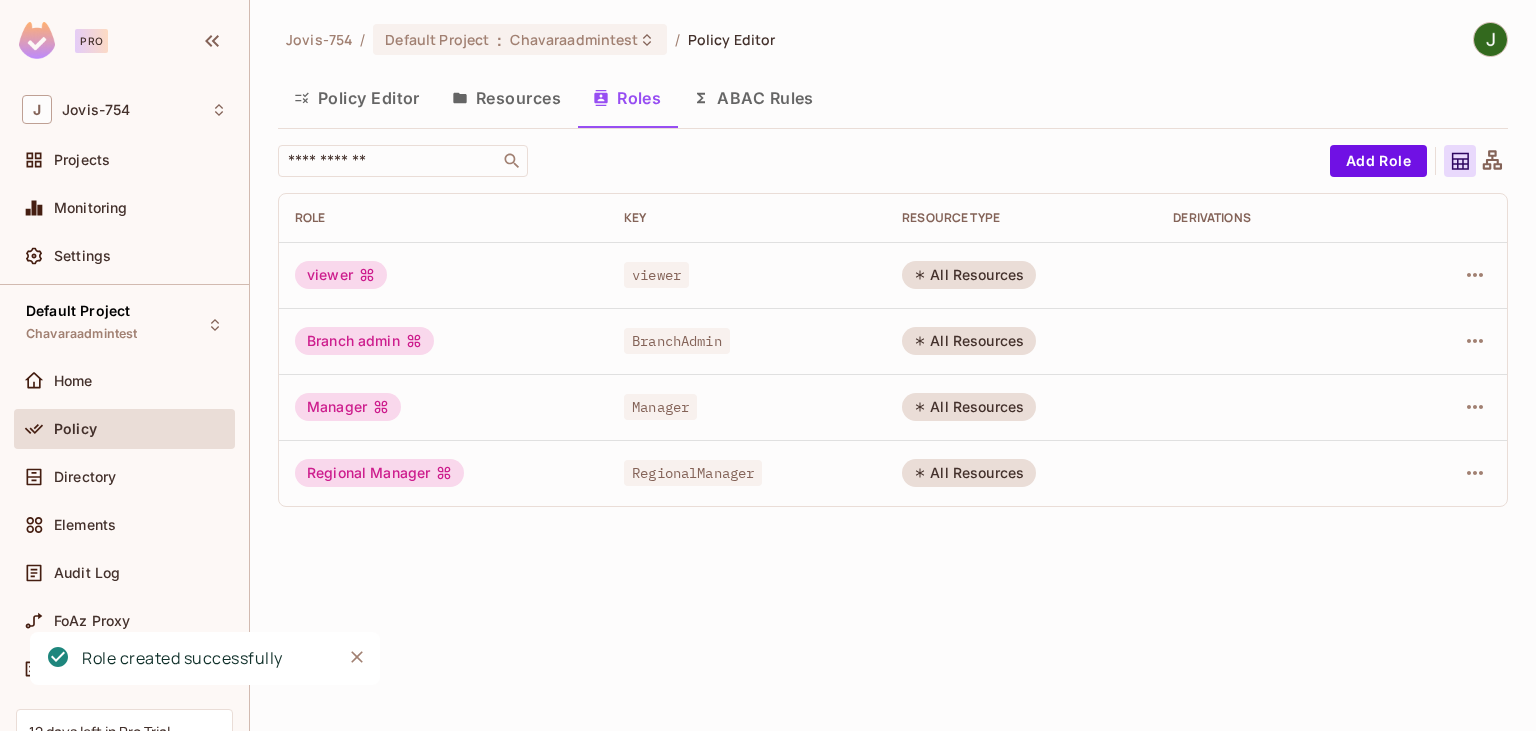click on "Regional Manager" at bounding box center (379, 473) 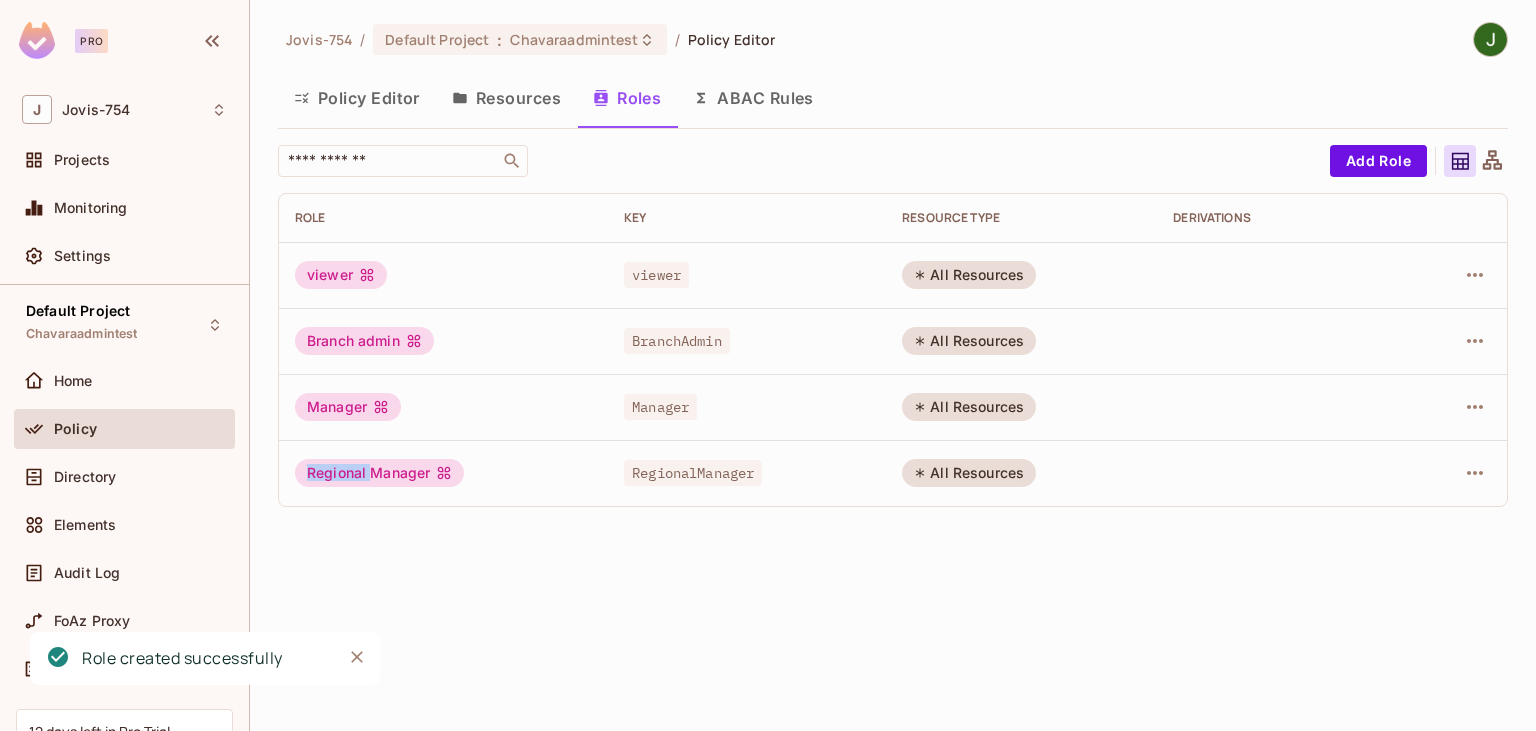 click on "Regional Manager" at bounding box center (379, 473) 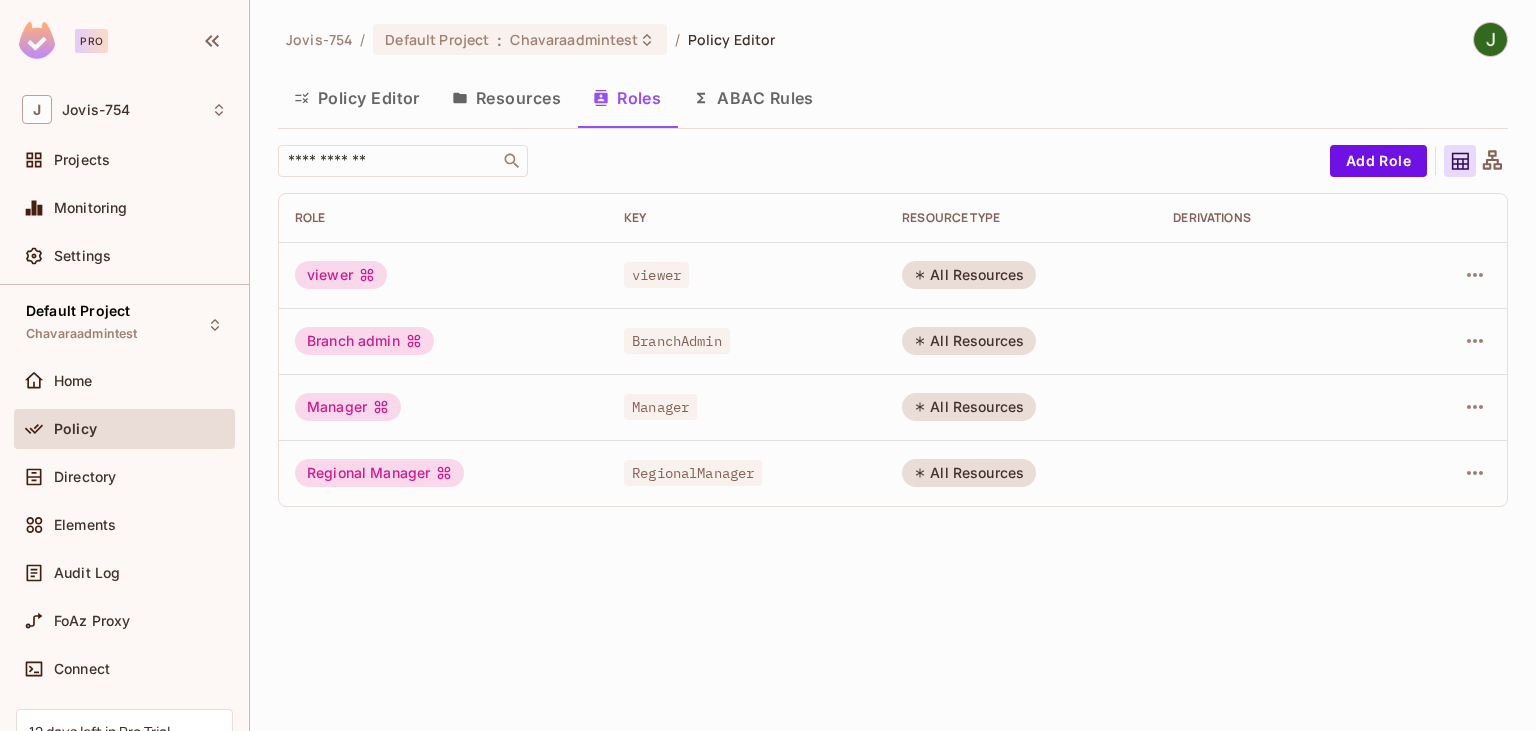 click on "[PERSON_NAME]-754 / Default Project : Chavaraadmintest / Policy Editor Policy Editor Resources Roles ABAC Rules ​ Add Role Role Key RESOURCE TYPE Derivations viewer viewer  All Resources Branch admin BranchAdmin  All Resources Manager Manager  All Resources Regional Manager RegionalManager  All Resources" at bounding box center (893, 365) 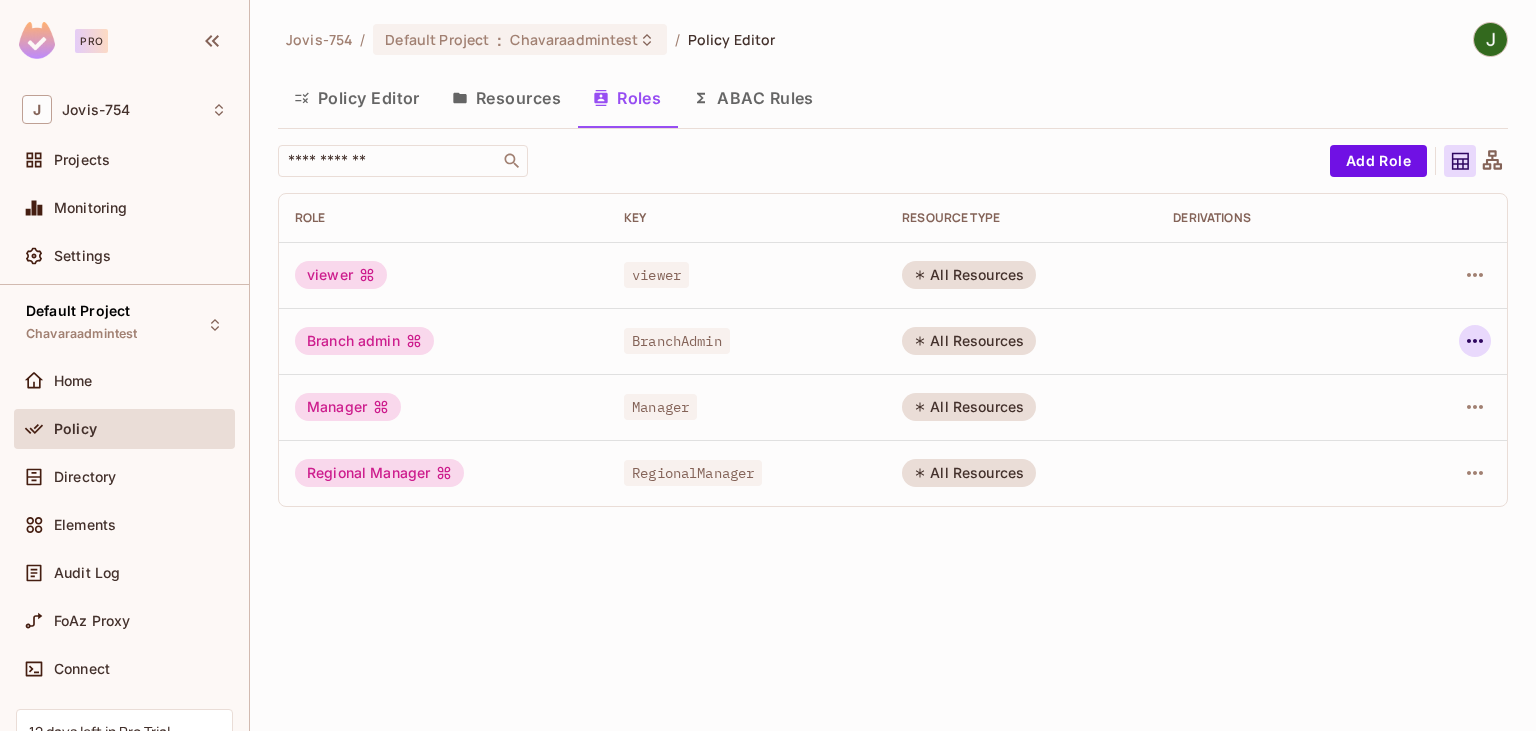 click 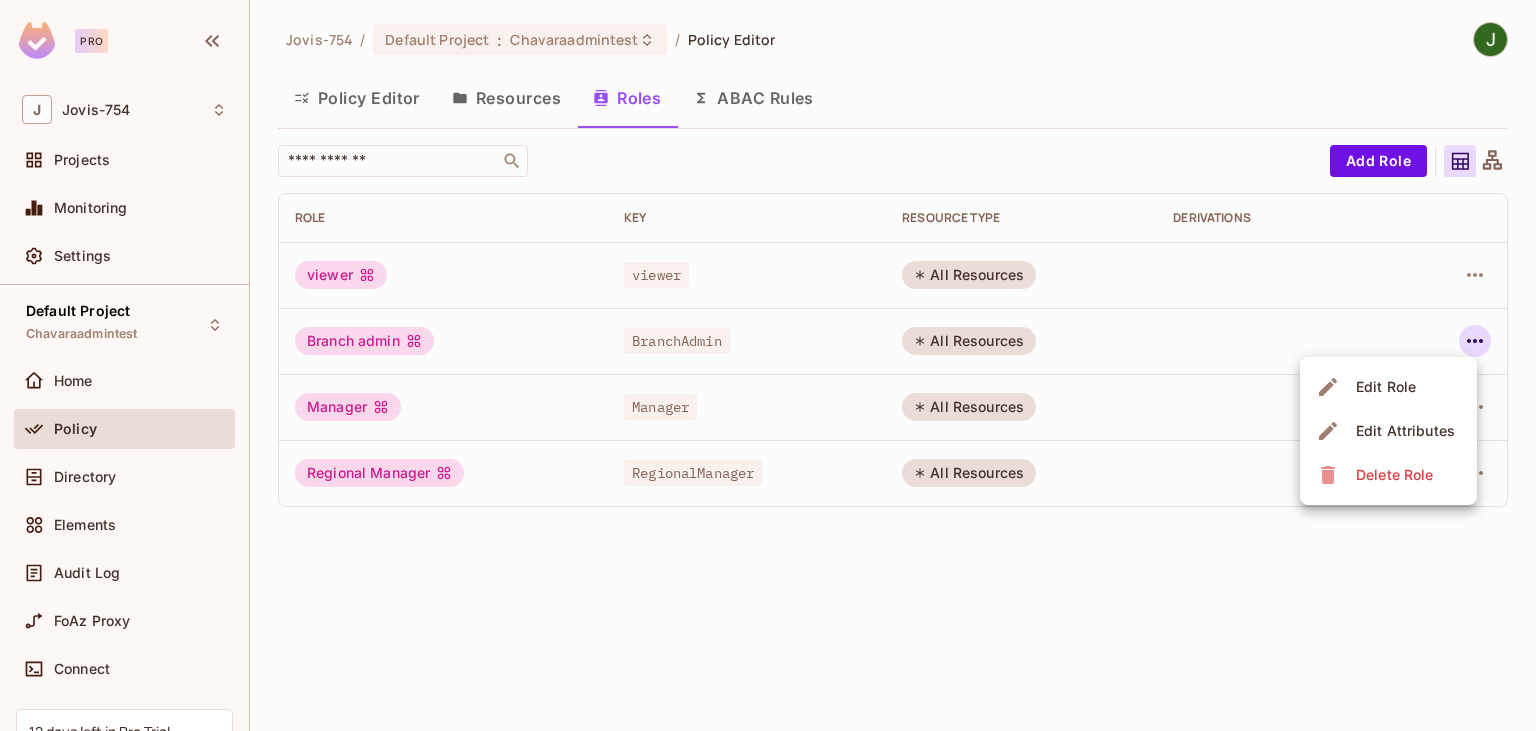 click on "Delete Role" at bounding box center [1394, 475] 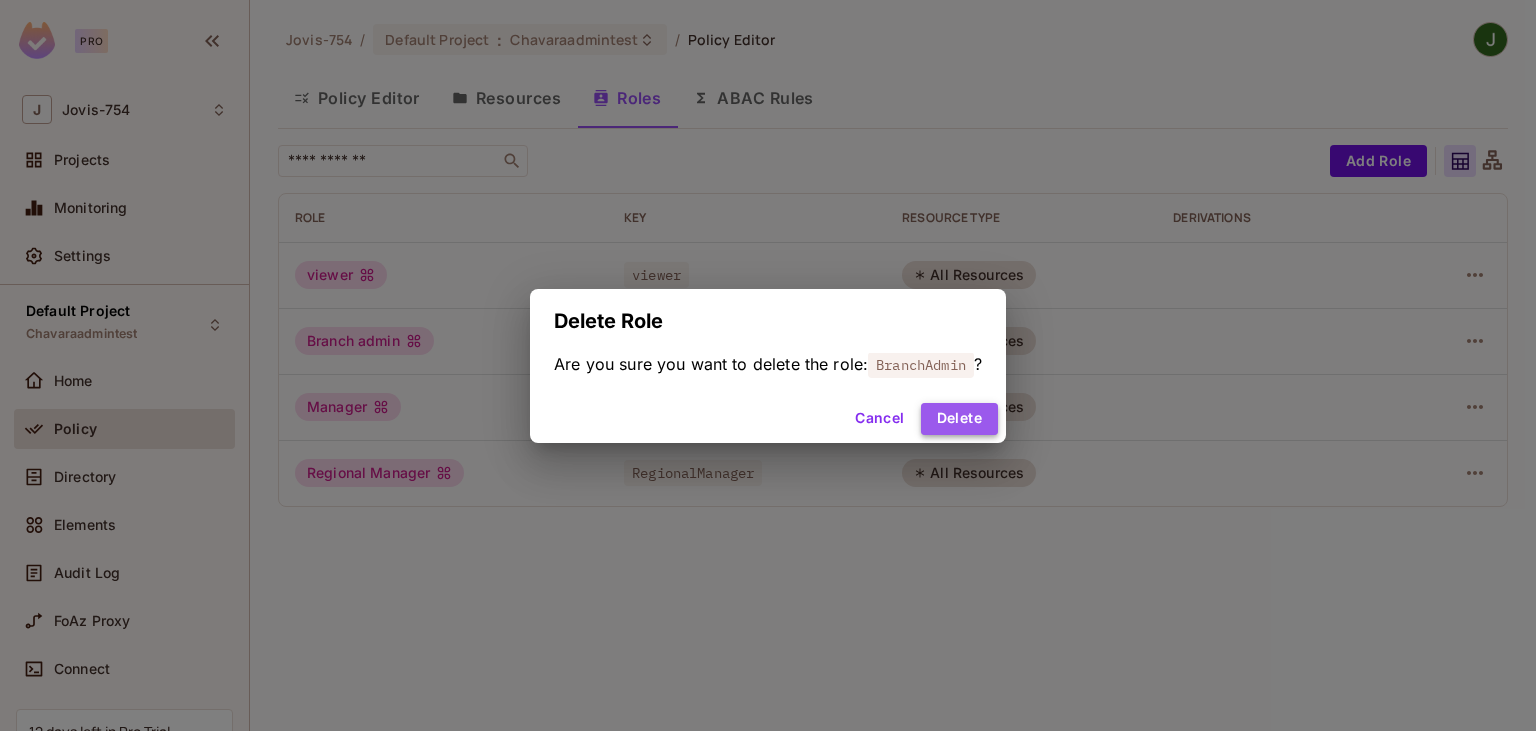 click on "Delete" at bounding box center (959, 419) 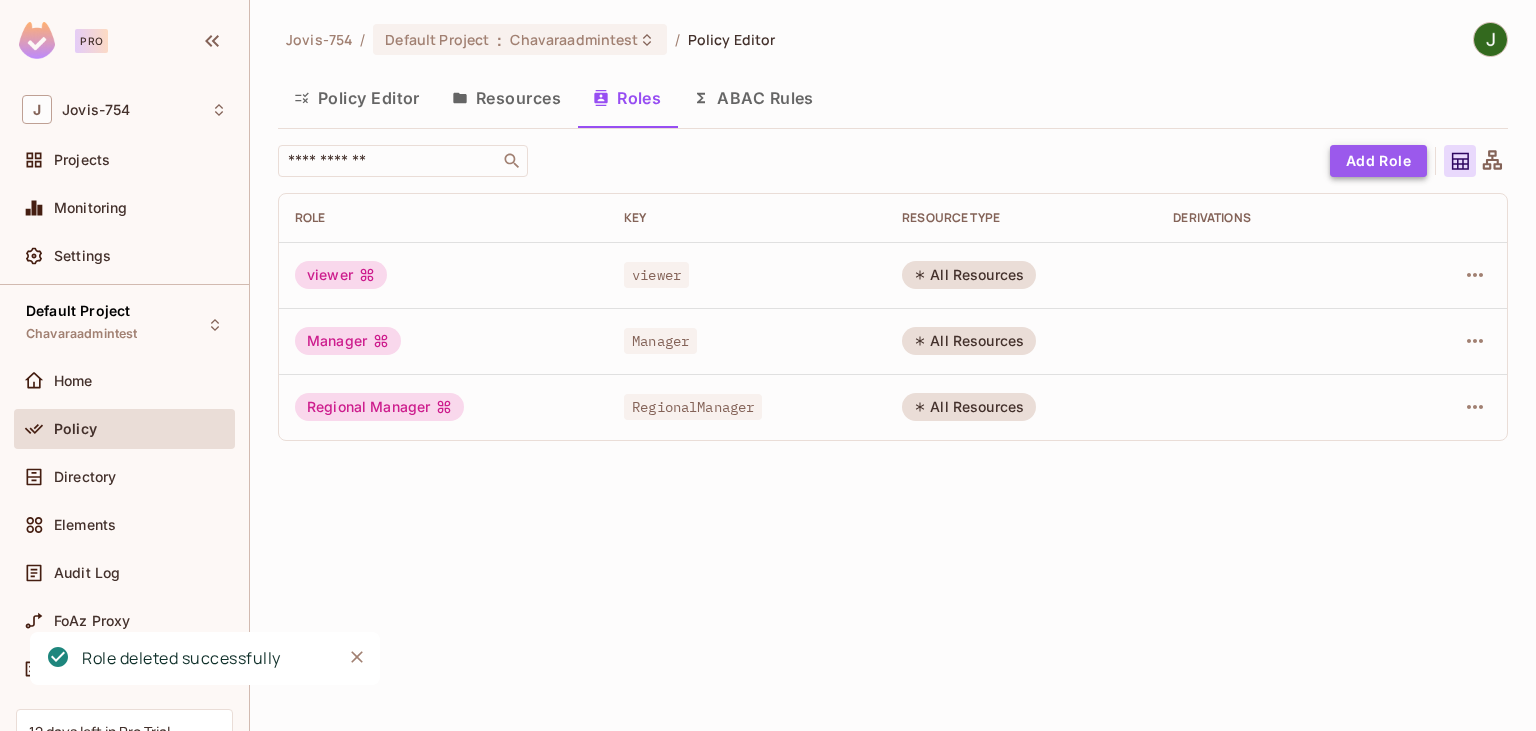 click on "Add Role" at bounding box center [1378, 161] 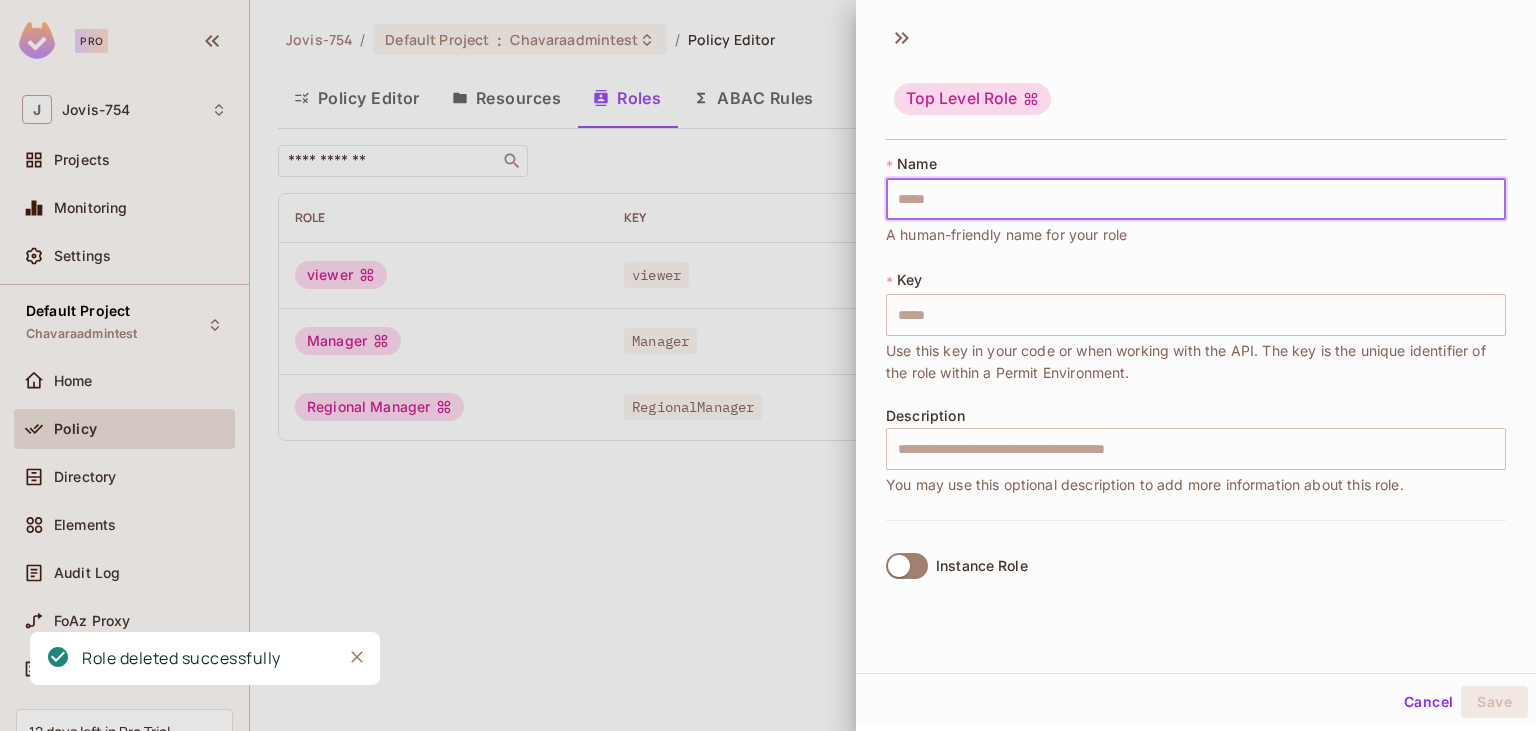 click at bounding box center (1196, 199) 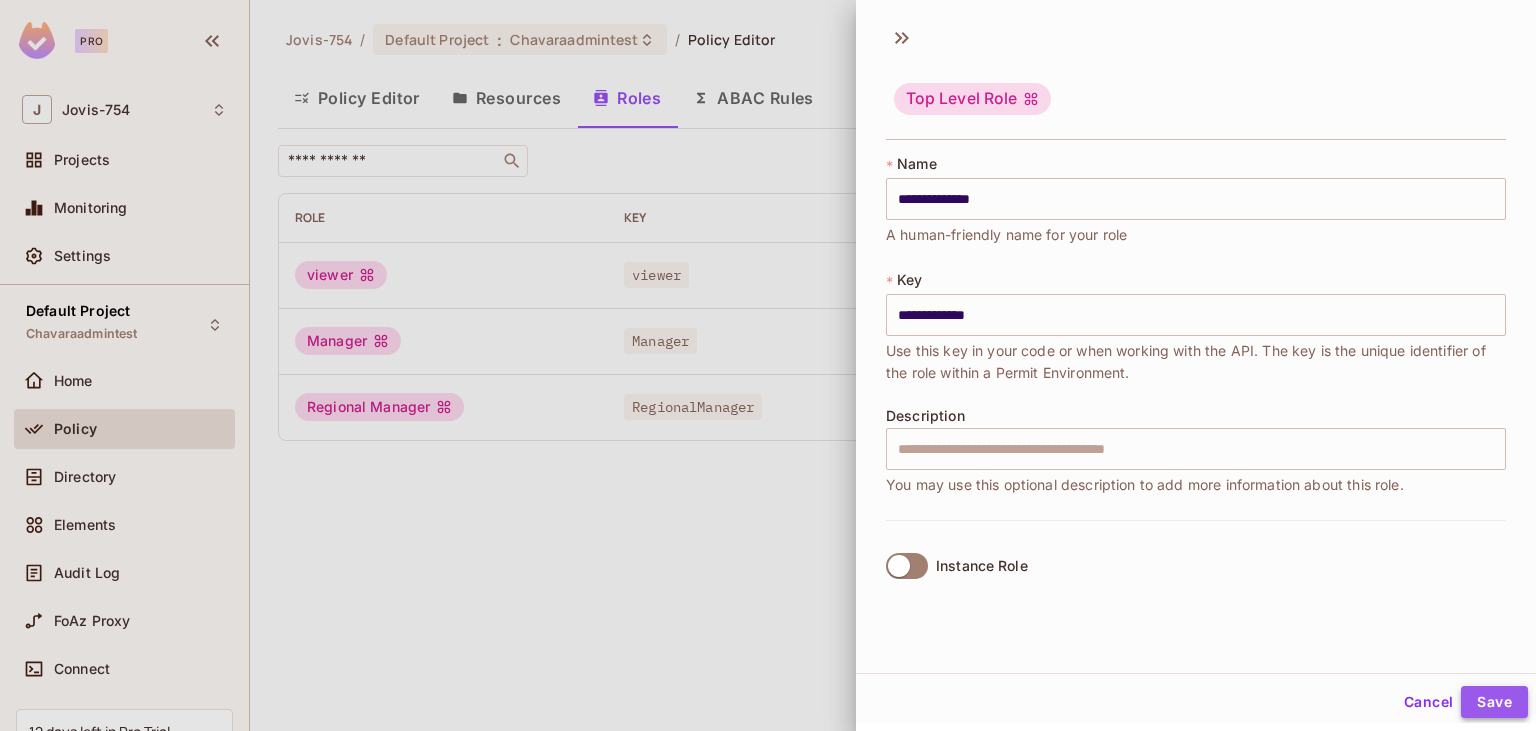click on "Save" at bounding box center [1494, 702] 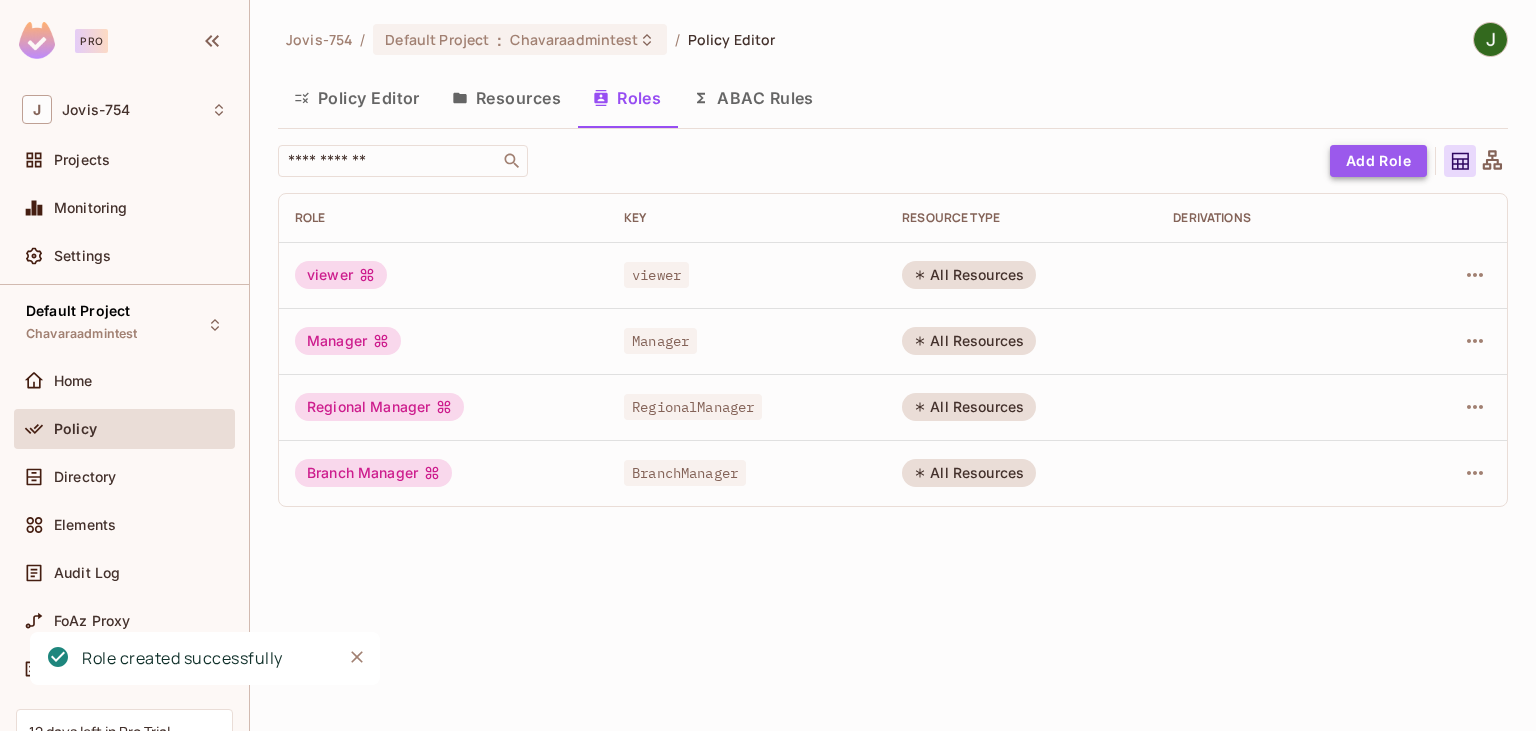 click on "Add Role" at bounding box center [1378, 161] 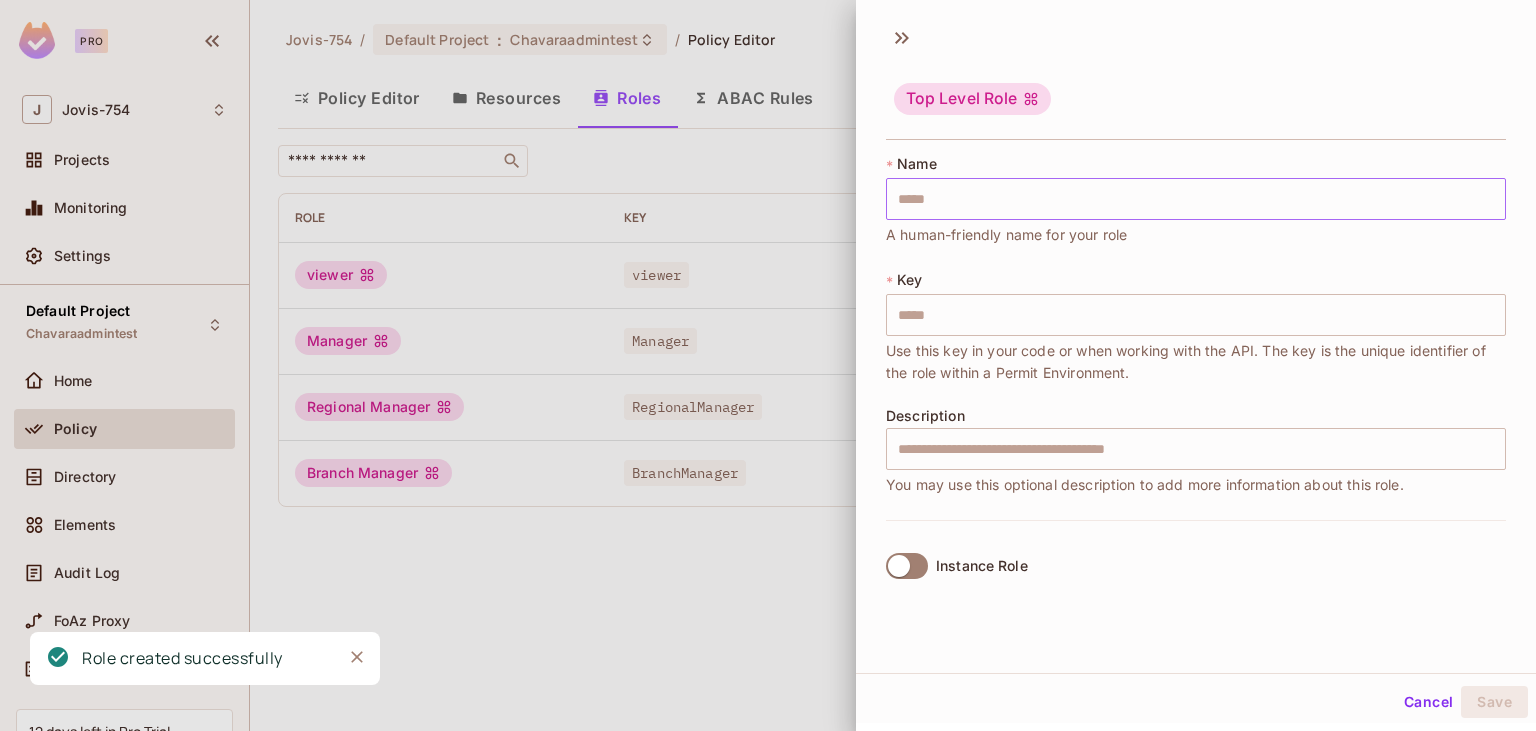 click at bounding box center [1196, 199] 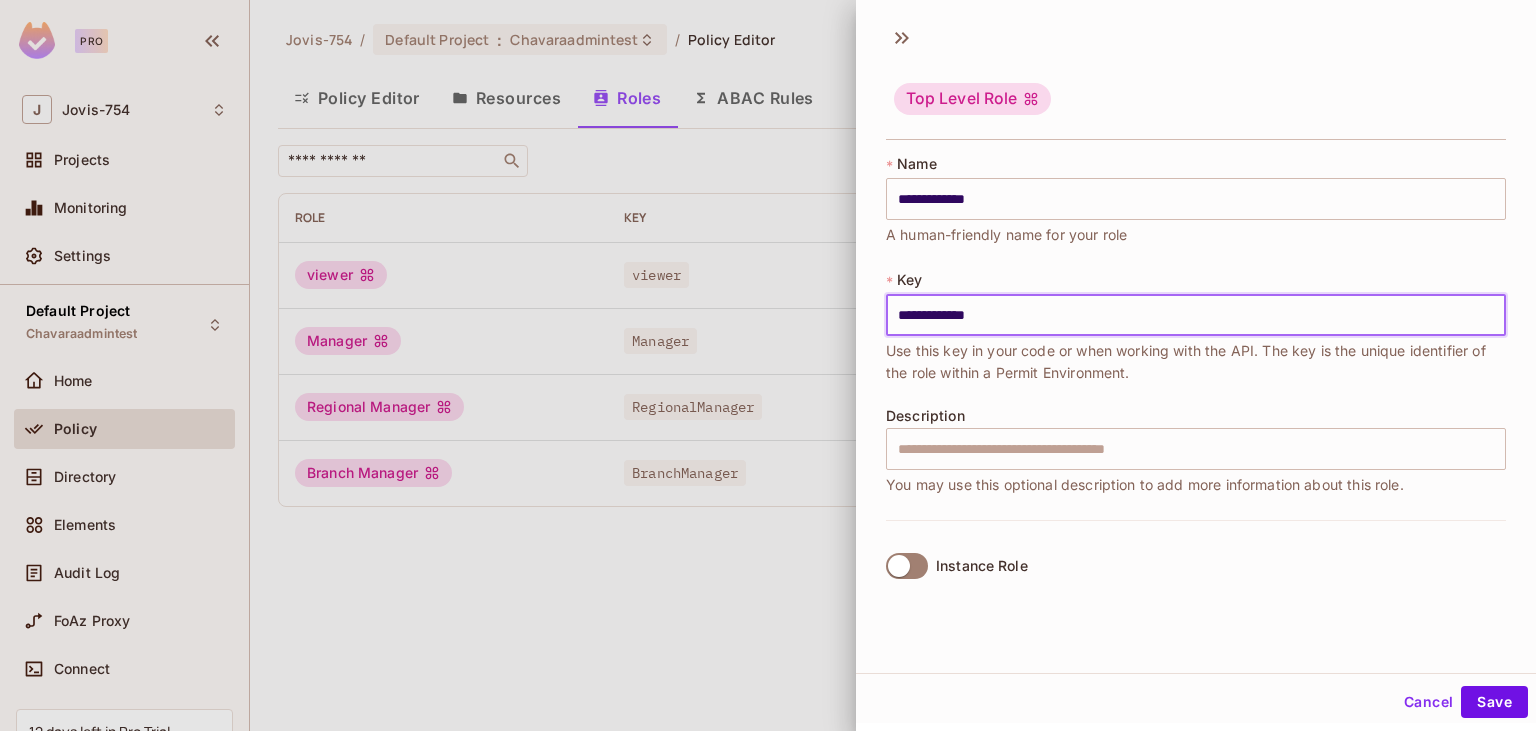 click on "**********" at bounding box center [1196, 315] 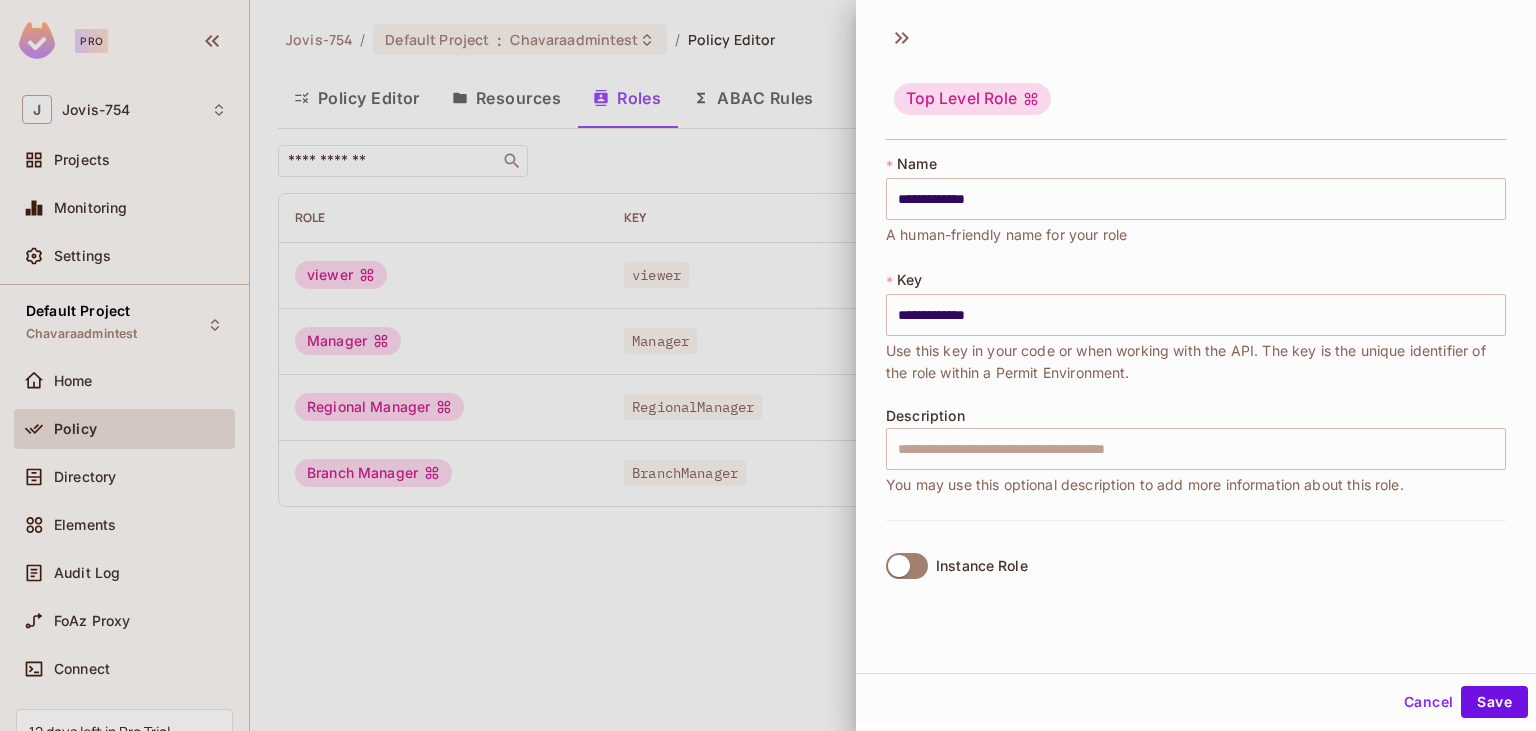 drag, startPoint x: 1477, startPoint y: 686, endPoint x: 1489, endPoint y: 686, distance: 12 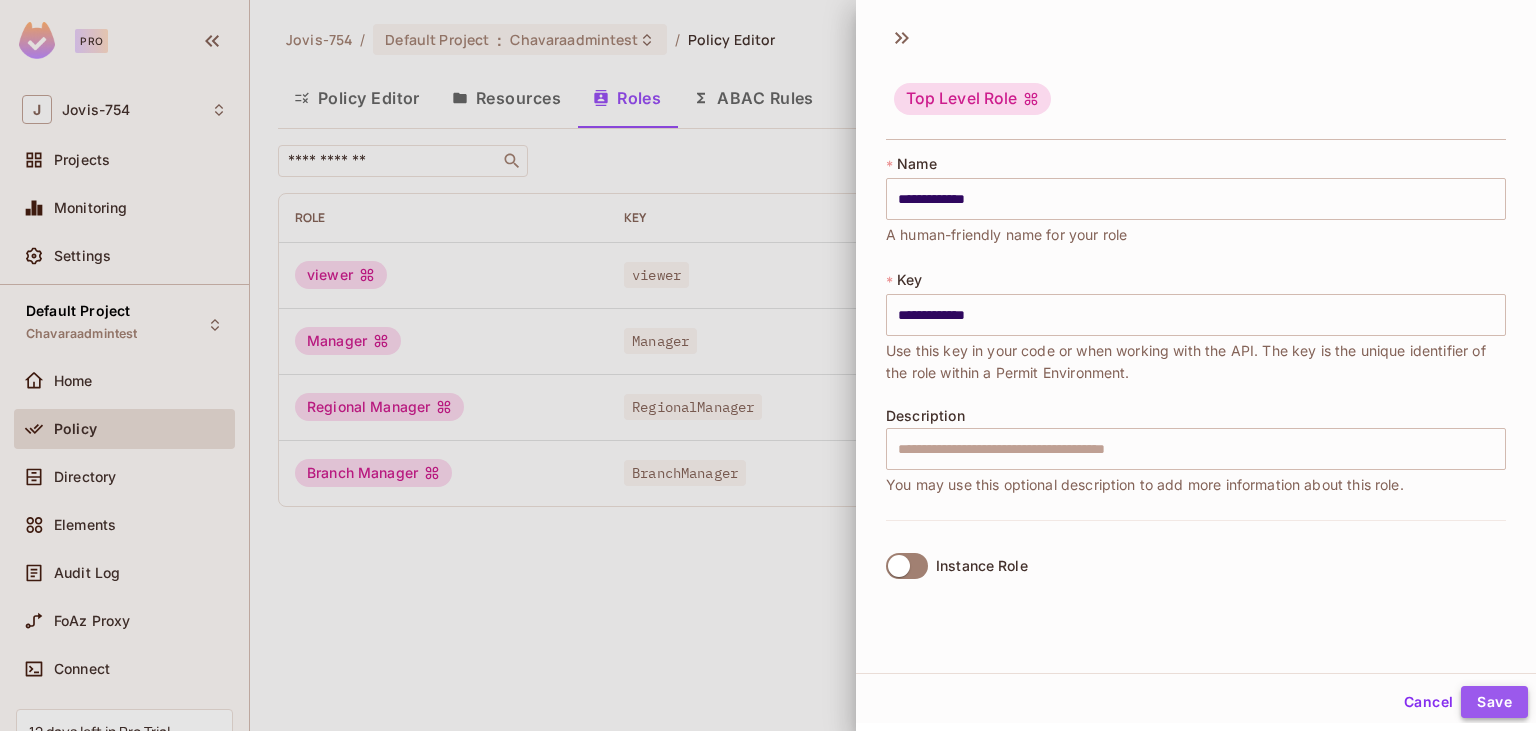 click on "Save" at bounding box center (1494, 702) 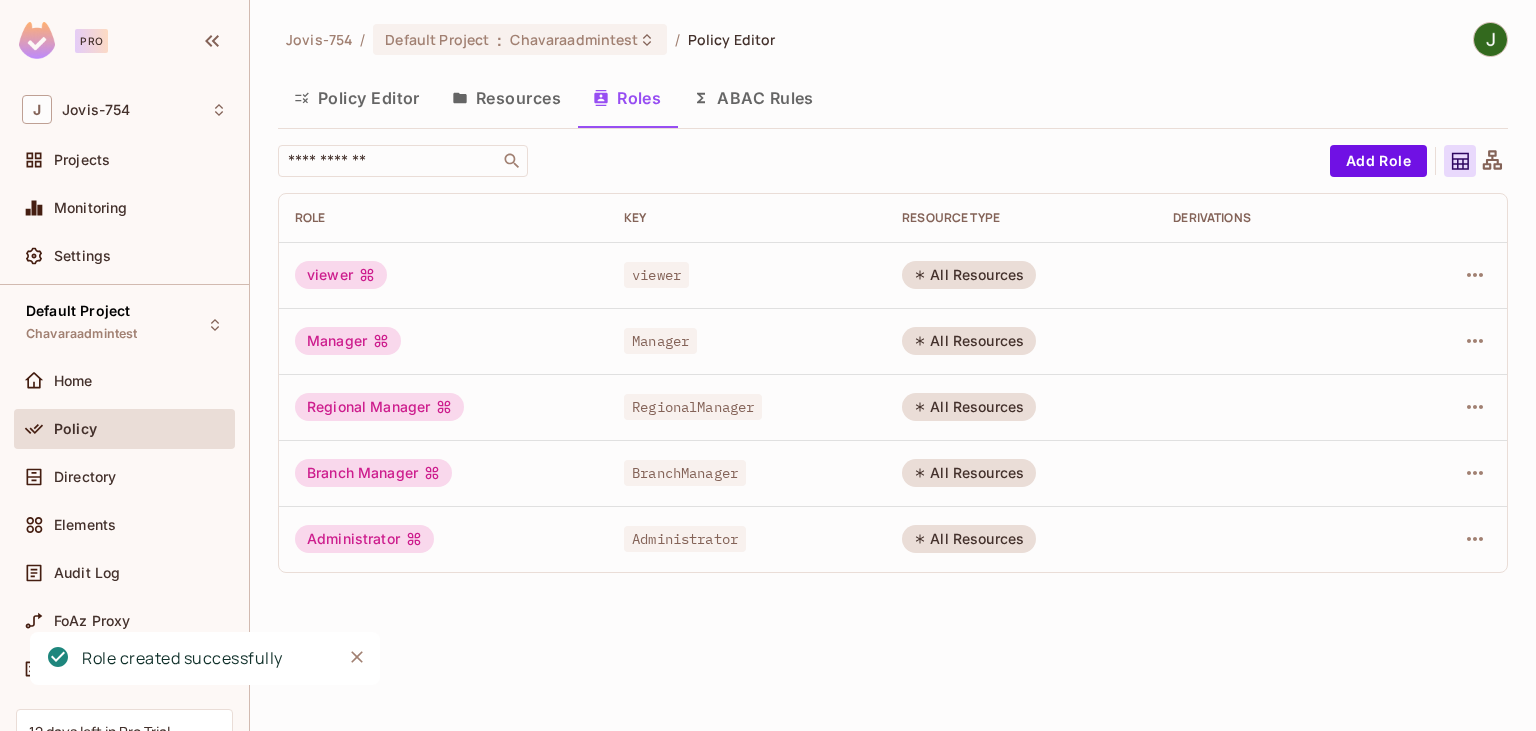 click on "Policy Editor" at bounding box center [357, 98] 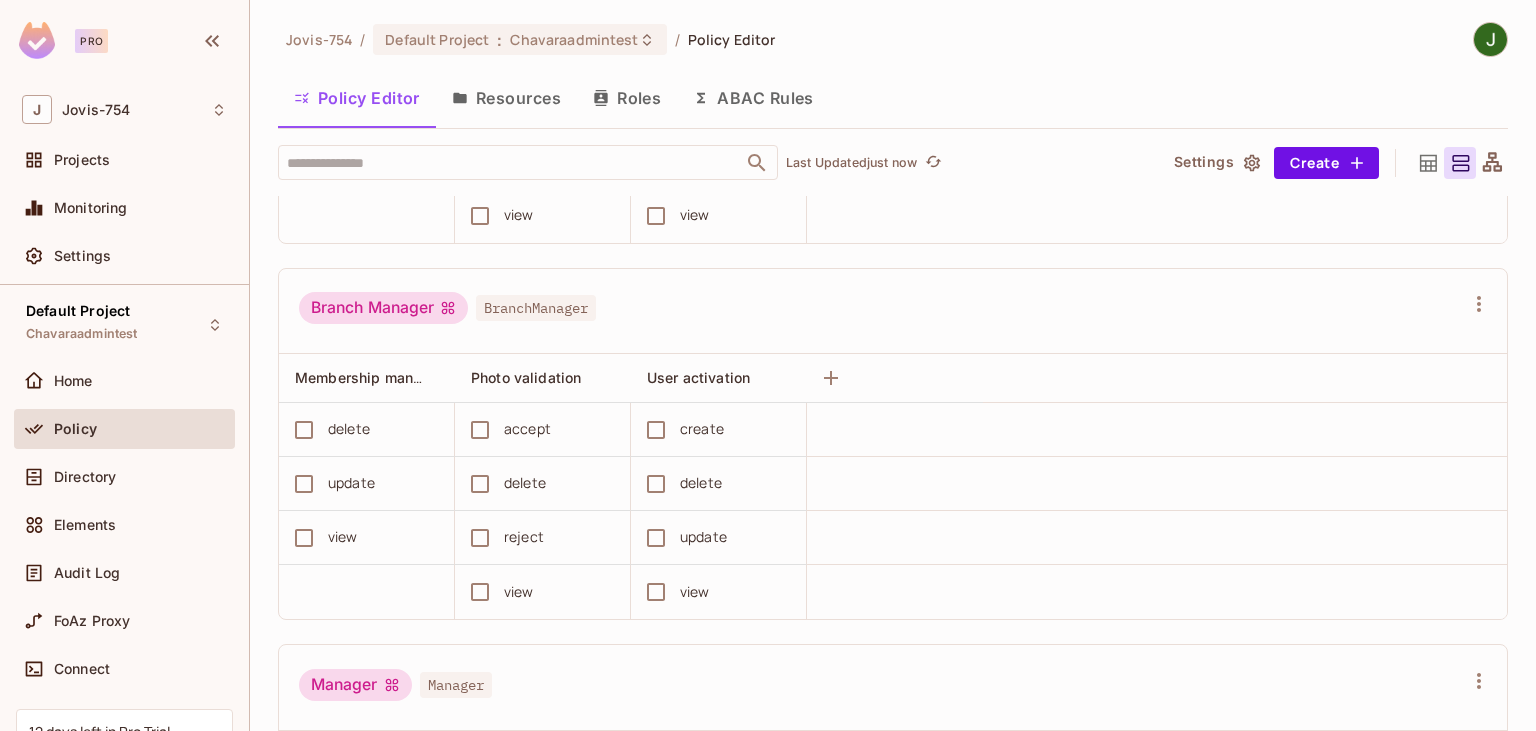 scroll, scrollTop: 346, scrollLeft: 0, axis: vertical 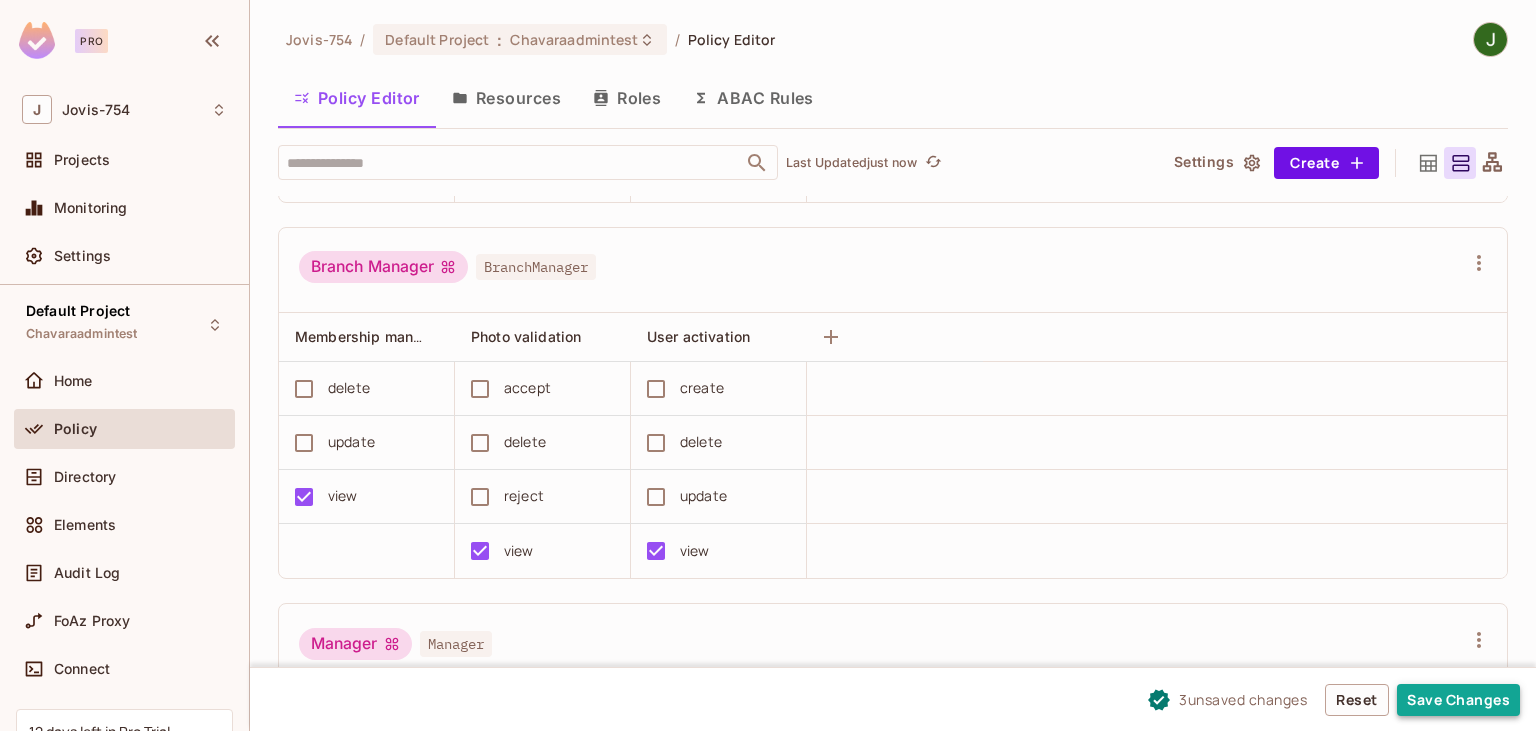 click on "Save Changes" at bounding box center [1458, 700] 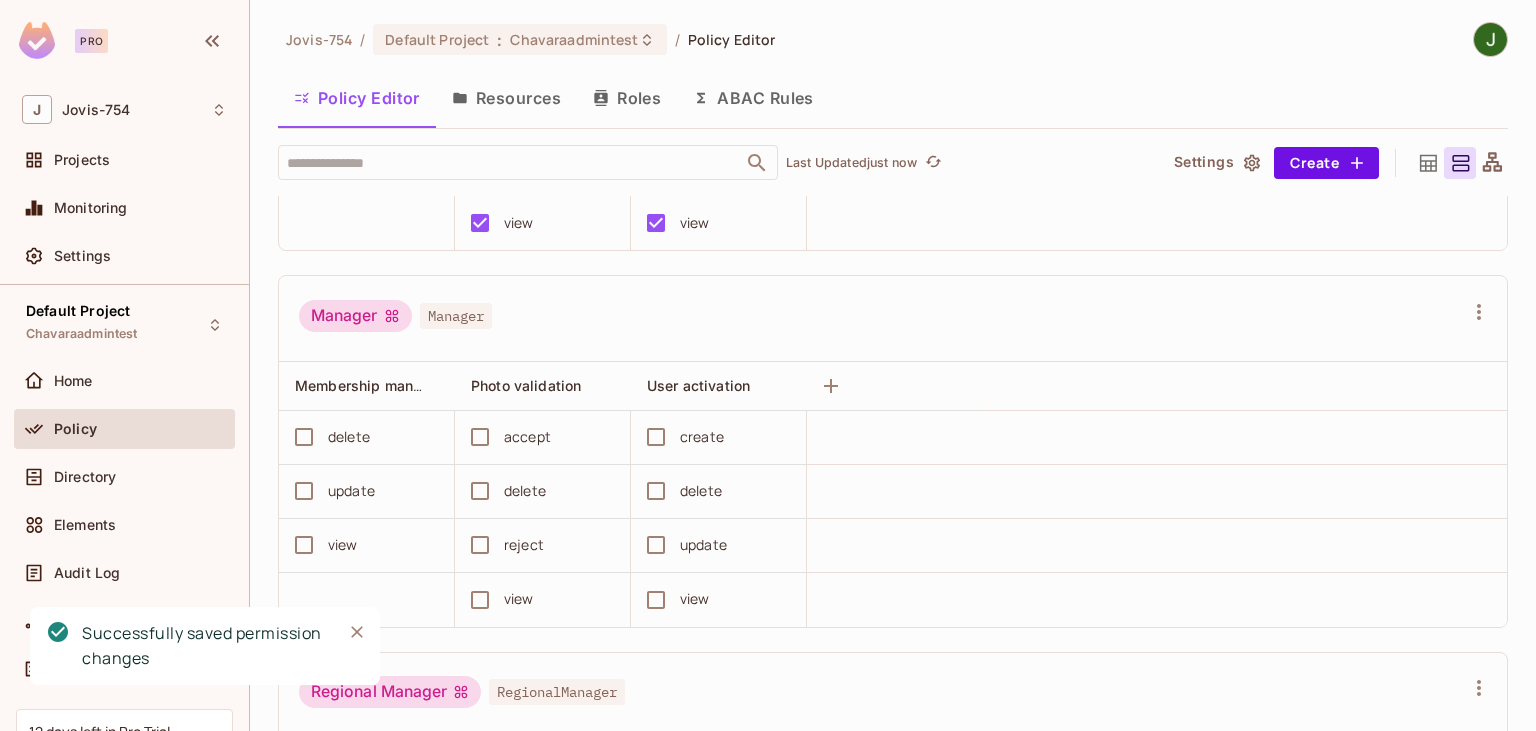 scroll, scrollTop: 691, scrollLeft: 0, axis: vertical 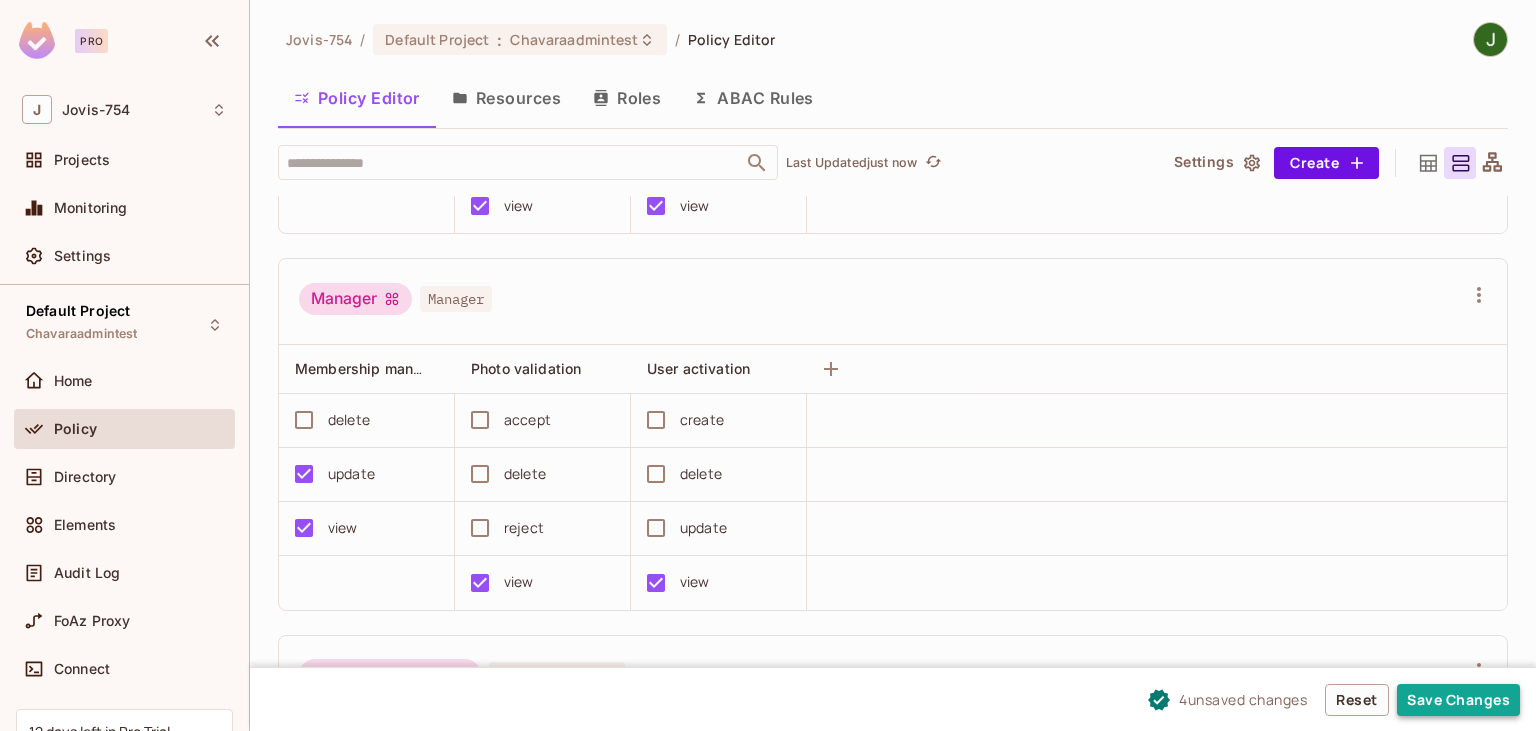 click on "Save Changes" at bounding box center [1458, 700] 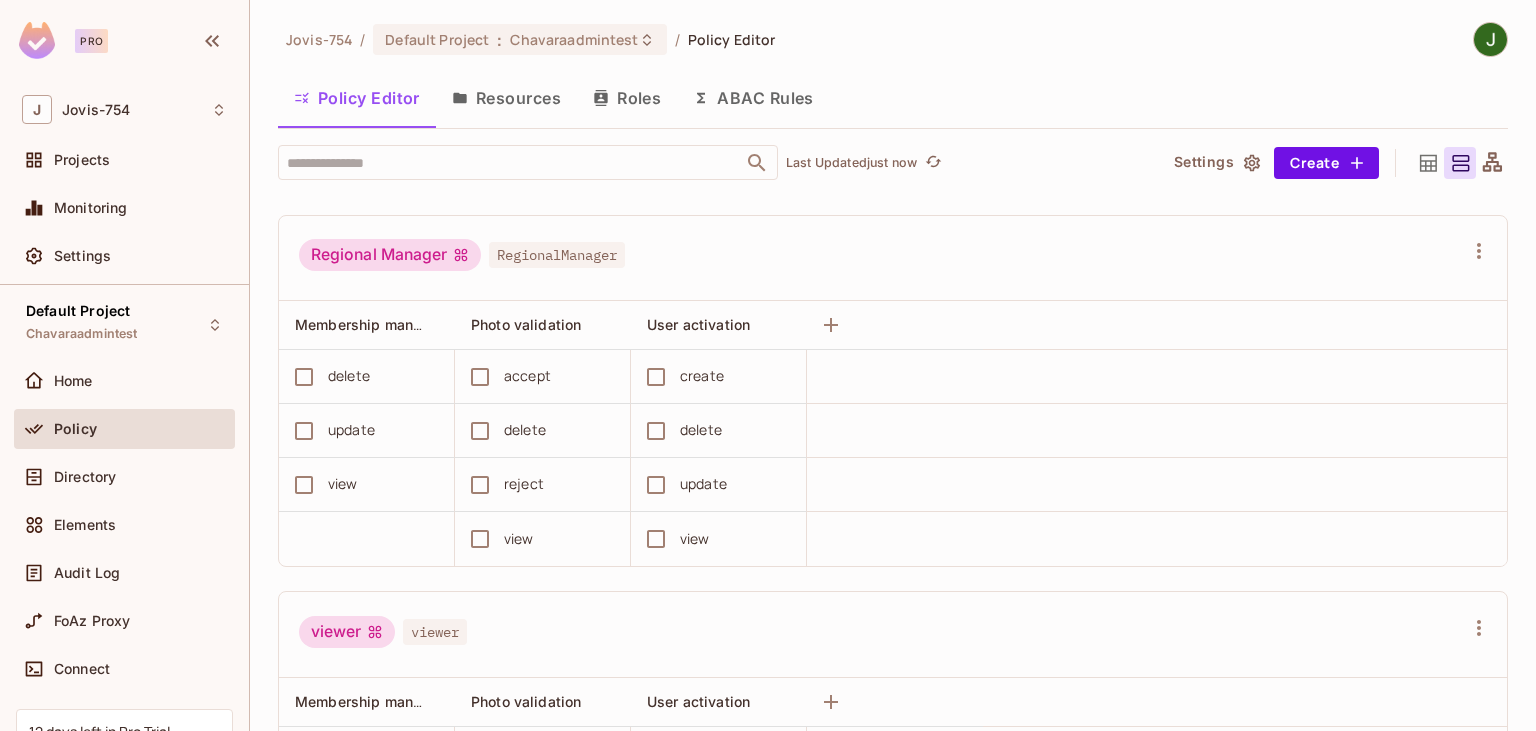 scroll, scrollTop: 1152, scrollLeft: 0, axis: vertical 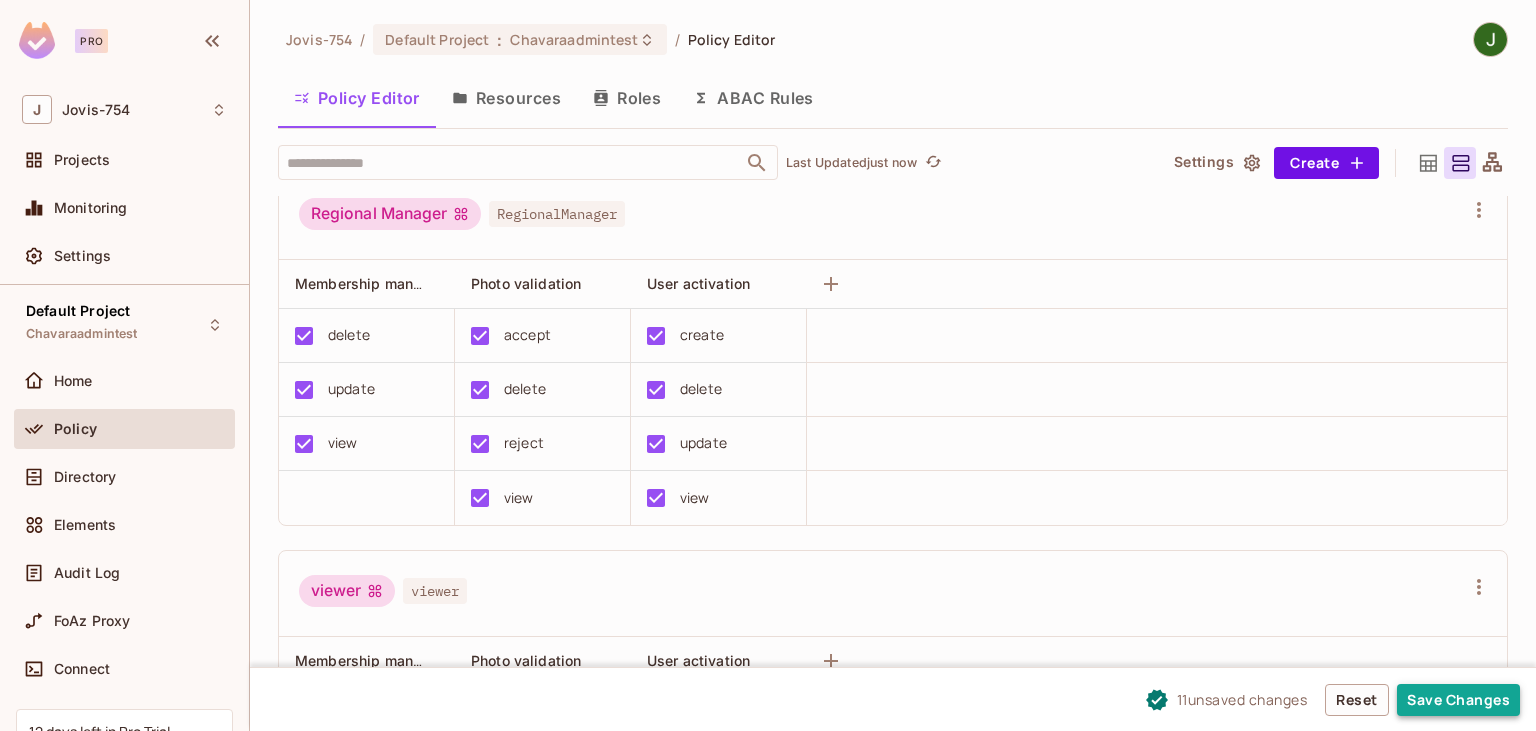 click on "Save Changes" at bounding box center [1458, 700] 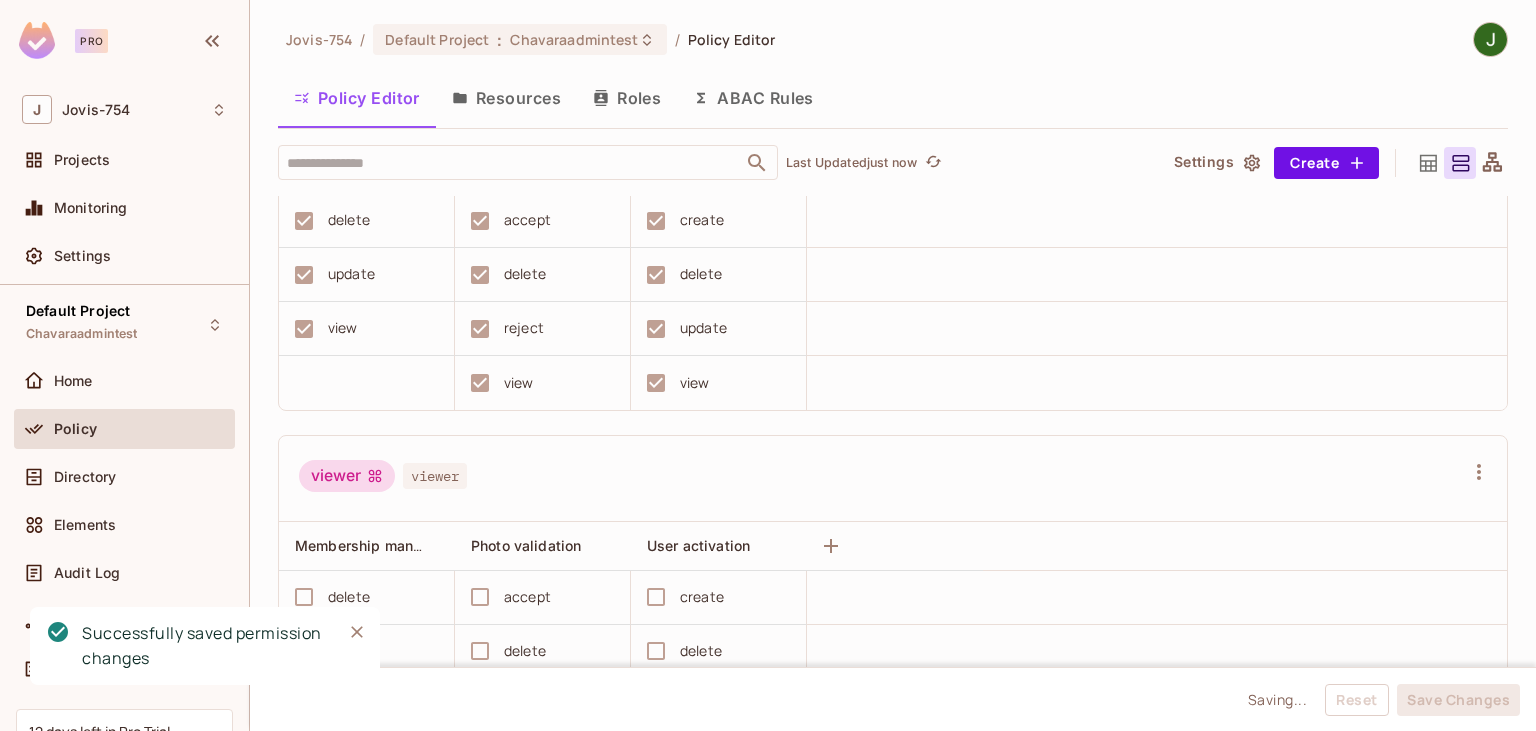 scroll, scrollTop: 1369, scrollLeft: 0, axis: vertical 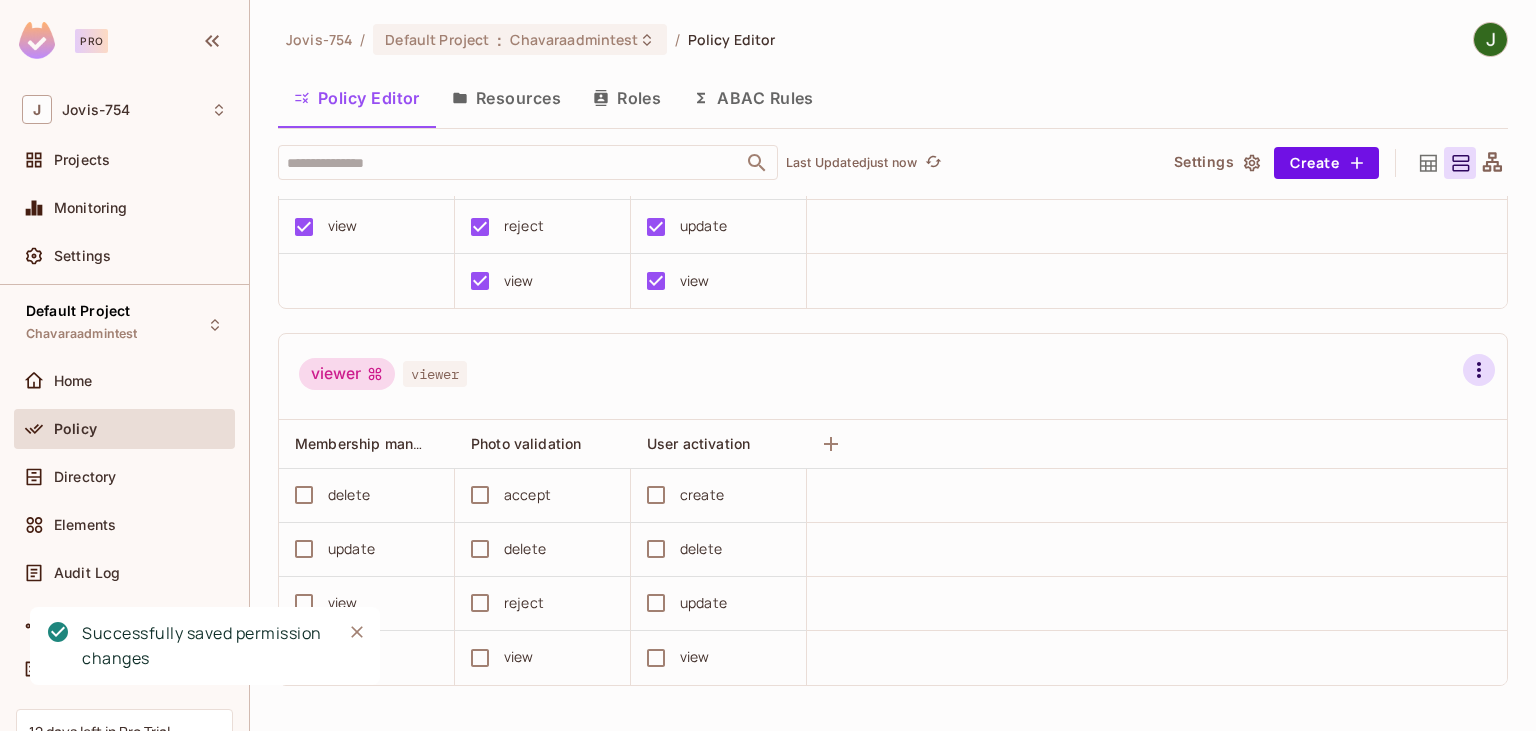 click 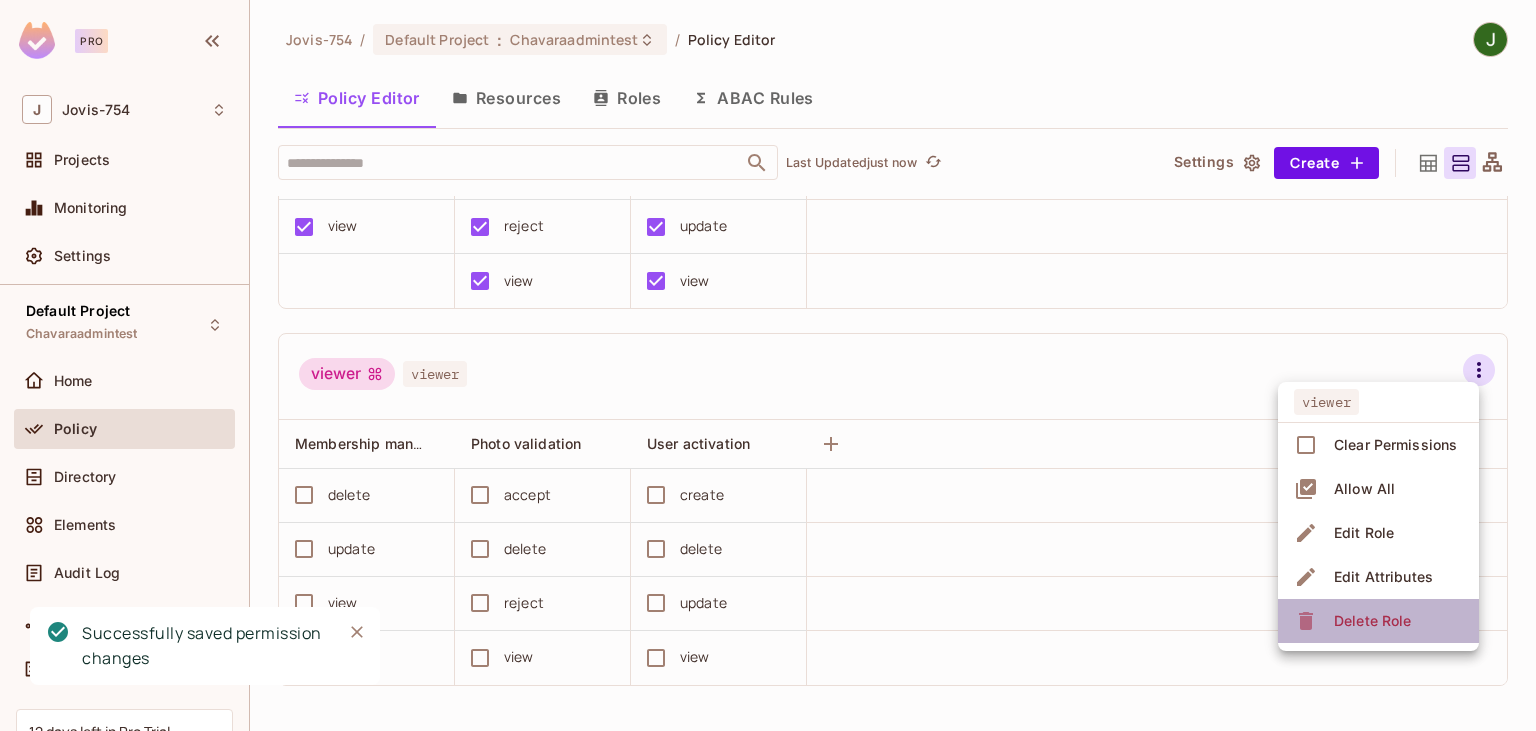 click on "Delete Role" at bounding box center [1372, 621] 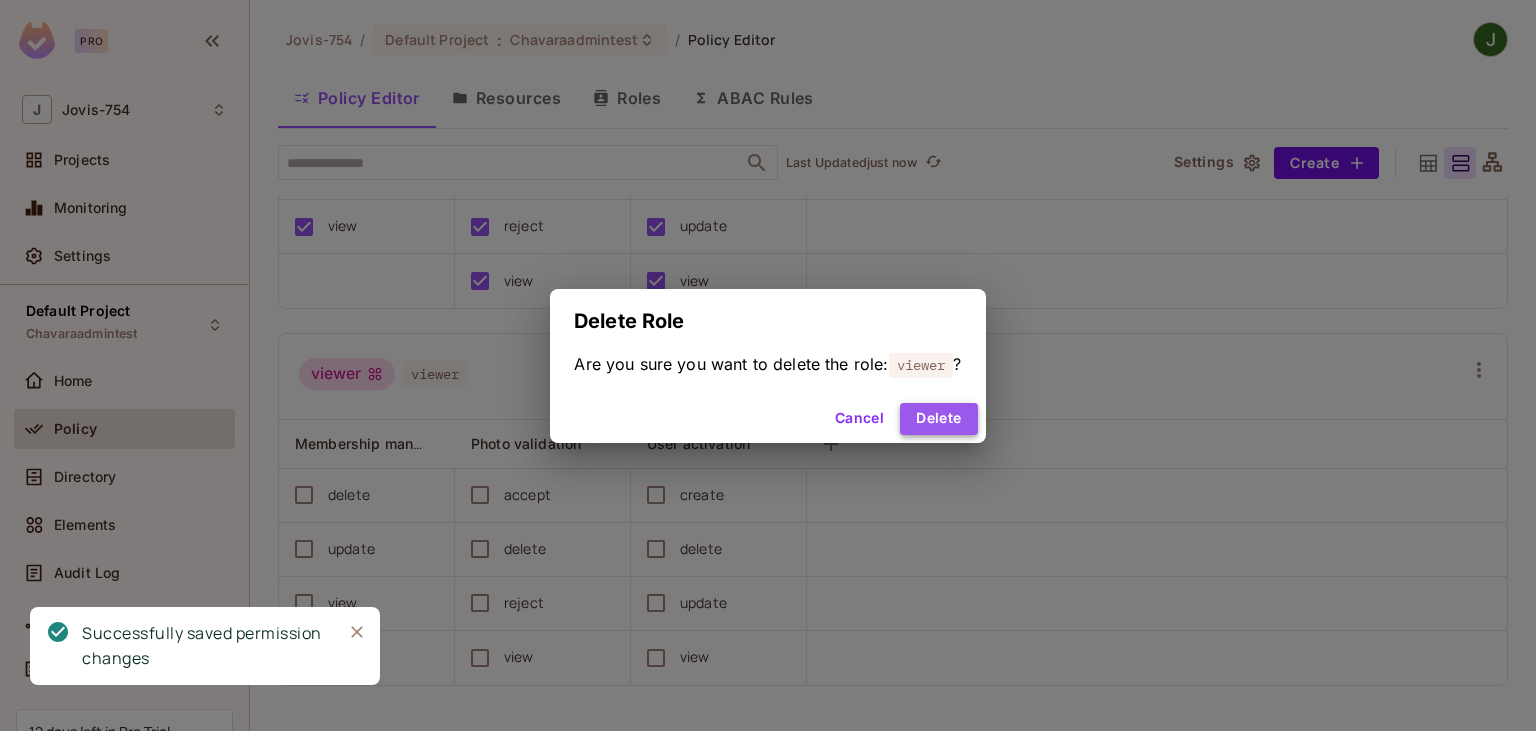 click on "Delete" at bounding box center (938, 419) 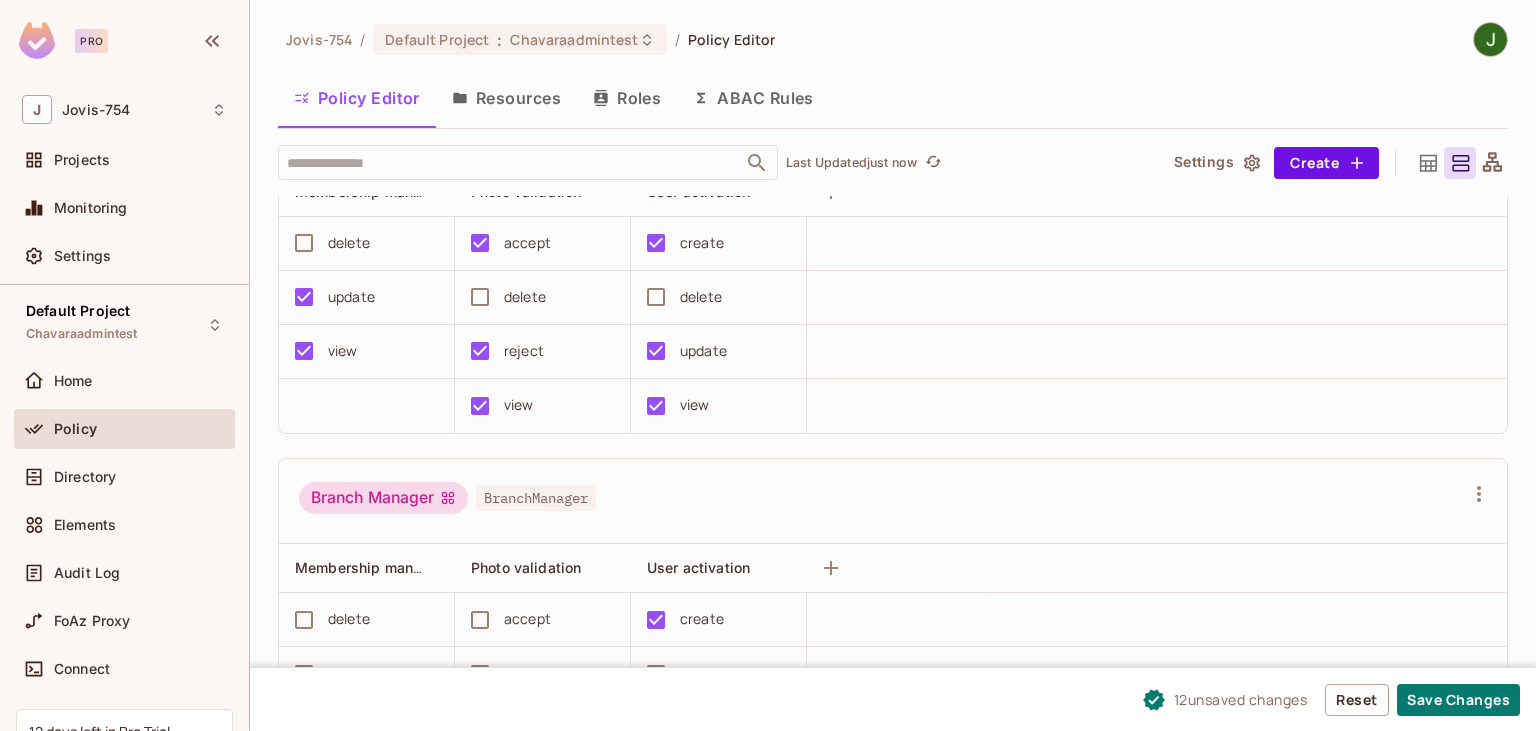 scroll, scrollTop: 346, scrollLeft: 0, axis: vertical 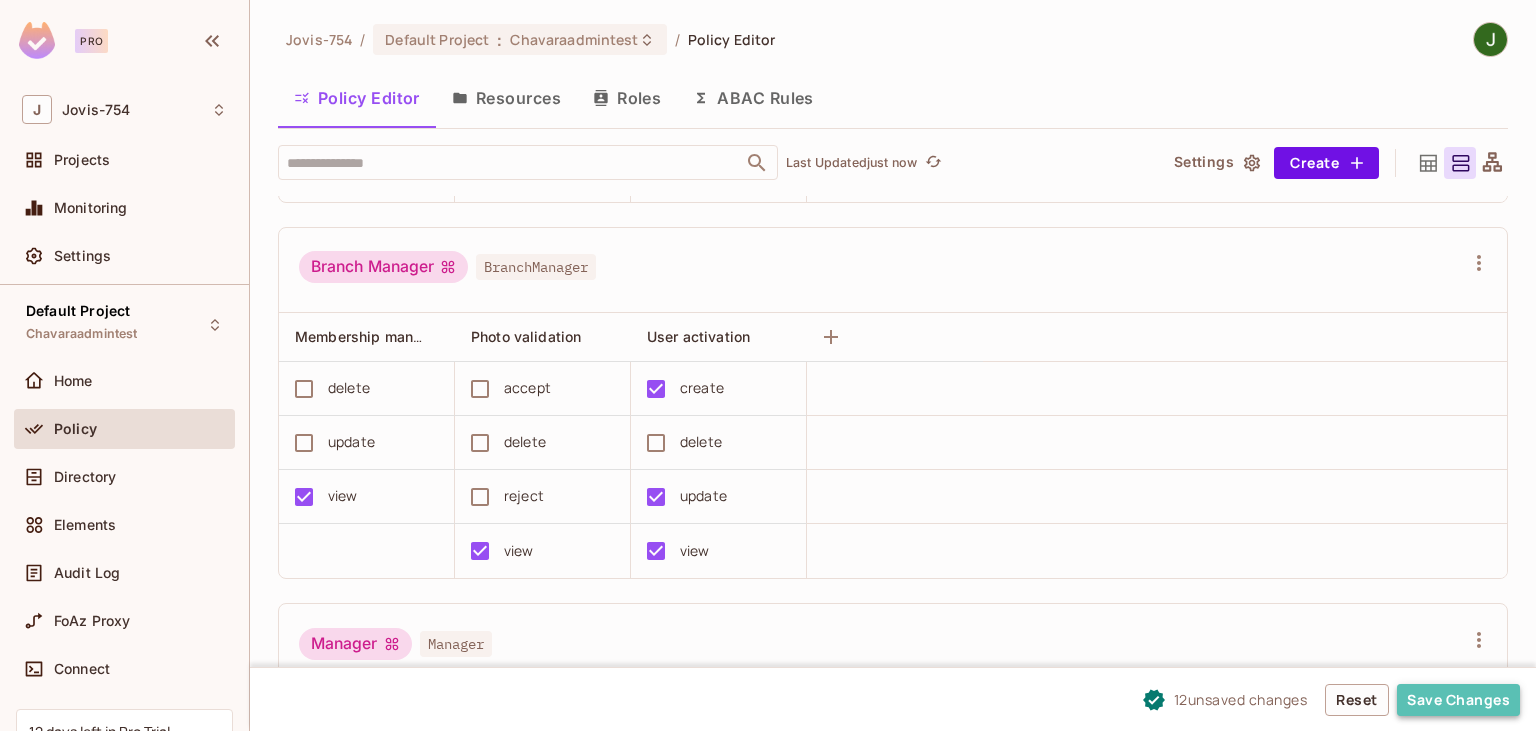 click on "Save Changes" at bounding box center (1458, 700) 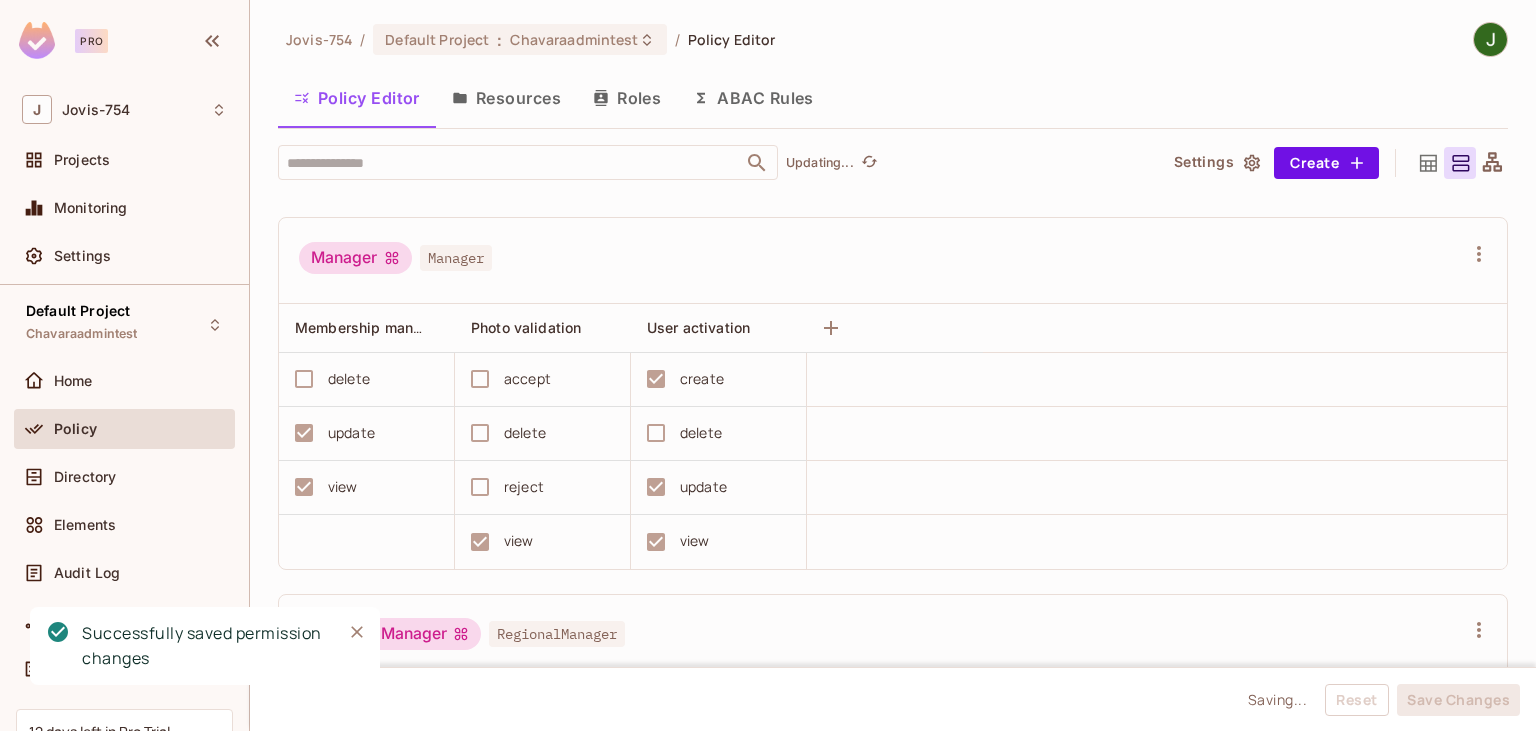 scroll, scrollTop: 922, scrollLeft: 0, axis: vertical 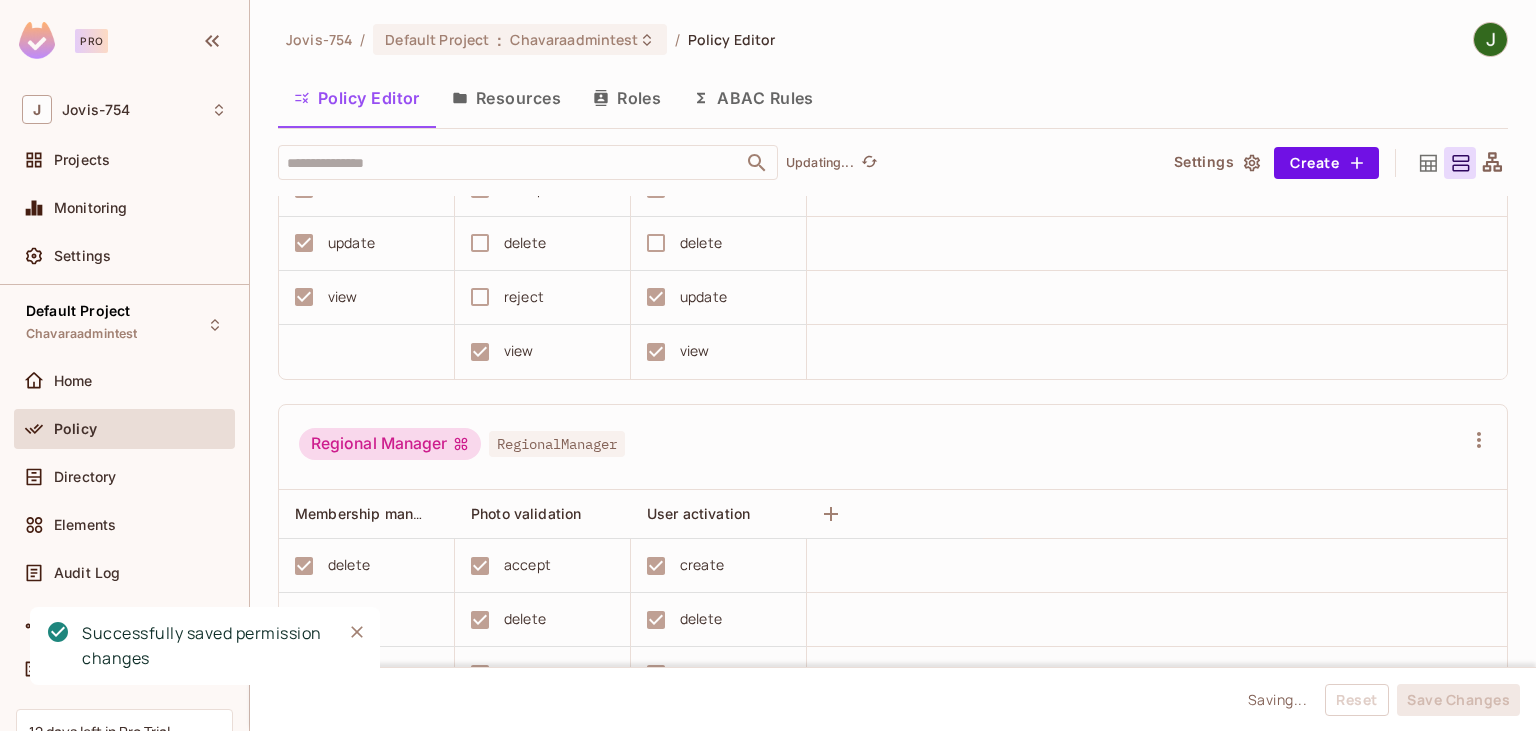 click 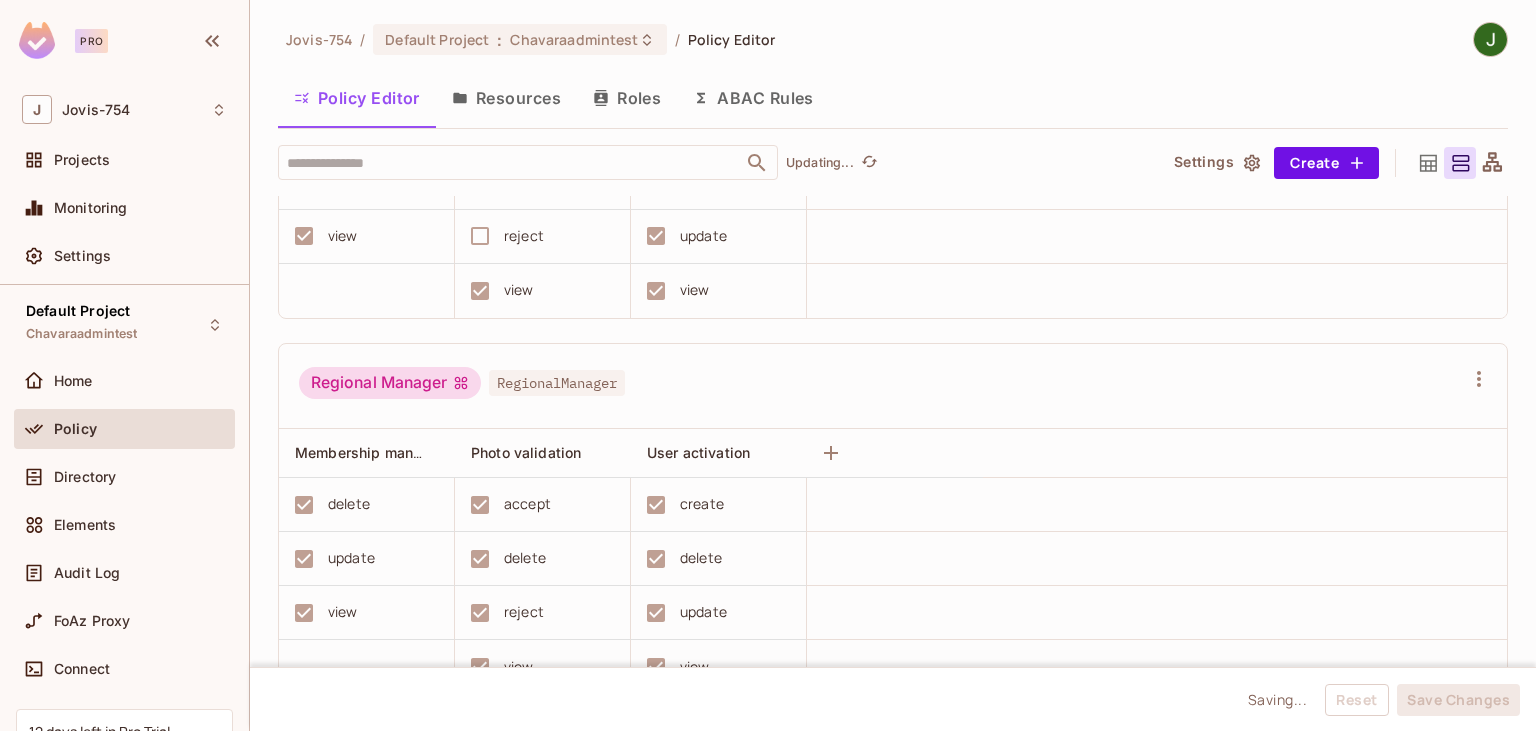 scroll, scrollTop: 993, scrollLeft: 0, axis: vertical 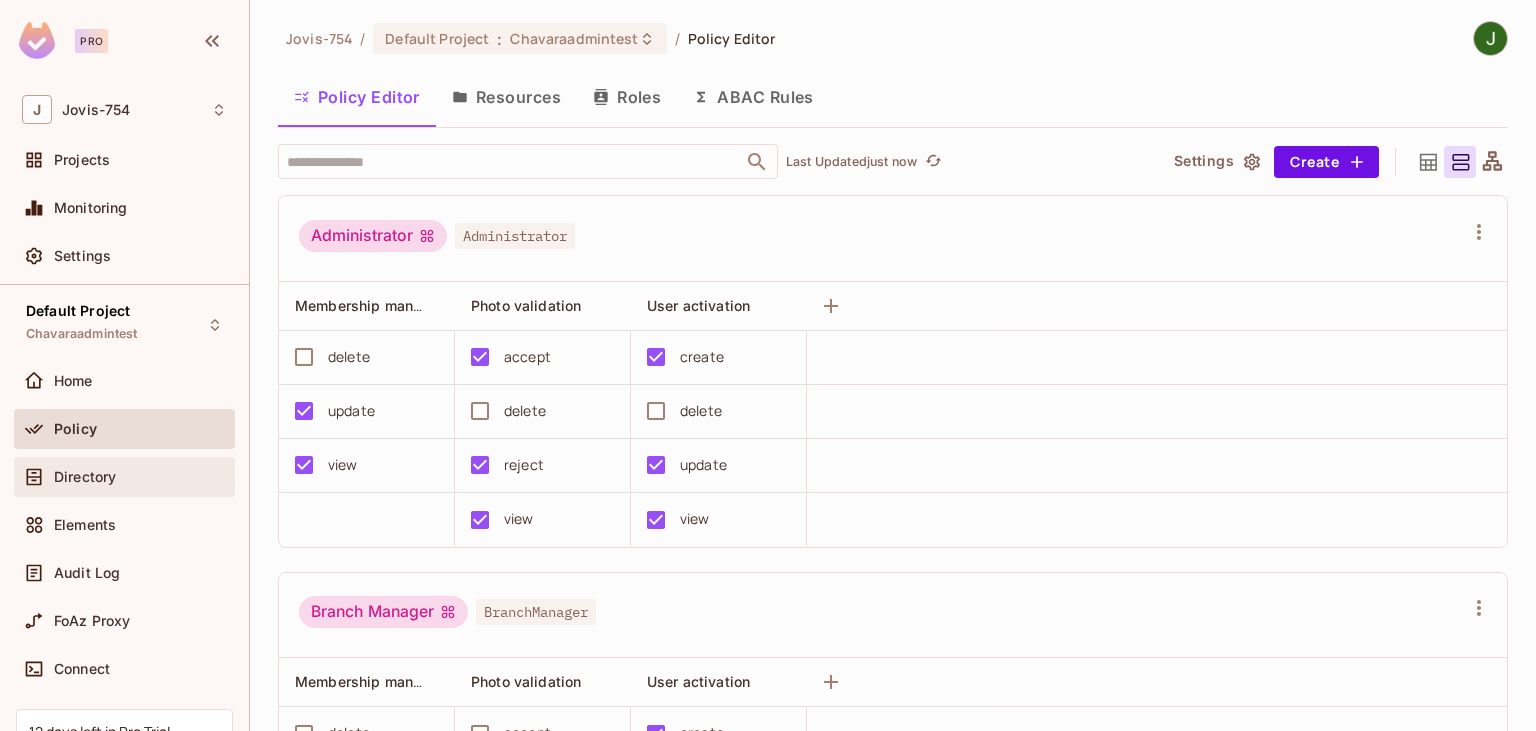 click on "Directory" at bounding box center [124, 477] 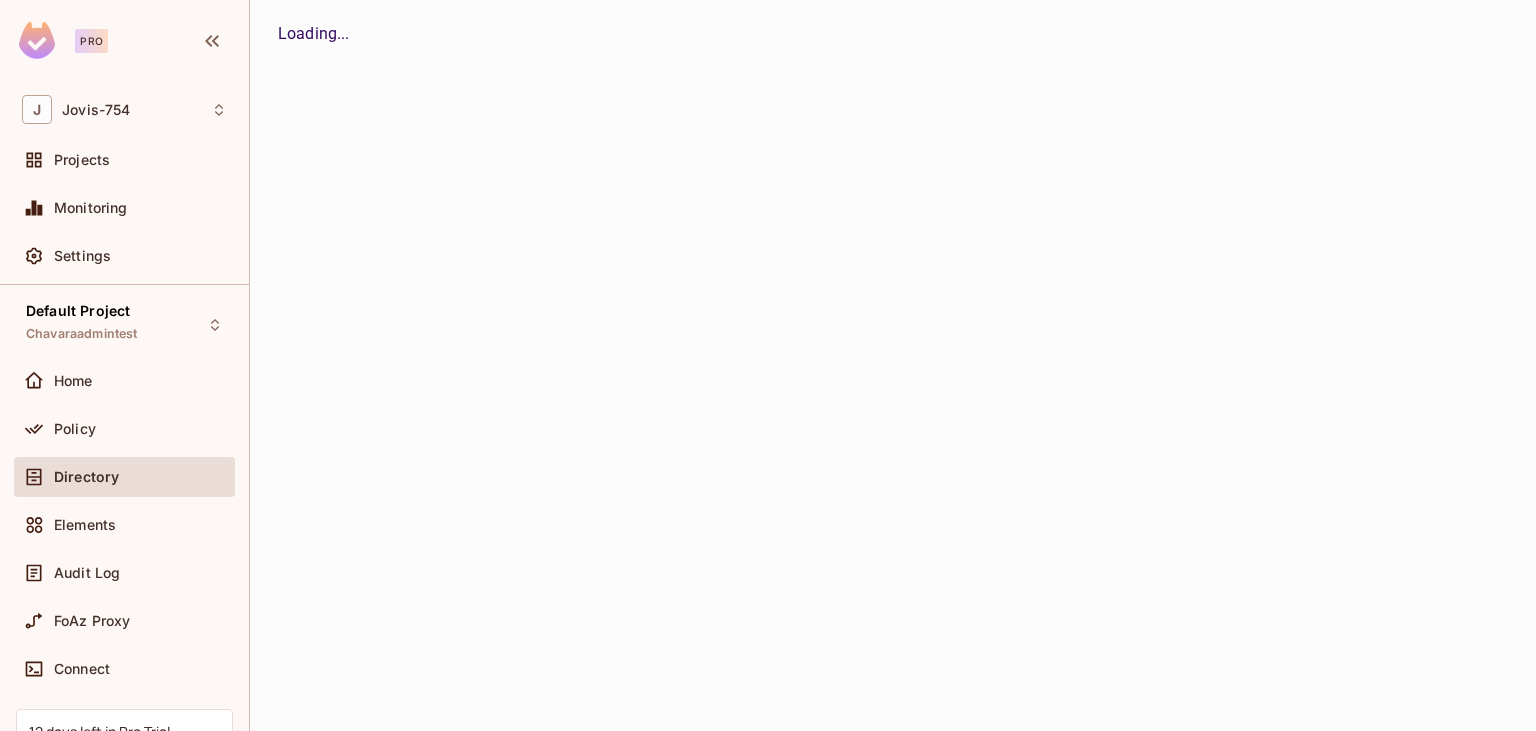 scroll, scrollTop: 0, scrollLeft: 0, axis: both 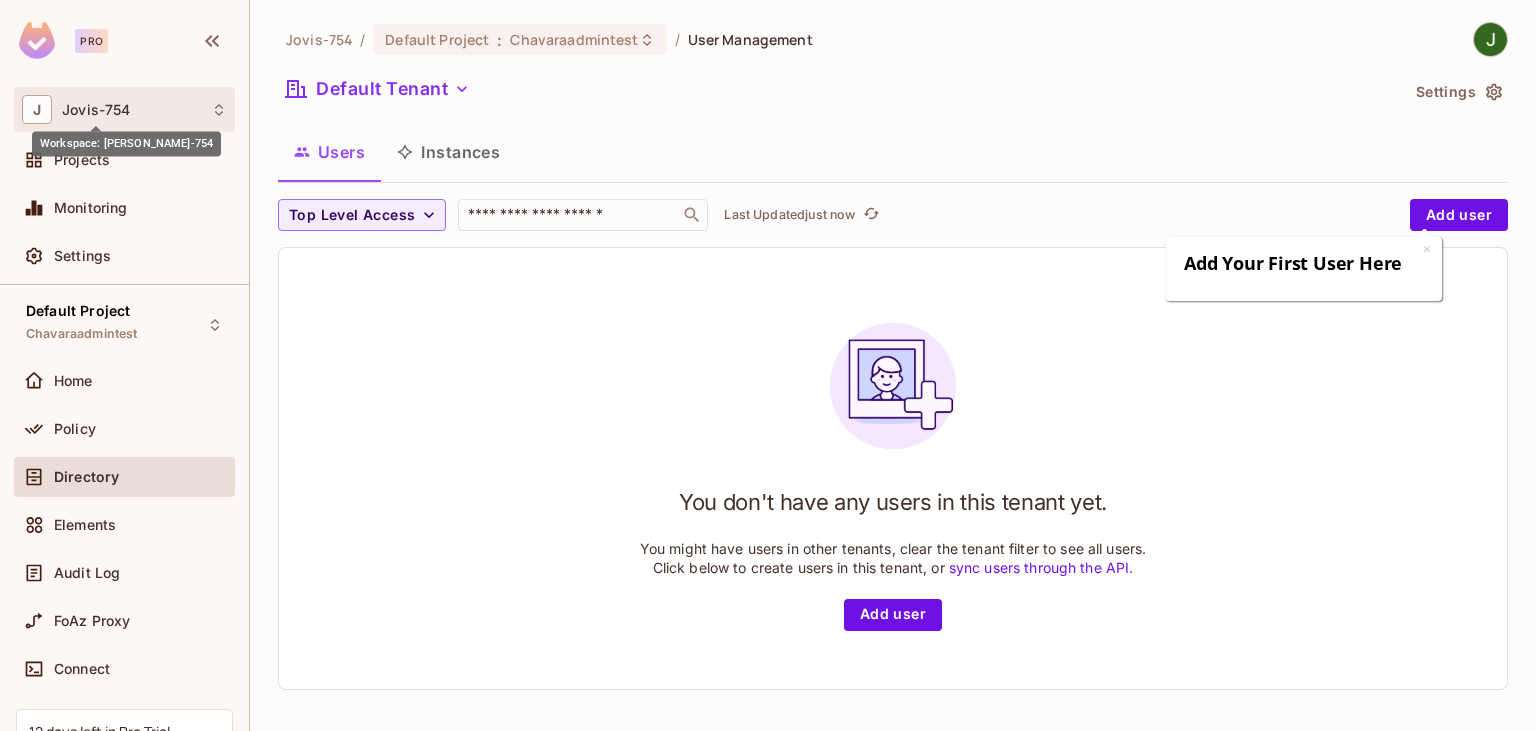 click on "Jovis-754" at bounding box center [96, 110] 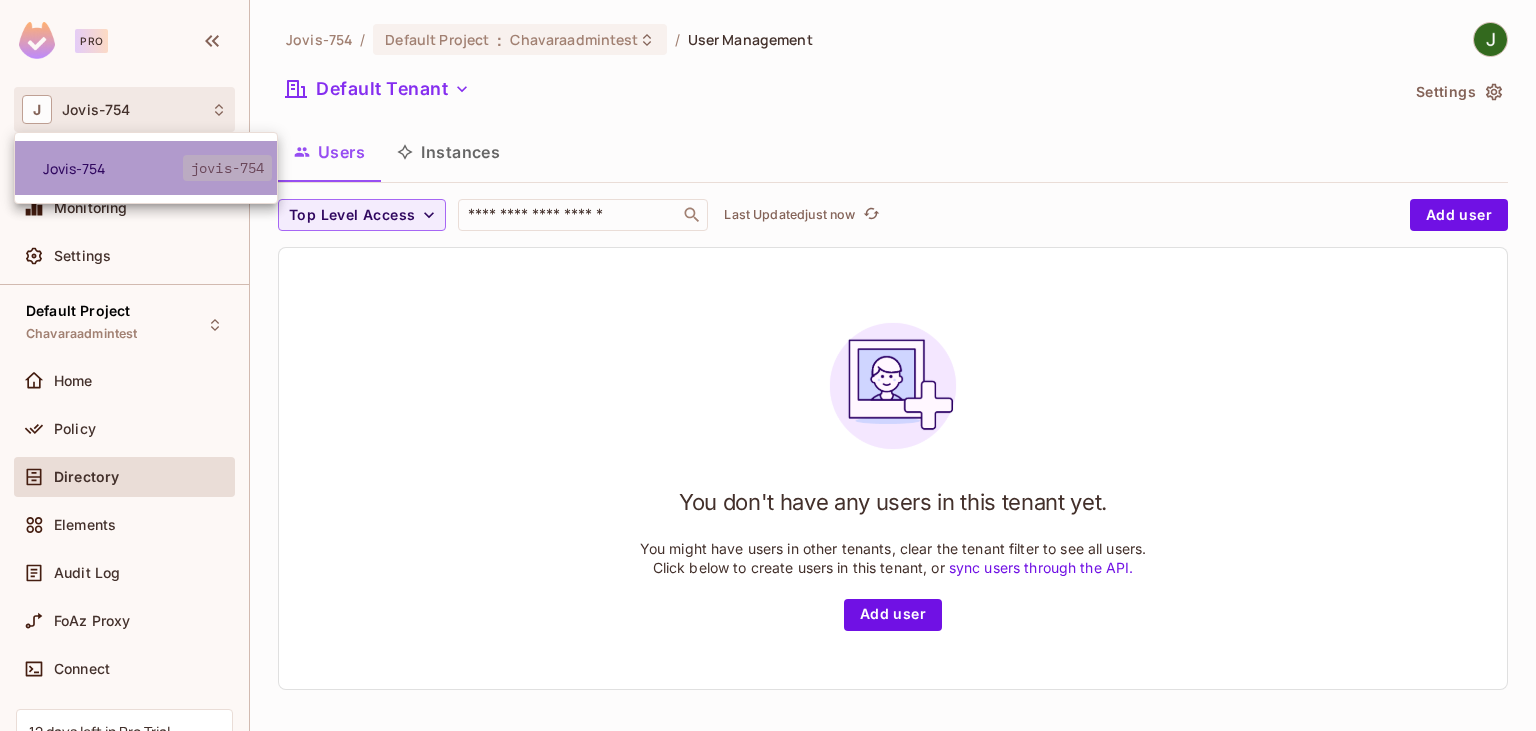 click on "Jovis-754" at bounding box center (113, 168) 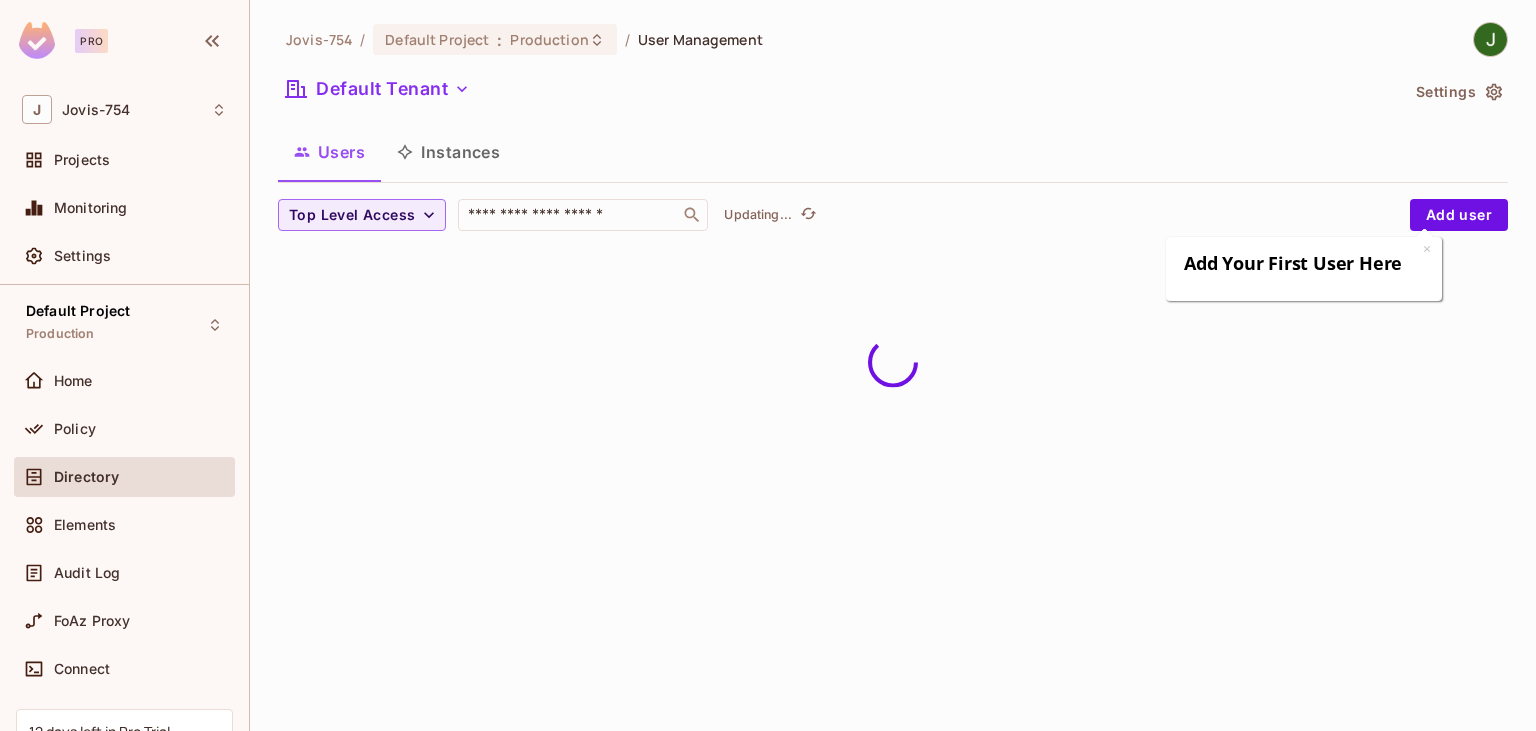 scroll, scrollTop: 0, scrollLeft: 0, axis: both 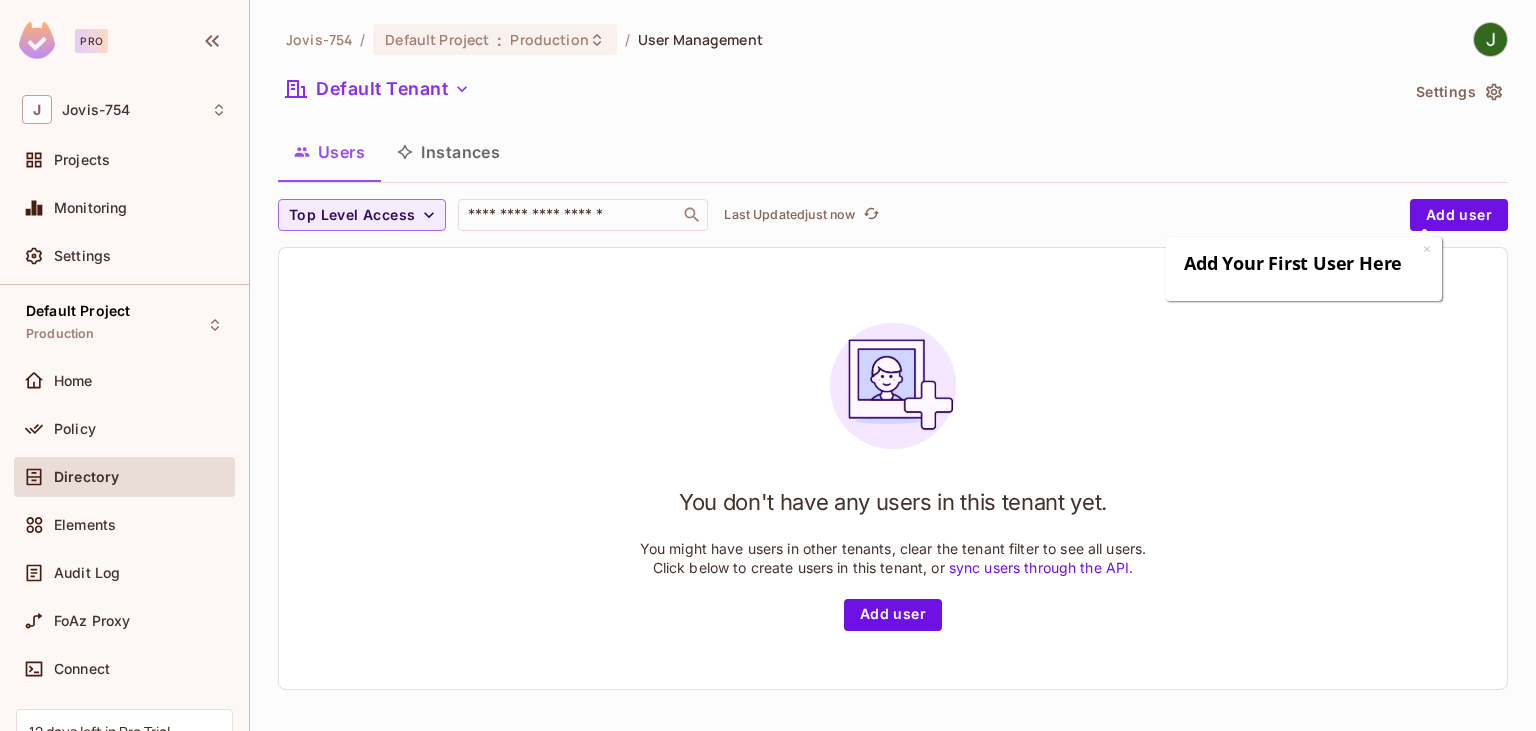 click on "Instances" at bounding box center [448, 152] 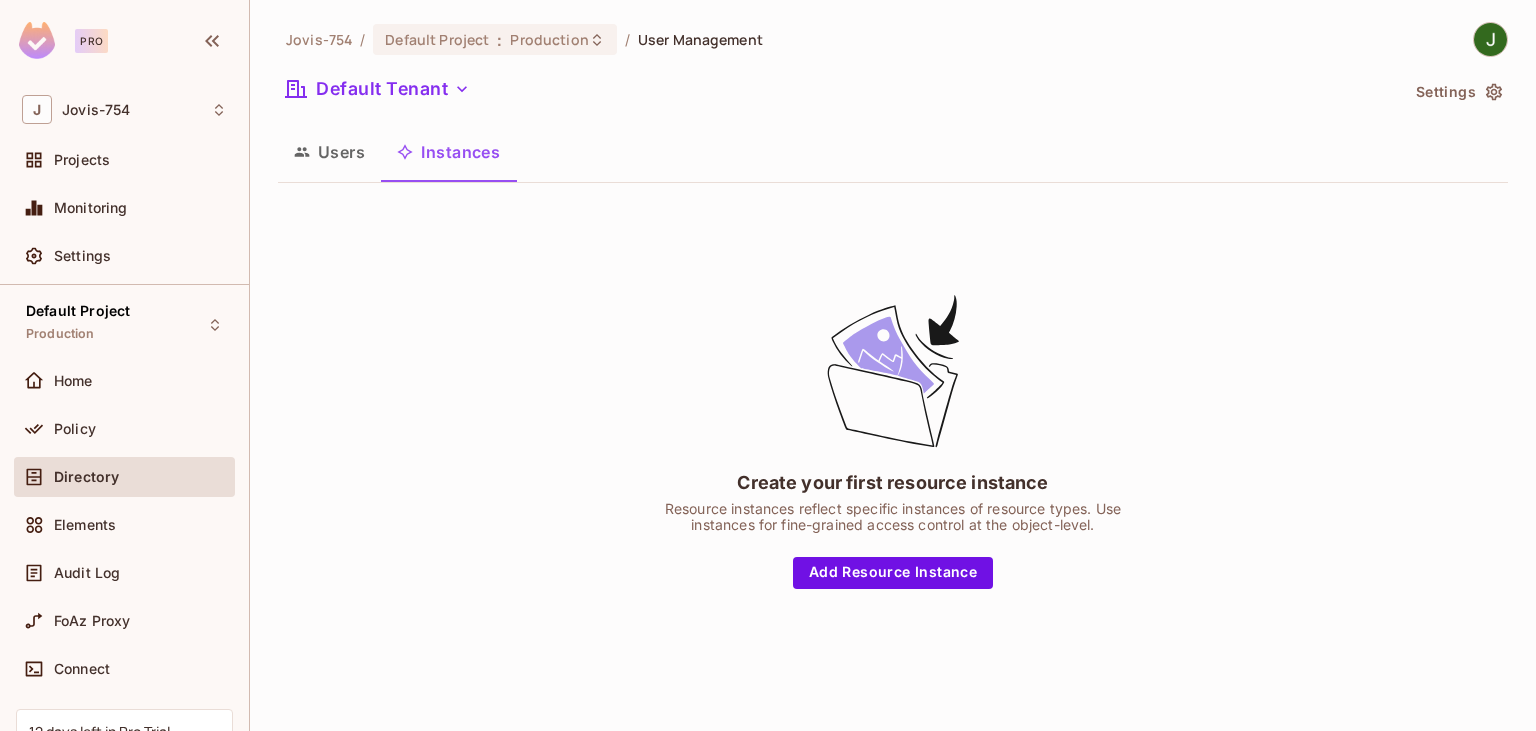 click on "Users" at bounding box center (329, 152) 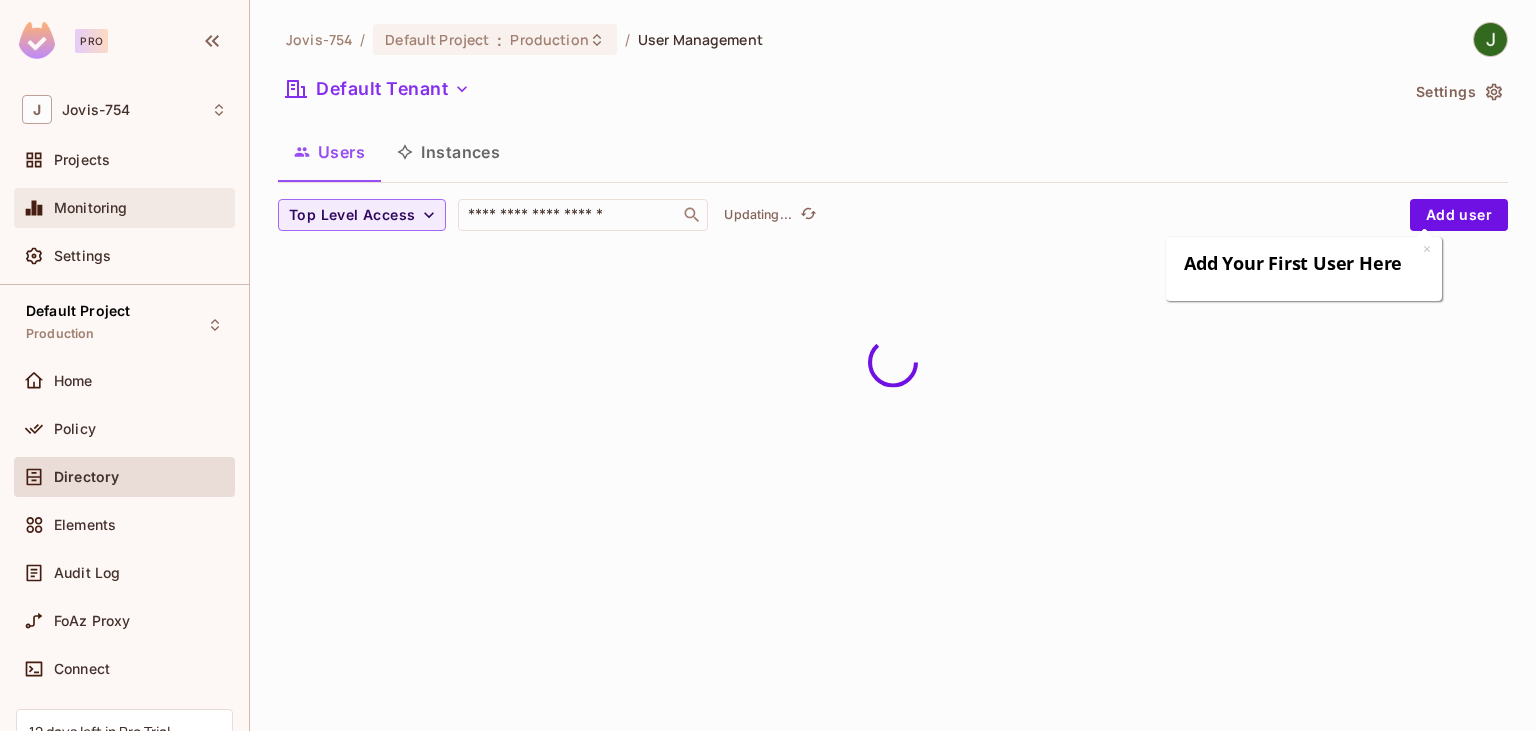 scroll, scrollTop: 0, scrollLeft: 0, axis: both 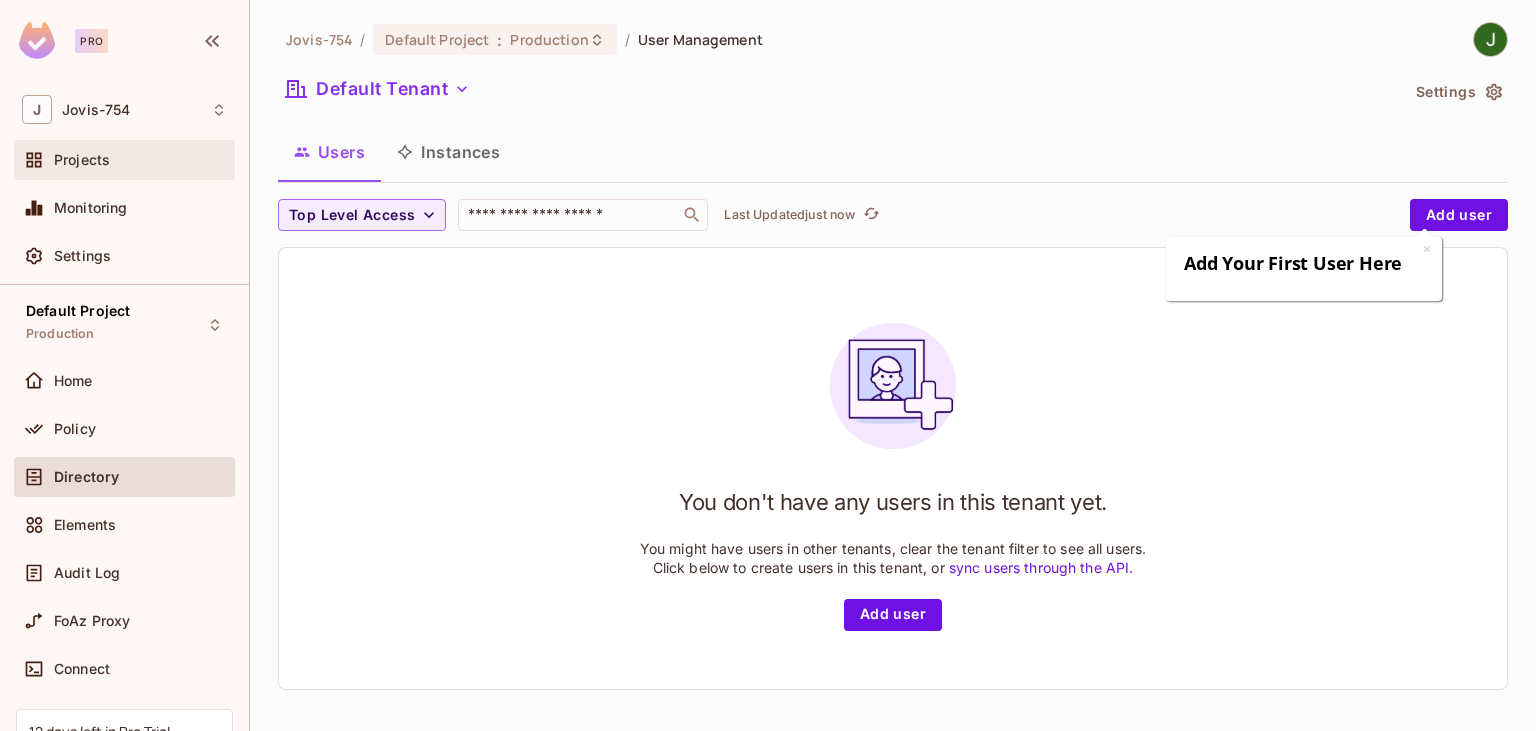 click on "Projects" at bounding box center [82, 160] 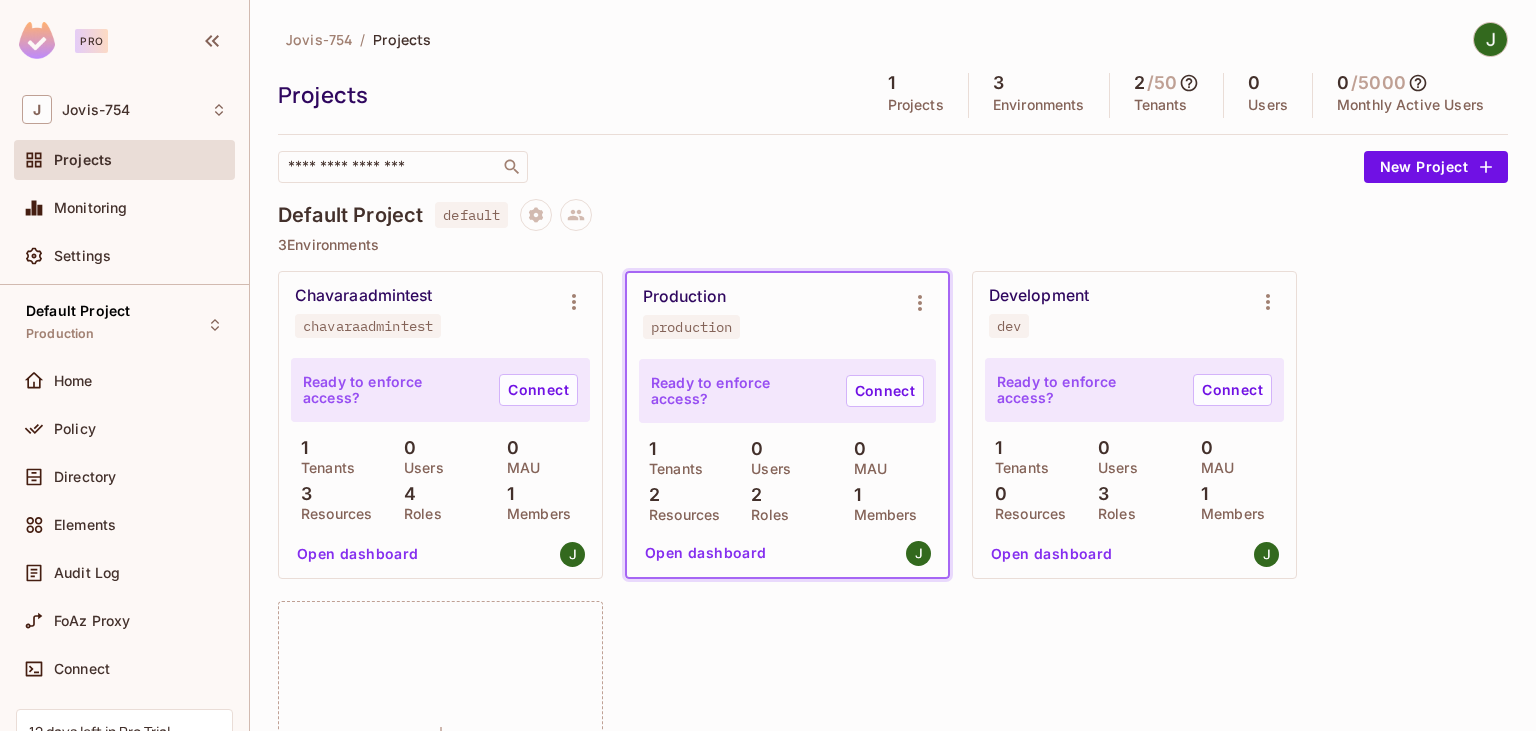 click on "Tenants" at bounding box center (323, 468) 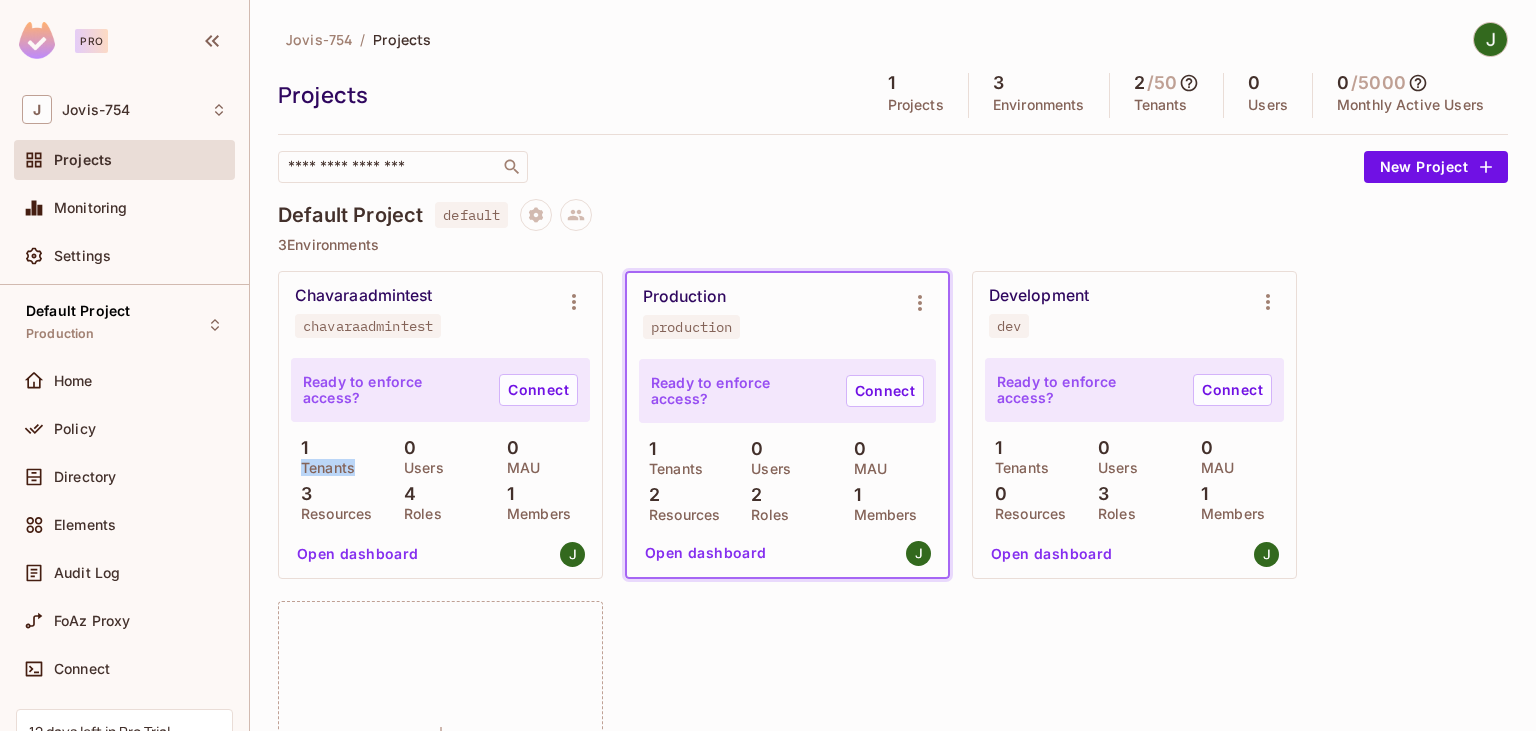 click on "Tenants" at bounding box center [323, 468] 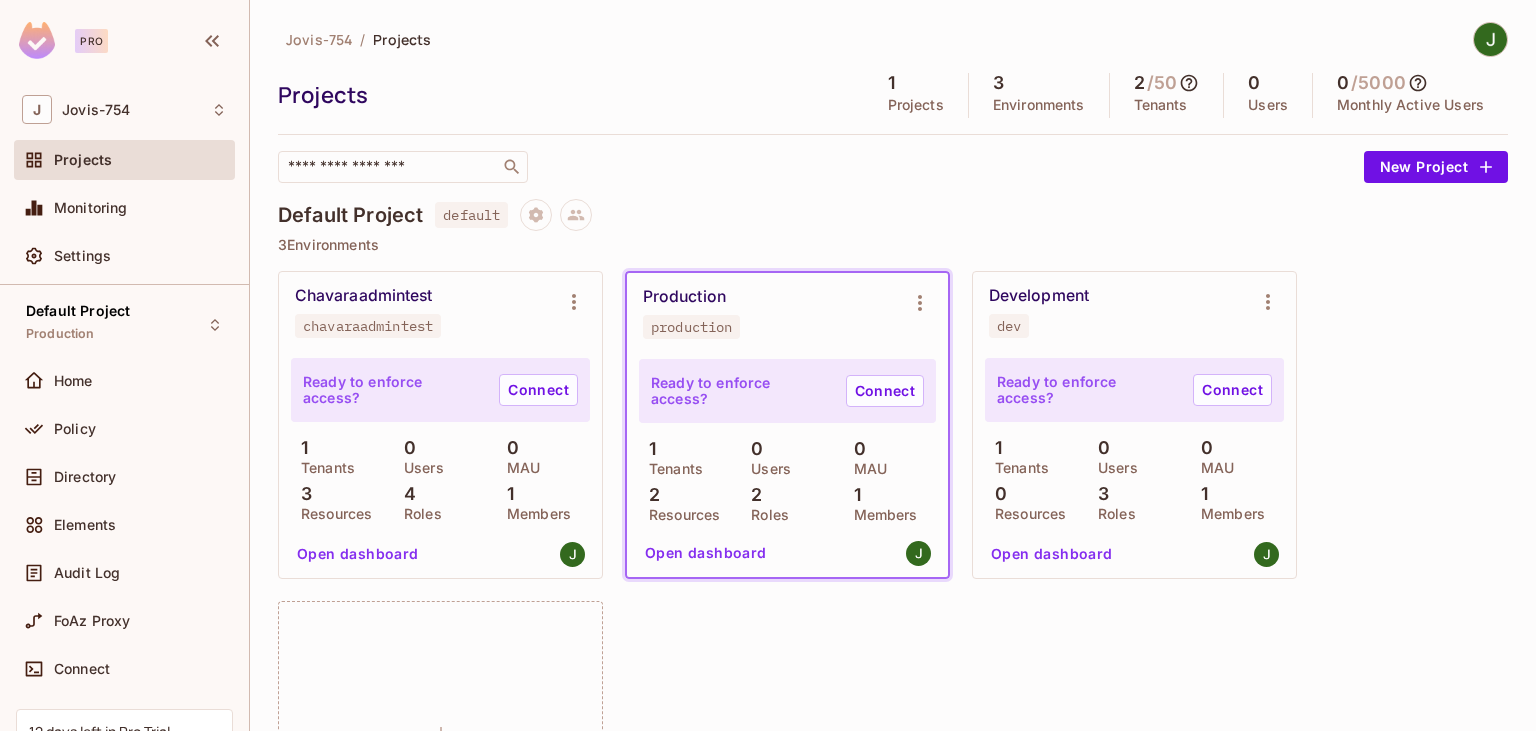 click on "​" at bounding box center [816, 167] 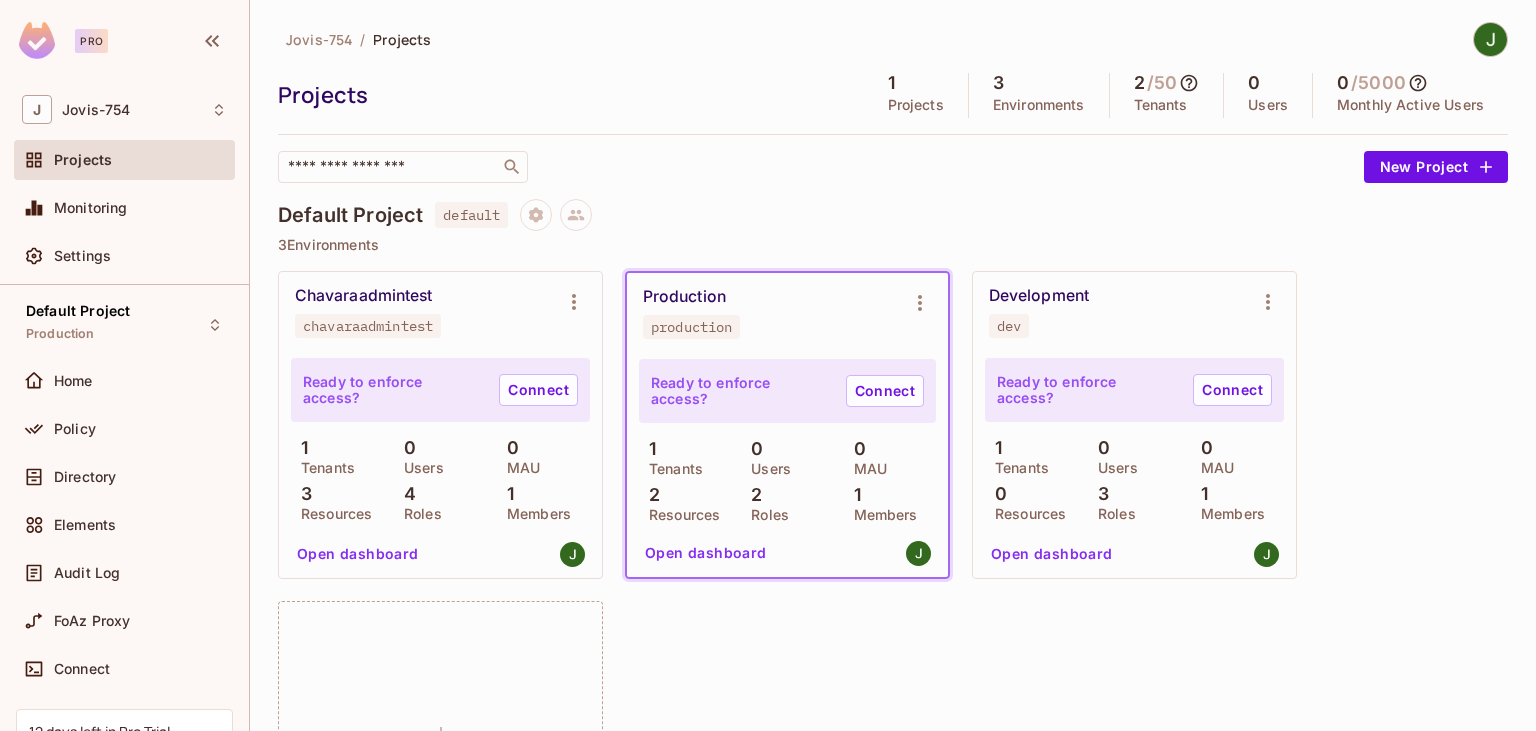 click on "Roles" at bounding box center [418, 514] 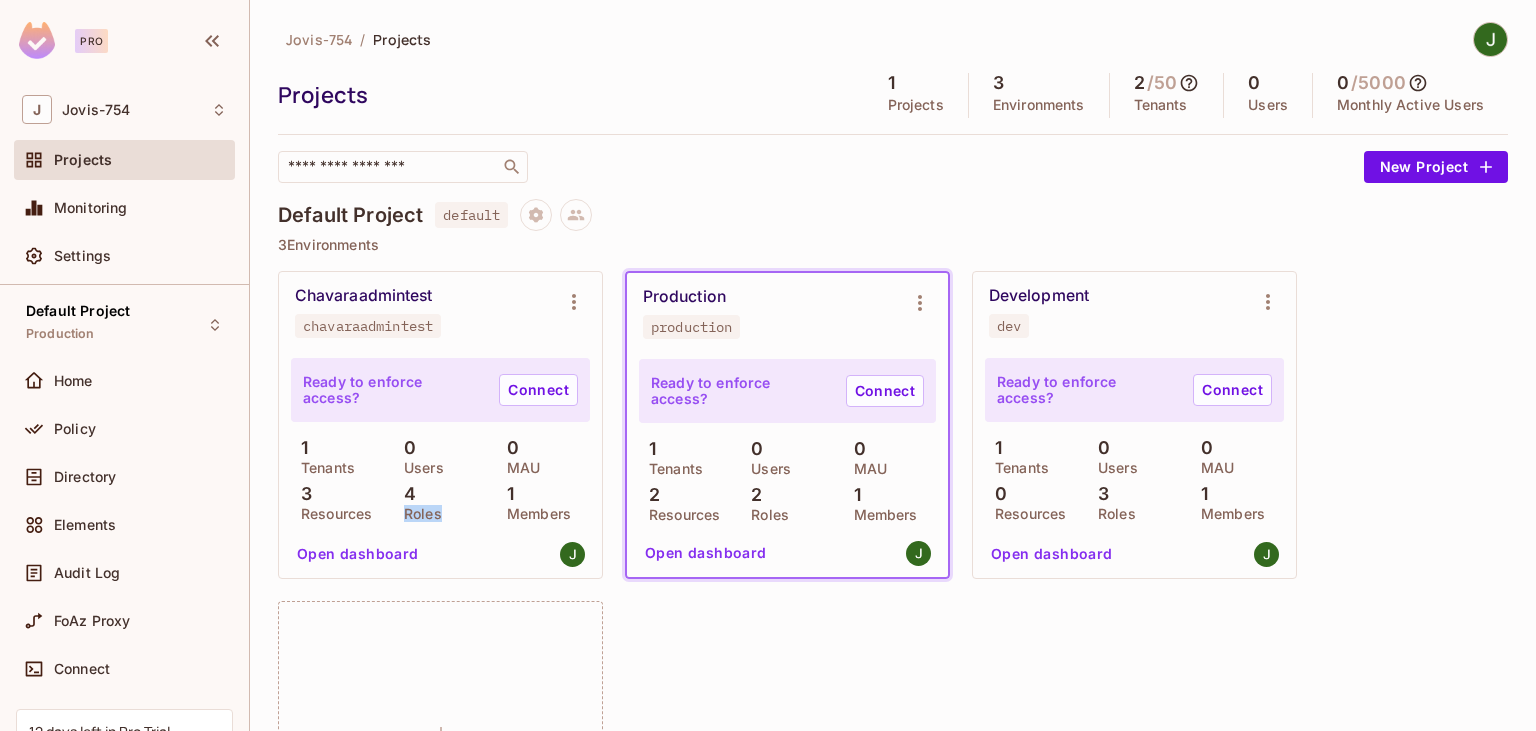 click on "Roles" at bounding box center [418, 514] 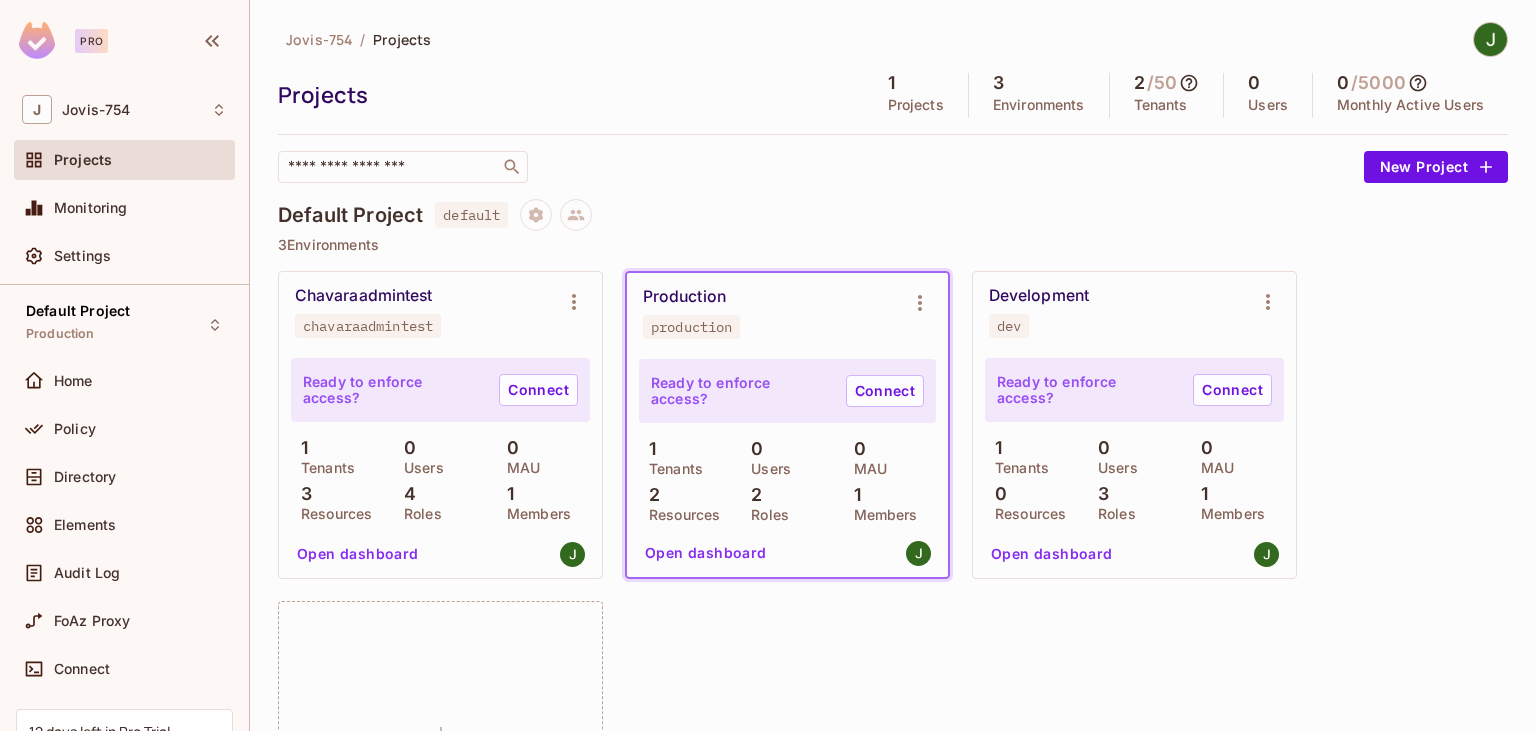 click on "Members" at bounding box center [534, 514] 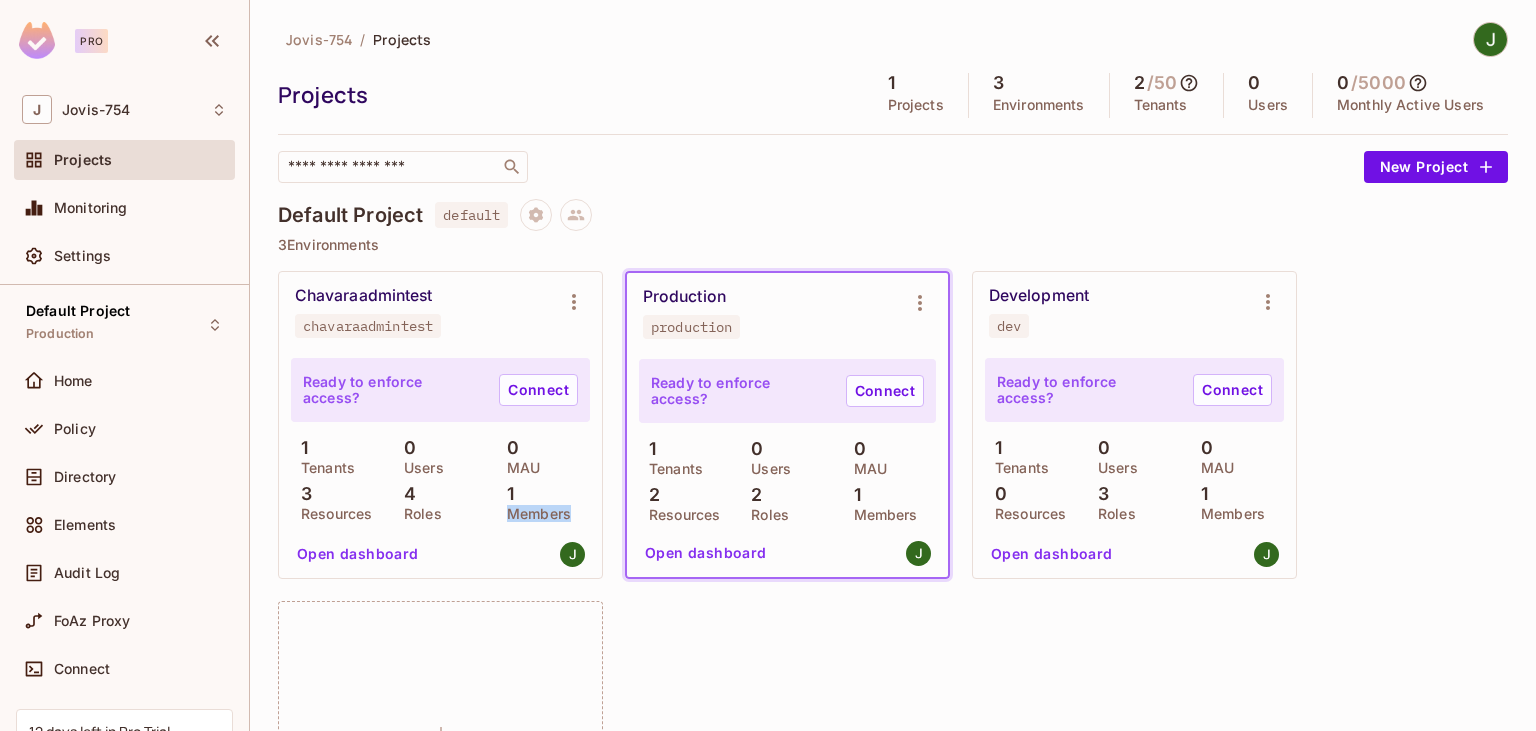 click on "Members" at bounding box center (534, 514) 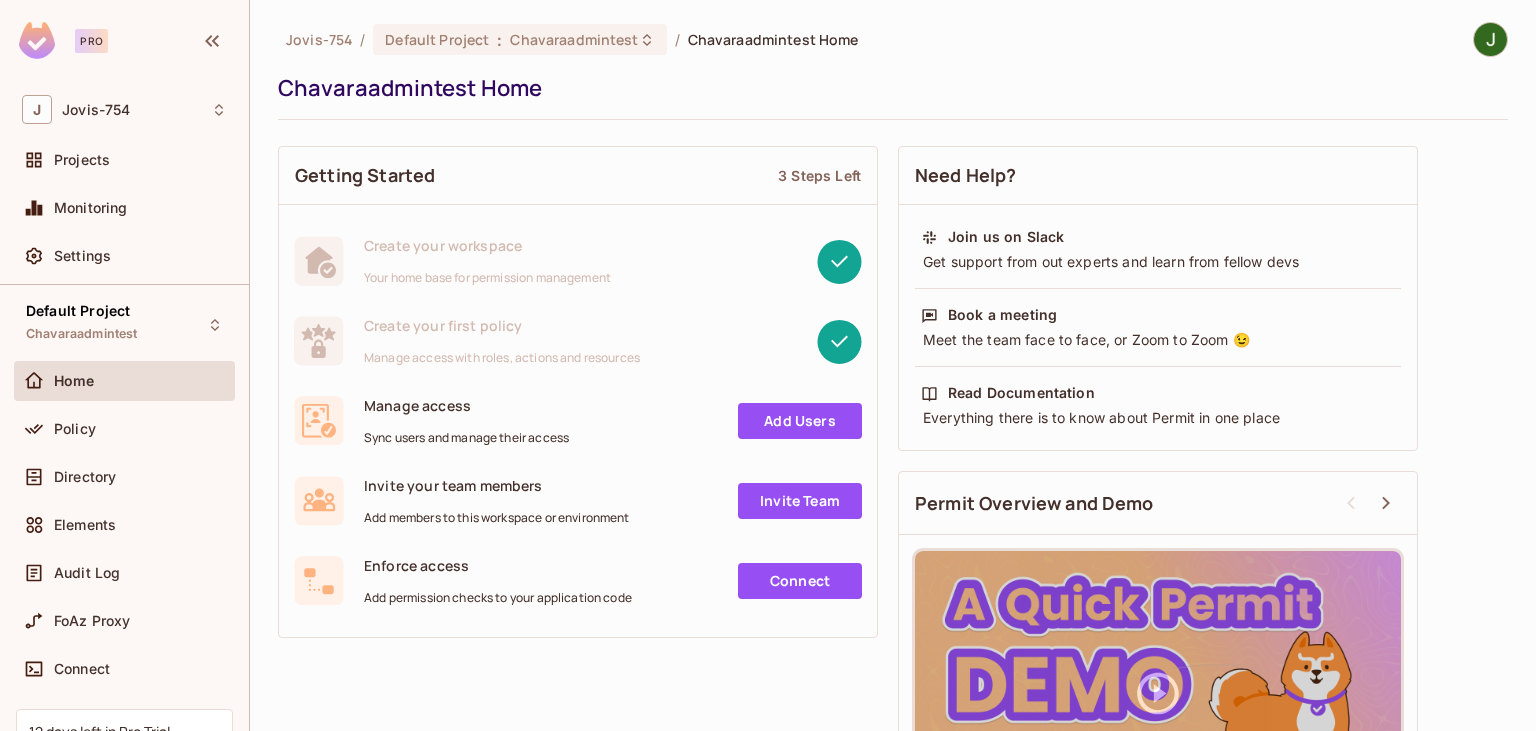 click on "Add Users" at bounding box center (800, 421) 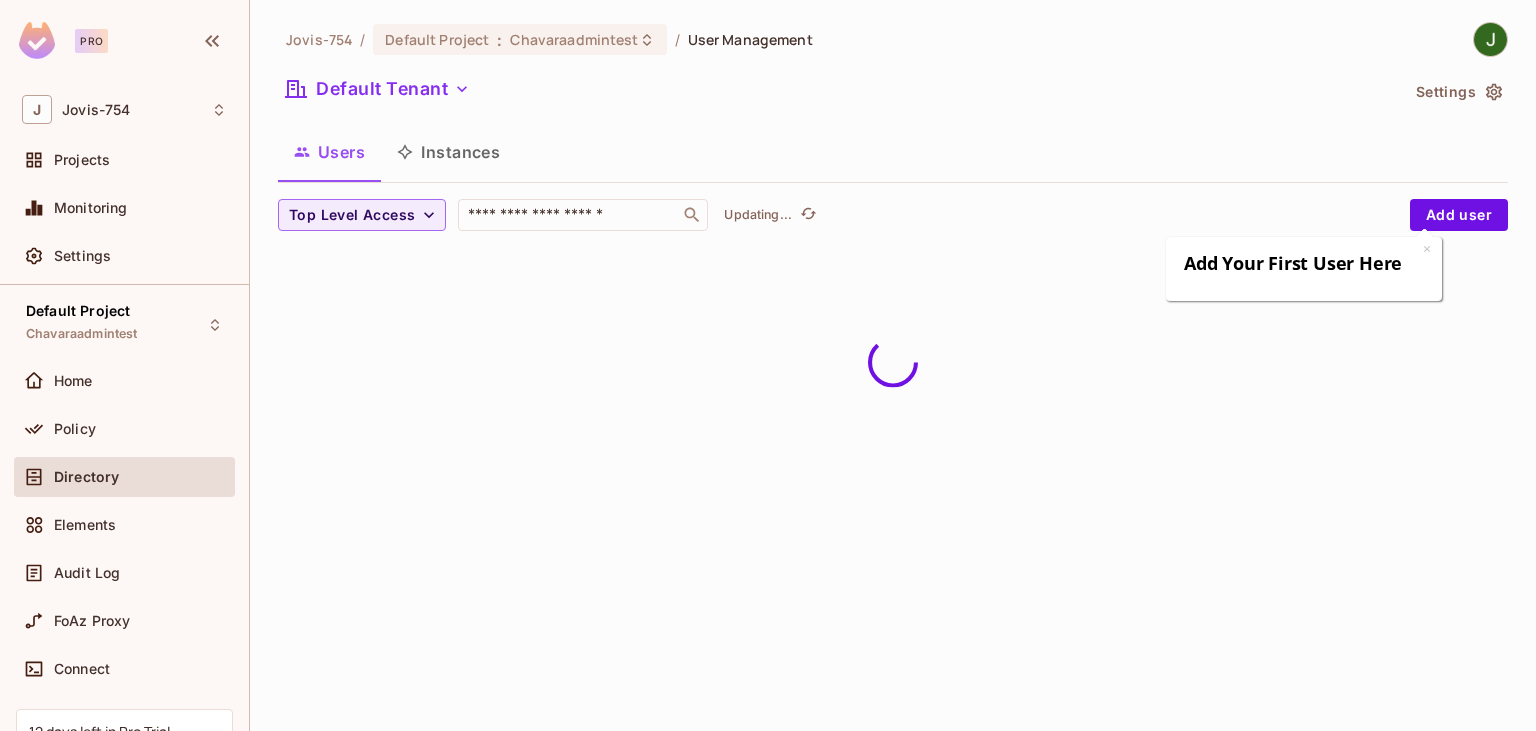 scroll, scrollTop: 0, scrollLeft: 0, axis: both 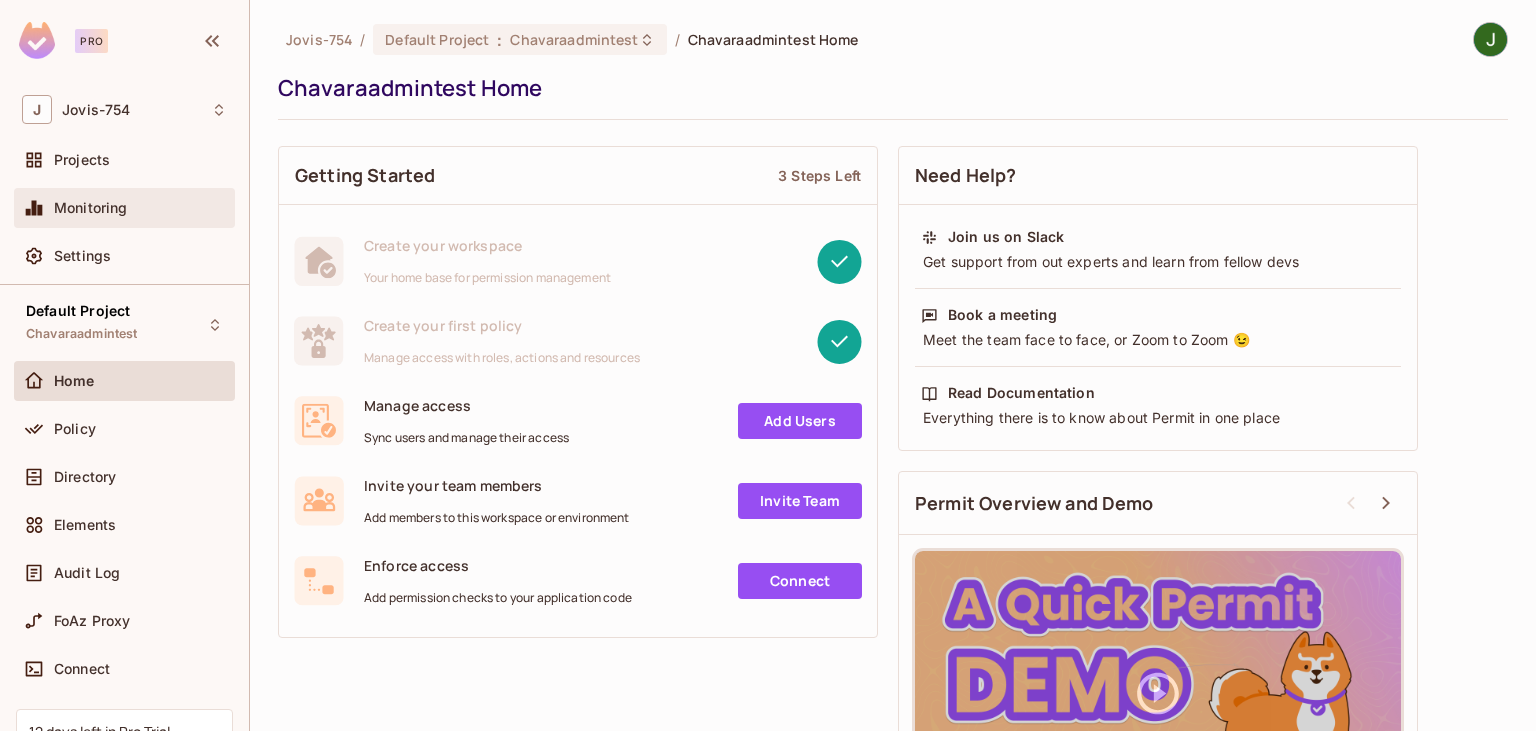 click on "Monitoring" at bounding box center [124, 208] 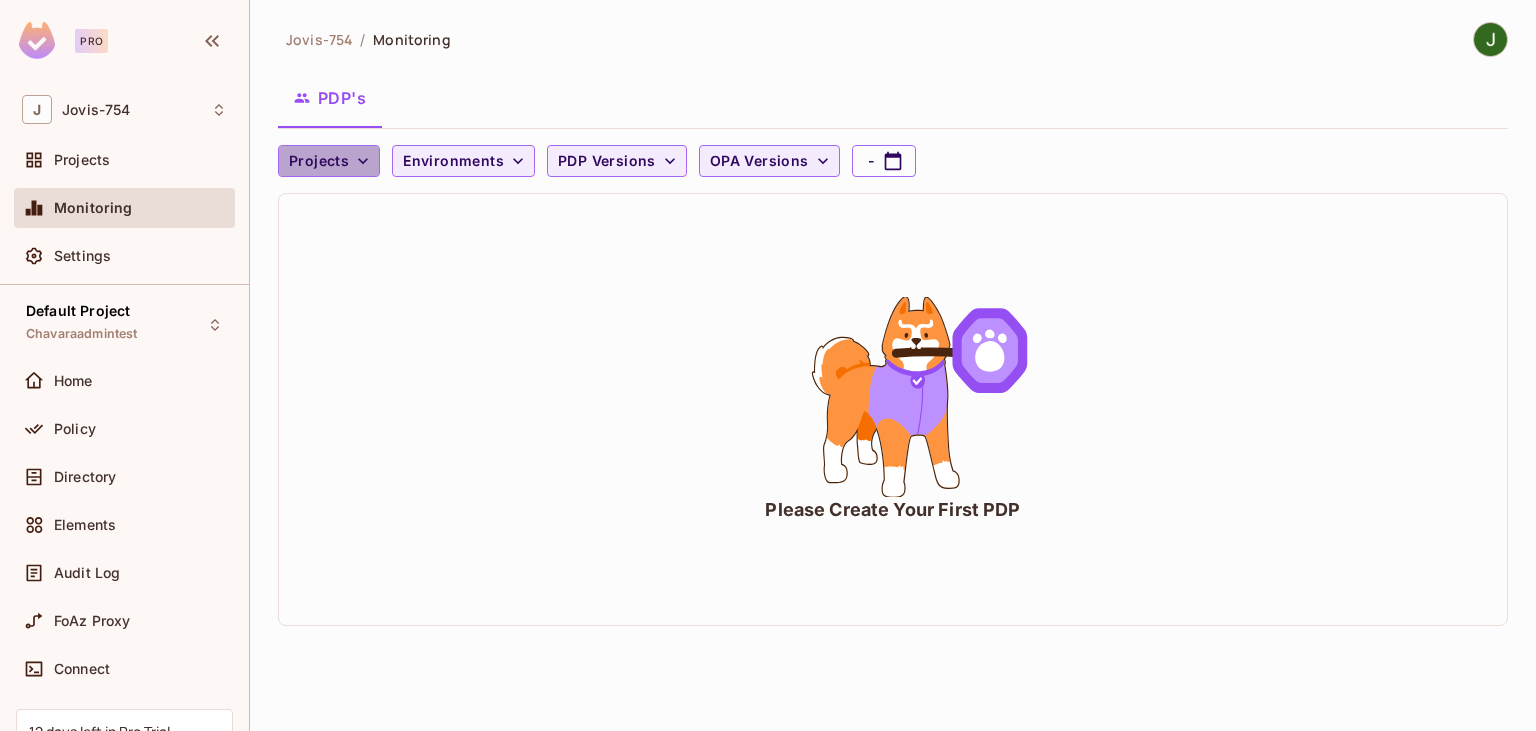 click 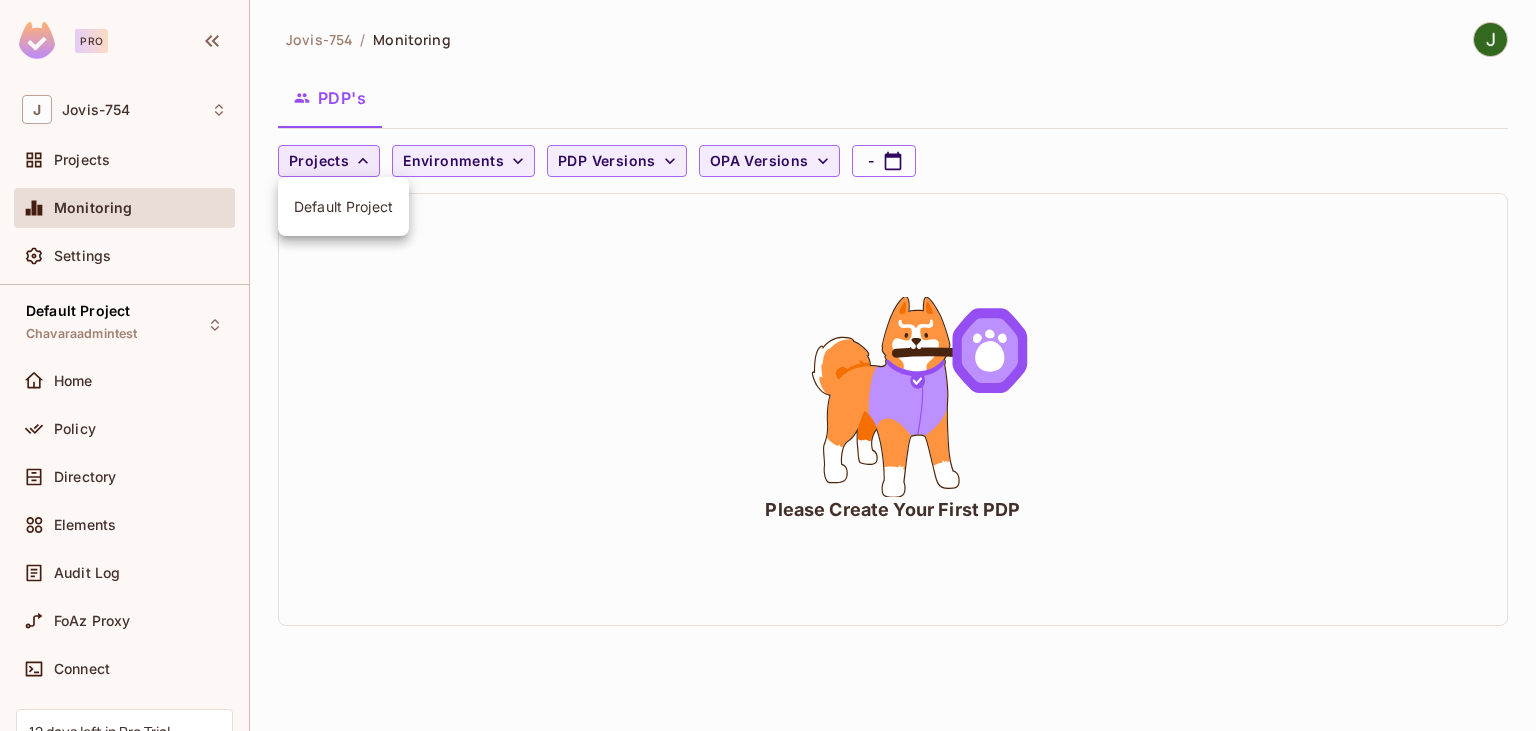 click at bounding box center [768, 365] 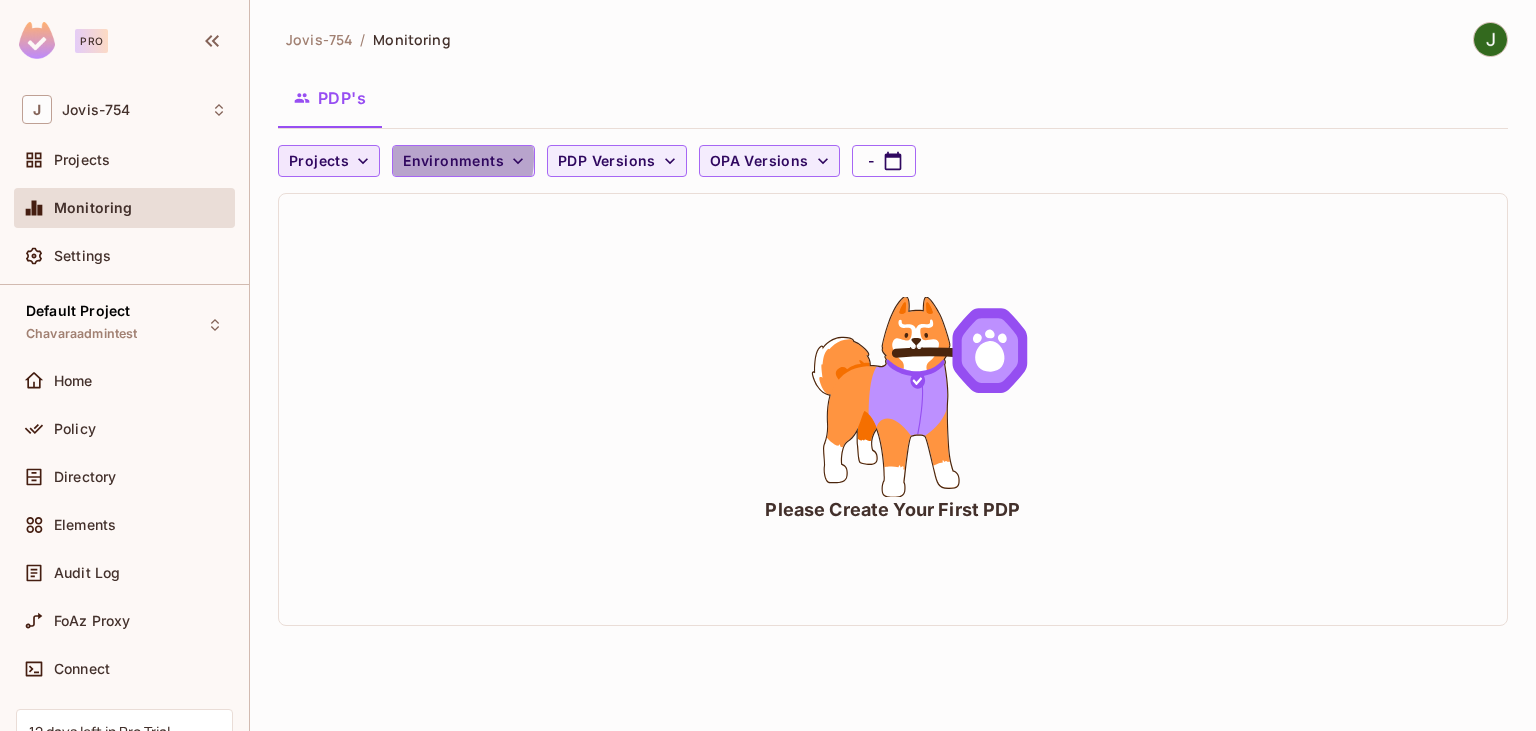 click on "Environments" at bounding box center (453, 161) 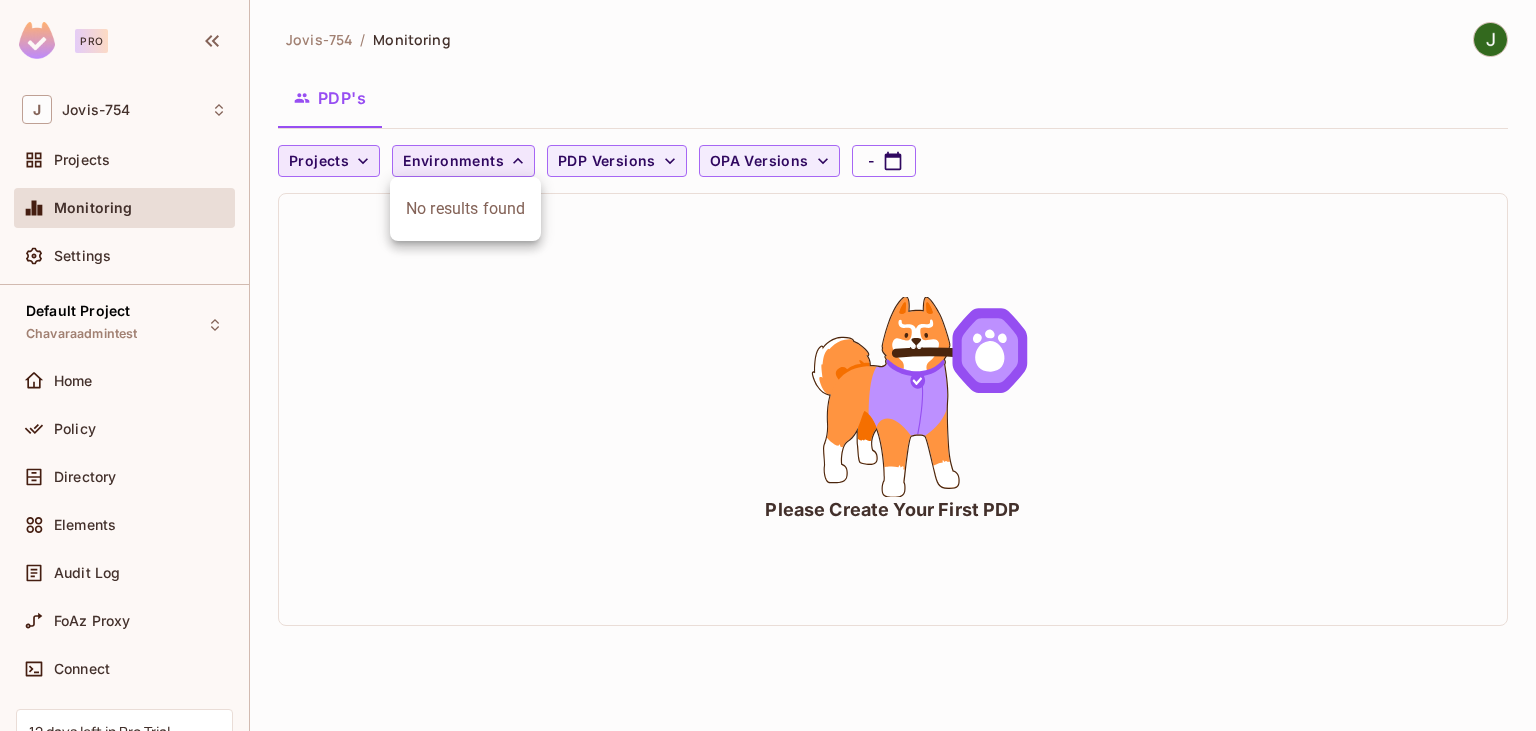 click at bounding box center (768, 365) 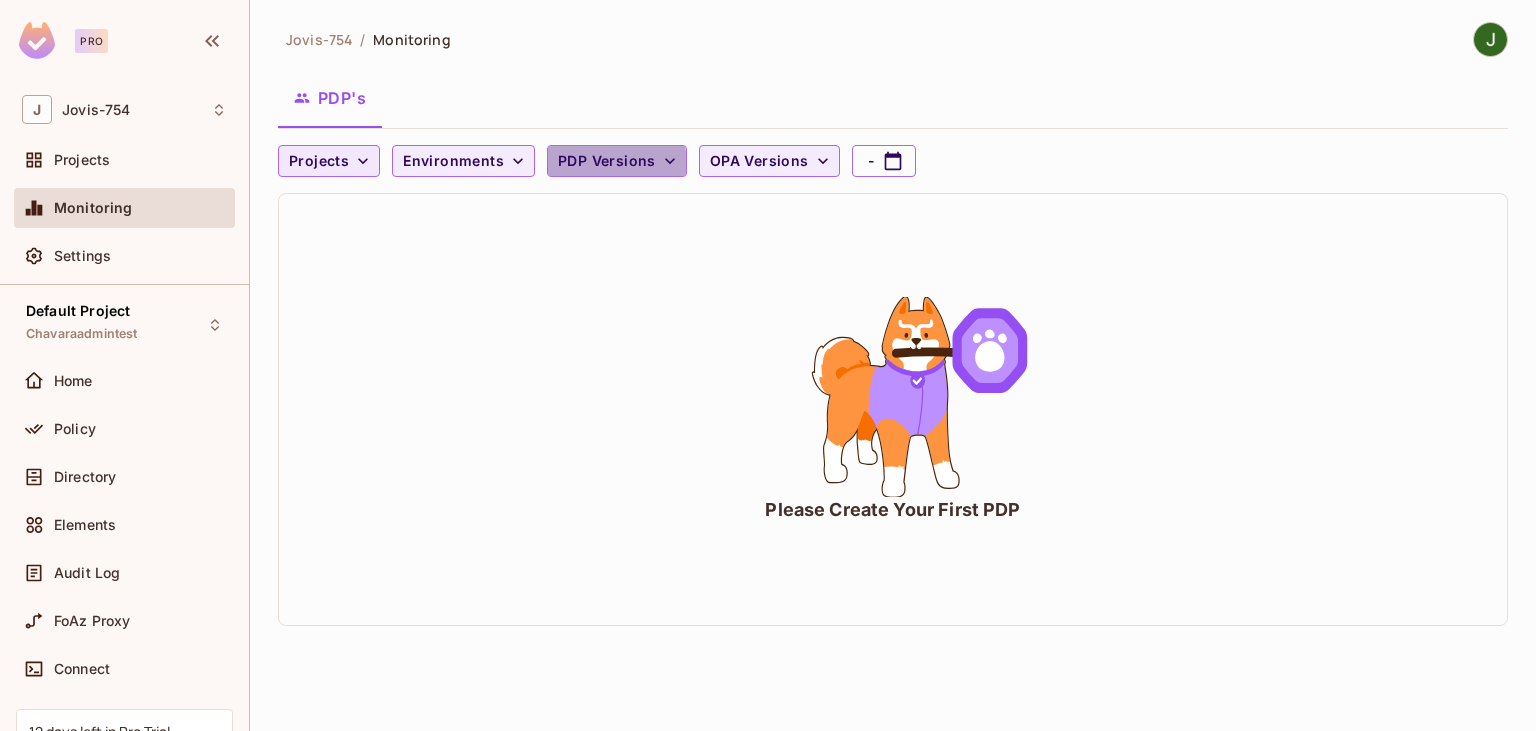 click on "PDP Versions" at bounding box center [607, 161] 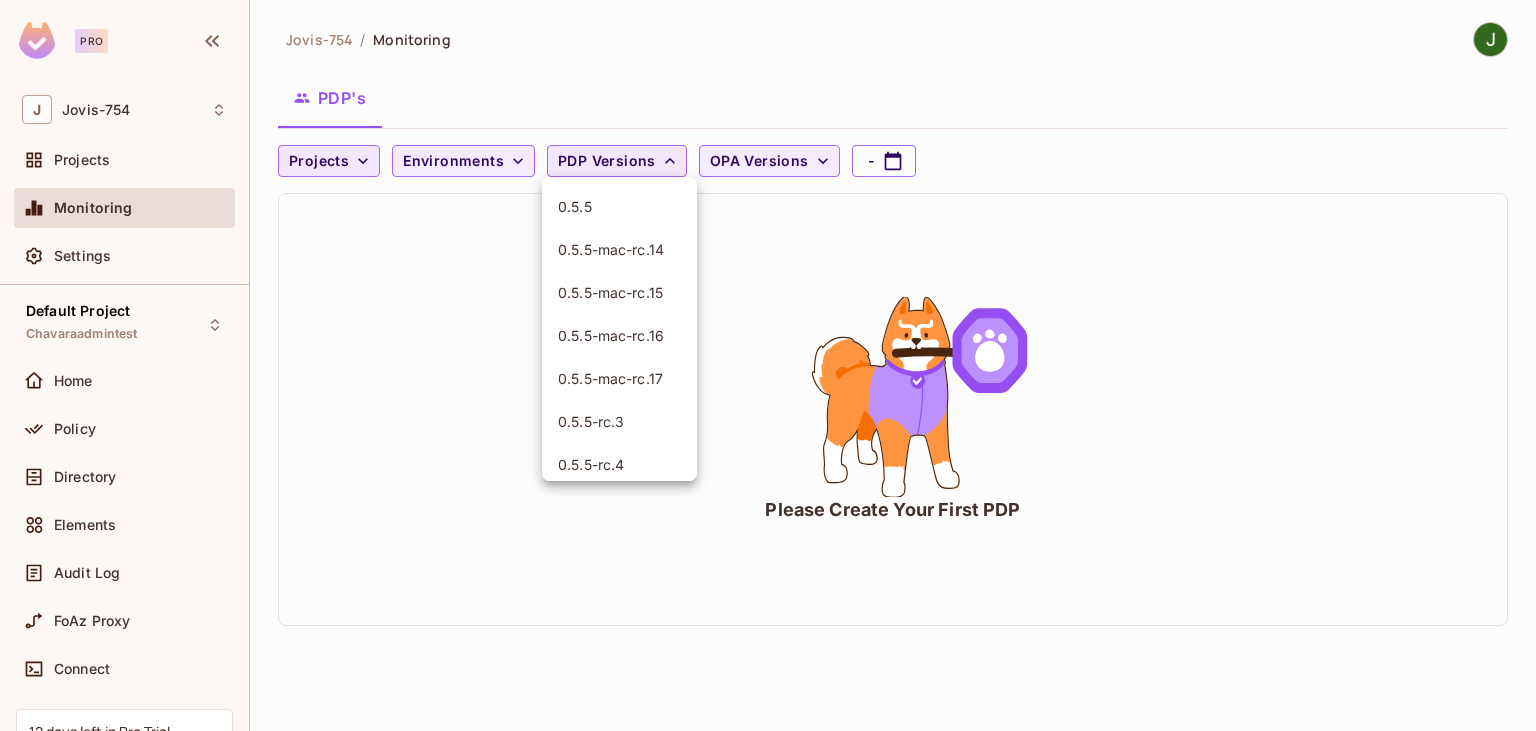 click at bounding box center [768, 365] 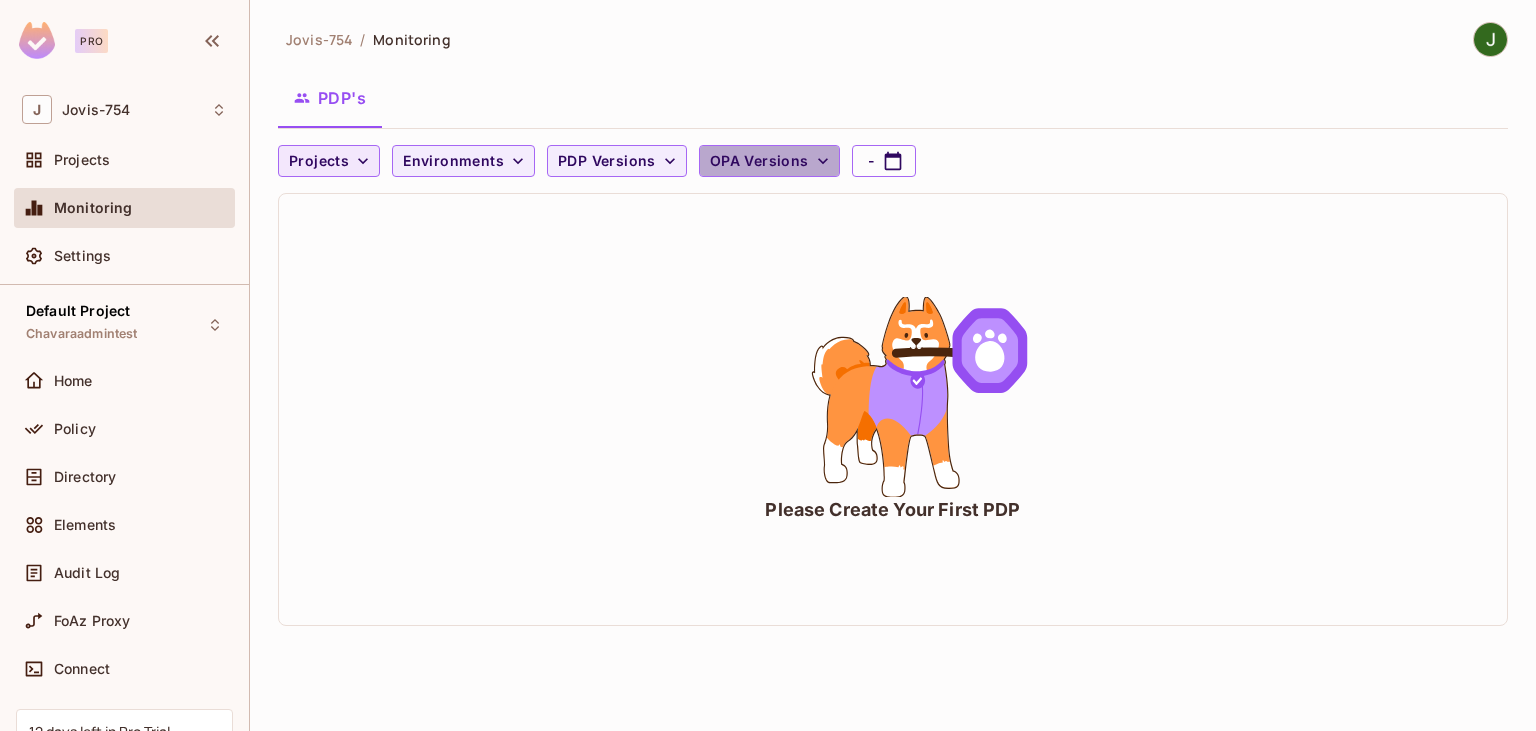 click on "OPA Versions" at bounding box center (759, 161) 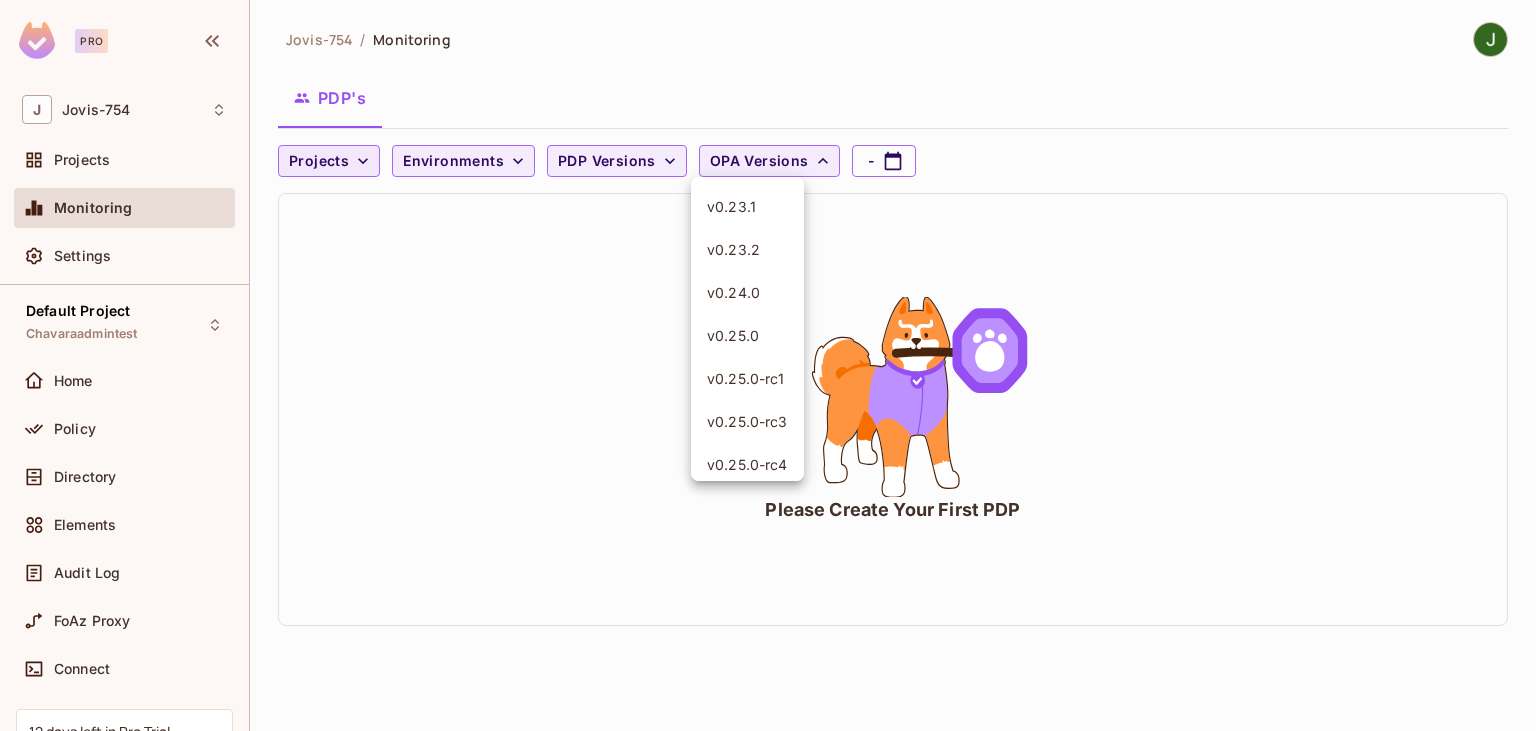 click at bounding box center [768, 365] 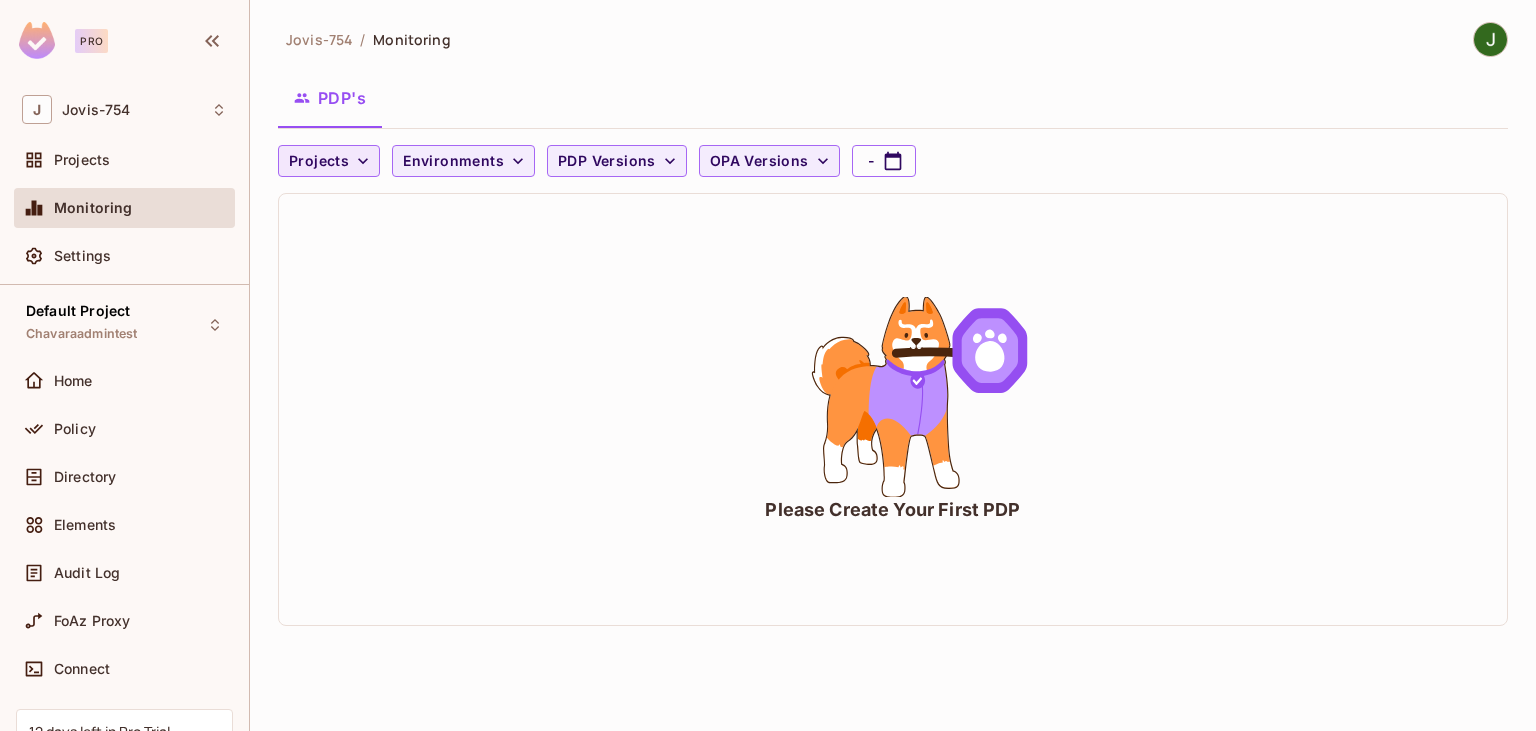 click on "OPA Versions" at bounding box center [759, 161] 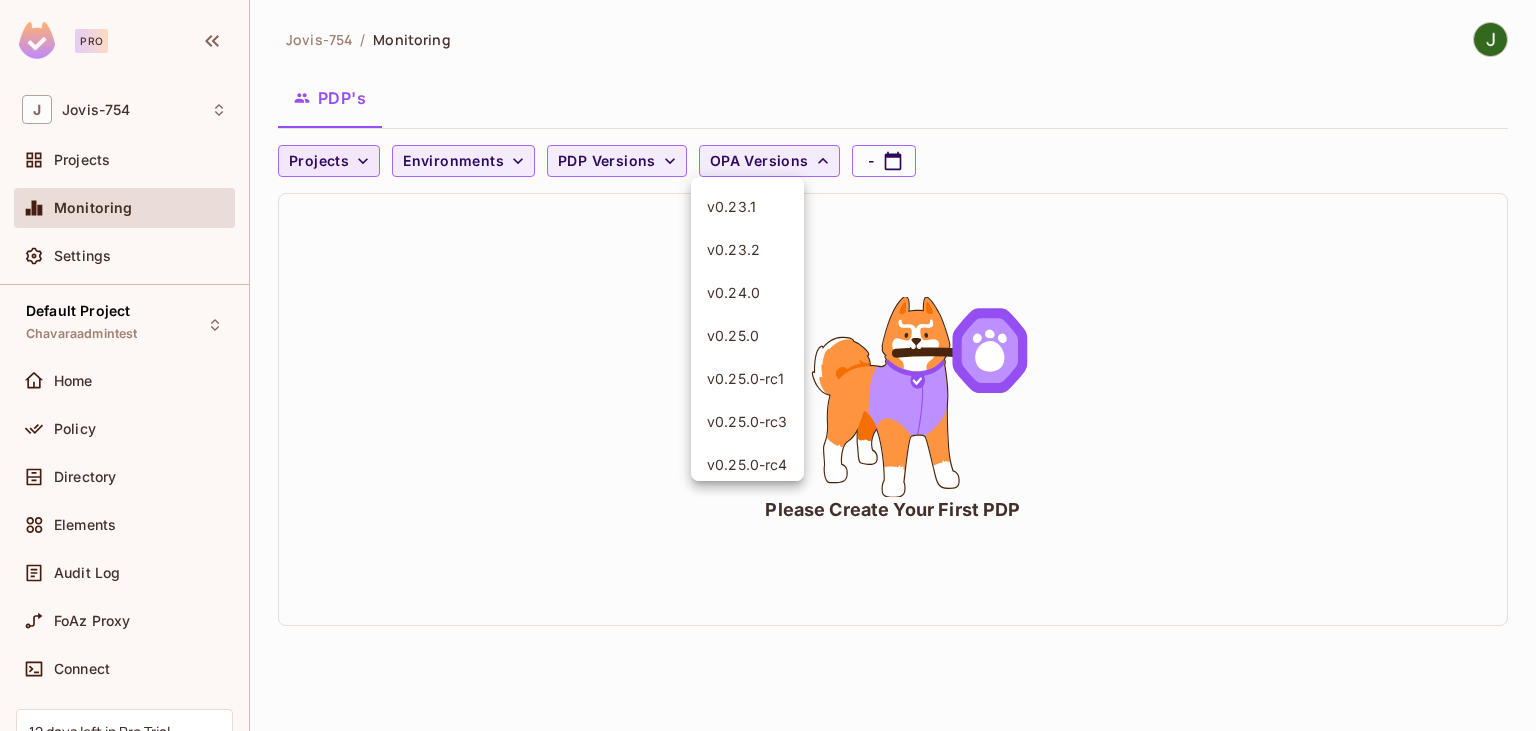 click at bounding box center [768, 365] 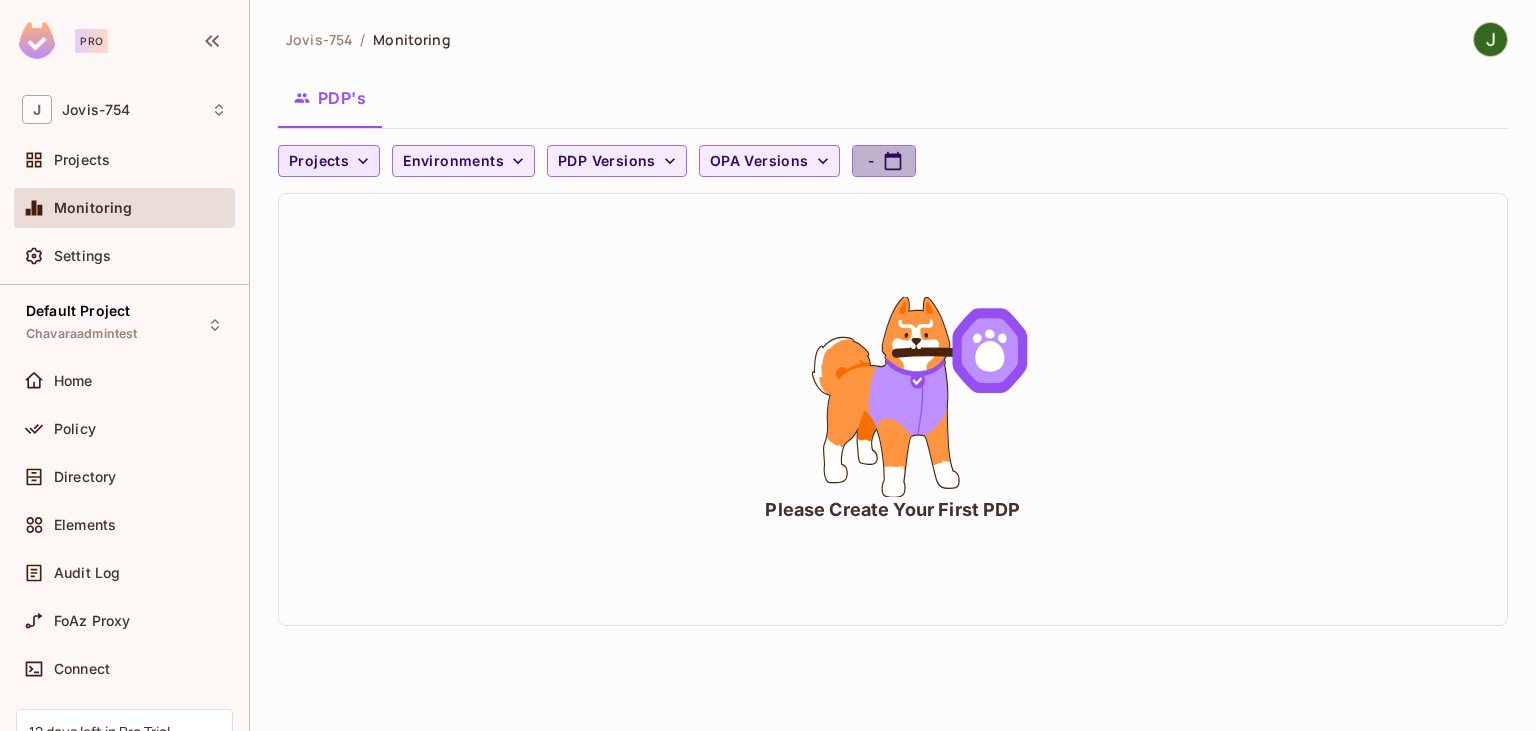click on "-" at bounding box center (884, 161) 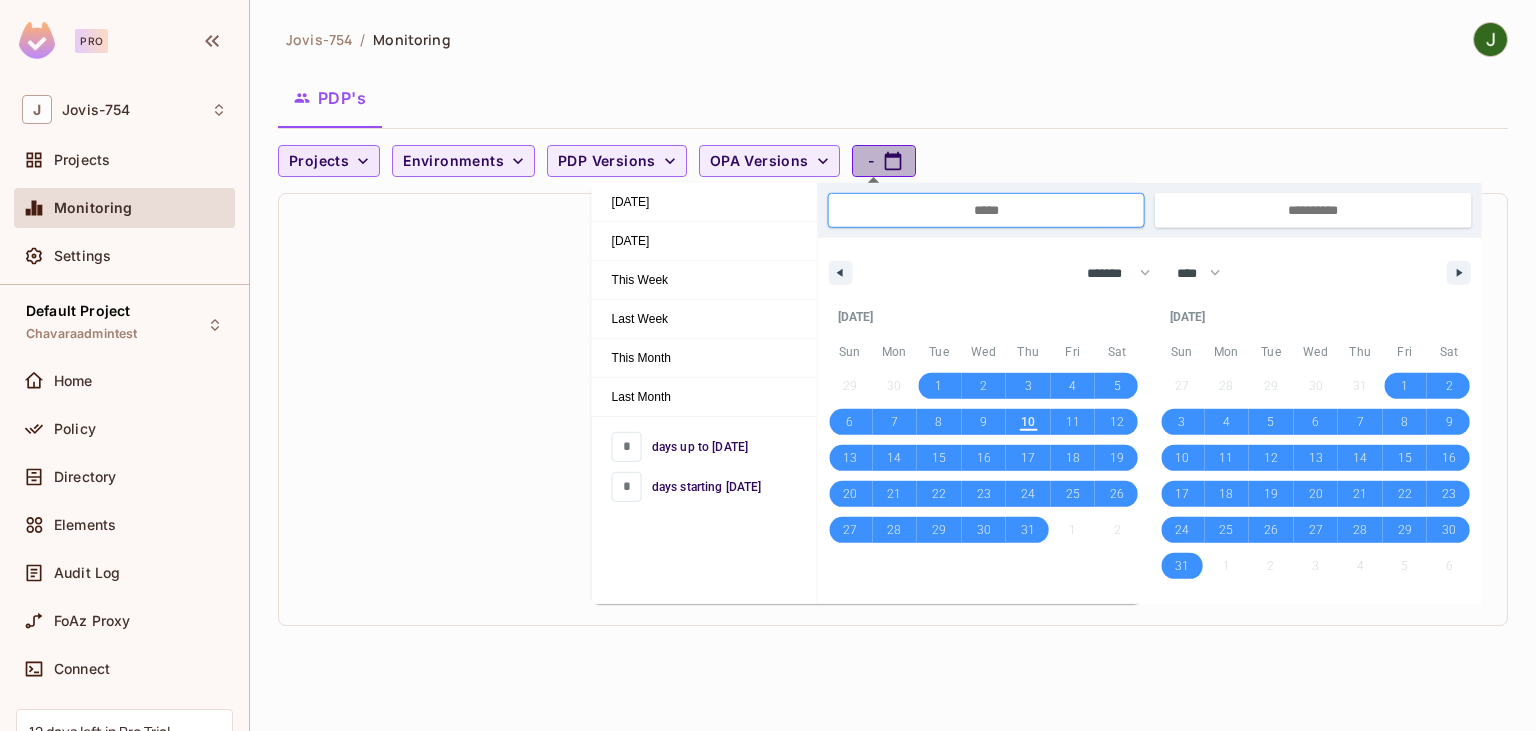 click on "-" at bounding box center (884, 161) 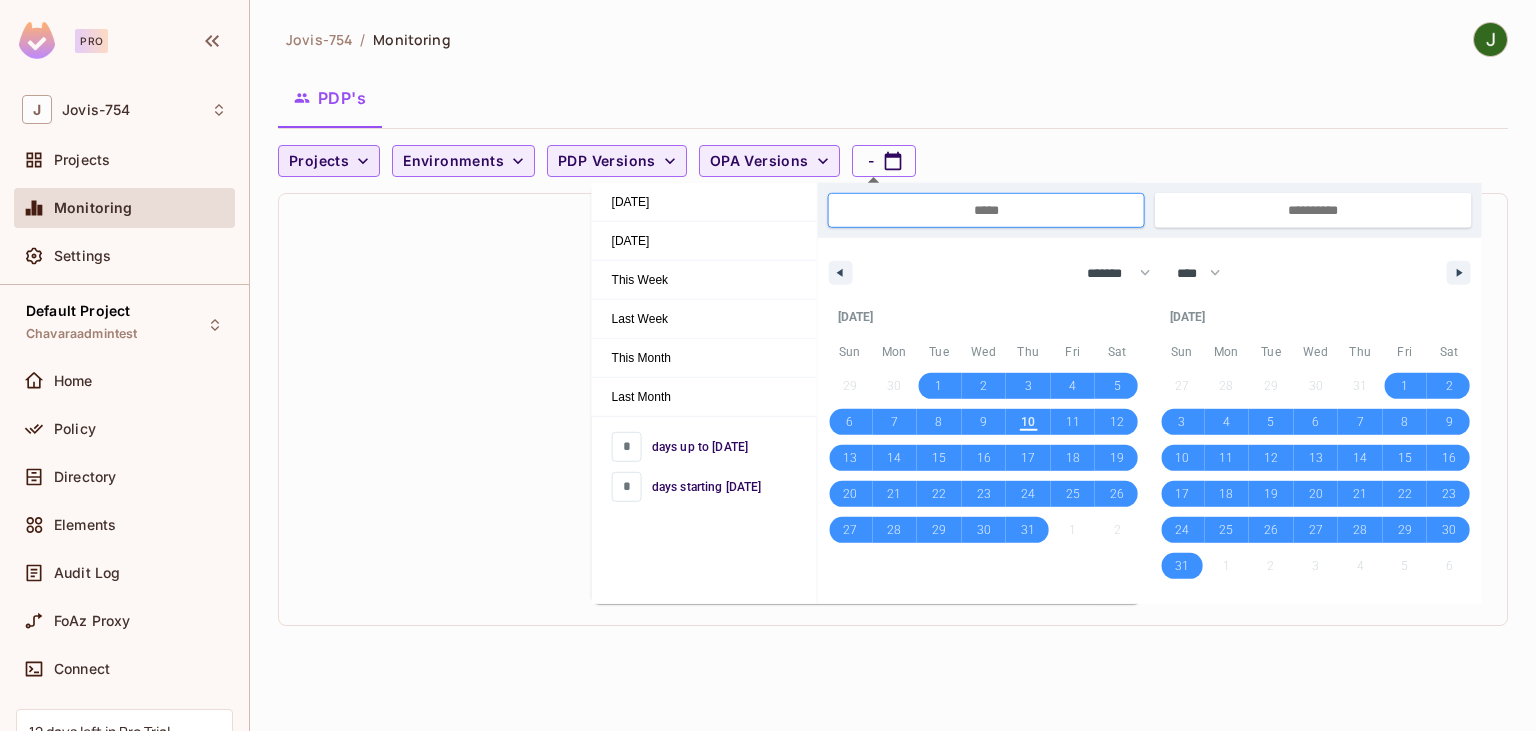 click on "PDP's" at bounding box center [893, 98] 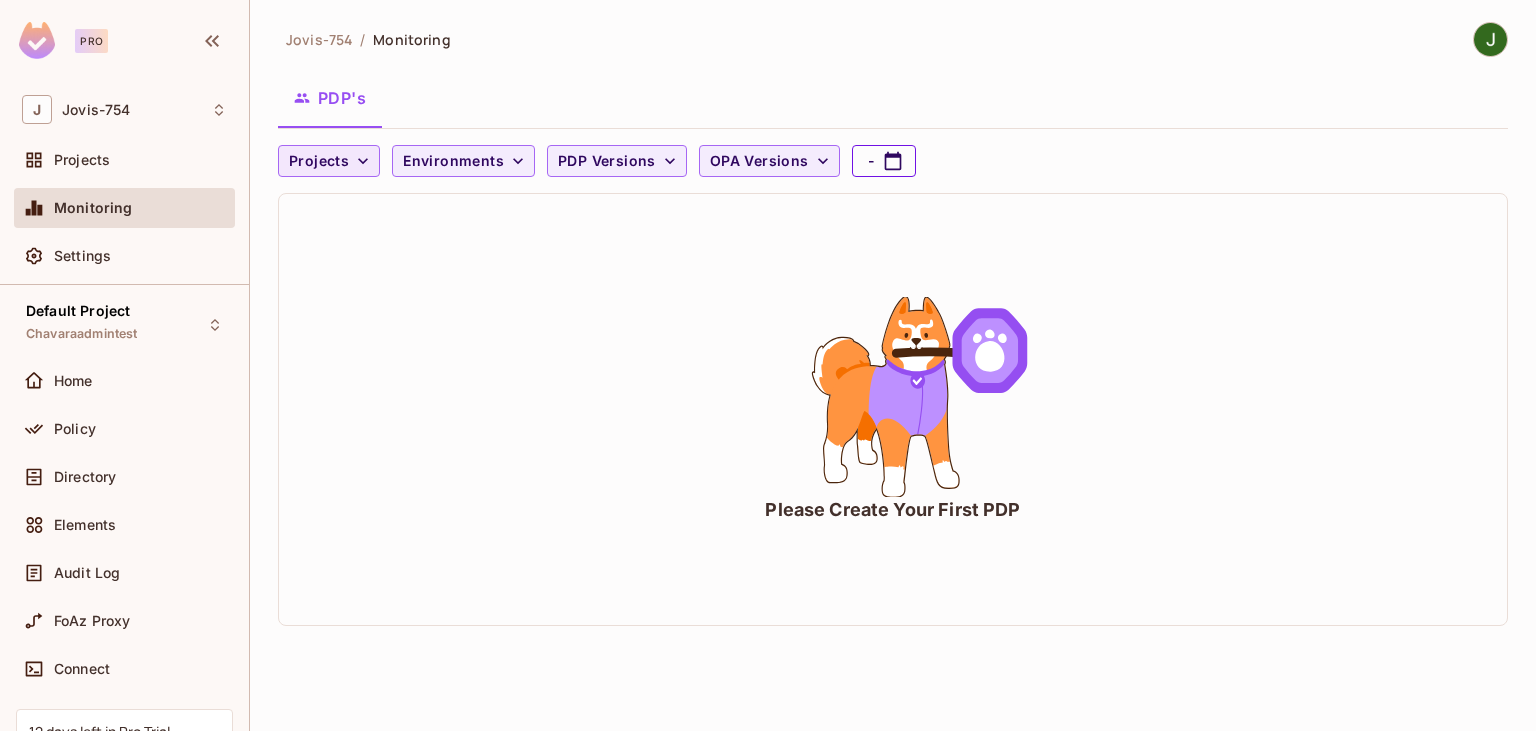 click on "-" at bounding box center (884, 161) 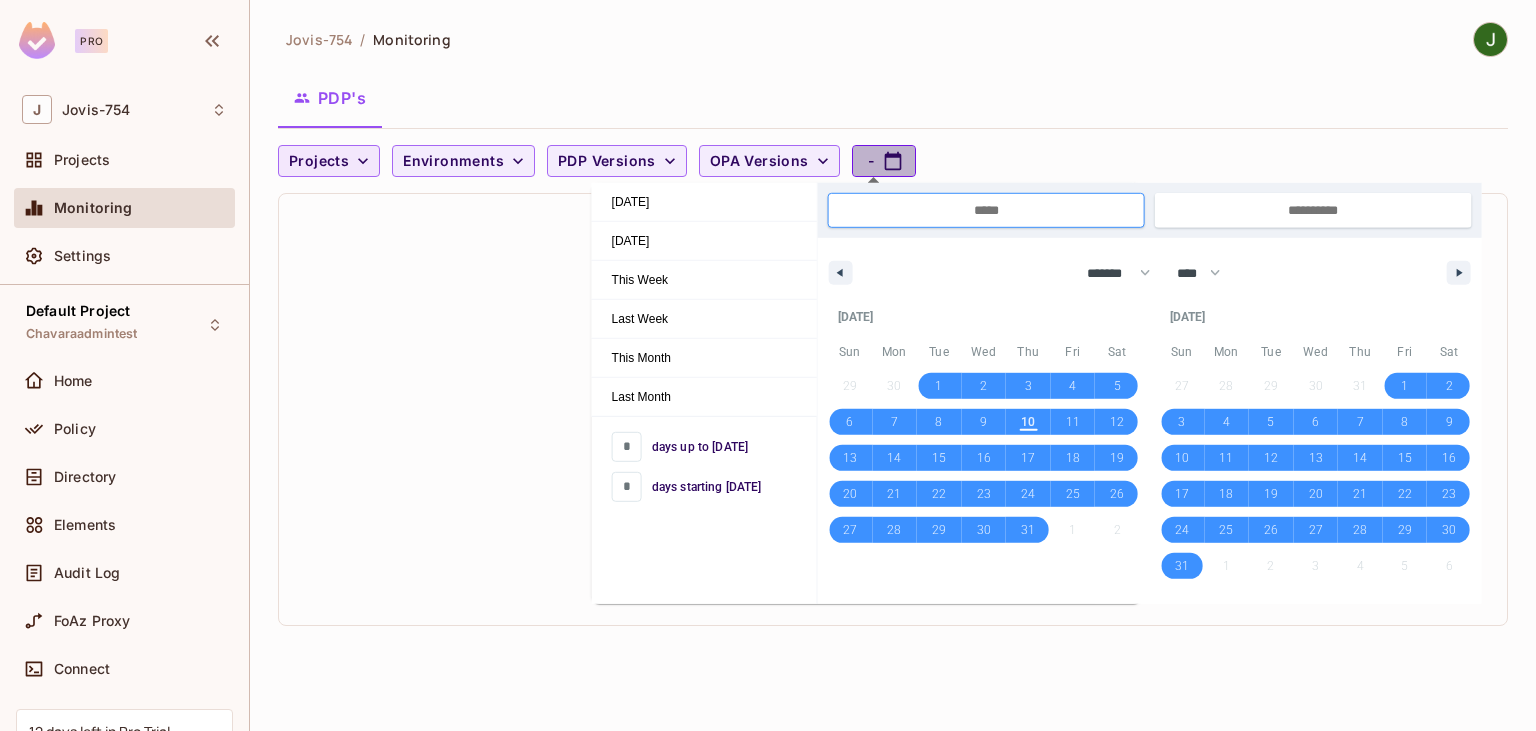 click on "-" at bounding box center [884, 161] 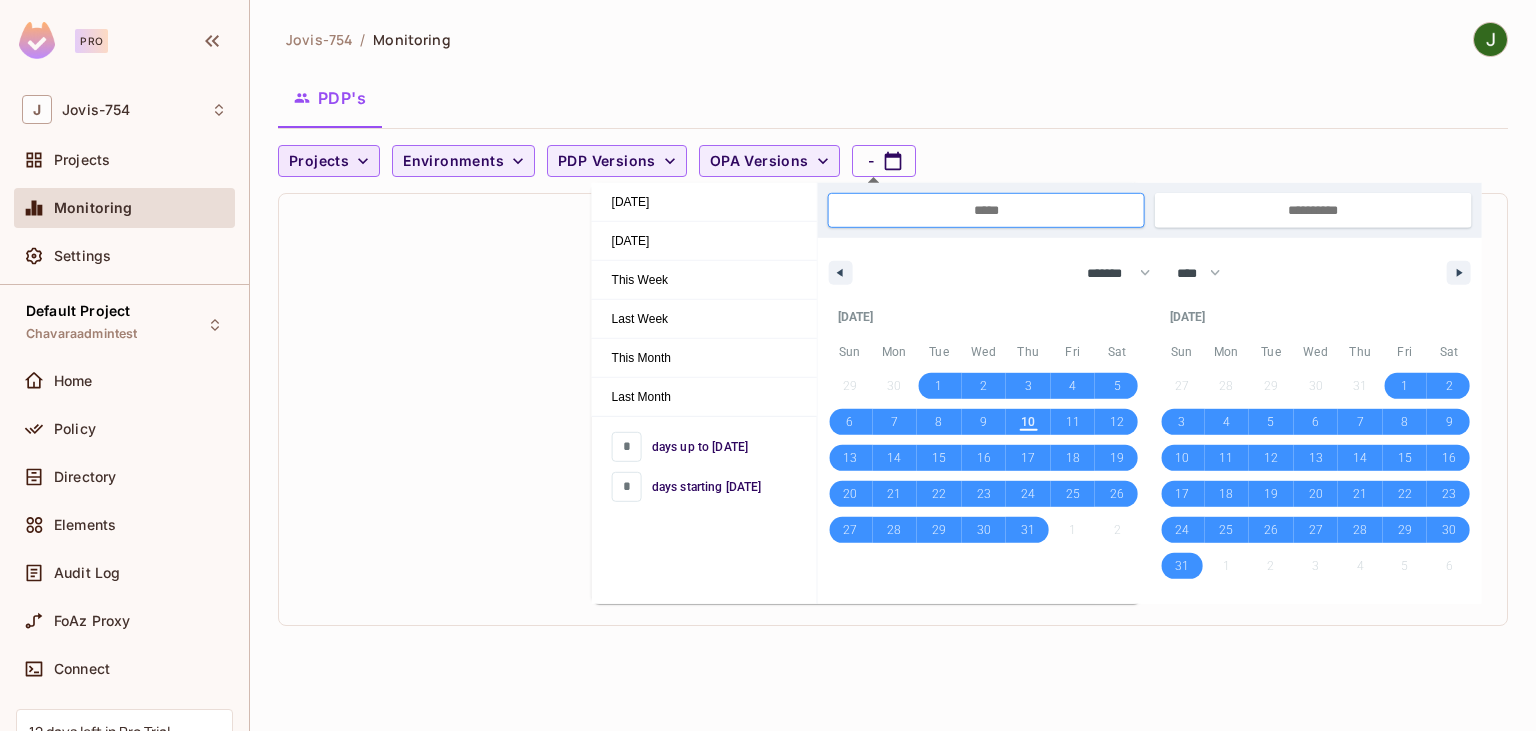 click on "PDP's" at bounding box center (893, 98) 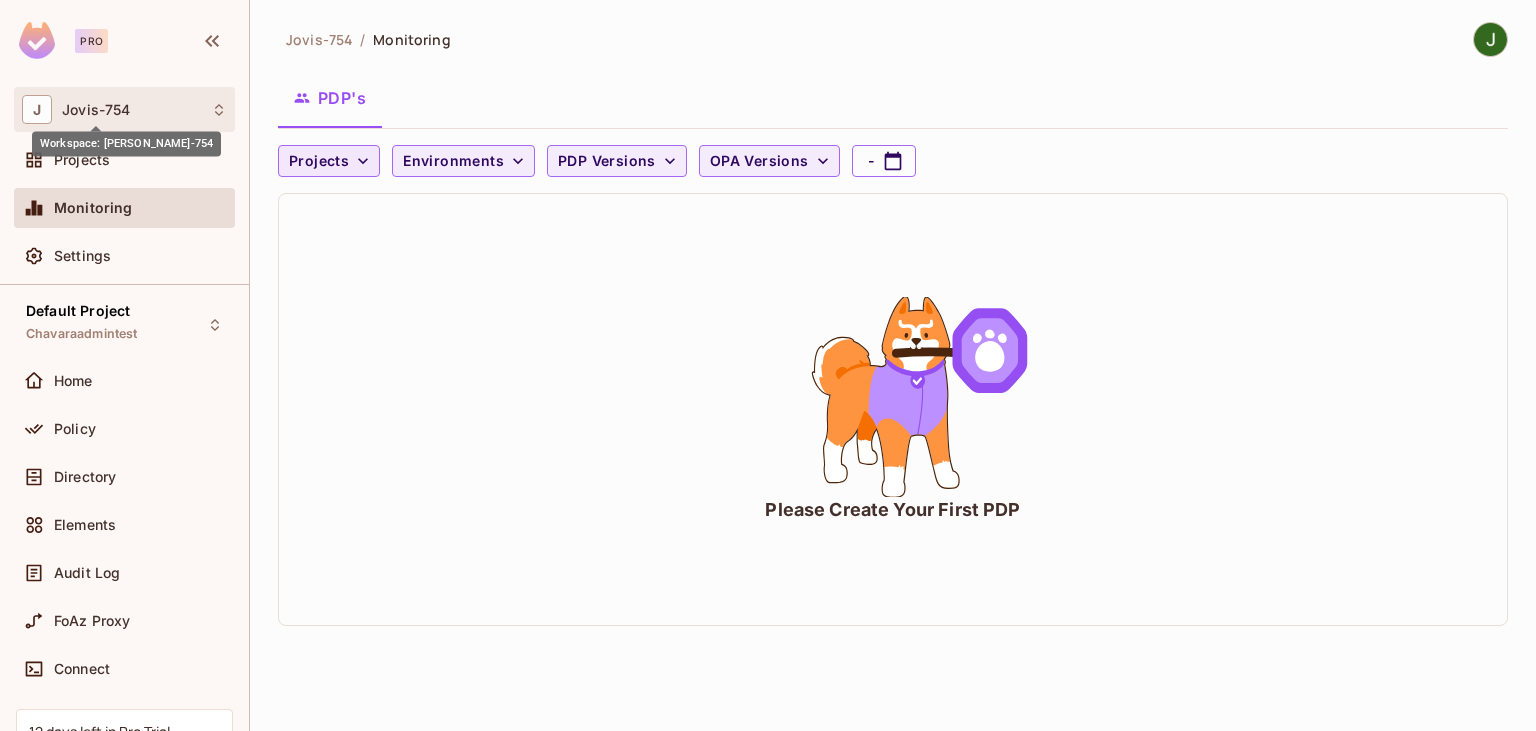 click on "Jovis-754" at bounding box center [96, 110] 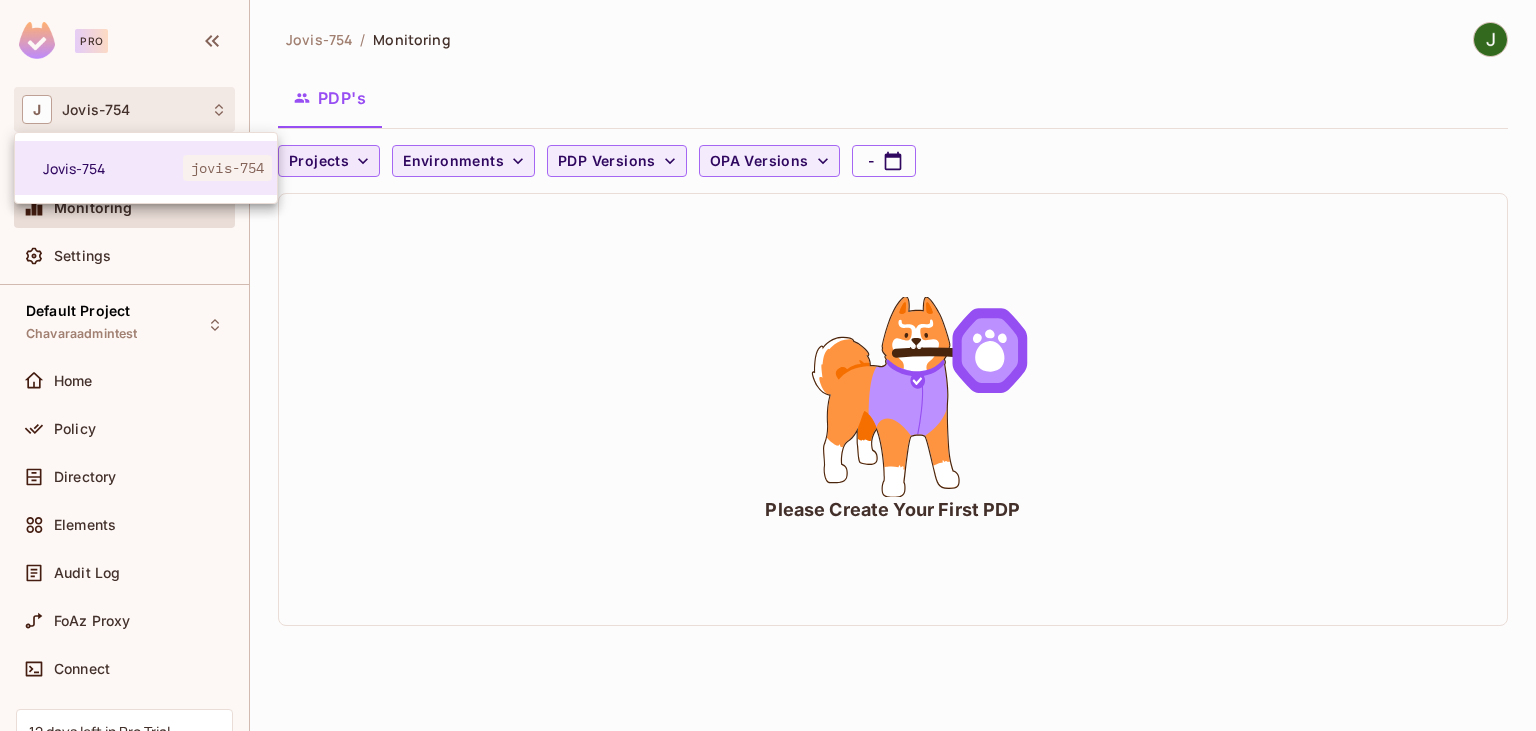 click at bounding box center [768, 365] 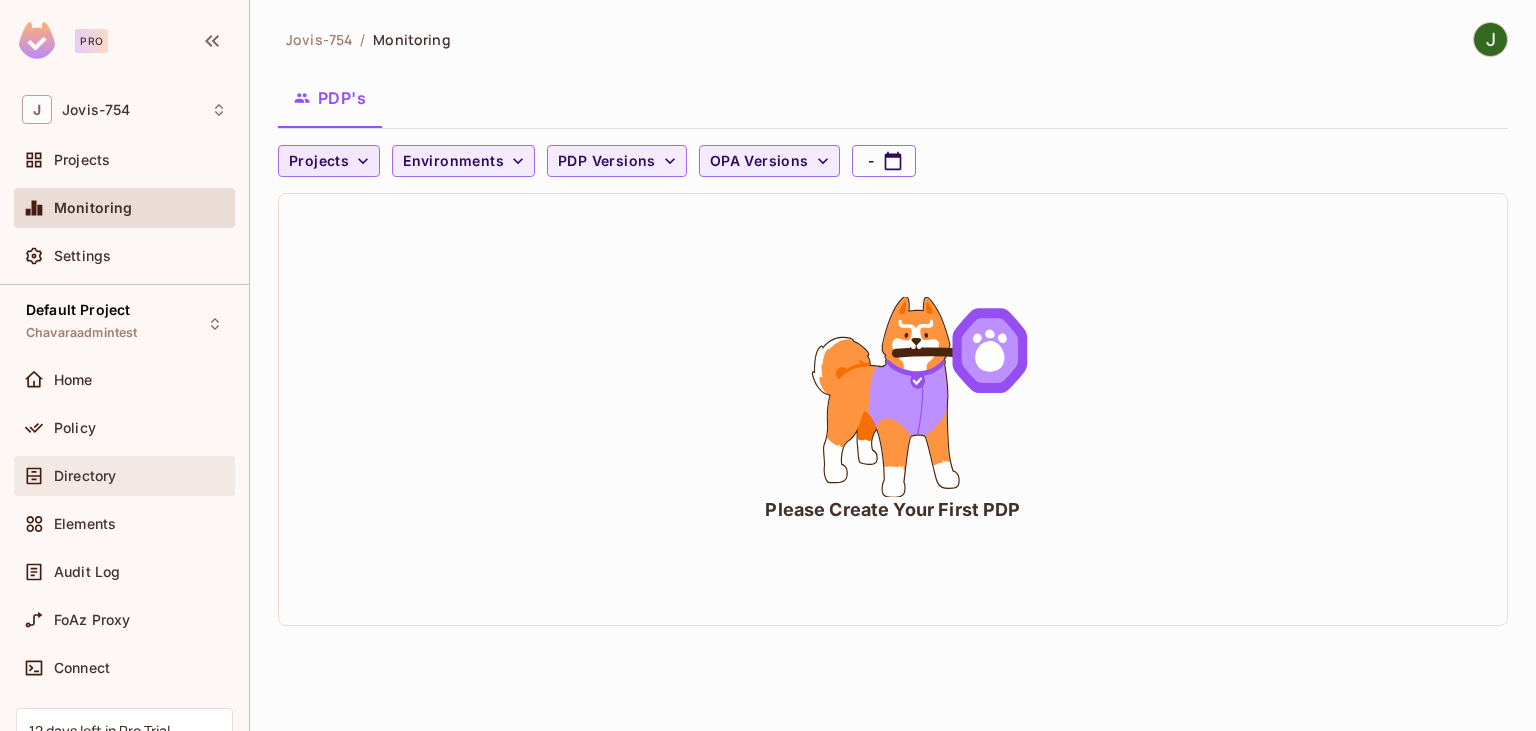 scroll, scrollTop: 0, scrollLeft: 0, axis: both 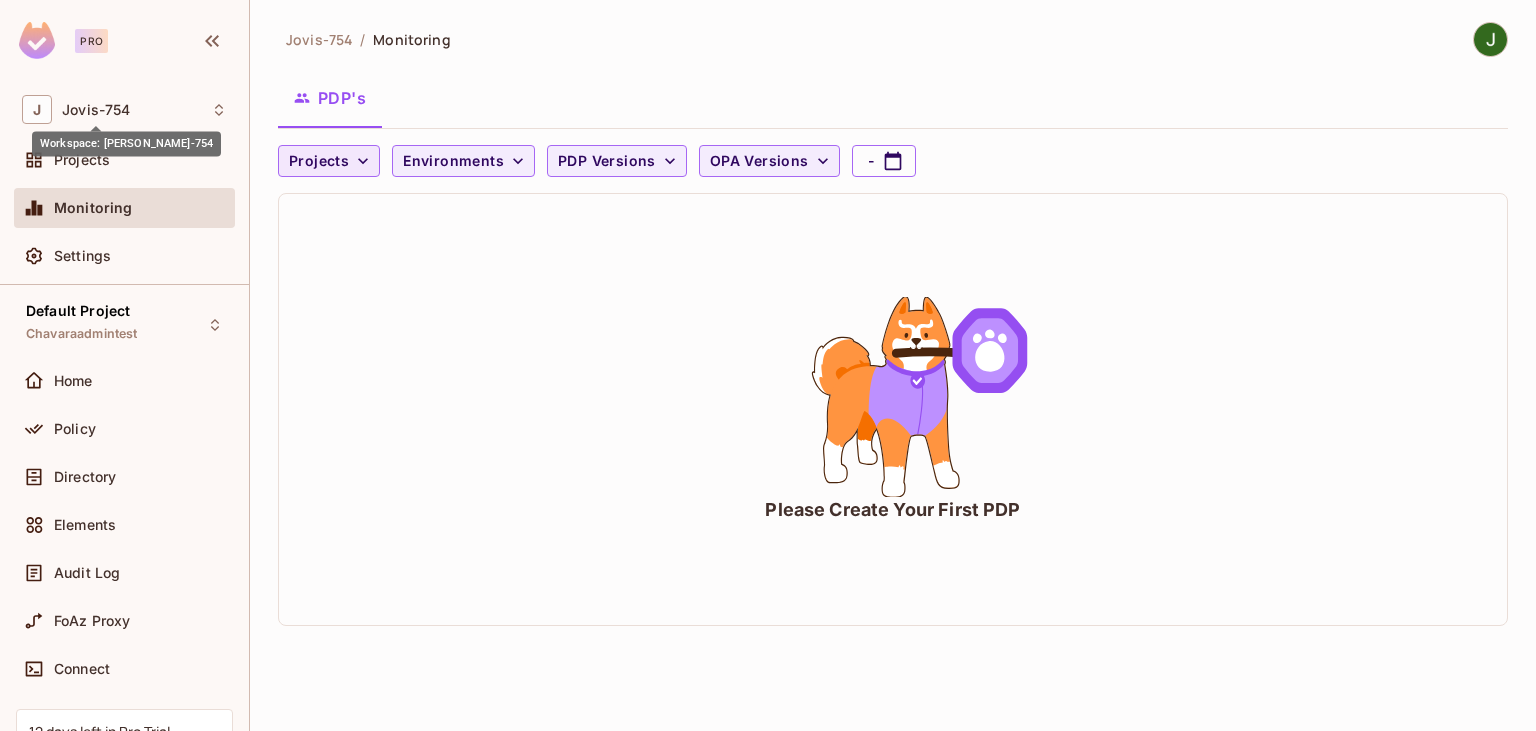click on "Workspace: [PERSON_NAME]-754" at bounding box center (126, 144) 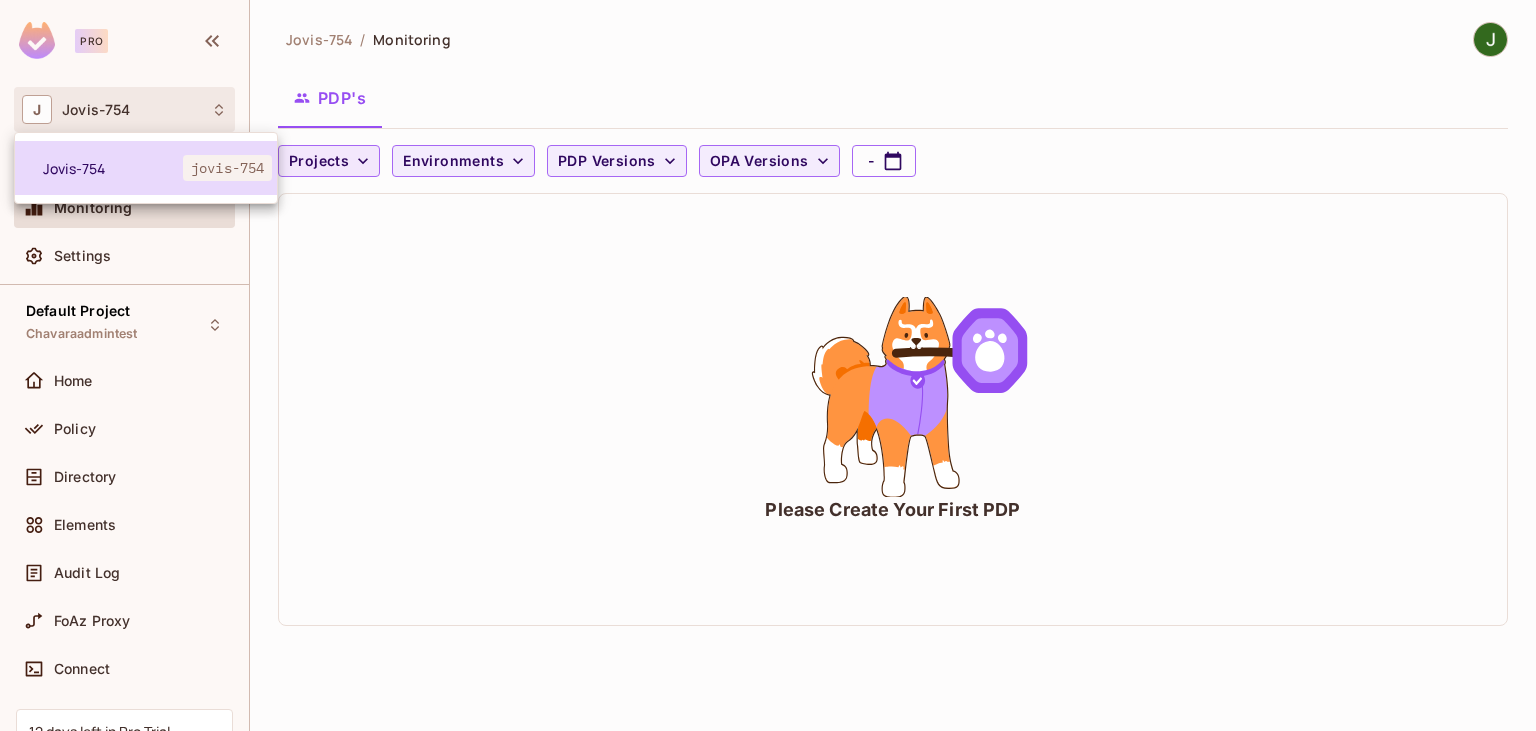 click on "Jovis-754" at bounding box center (113, 168) 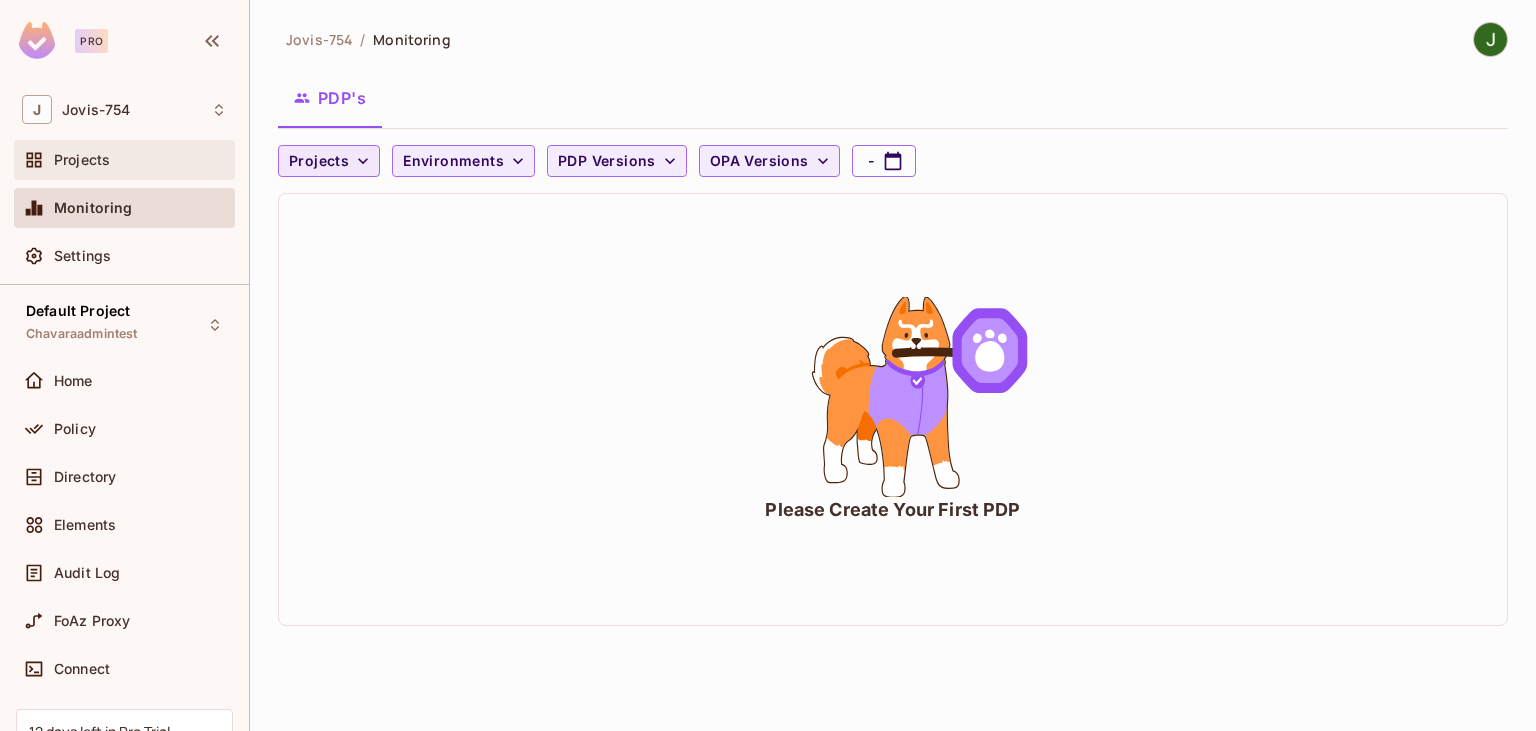 click on "Projects" at bounding box center [140, 160] 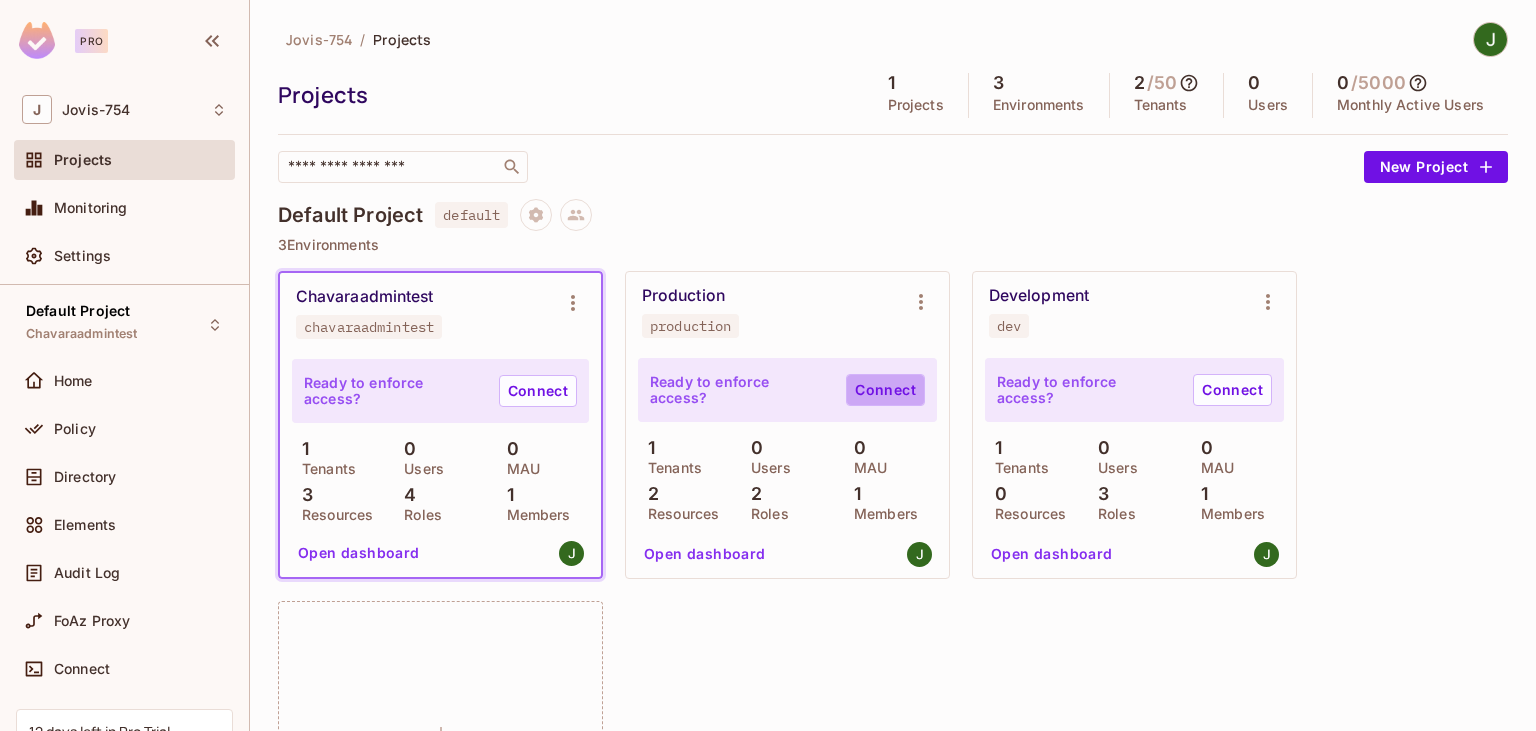 click on "Connect" at bounding box center (885, 390) 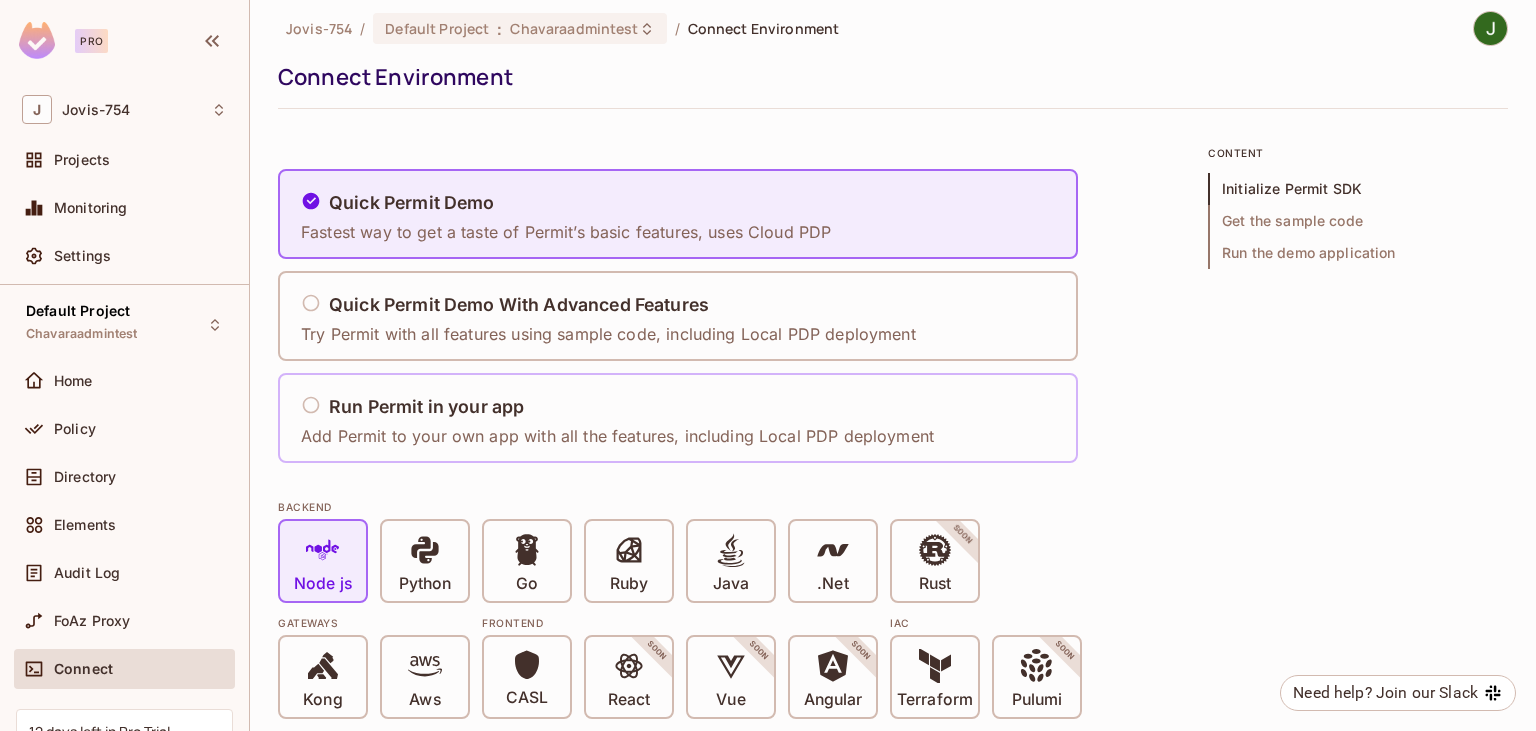 scroll, scrollTop: 0, scrollLeft: 0, axis: both 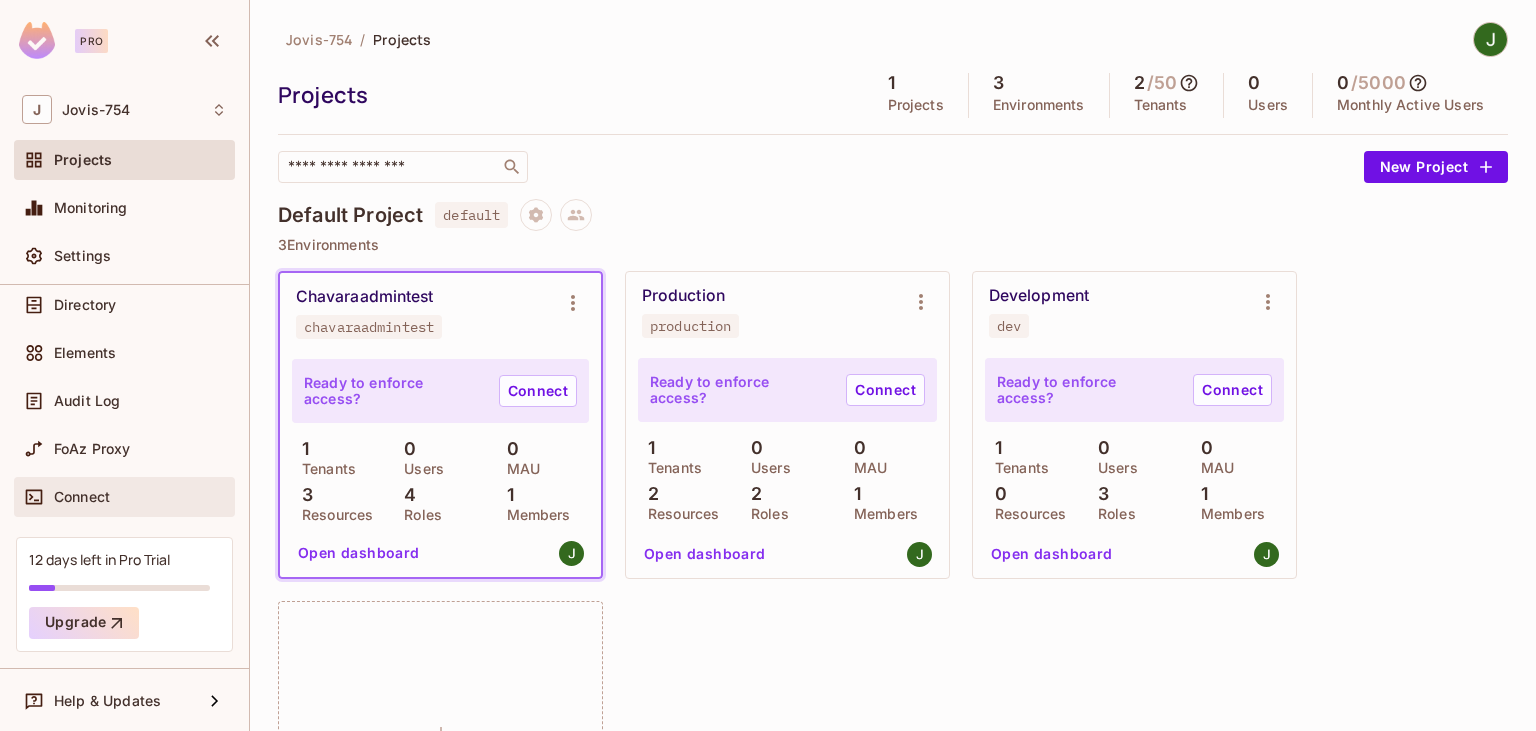 click on "Connect" at bounding box center [124, 497] 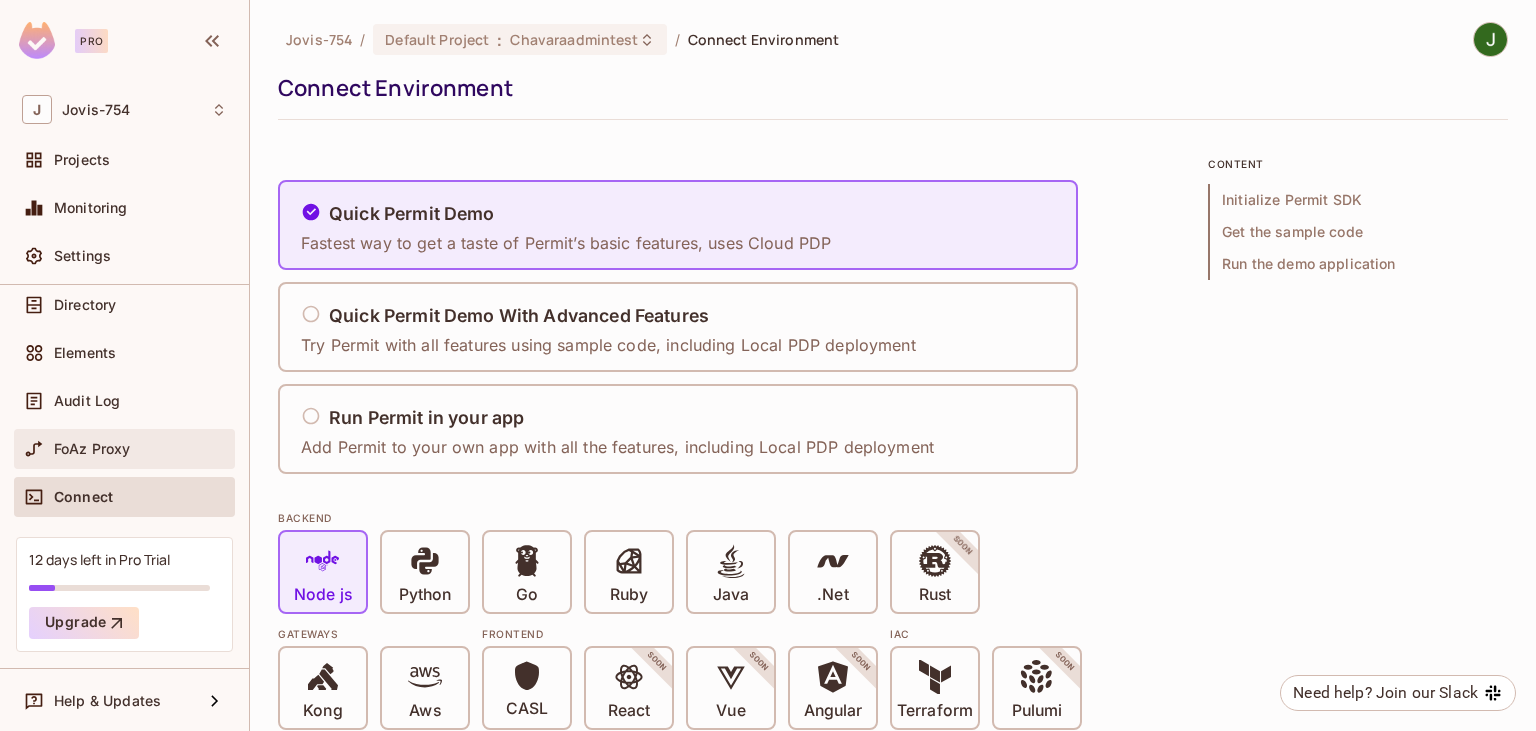 click on "FoAz Proxy" at bounding box center [92, 449] 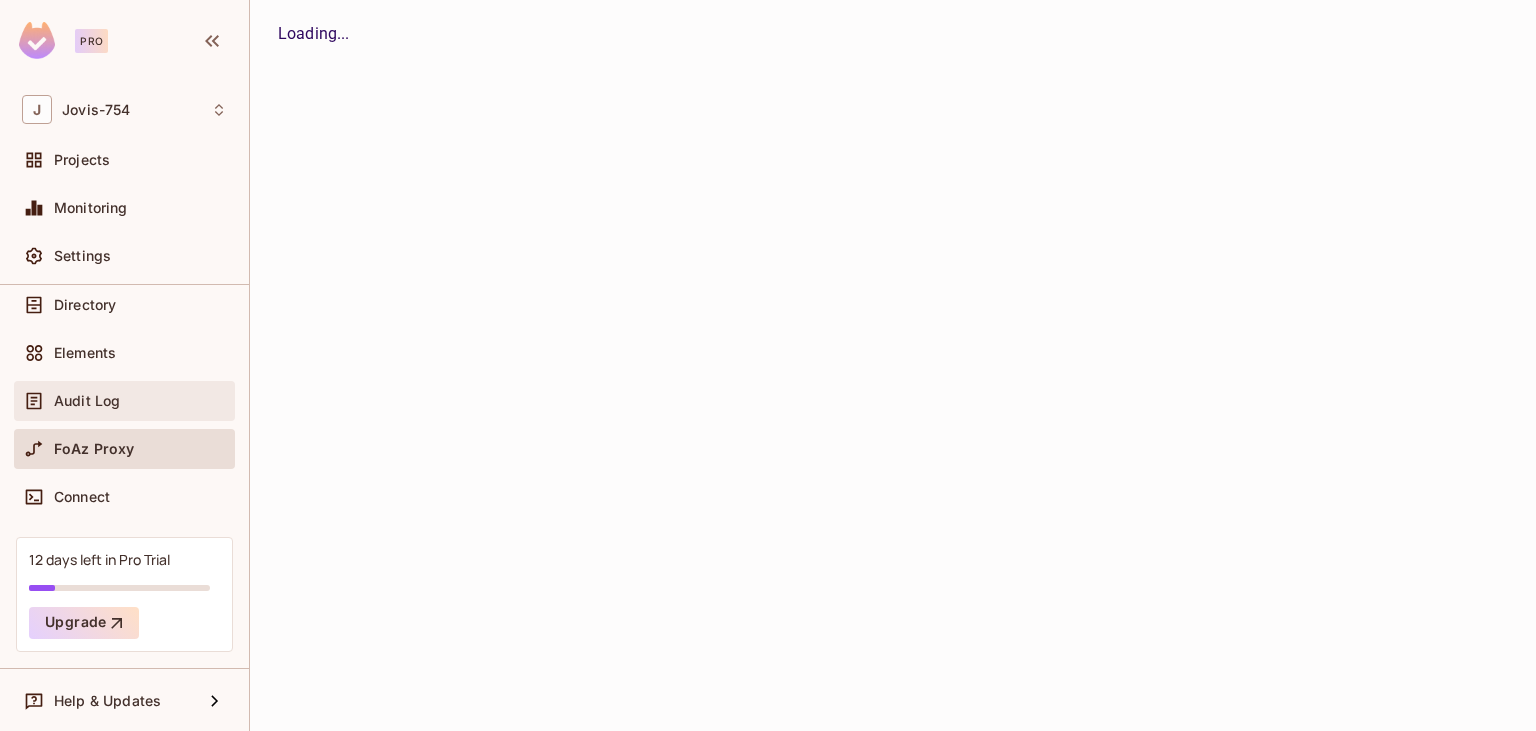 click on "Audit Log" at bounding box center [87, 401] 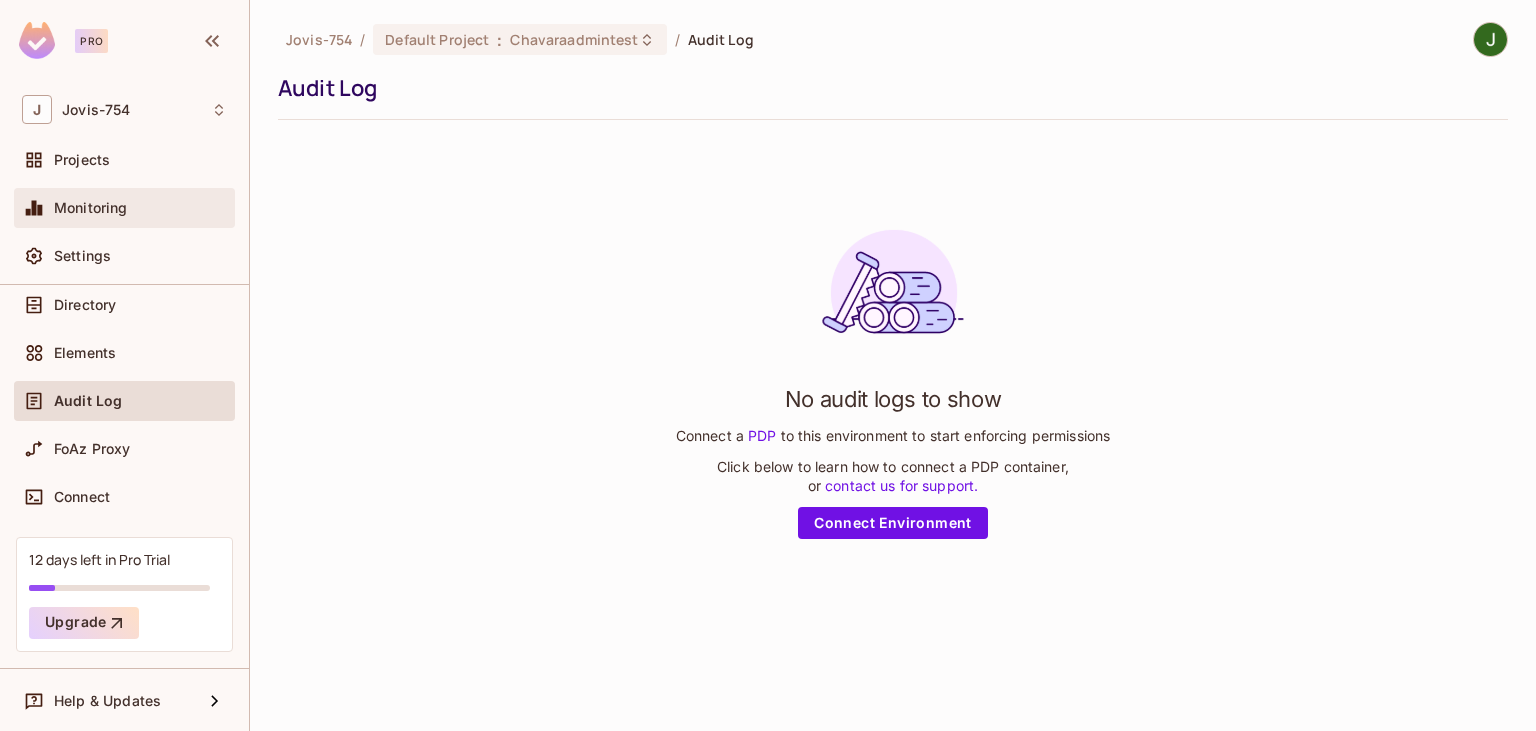 click on "Monitoring" at bounding box center [91, 208] 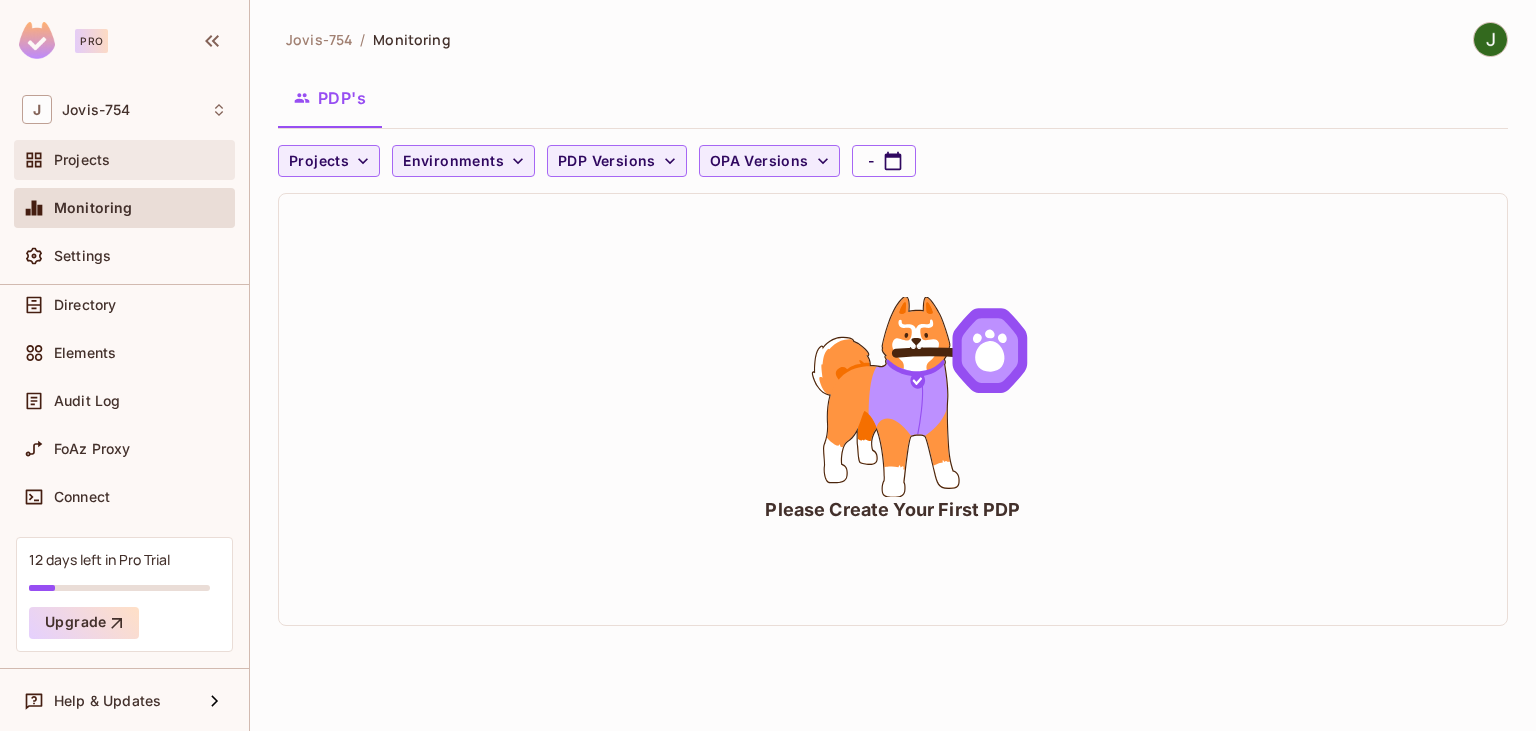 click on "Projects" at bounding box center (82, 160) 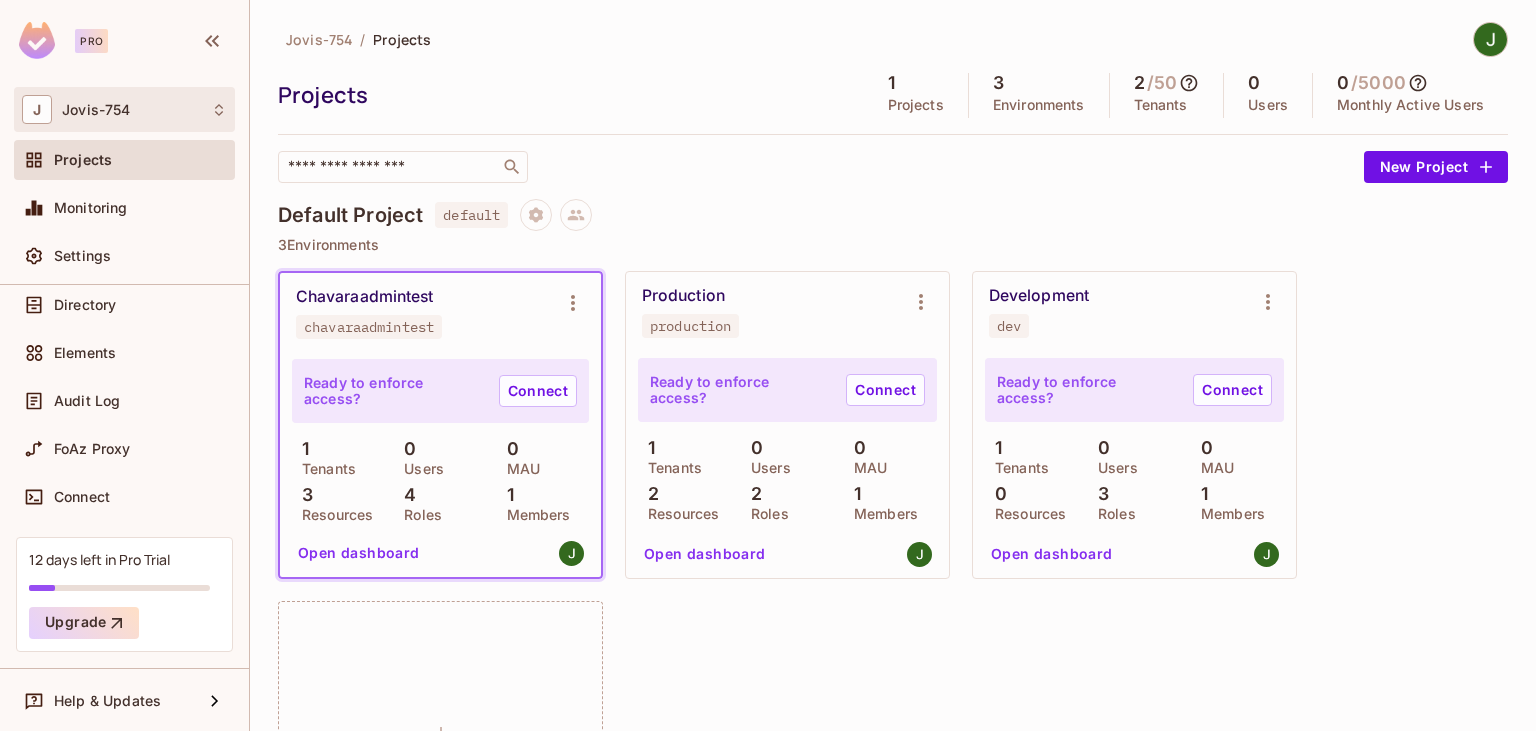 click on "J Jovis-754" at bounding box center (124, 109) 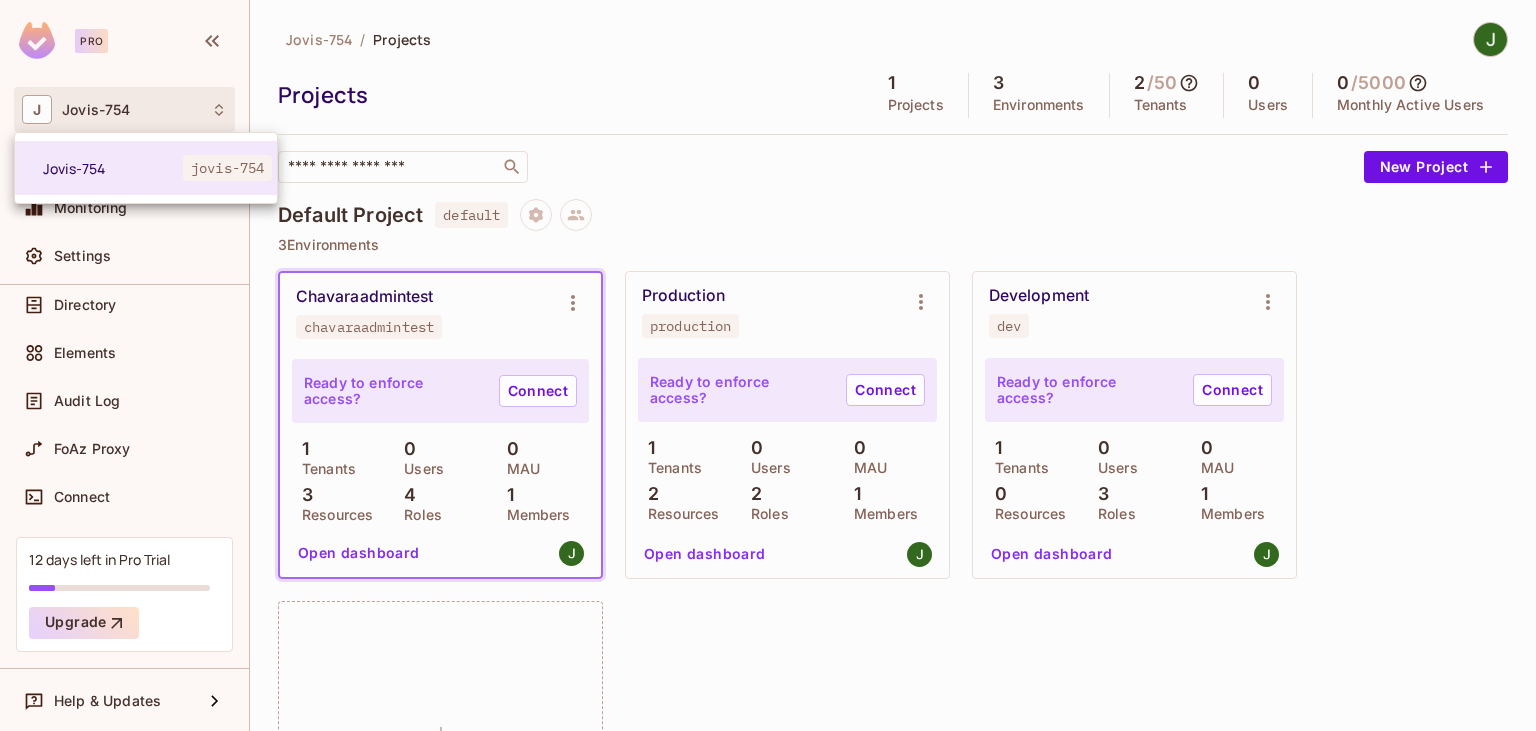 click at bounding box center (768, 365) 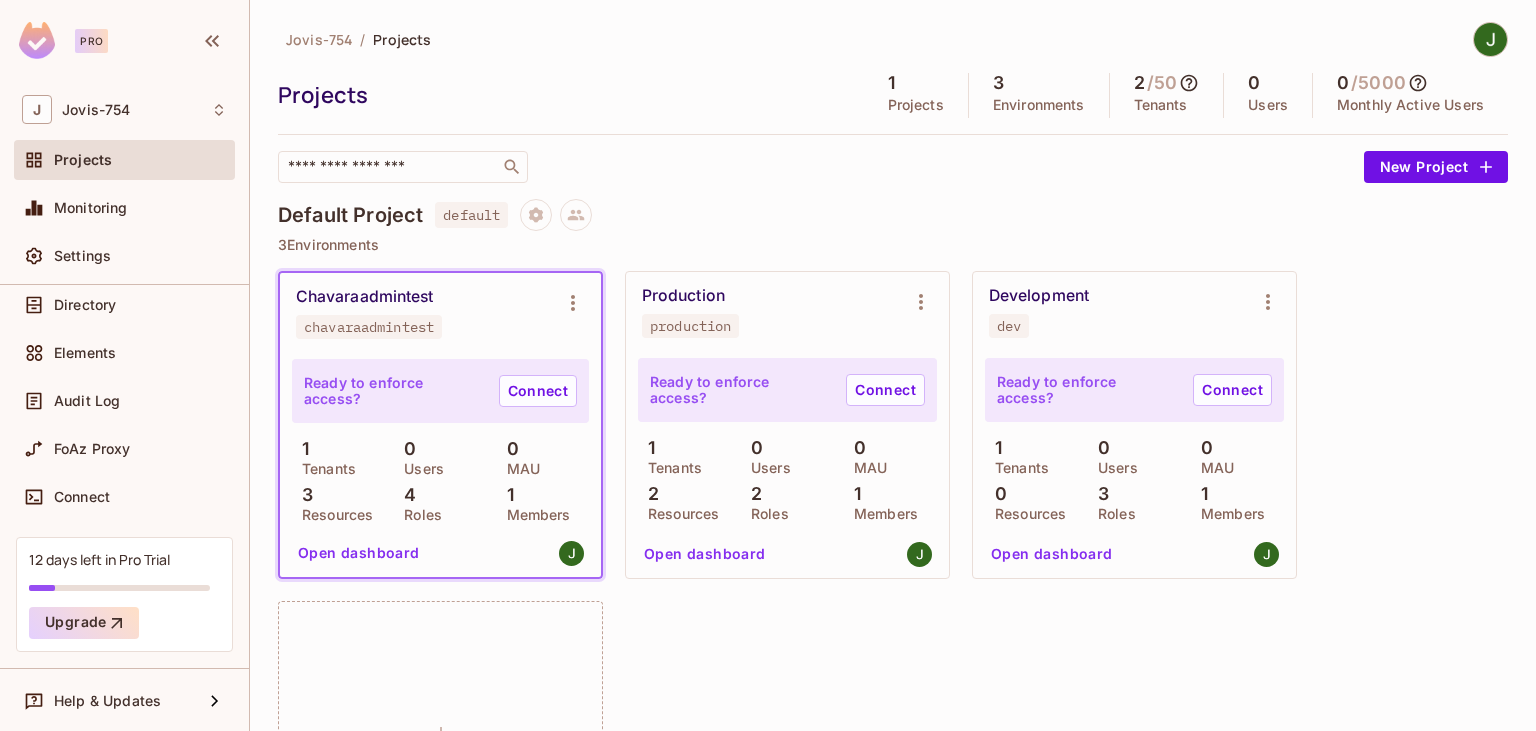 click on "J Jovis-754" at bounding box center (124, 109) 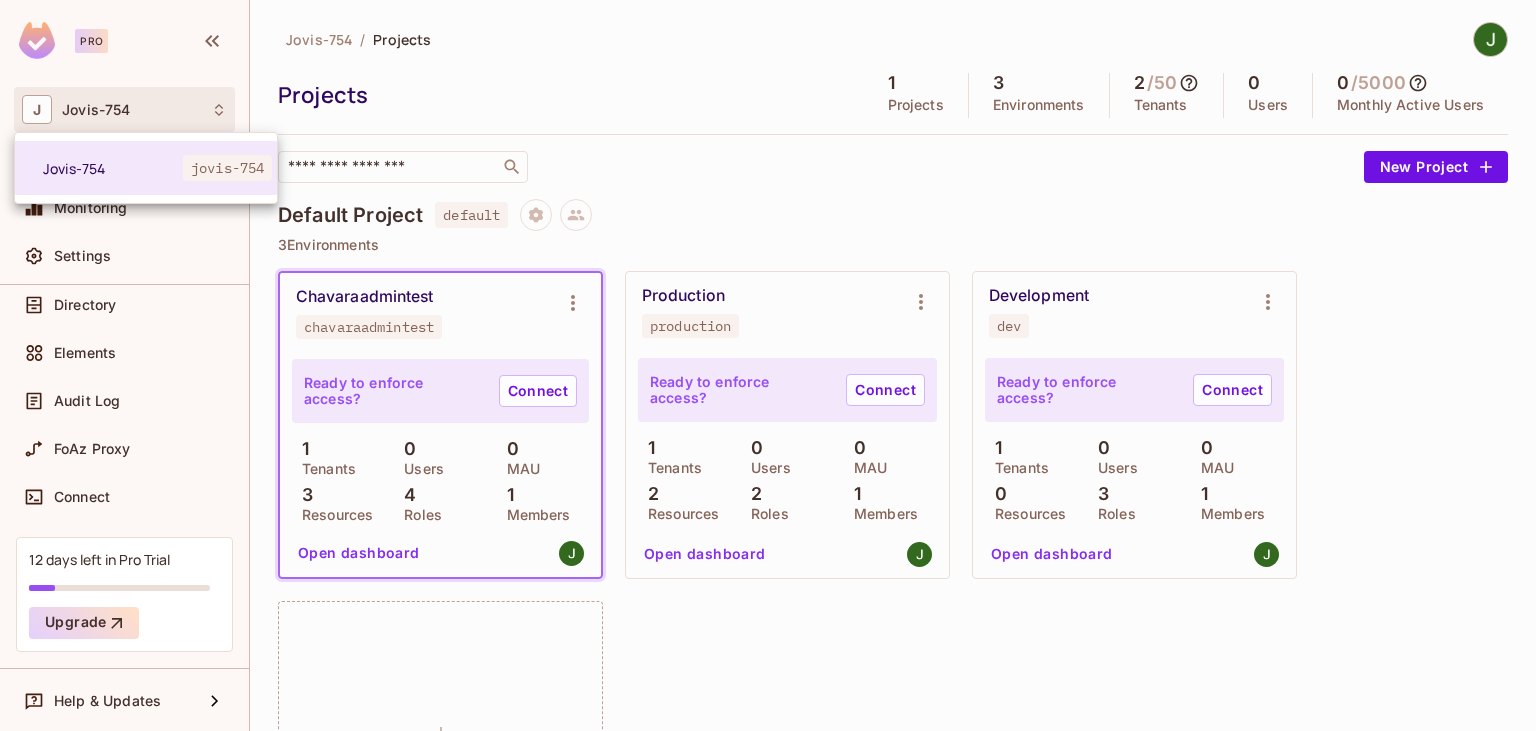 click at bounding box center (768, 365) 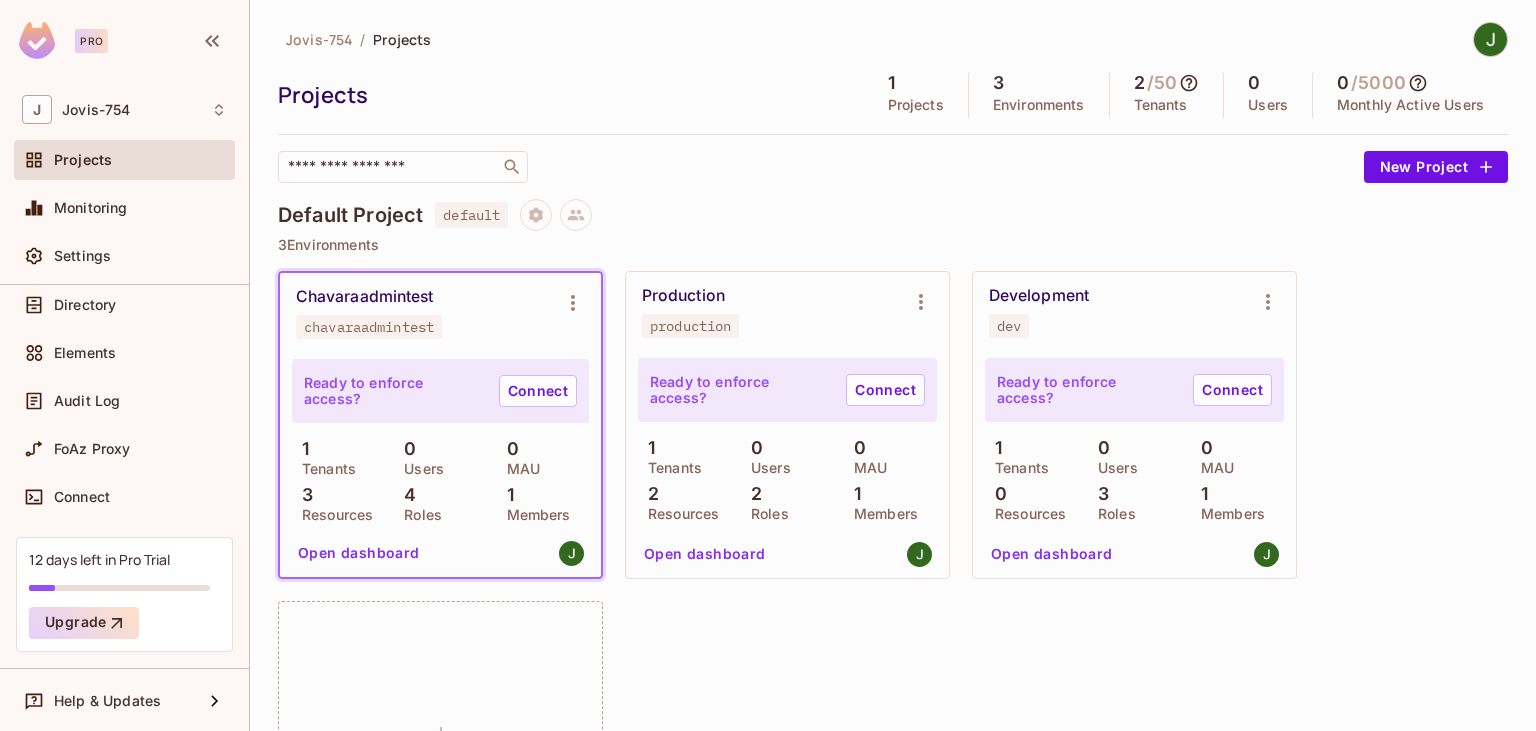 click on "Projects" at bounding box center (566, 95) 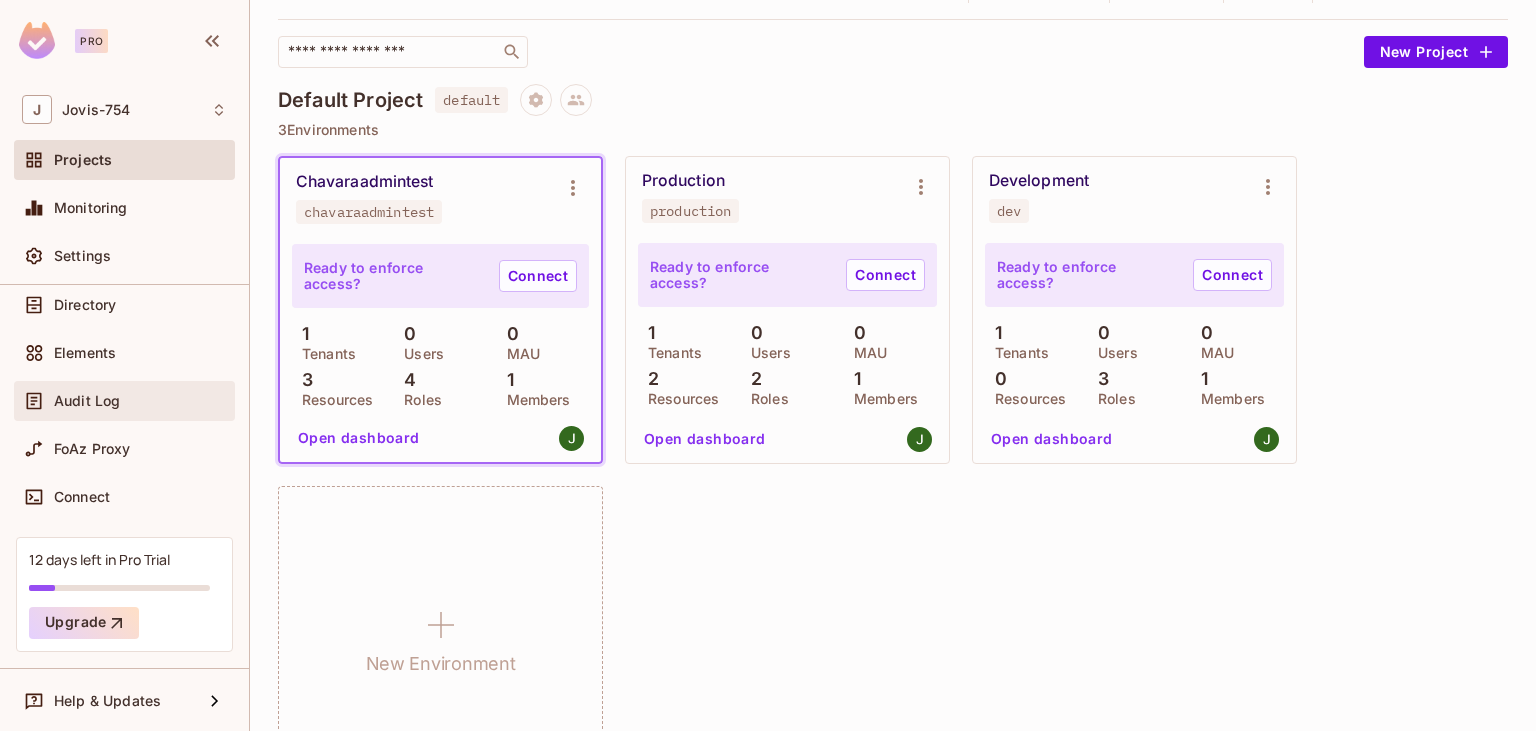 click on "Audit Log" at bounding box center (140, 401) 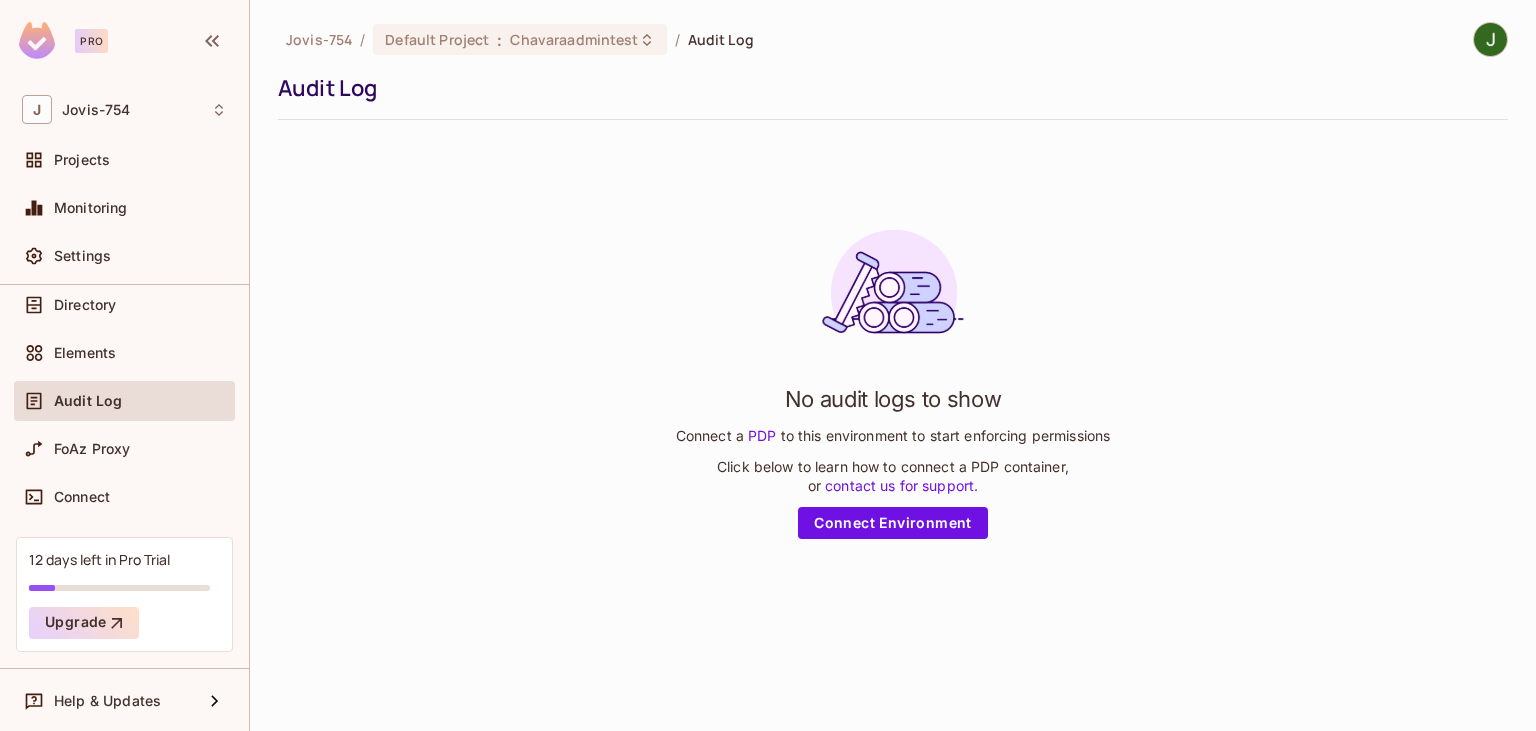 scroll, scrollTop: 0, scrollLeft: 0, axis: both 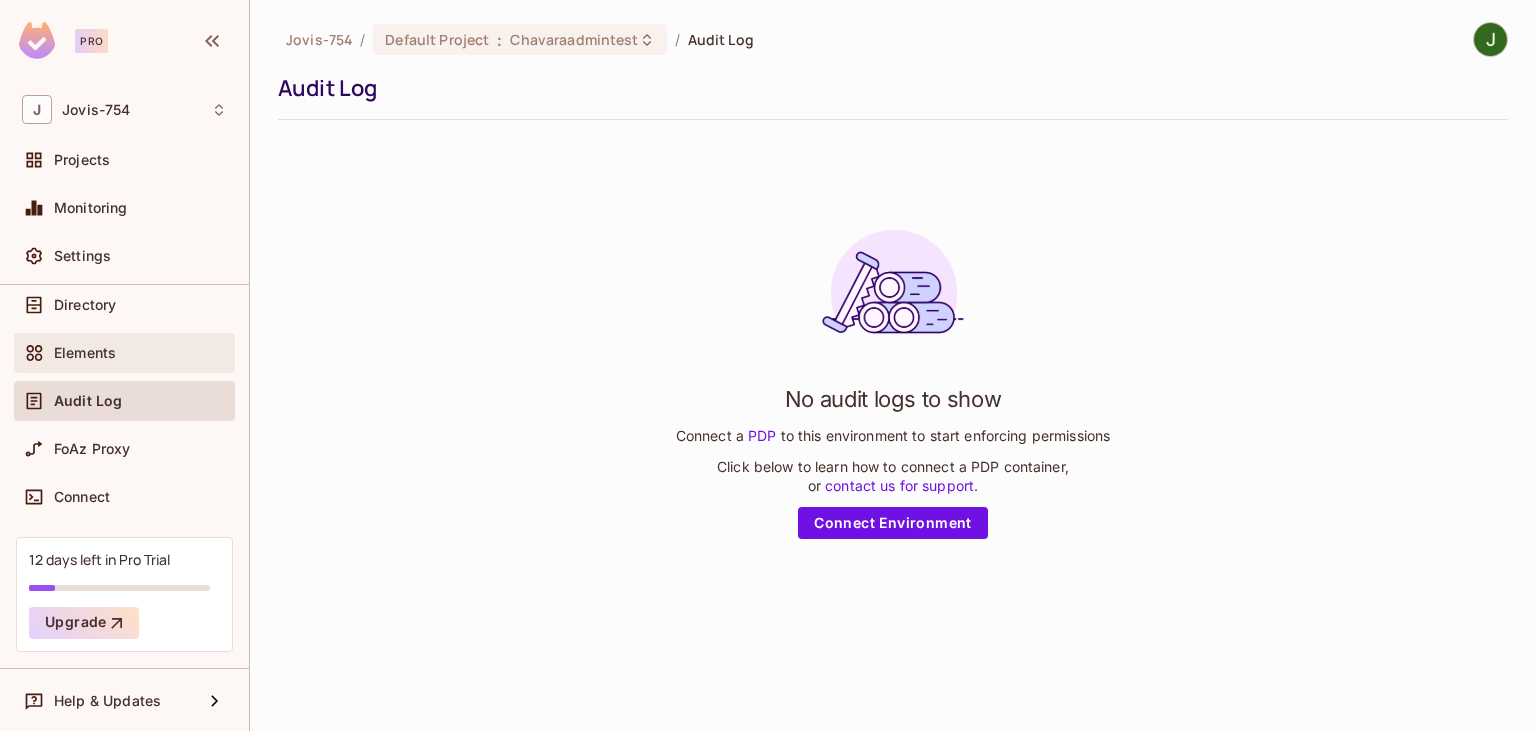 click on "Elements" at bounding box center (140, 353) 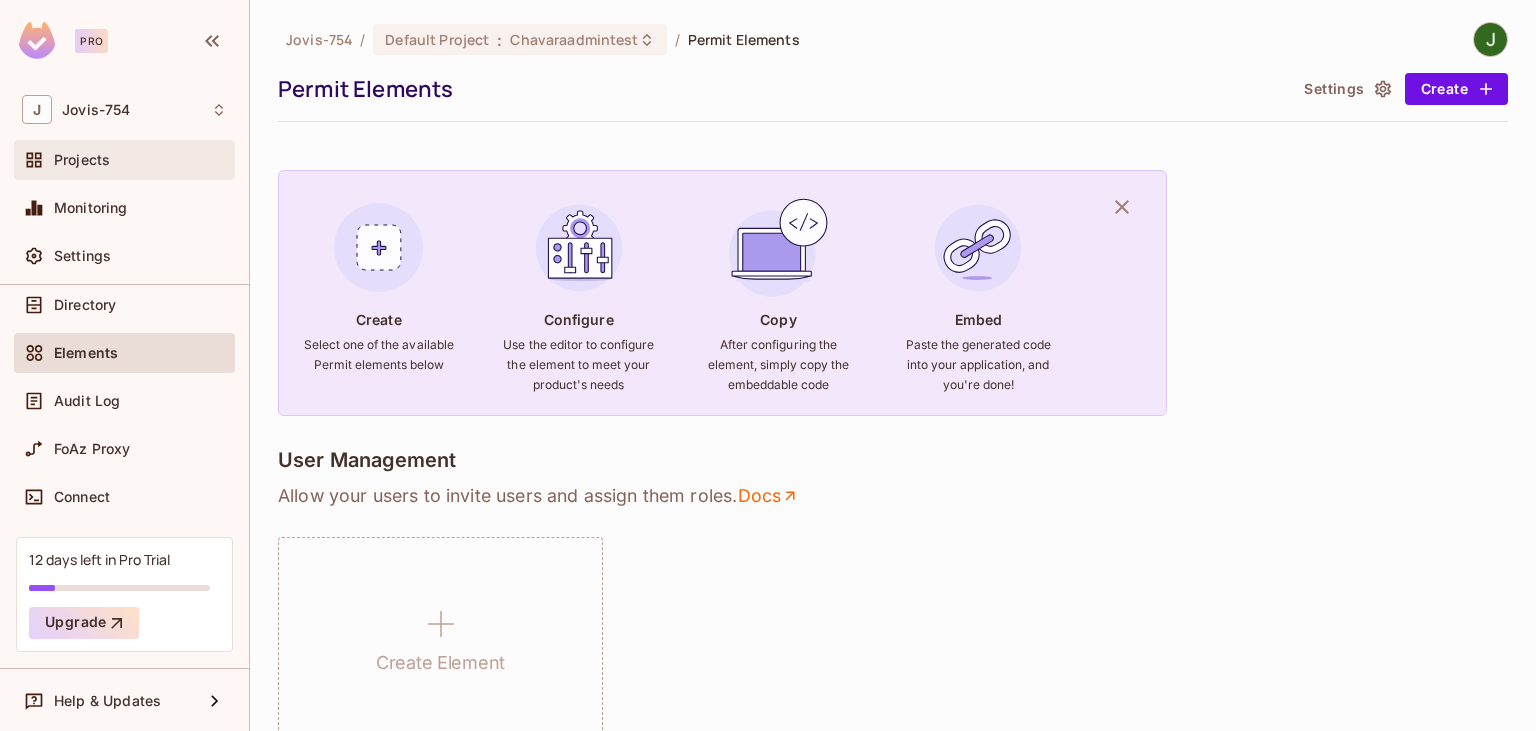 click on "Projects" at bounding box center (140, 160) 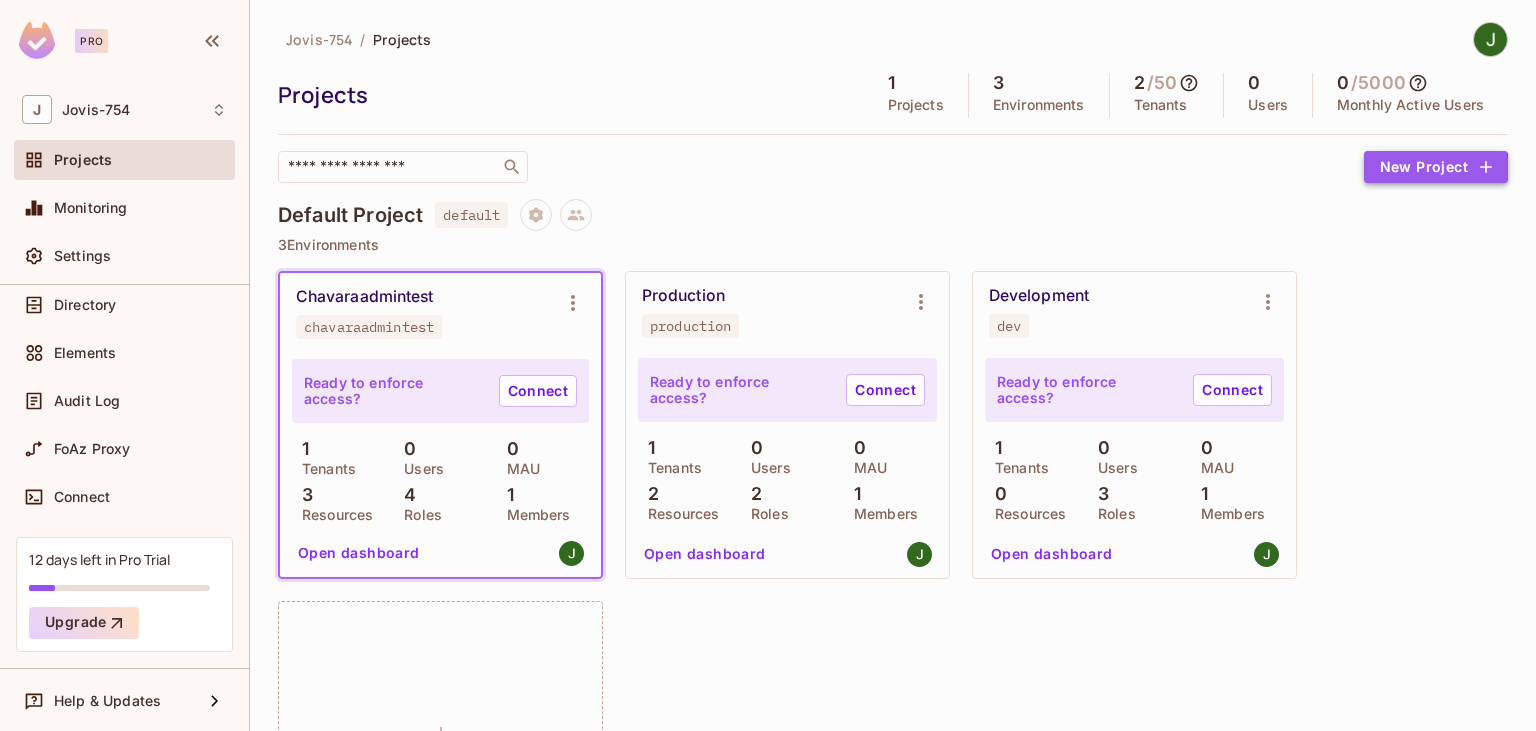 click on "New Project" at bounding box center (1436, 167) 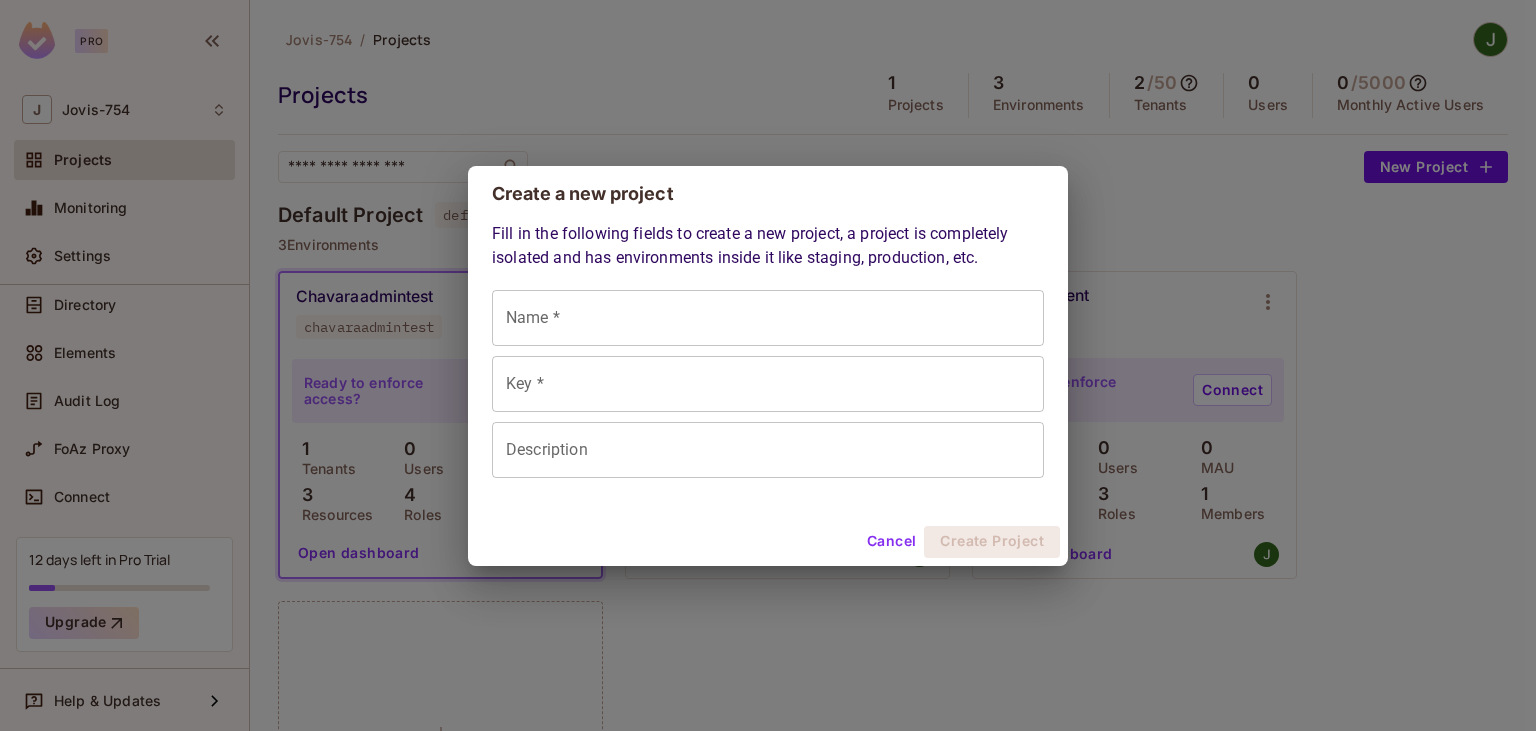 click on "Name *" at bounding box center [768, 318] 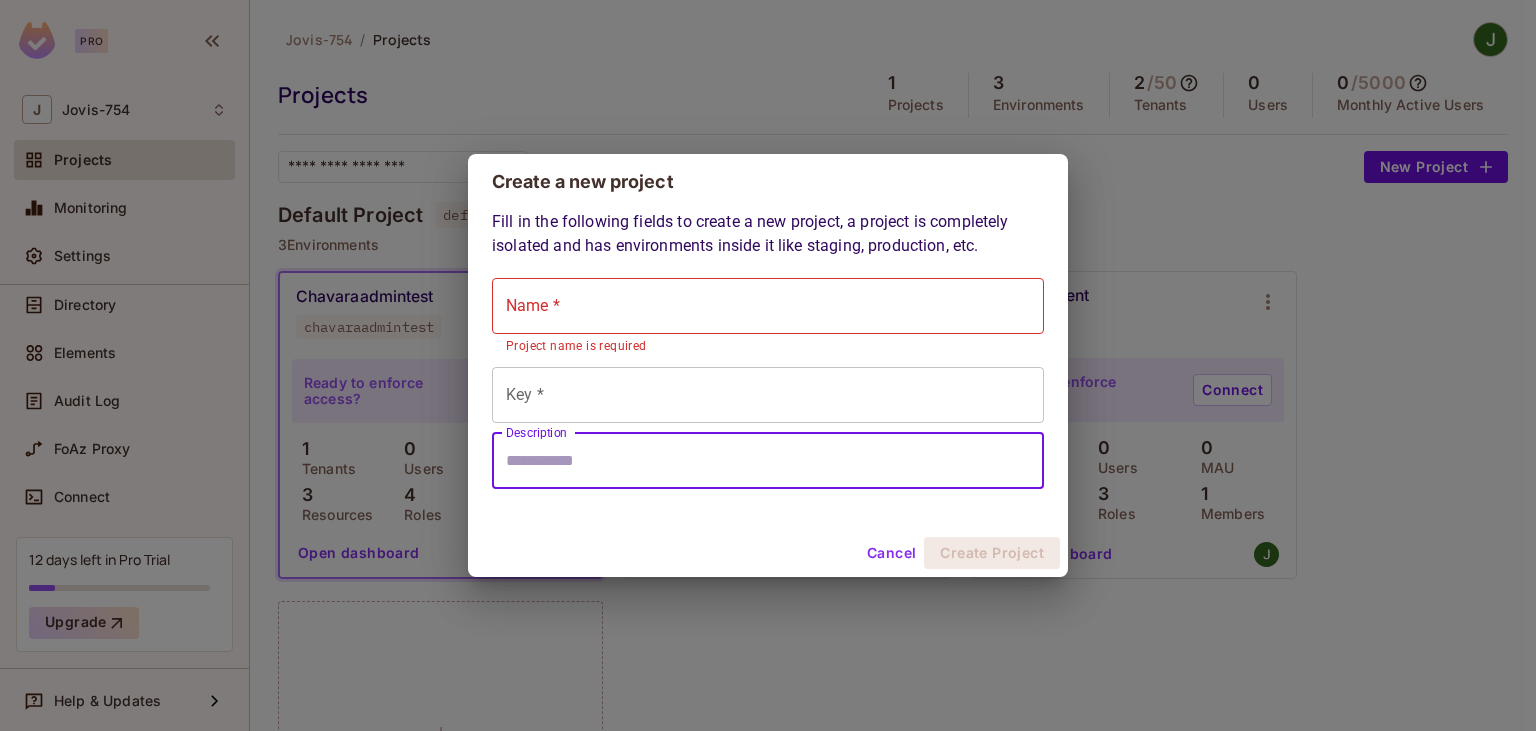 click on "Description" at bounding box center (768, 461) 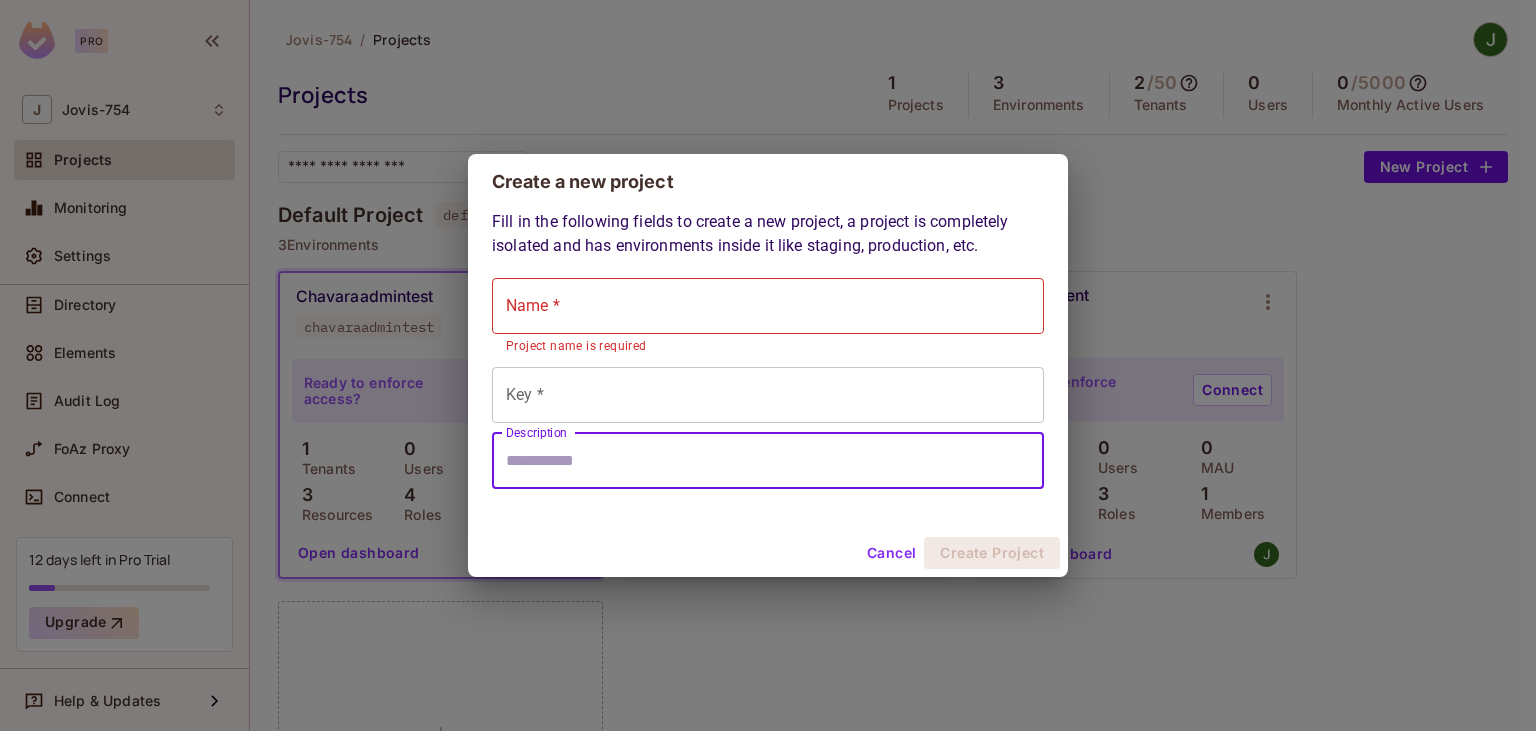 click on "Key *" at bounding box center [768, 395] 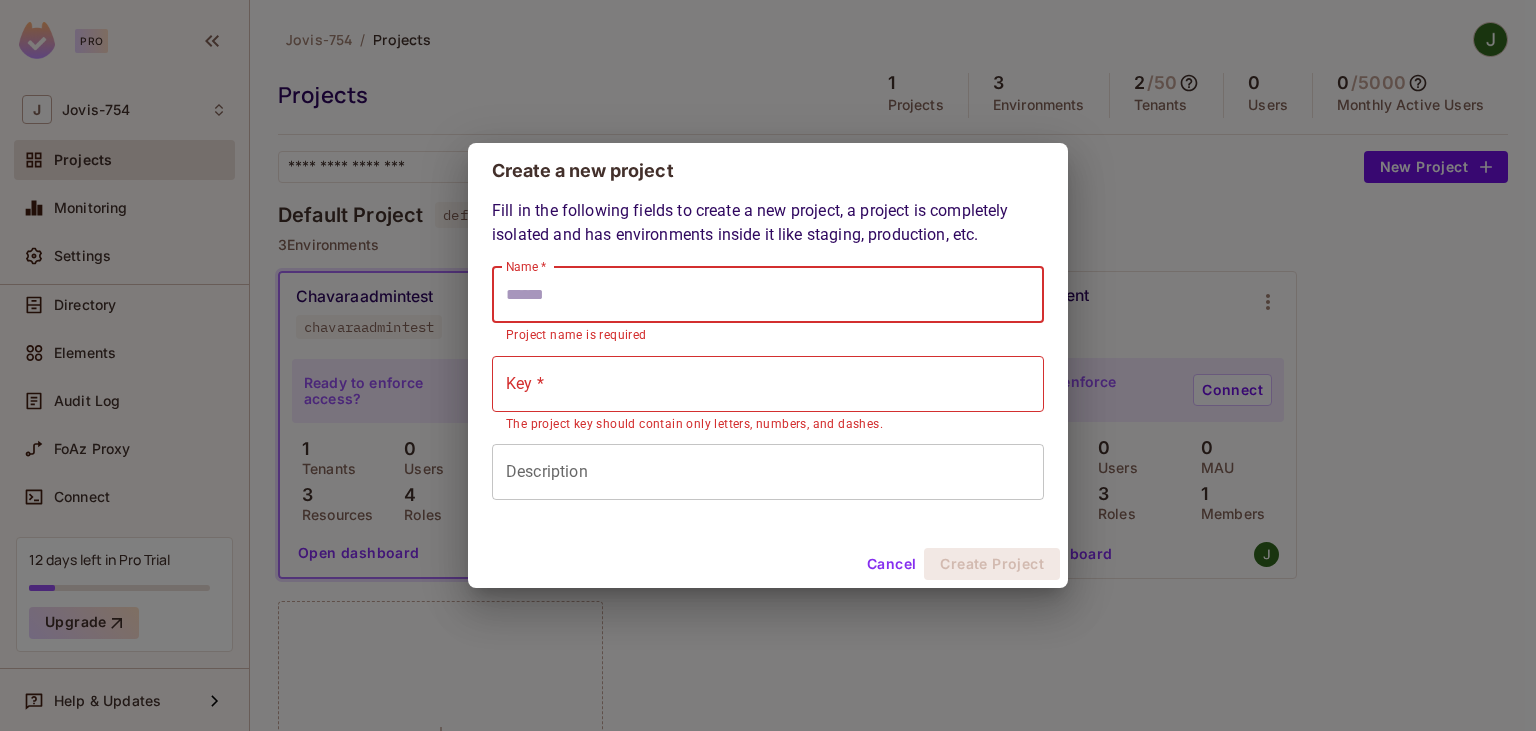 click on "Name *" at bounding box center [768, 295] 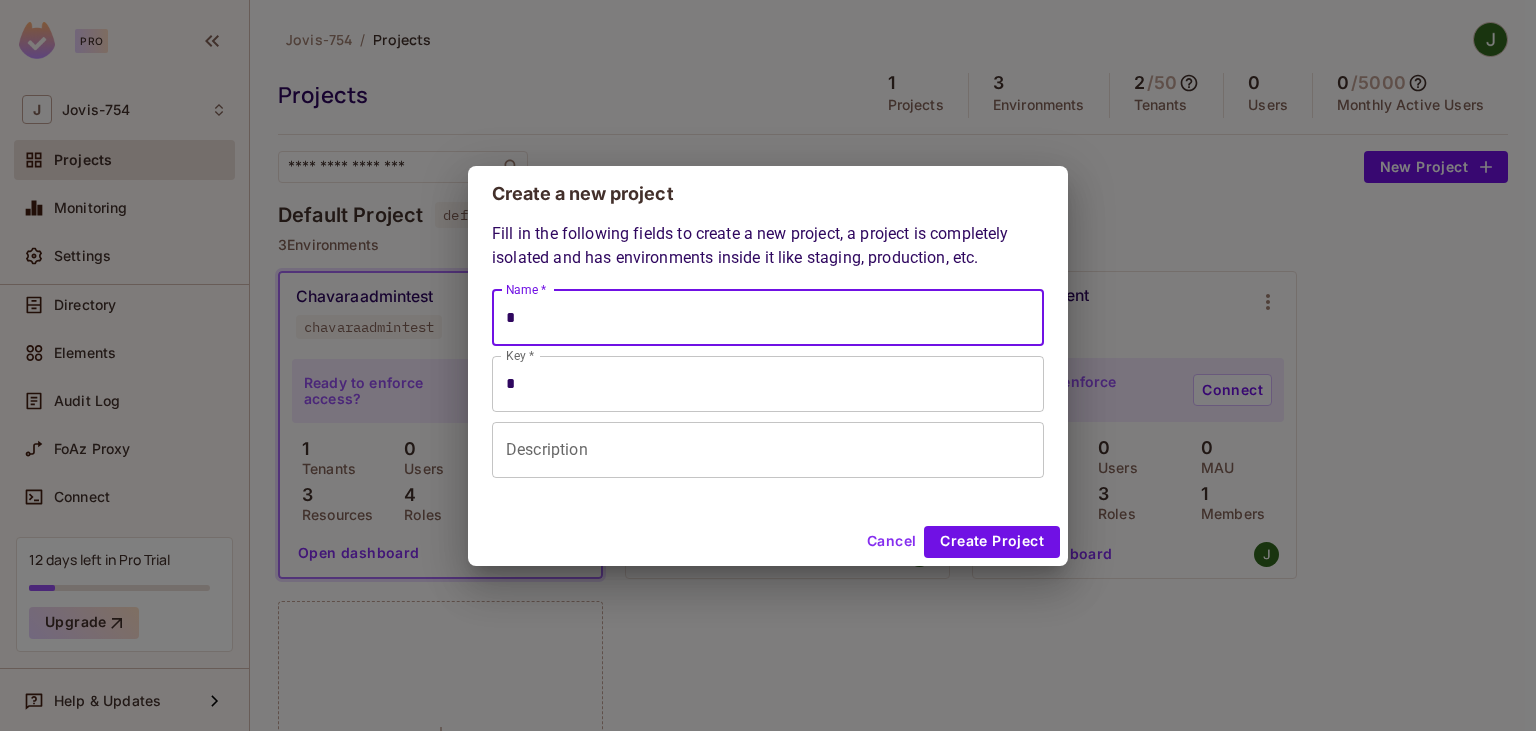 type on "**" 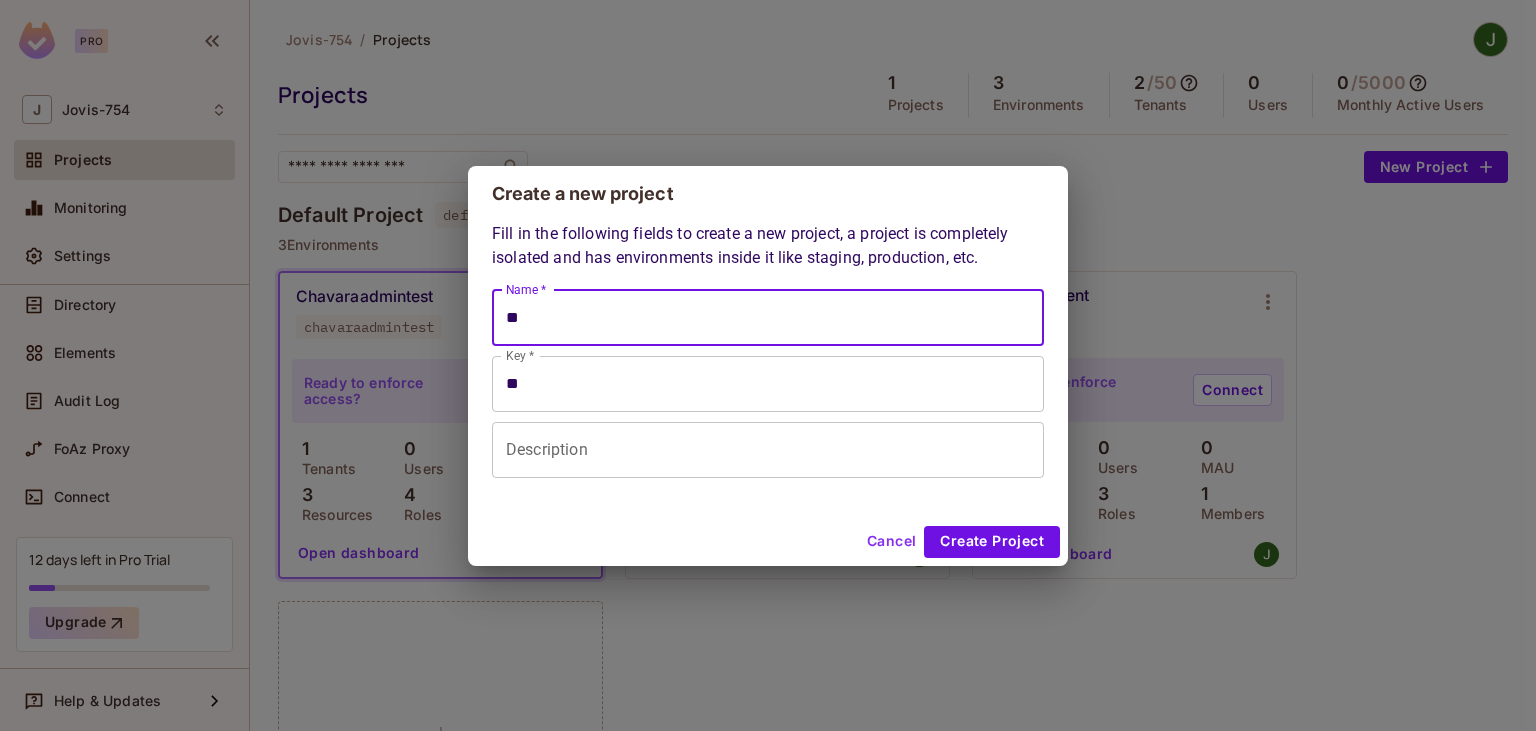 type on "***" 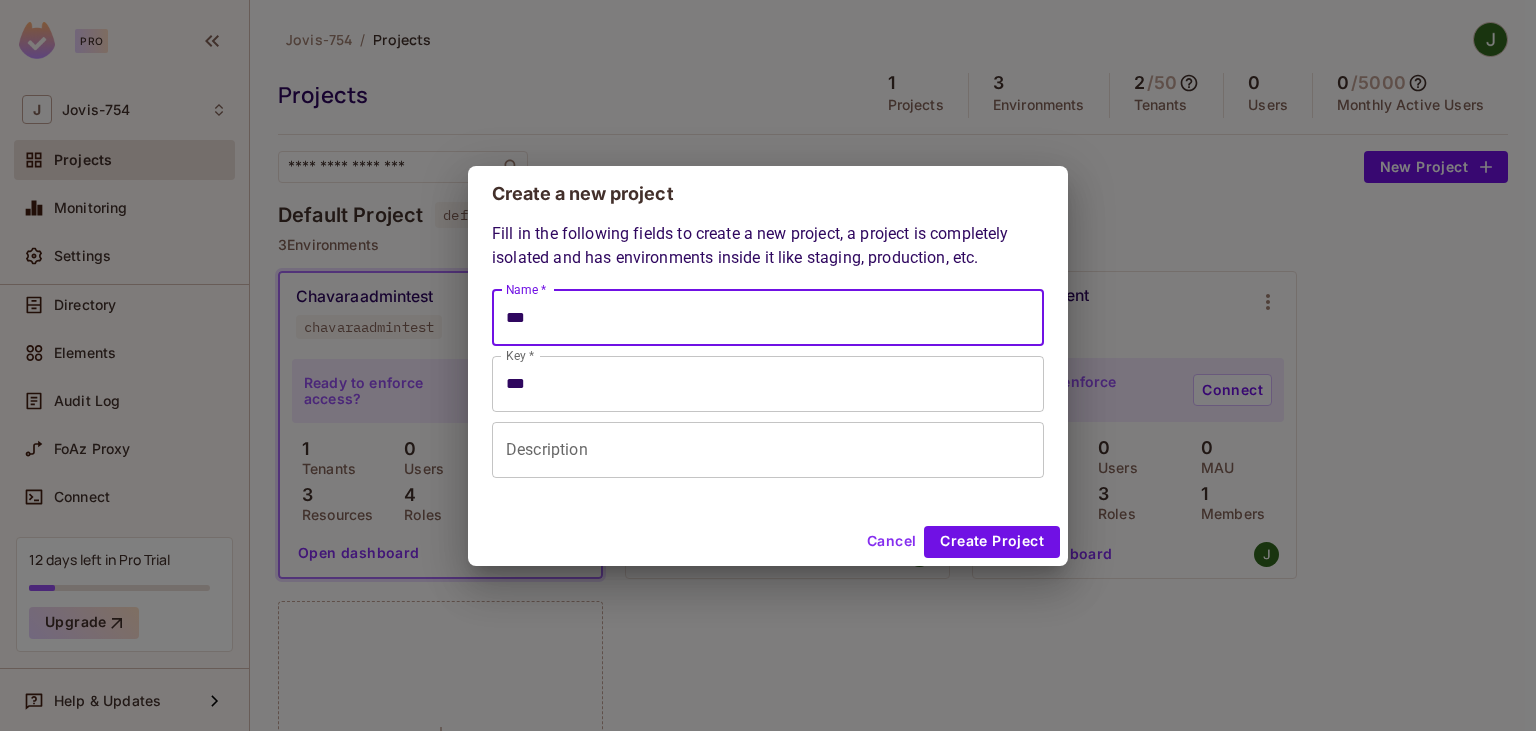 type on "****" 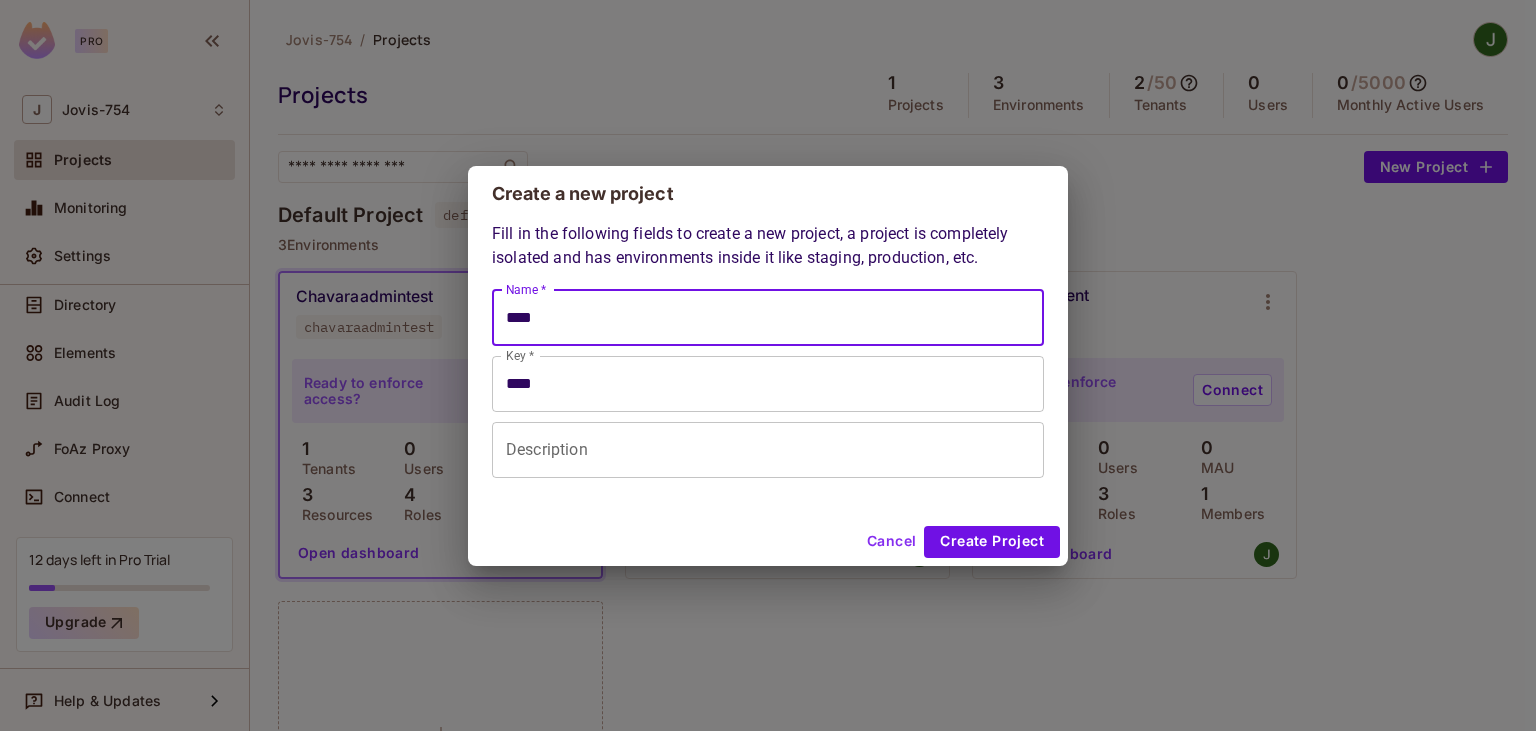 type on "*****" 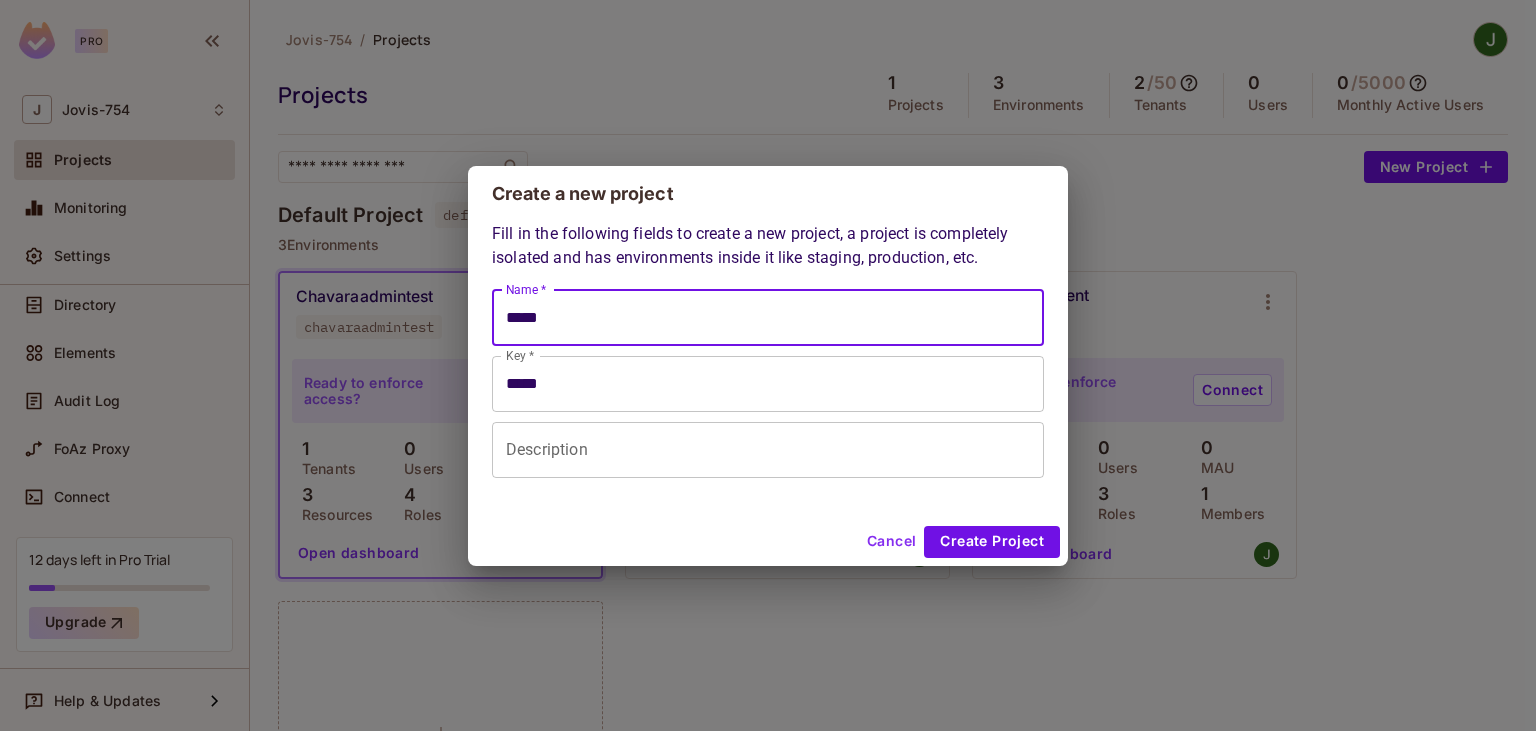 type on "******" 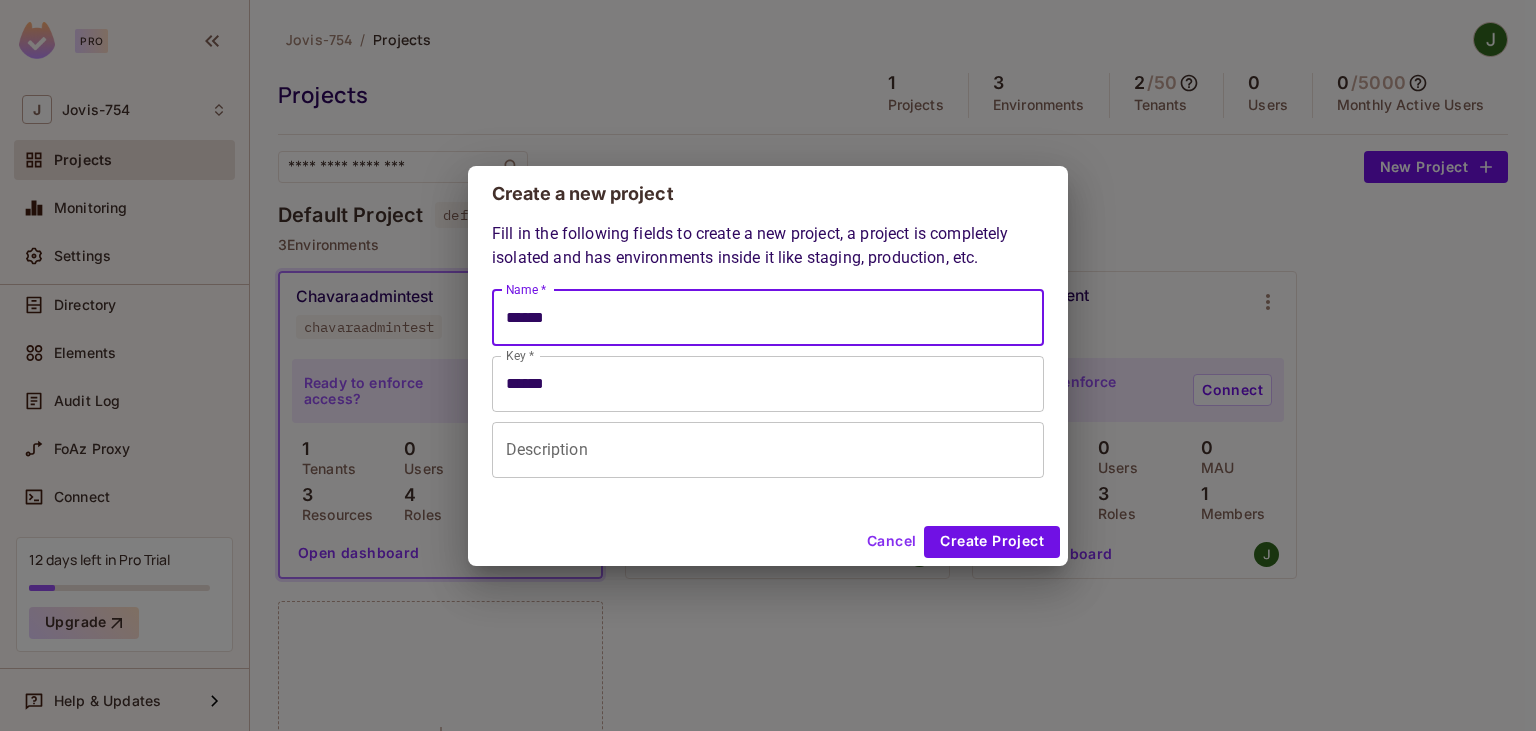 type on "******" 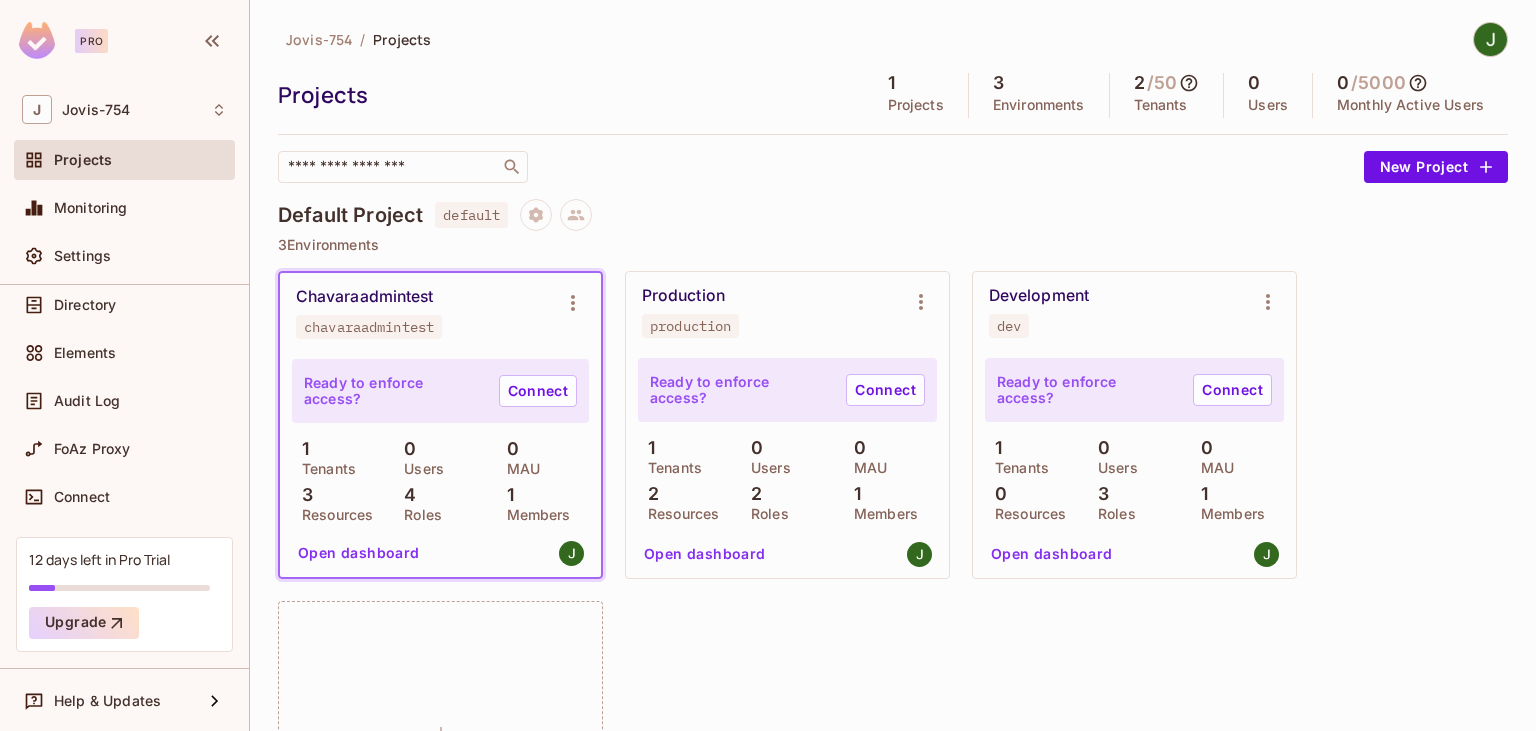 type 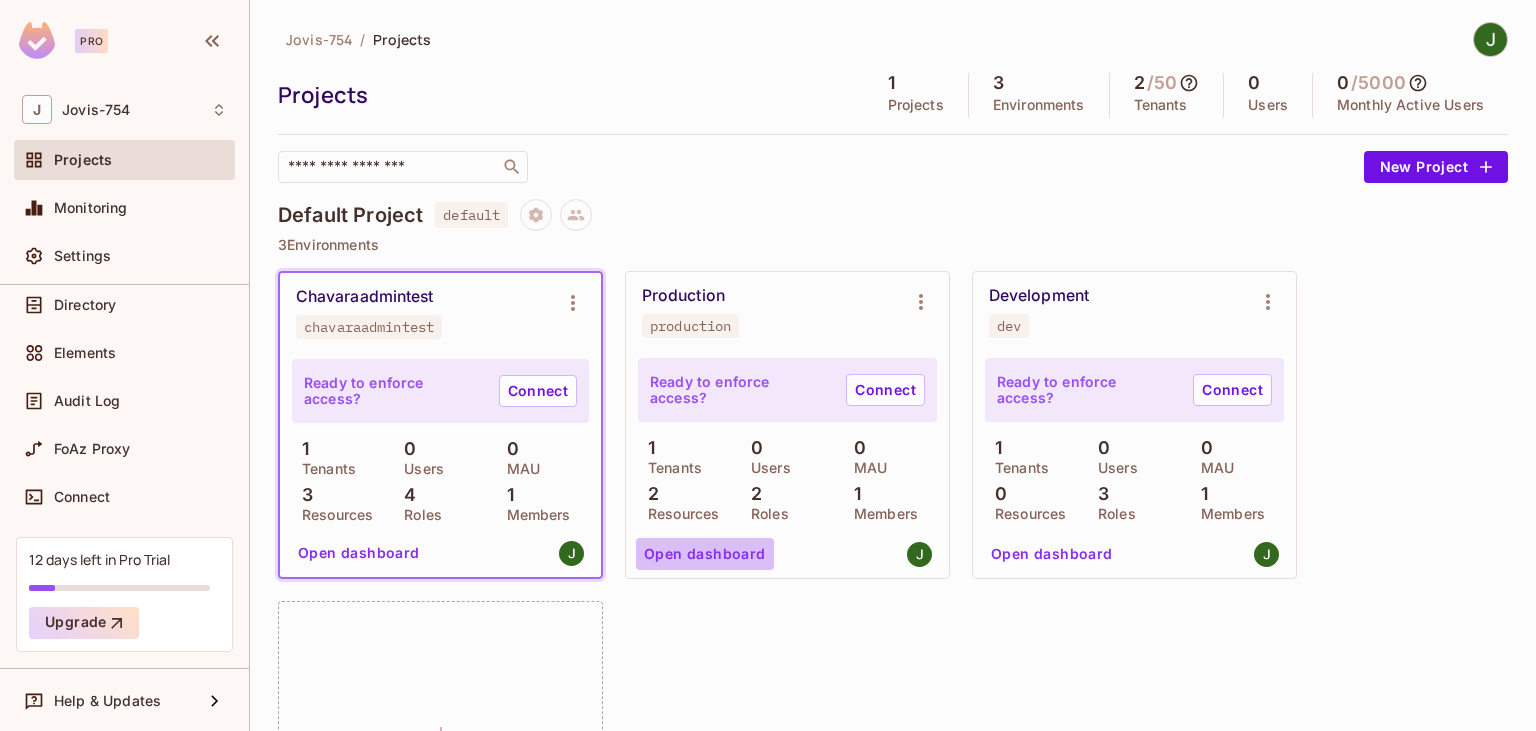 click on "Open dashboard" at bounding box center (705, 554) 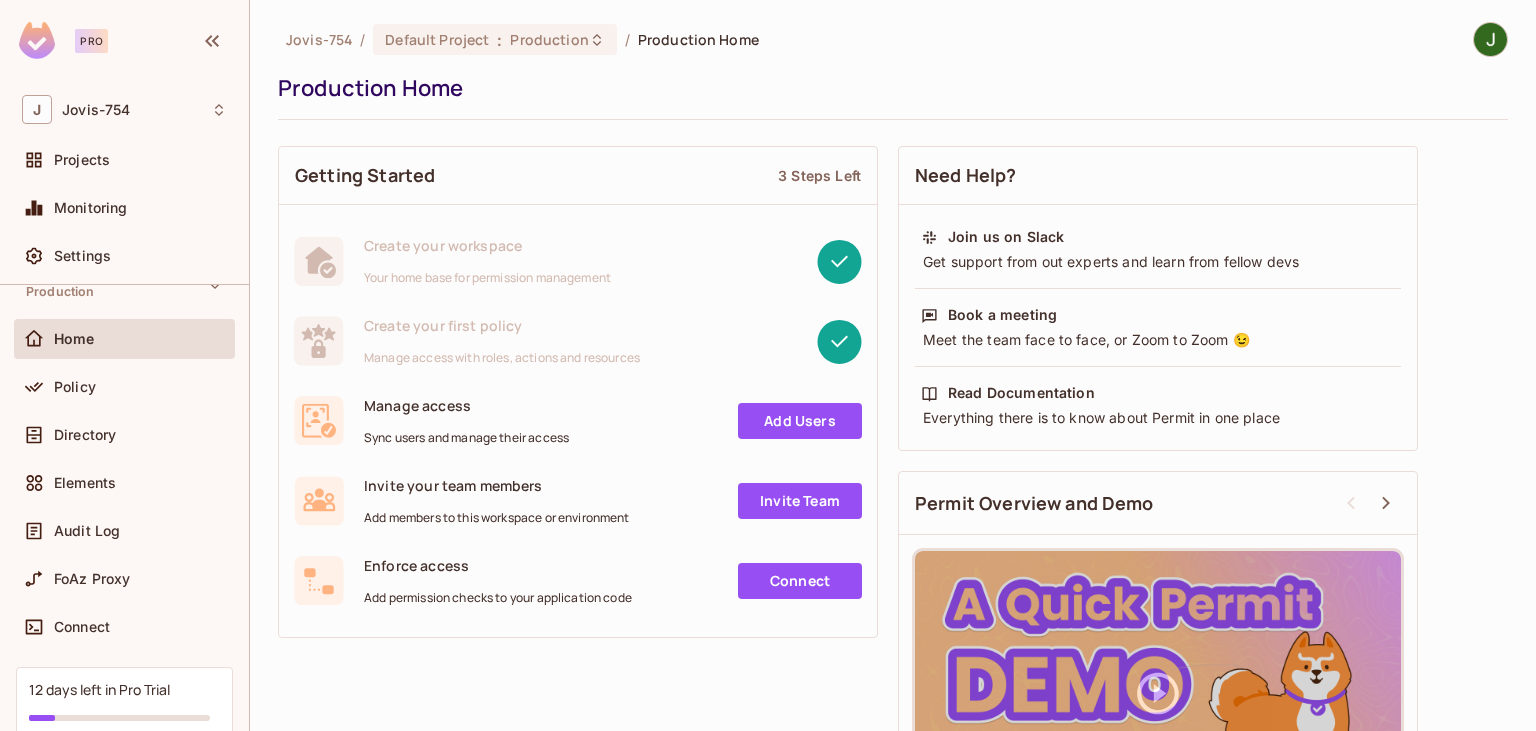 click on "Add Users" at bounding box center (800, 421) 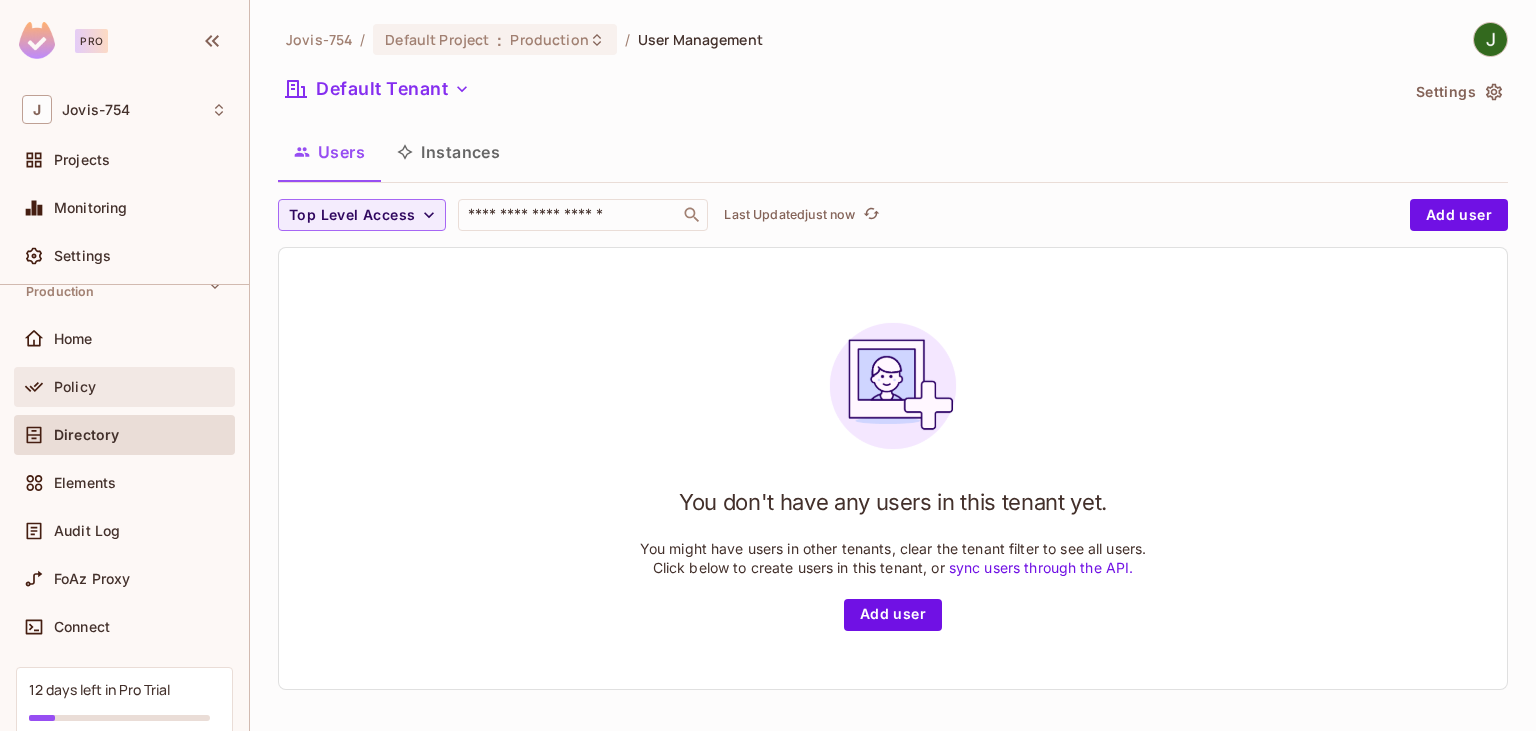 click on "Policy" at bounding box center (75, 387) 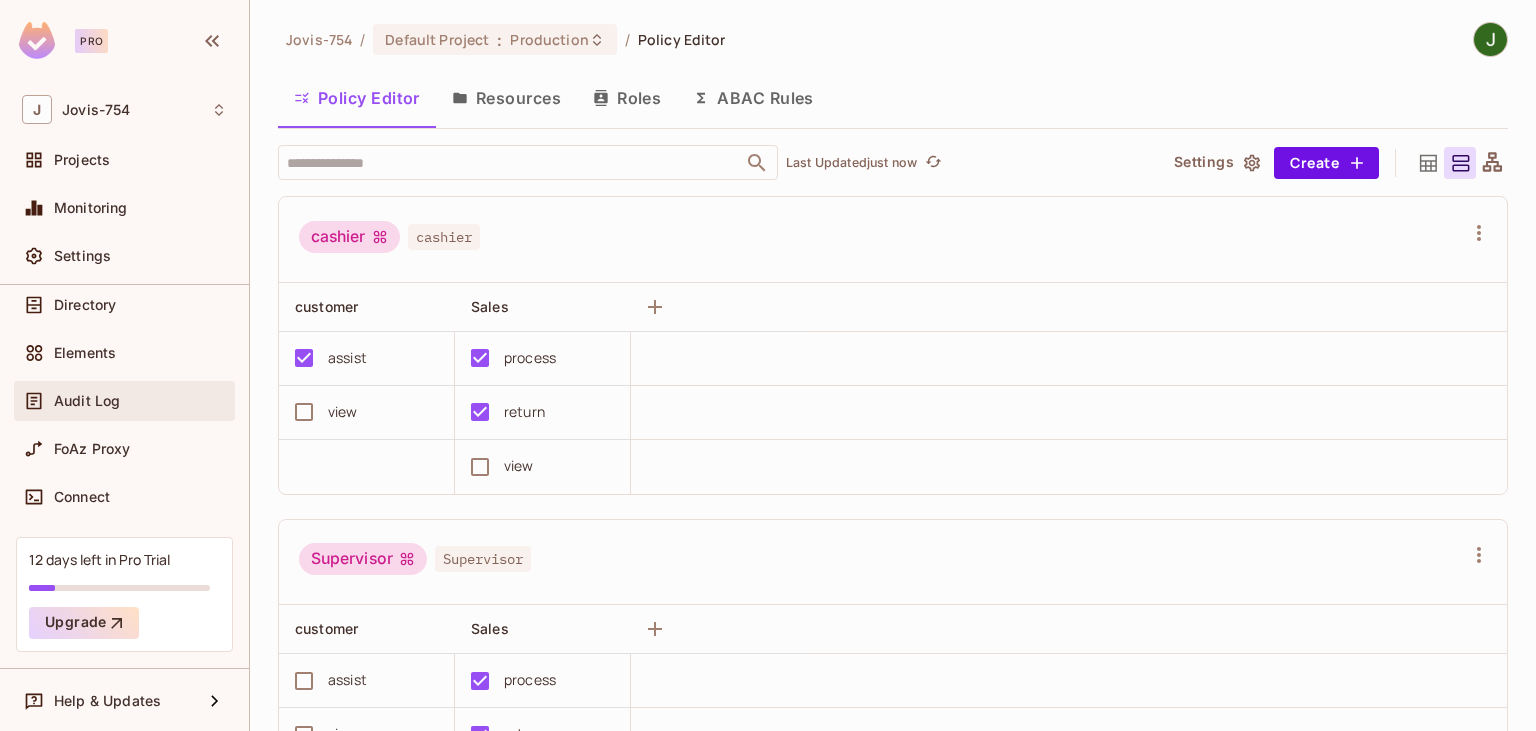 scroll, scrollTop: 0, scrollLeft: 0, axis: both 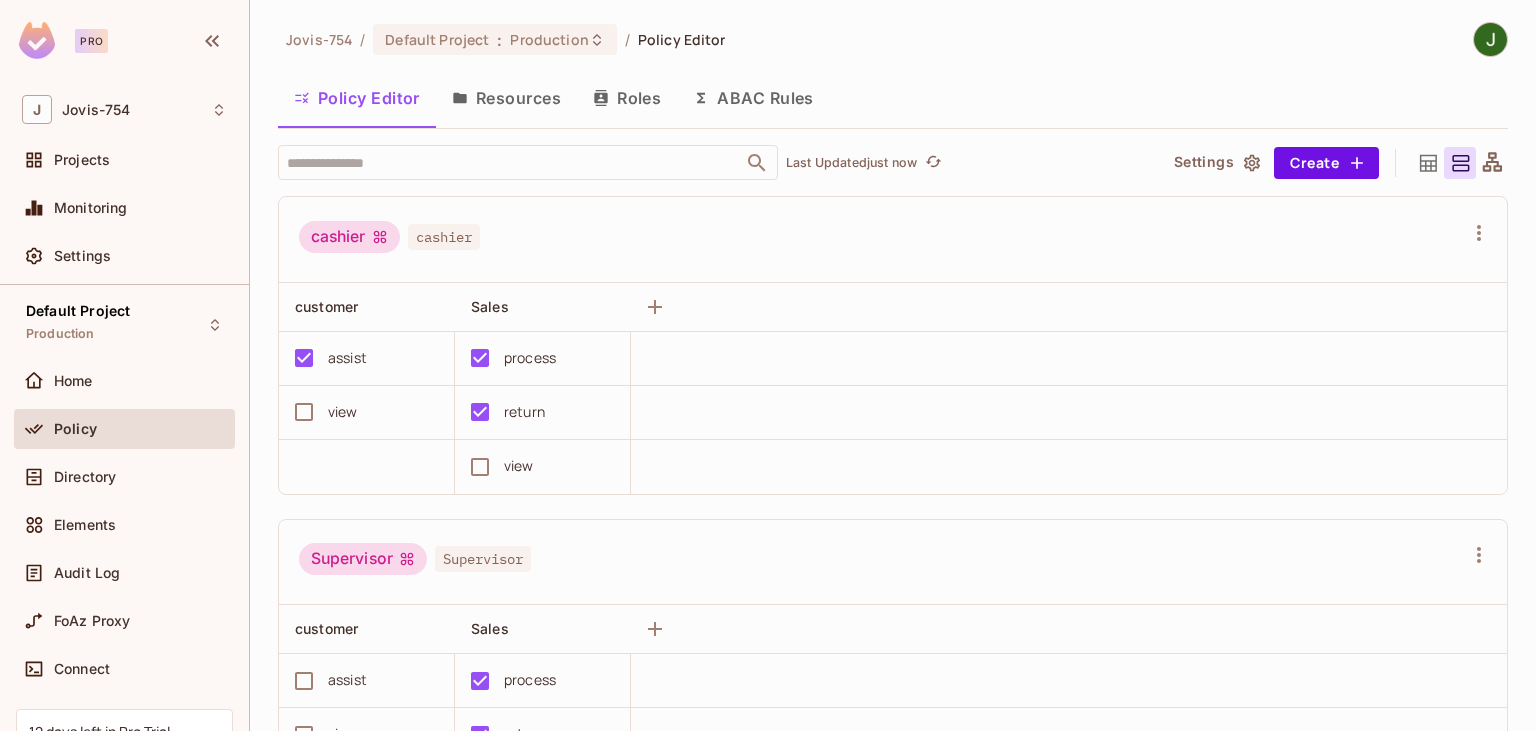 click on "Jovis-754 / Default Project : Production / Policy Editor" at bounding box center (893, 39) 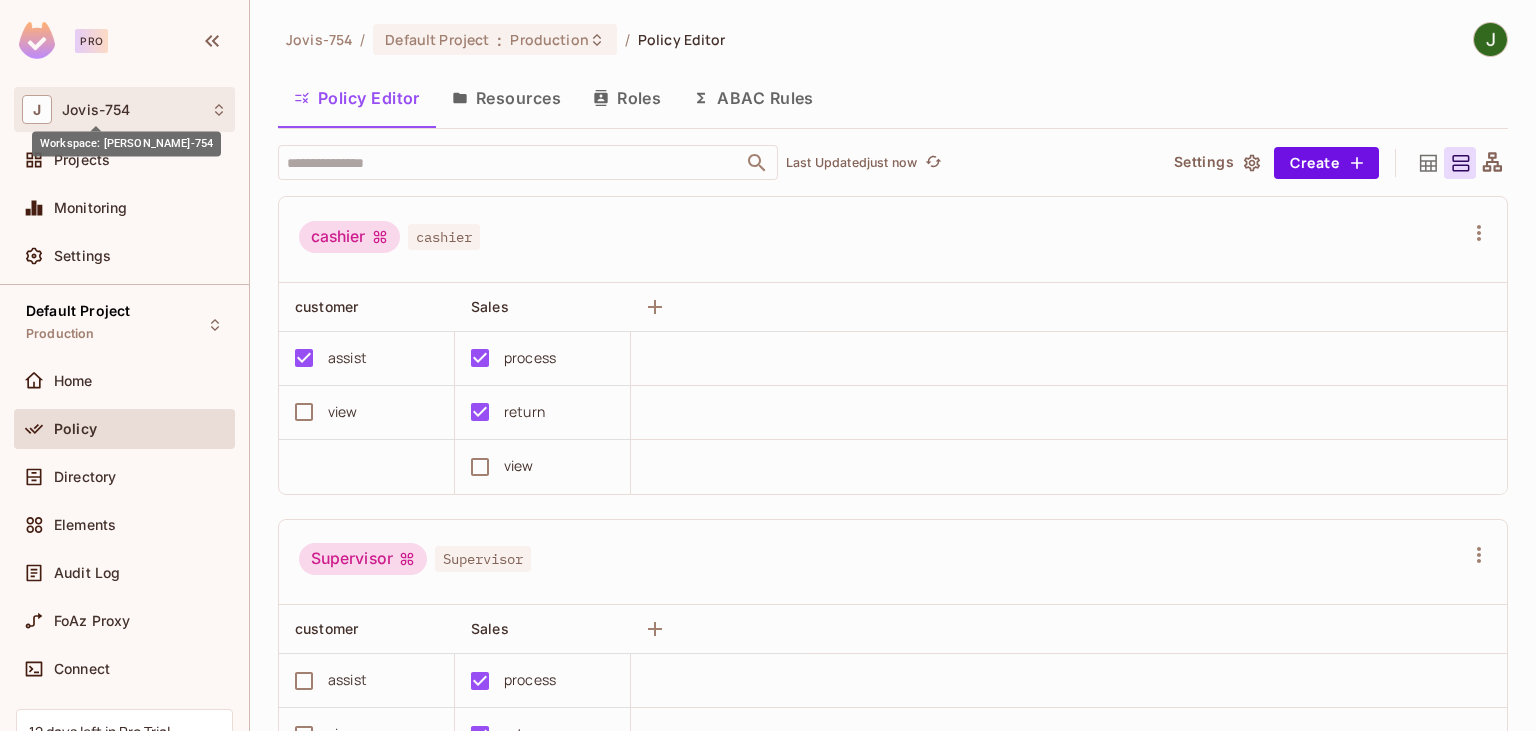 click on "Jovis-754" at bounding box center [96, 110] 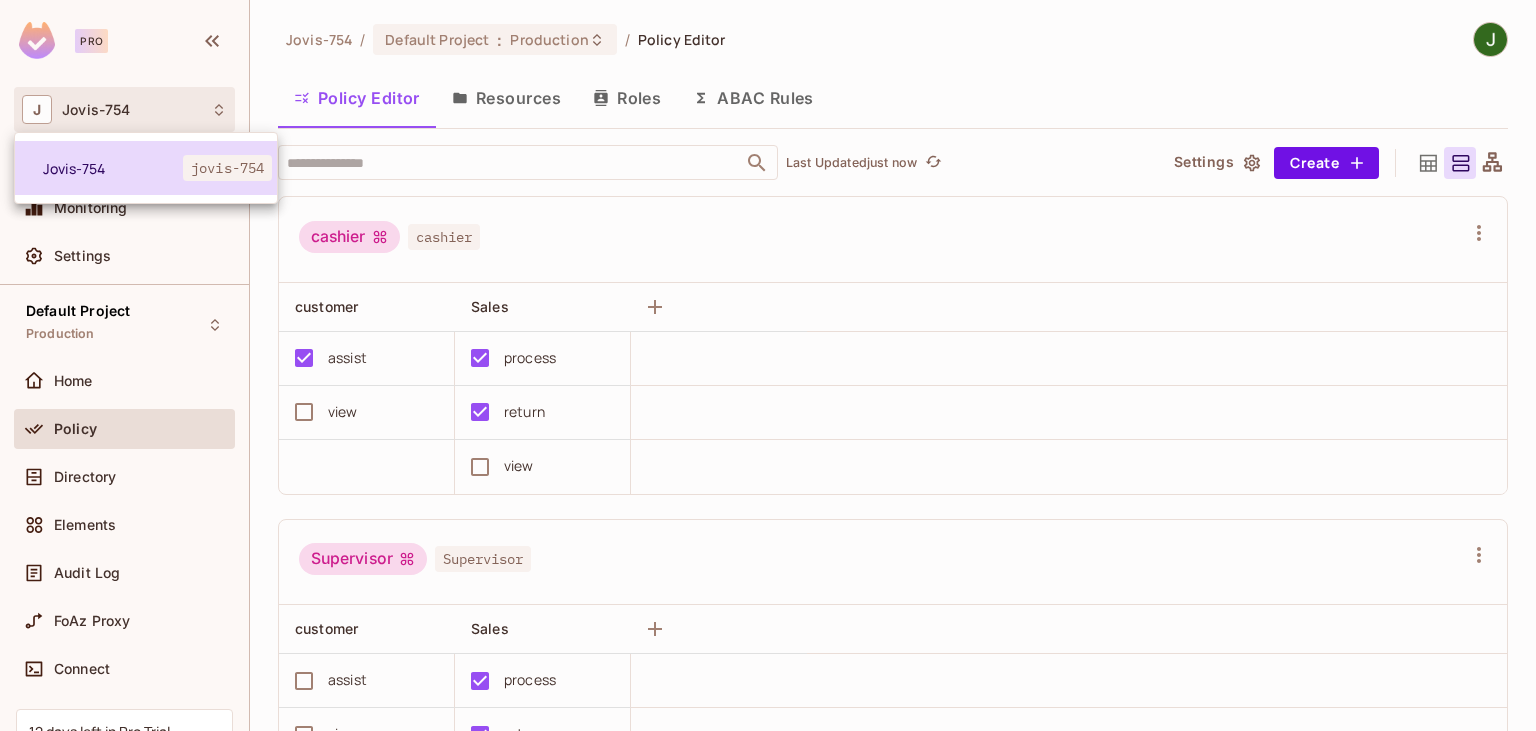 click on "Jovis-754" at bounding box center (113, 168) 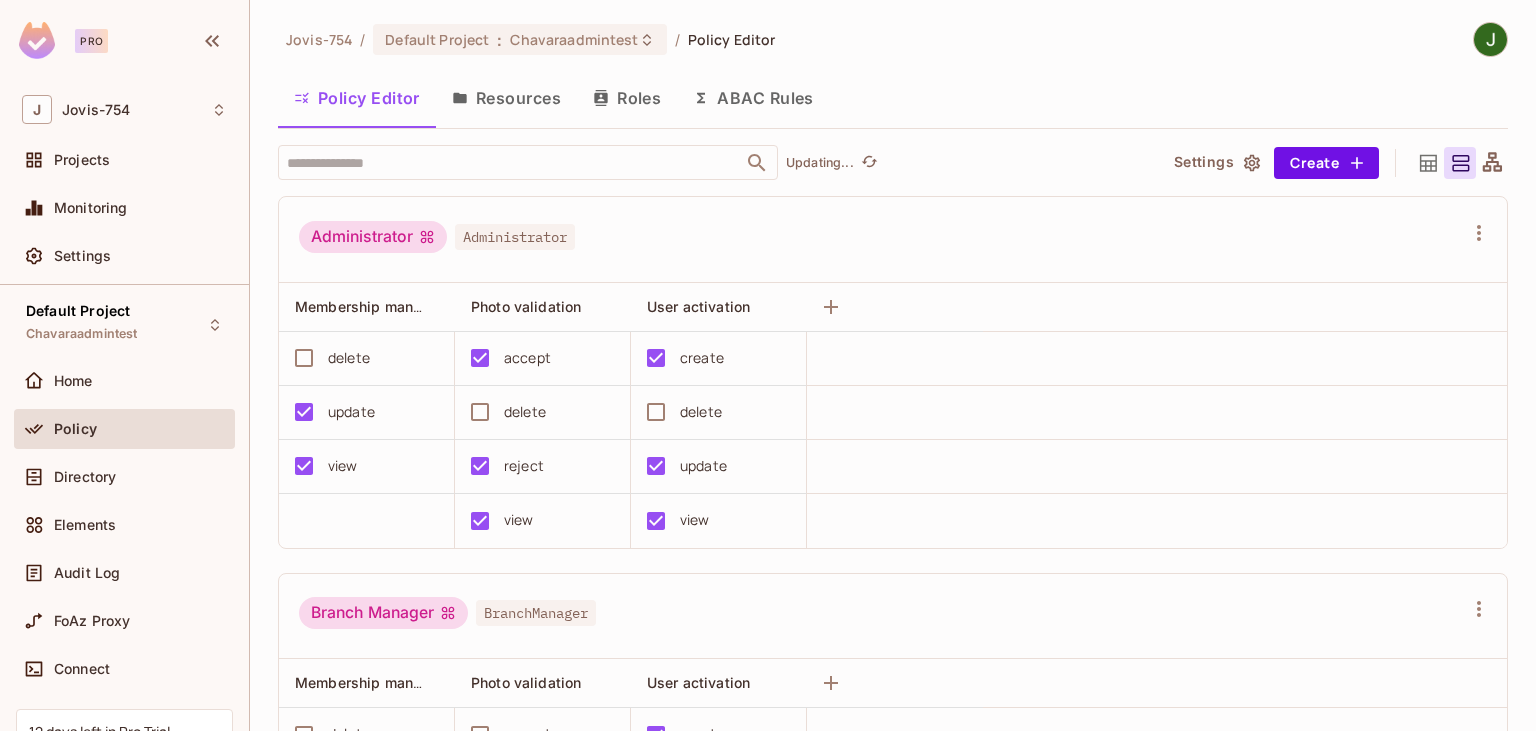 click on "Jovis-754 / Default Project : Chavaraadmintest / Policy Editor" at bounding box center [893, 39] 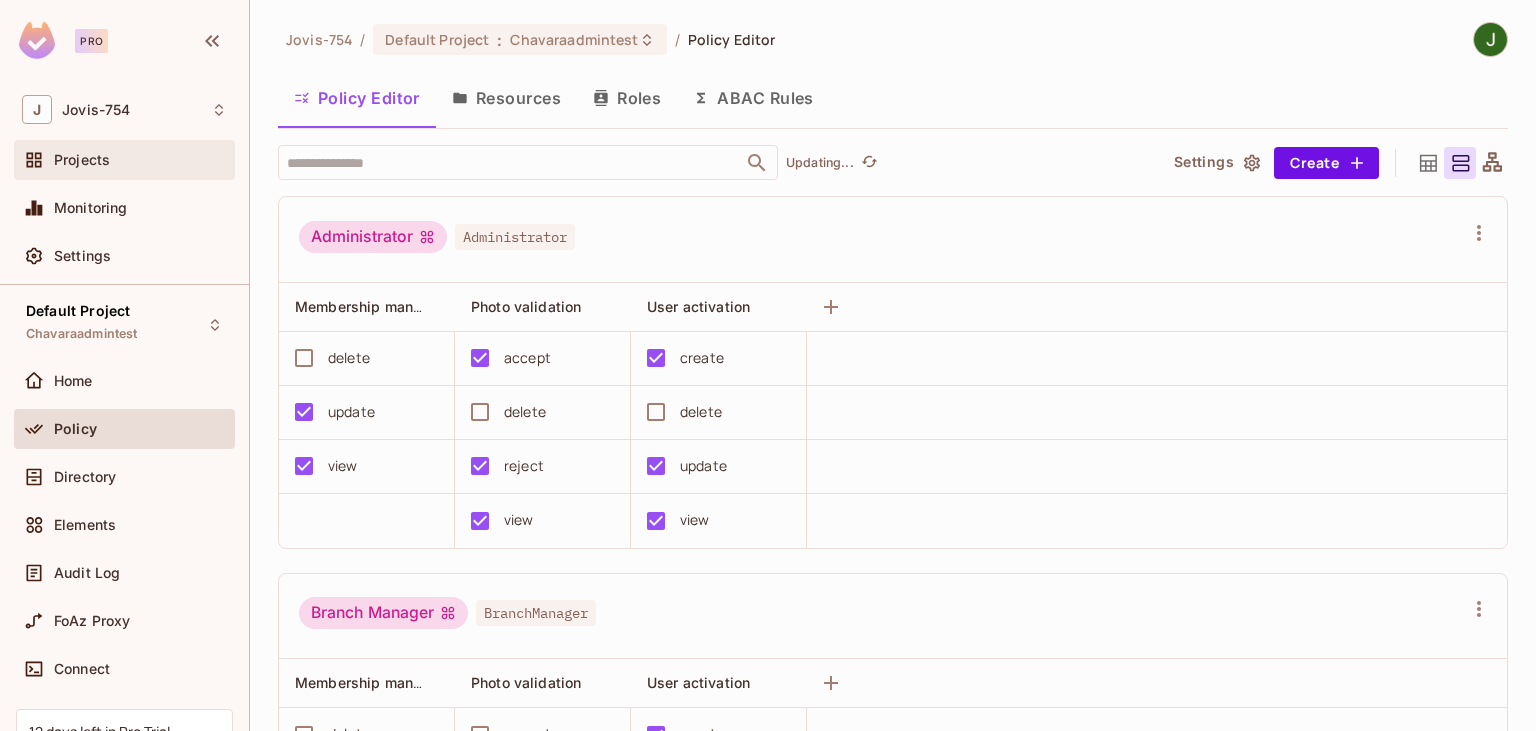 click on "Projects" at bounding box center [124, 160] 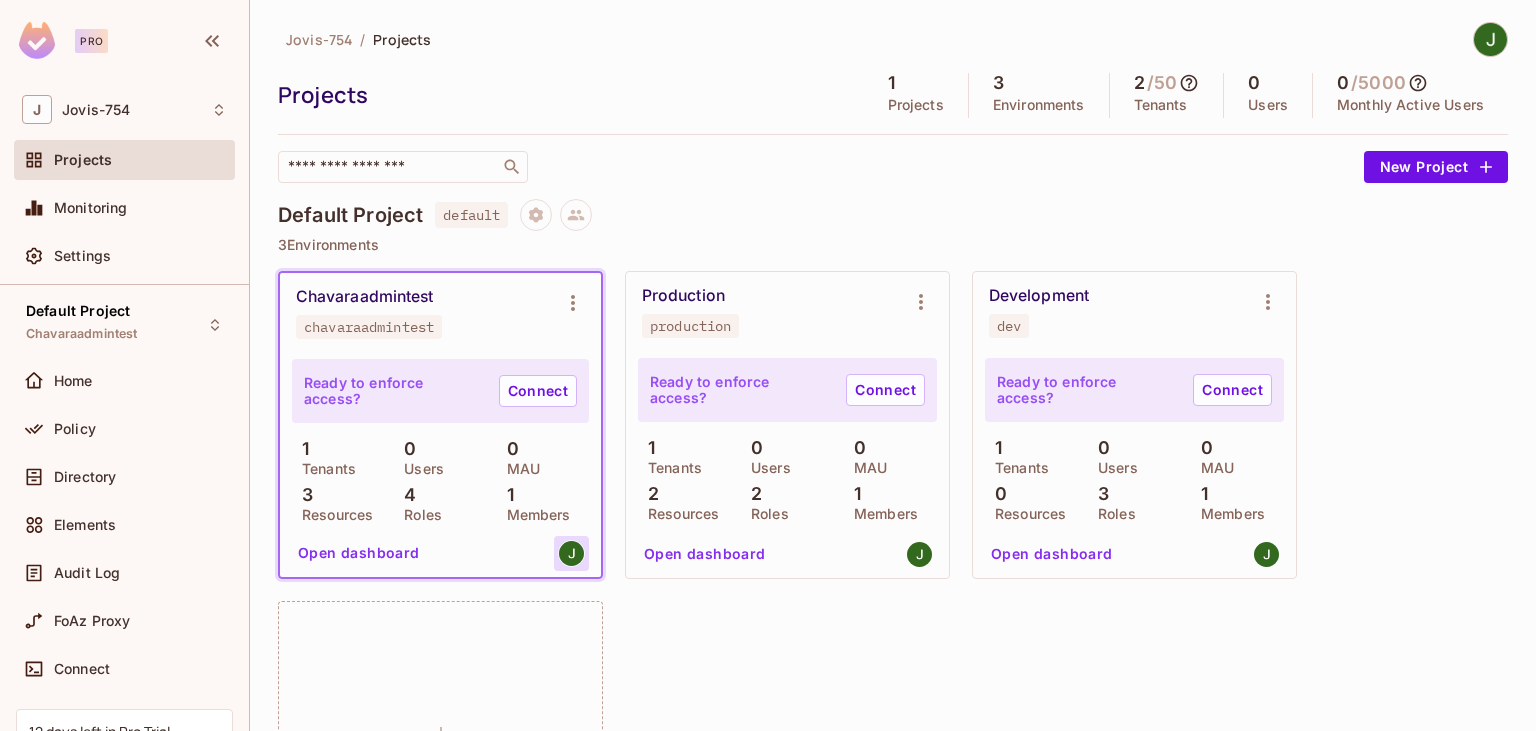 click at bounding box center [571, 553] 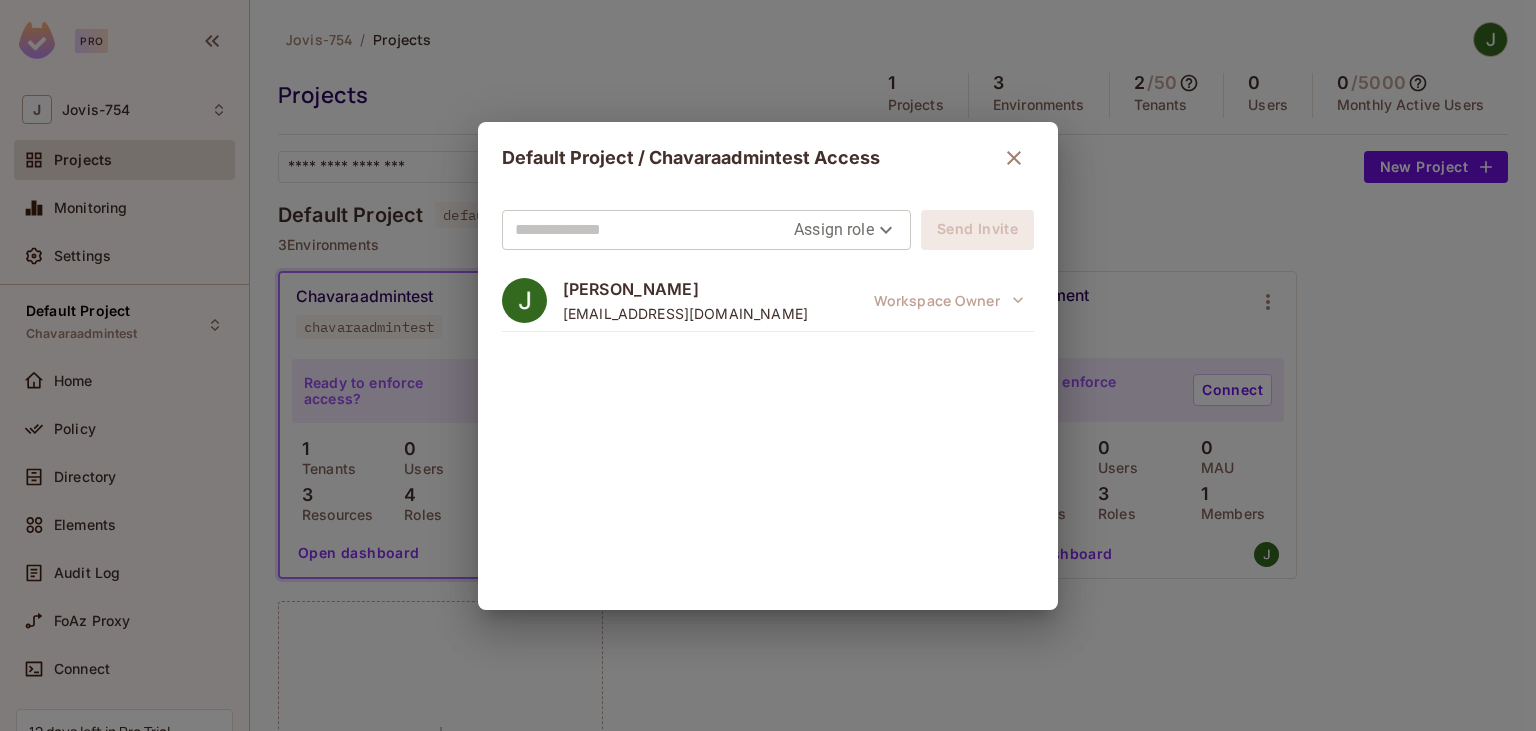 drag, startPoint x: 1179, startPoint y: 290, endPoint x: 1085, endPoint y: 310, distance: 96.10411 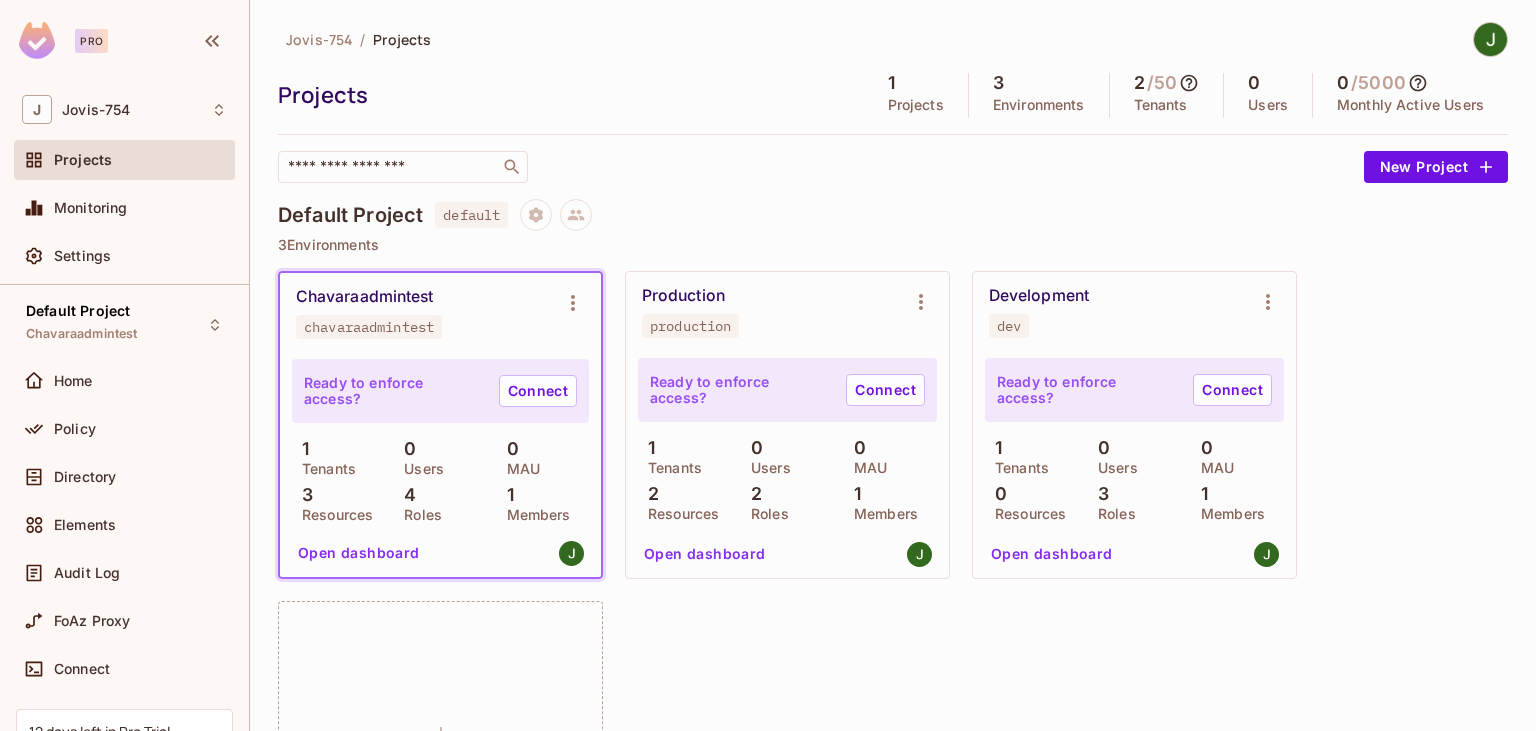 click on "Open dashboard" at bounding box center (359, 553) 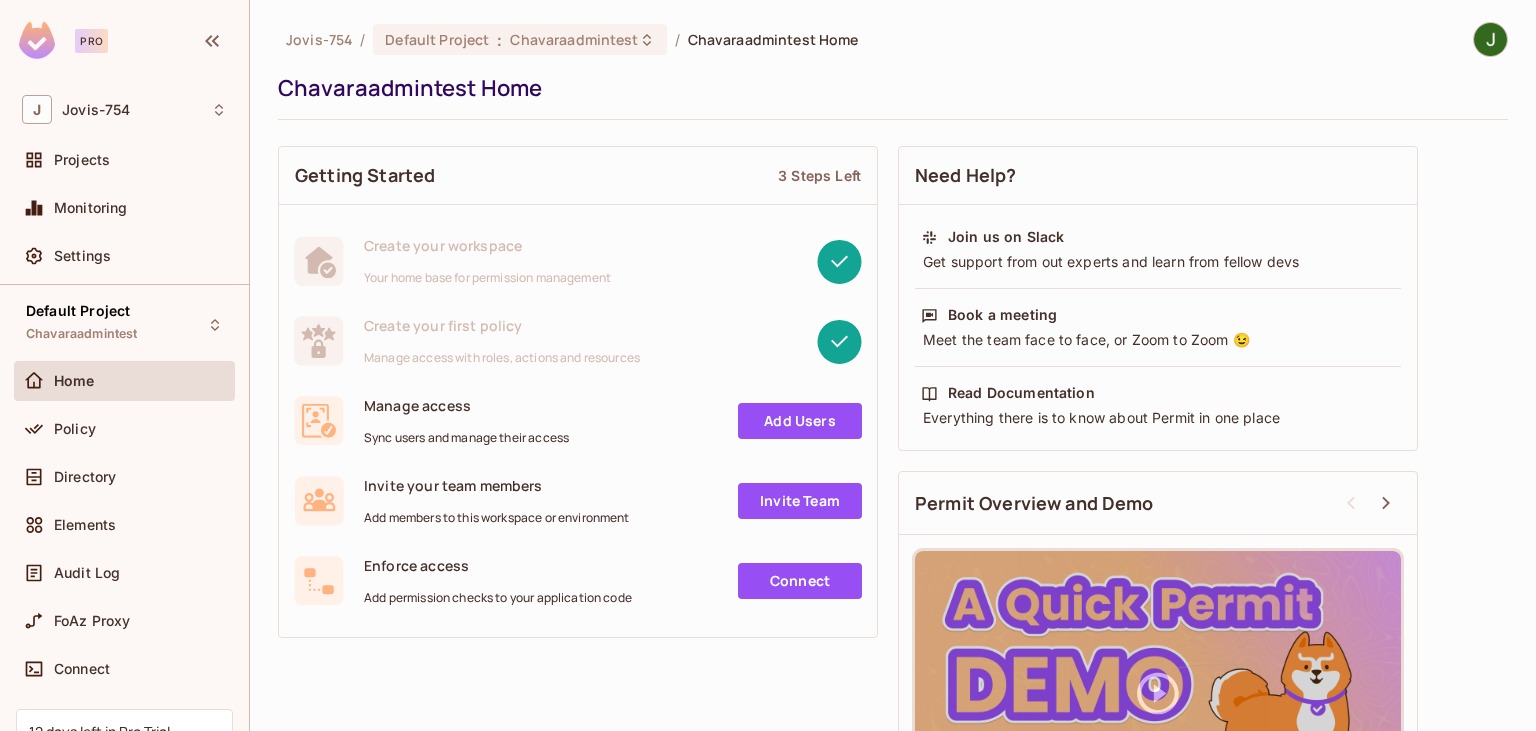 click on "Jovis-754 / Default Project : Chavaraadmintest / Chavaraadmintest Home Chavaraadmintest Home" at bounding box center [893, 71] 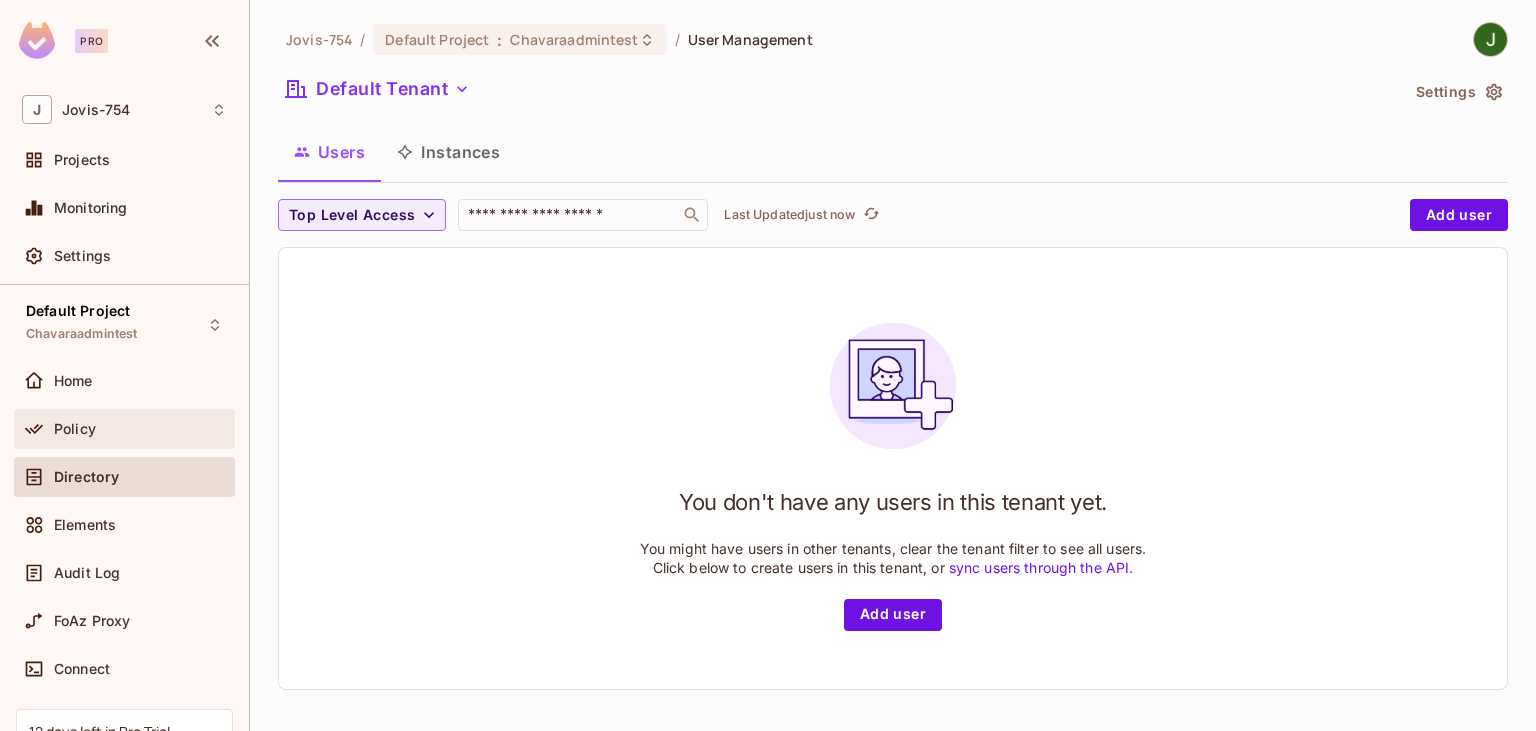 click on "Policy" at bounding box center [75, 429] 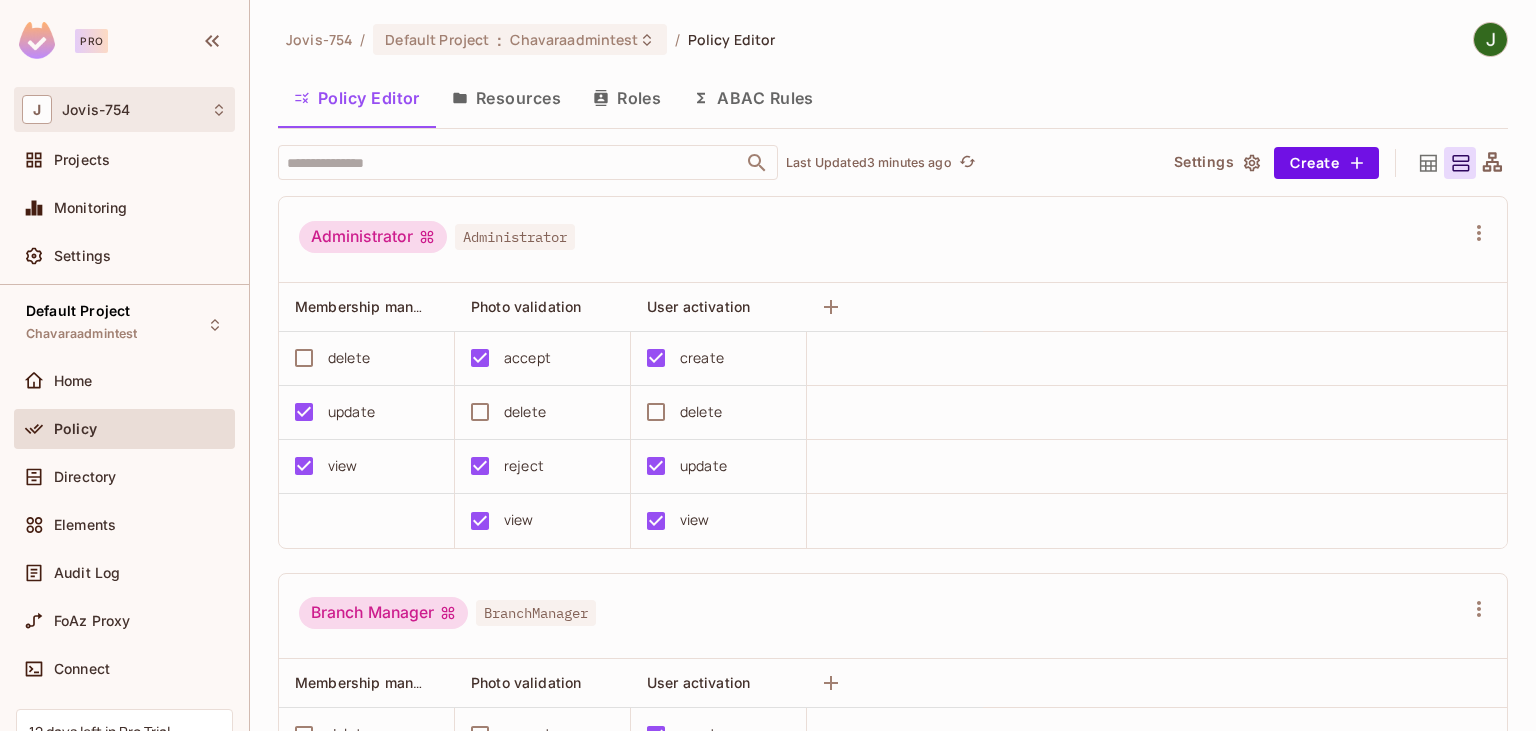 click on "J Jovis-754" at bounding box center [124, 109] 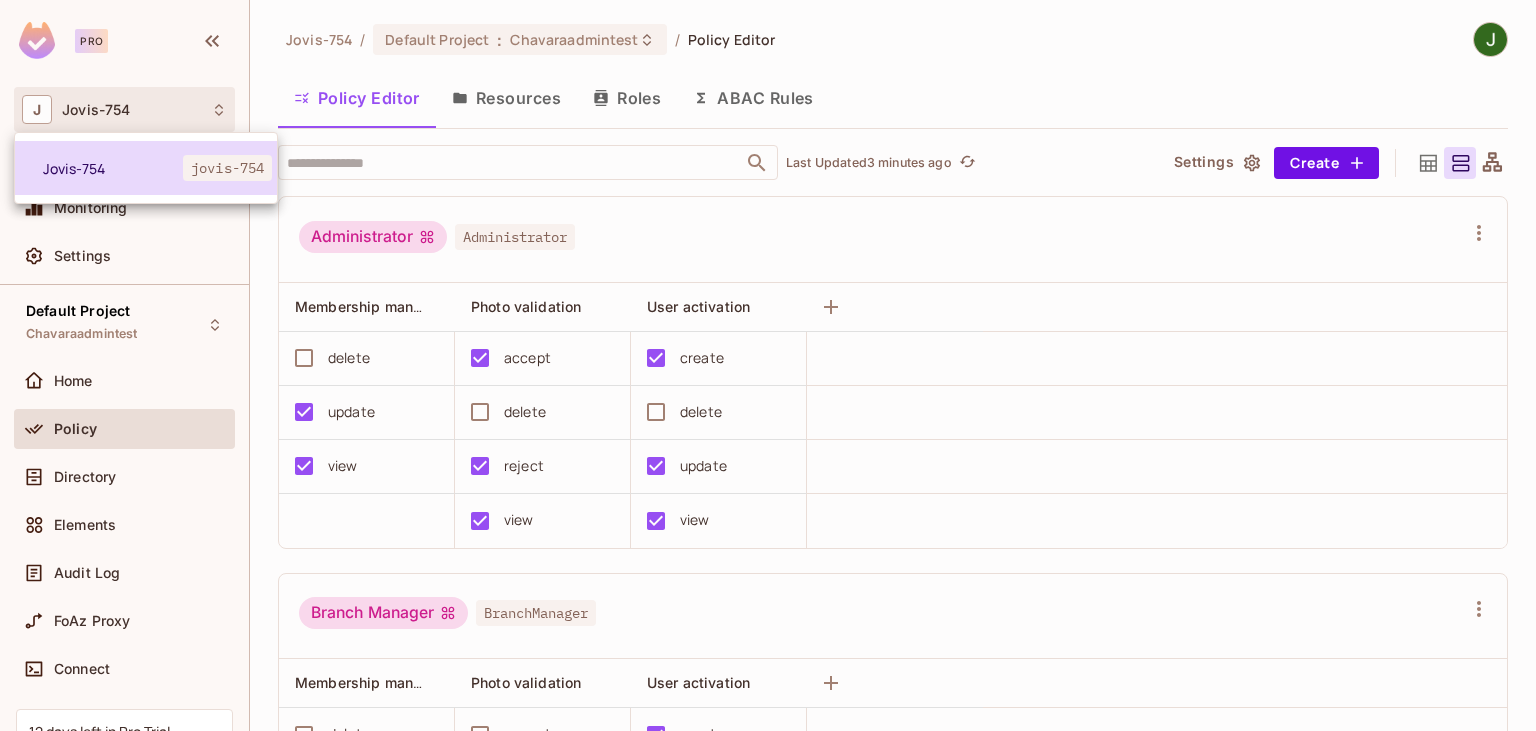 drag, startPoint x: 138, startPoint y: 242, endPoint x: 111, endPoint y: 185, distance: 63.07139 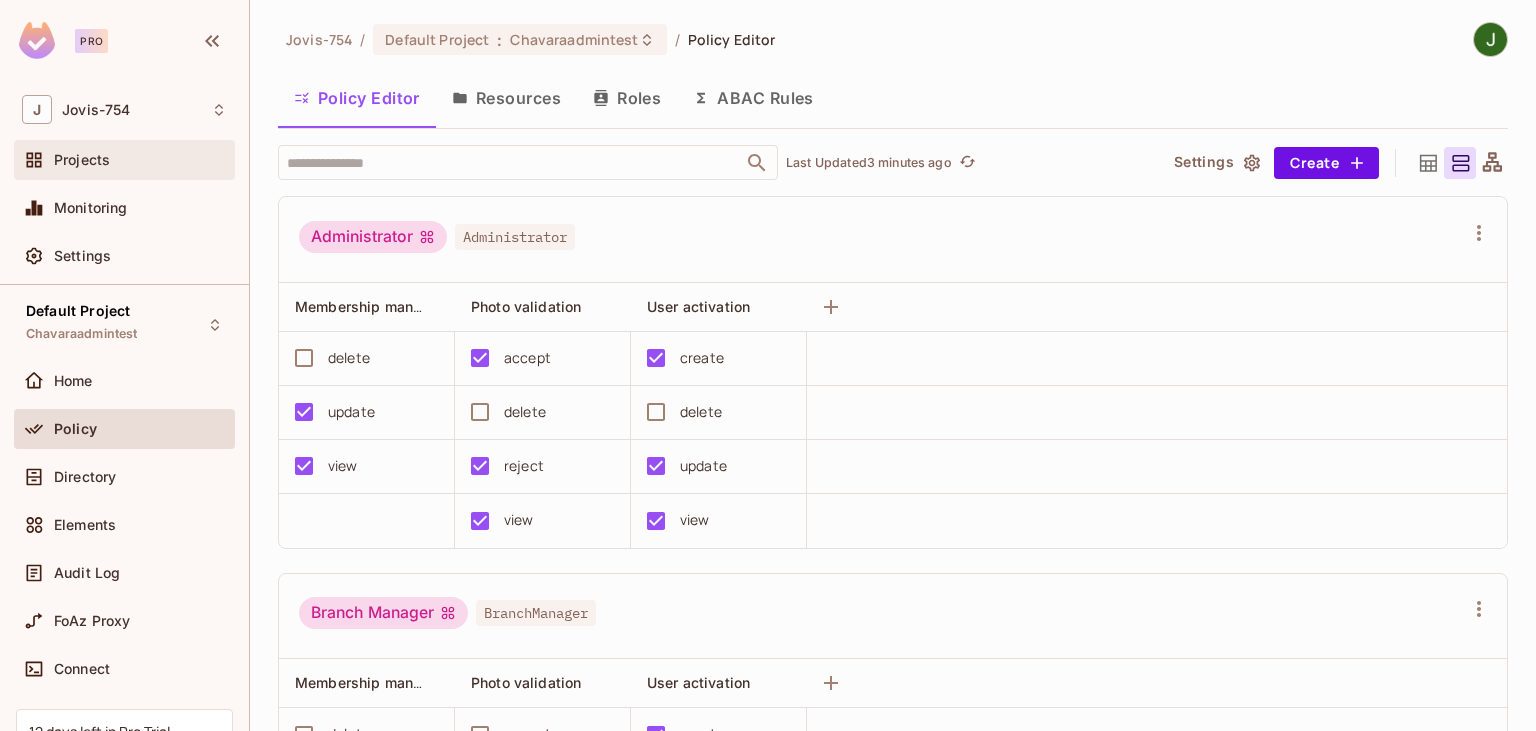 click on "Projects" at bounding box center (124, 160) 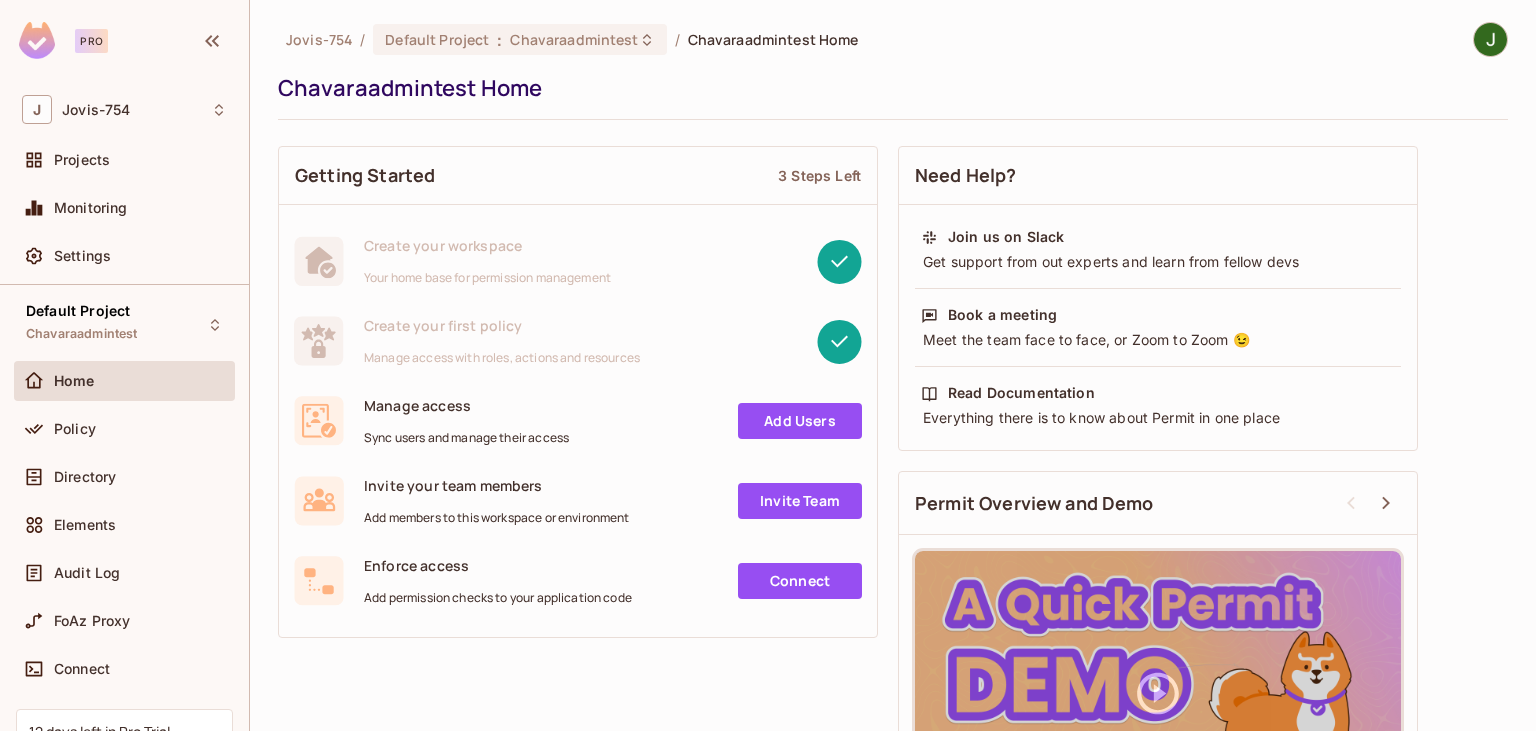 click on "Add Users" at bounding box center (800, 421) 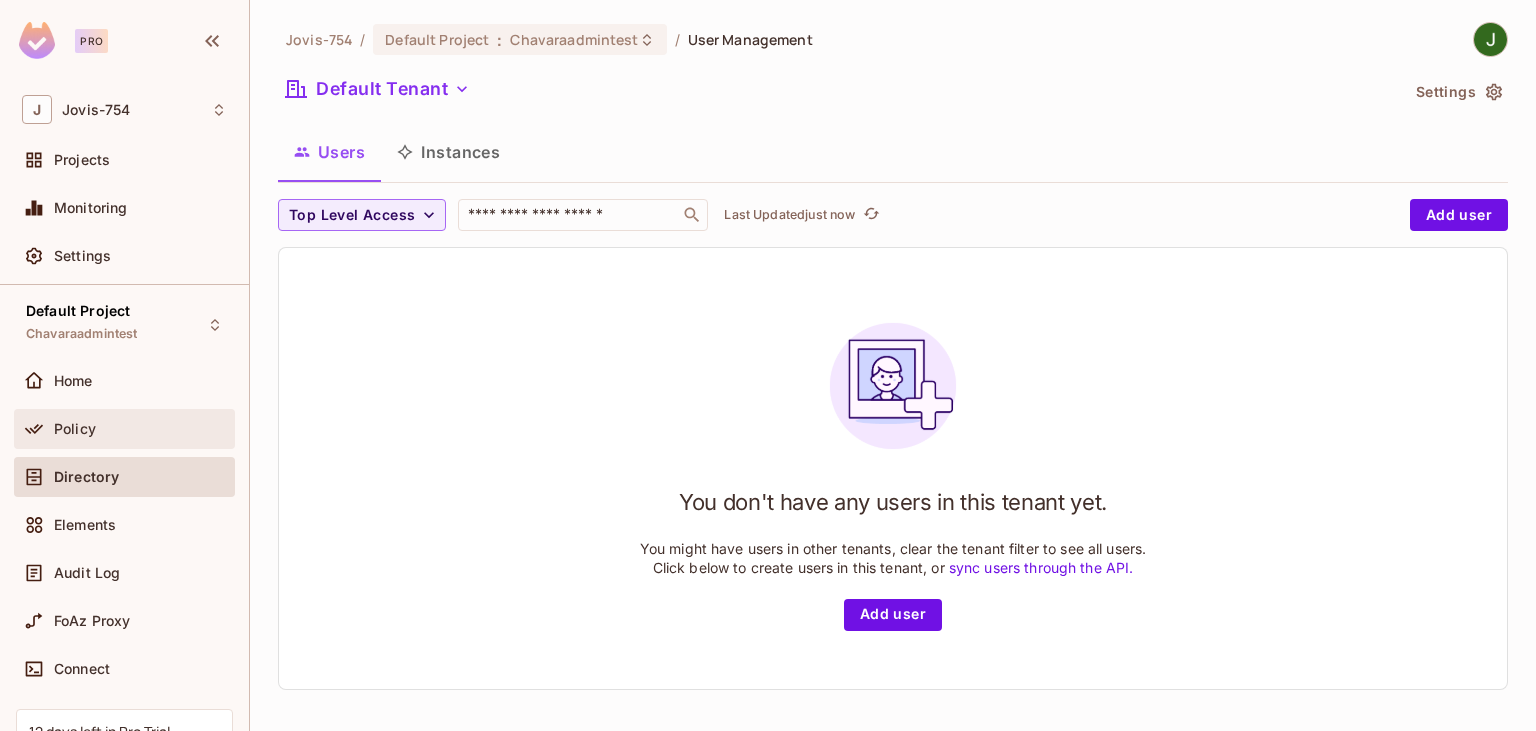 click on "Policy" at bounding box center (140, 429) 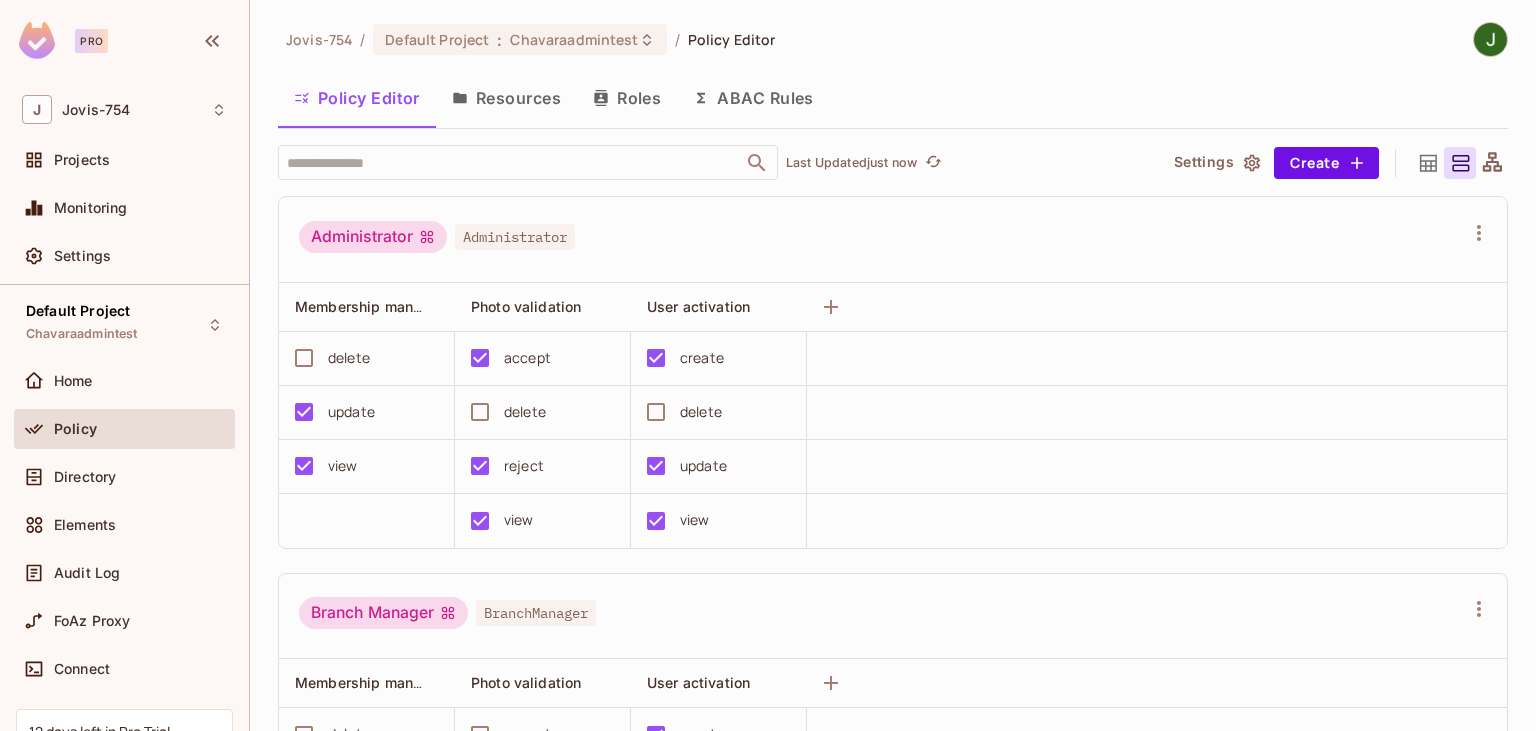 click on "Resources" at bounding box center (506, 98) 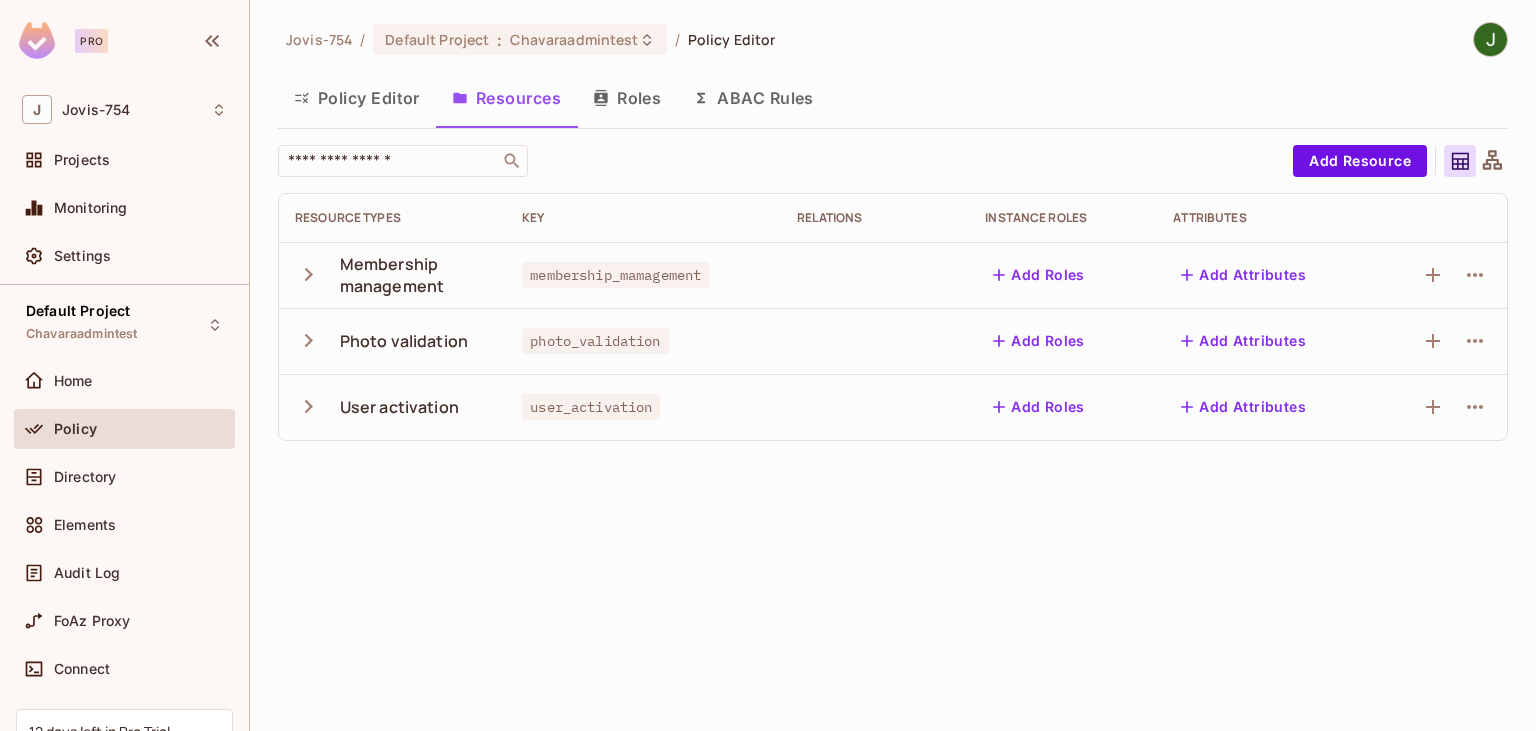 click on "Policy Editor" at bounding box center [357, 98] 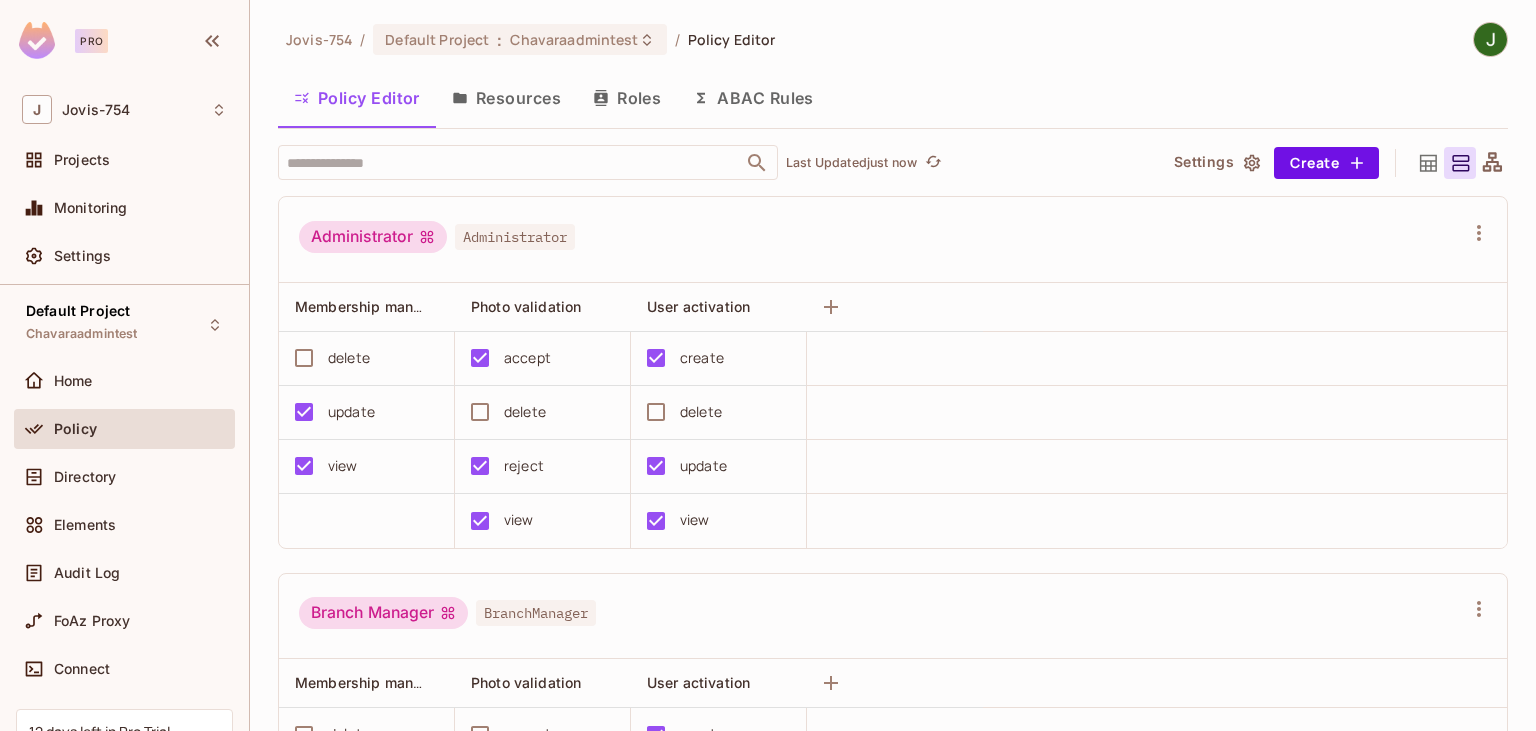 click on "Resources" at bounding box center [506, 98] 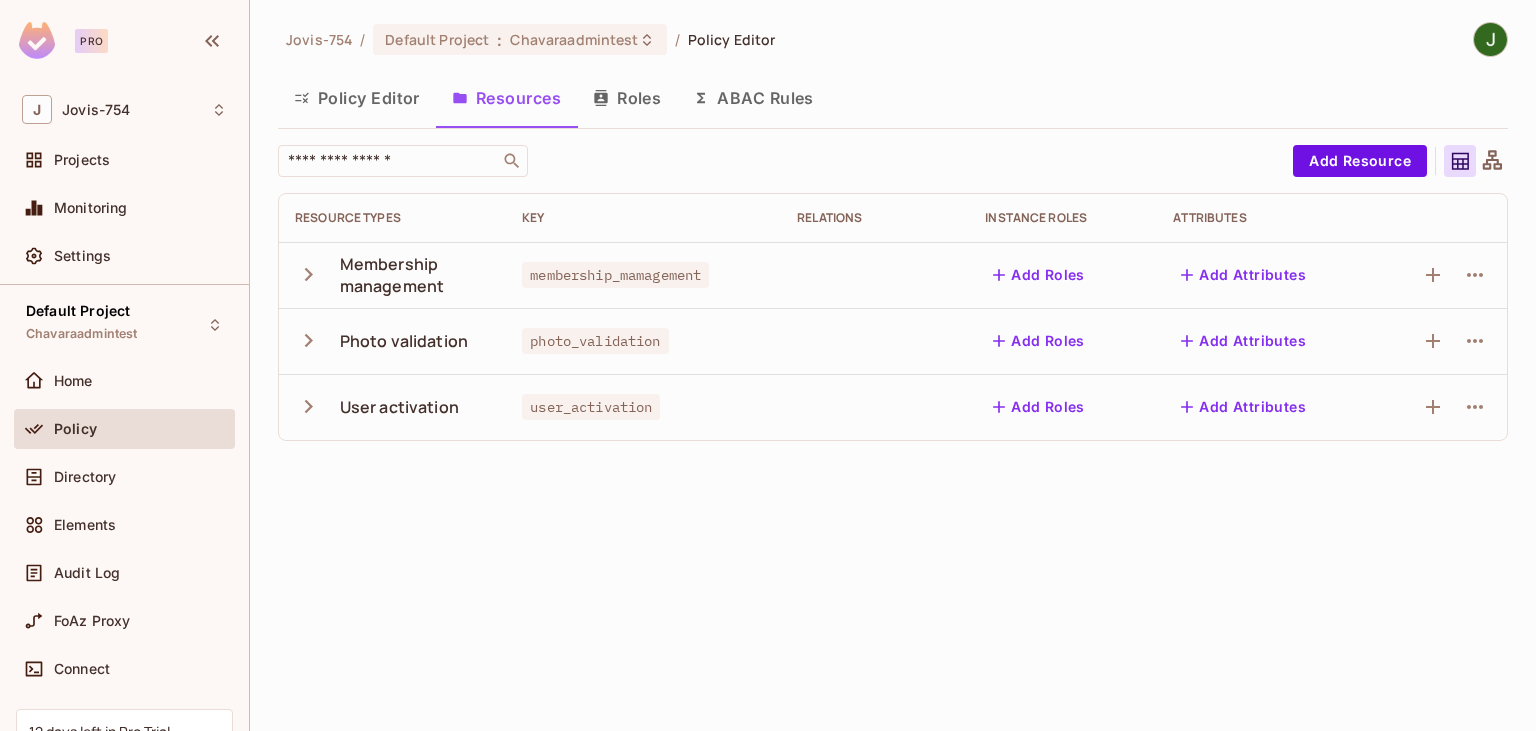 click on "Roles" at bounding box center [627, 98] 